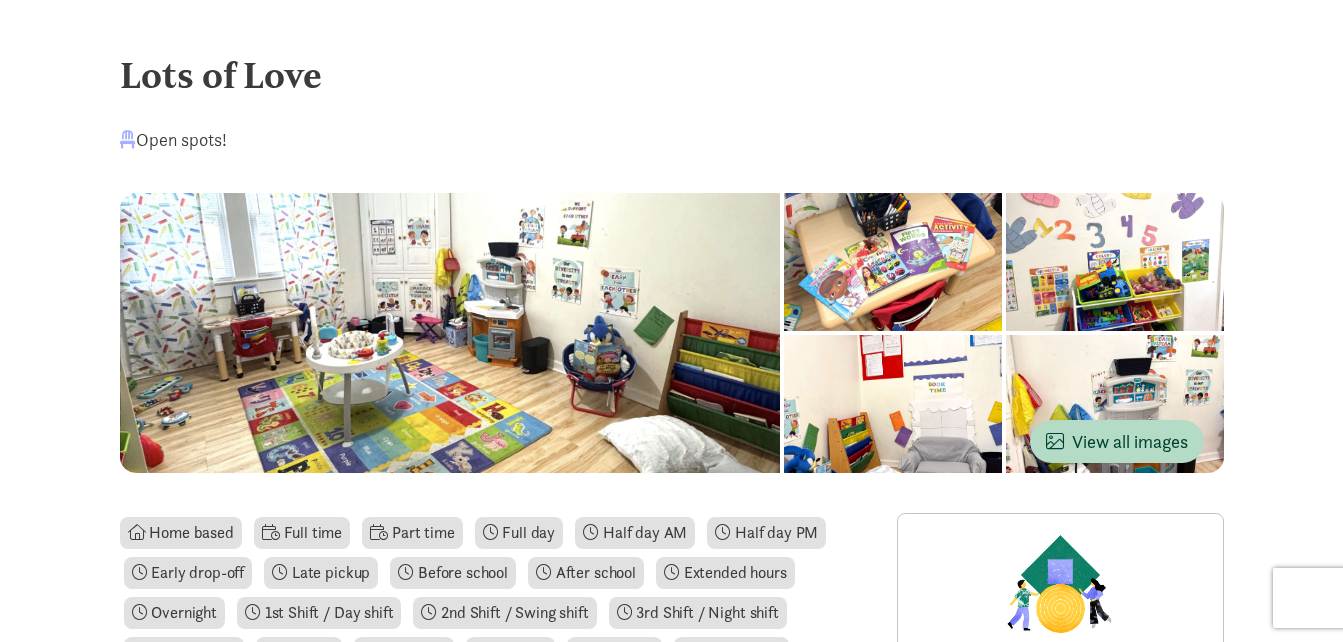 scroll, scrollTop: 0, scrollLeft: 0, axis: both 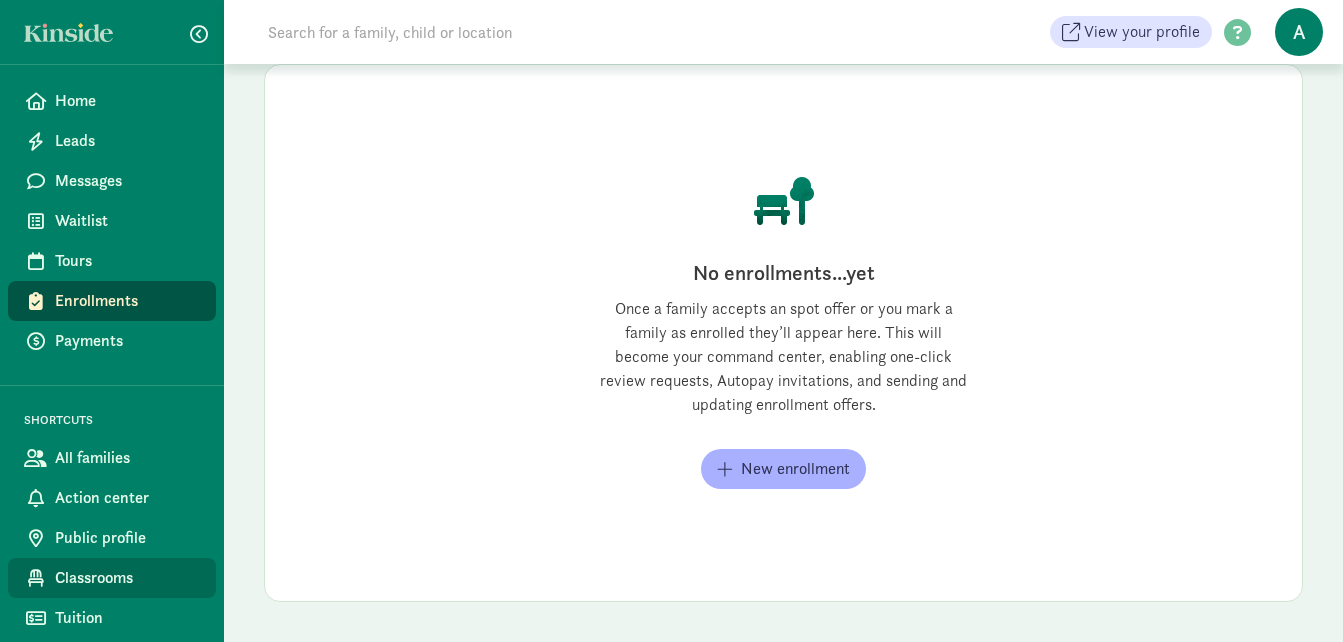 click on "Classrooms" at bounding box center (127, 578) 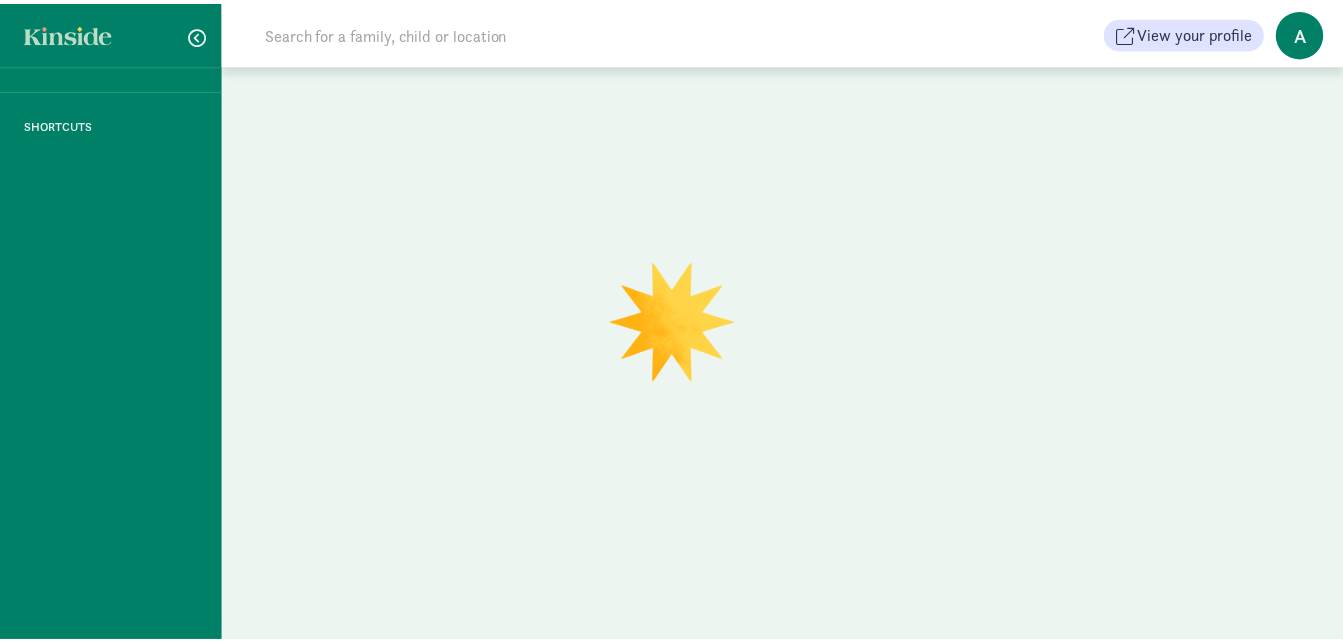 scroll, scrollTop: 0, scrollLeft: 0, axis: both 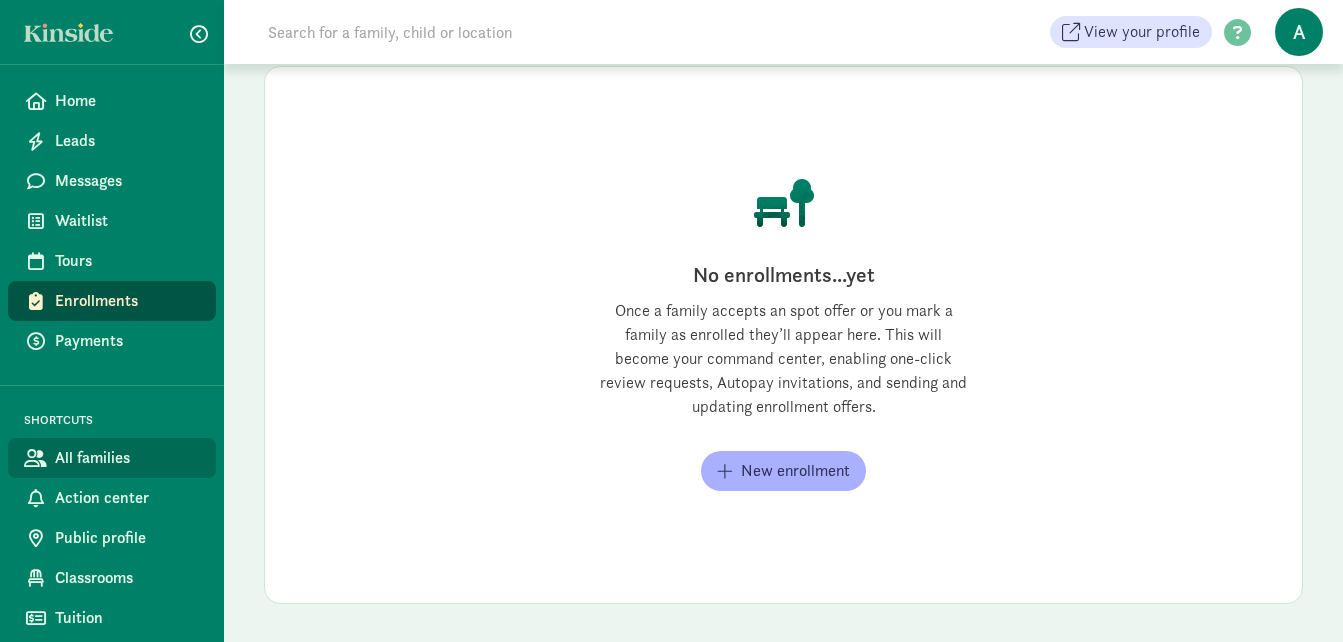 click on "All families" at bounding box center [127, 458] 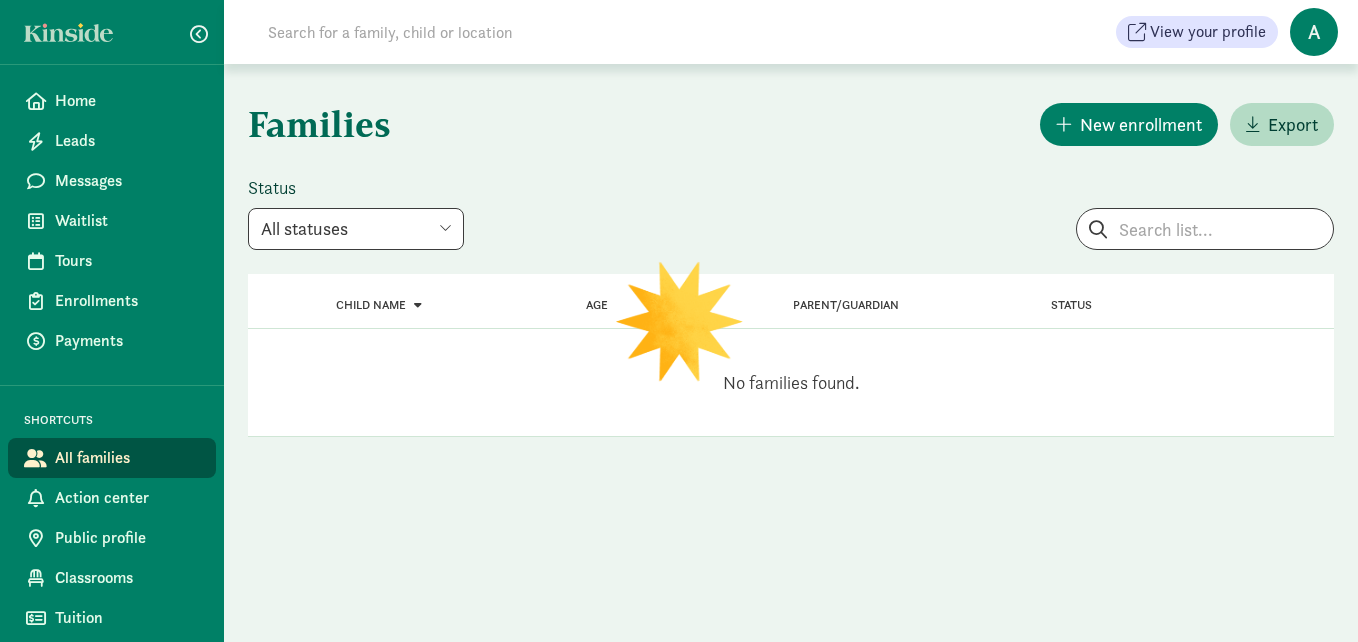 scroll, scrollTop: 0, scrollLeft: 0, axis: both 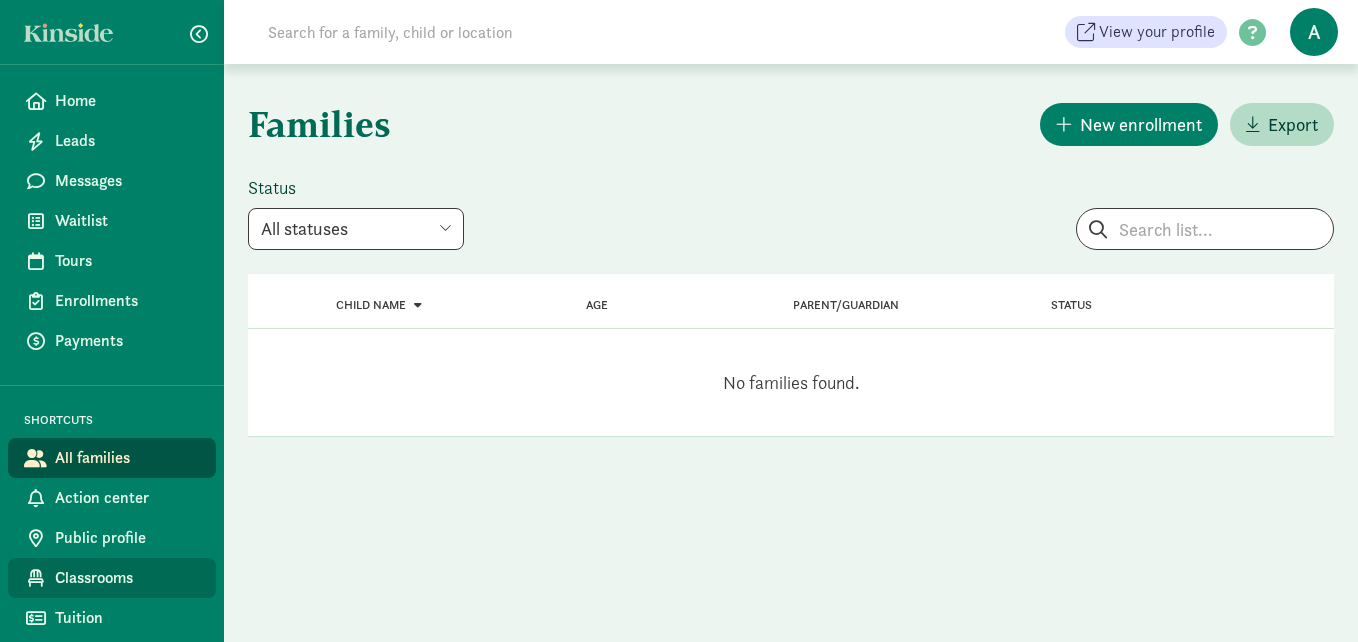 click on "Classrooms" at bounding box center (127, 578) 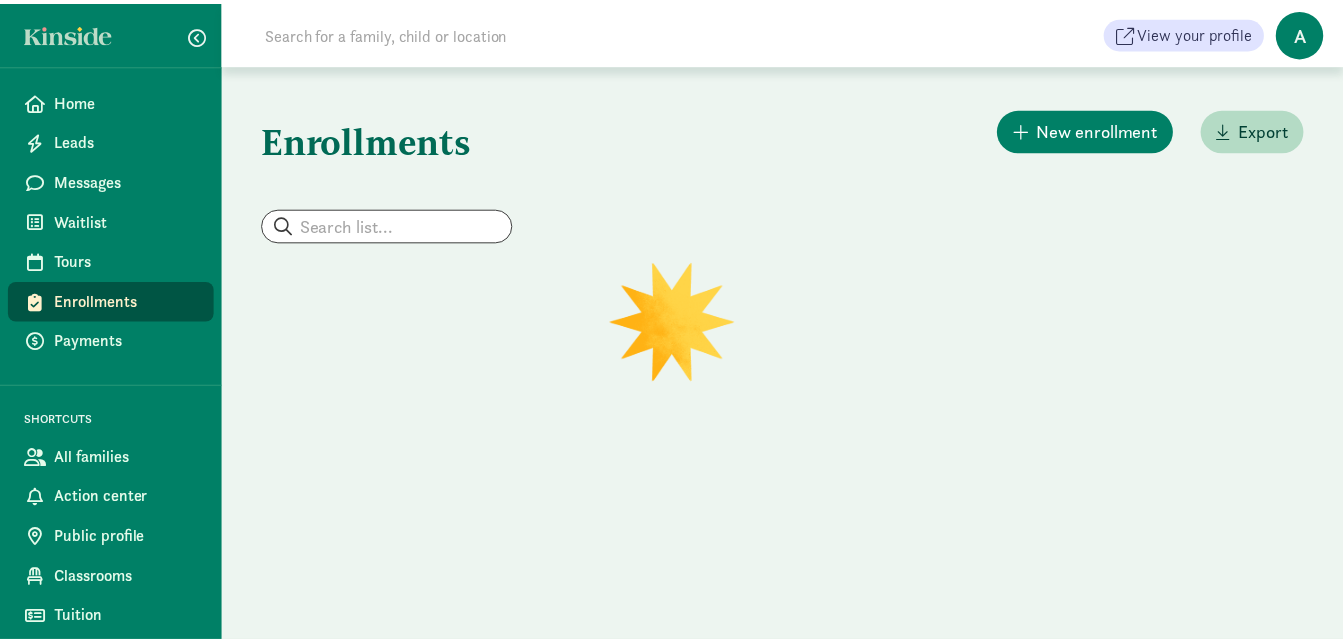 scroll, scrollTop: 0, scrollLeft: 0, axis: both 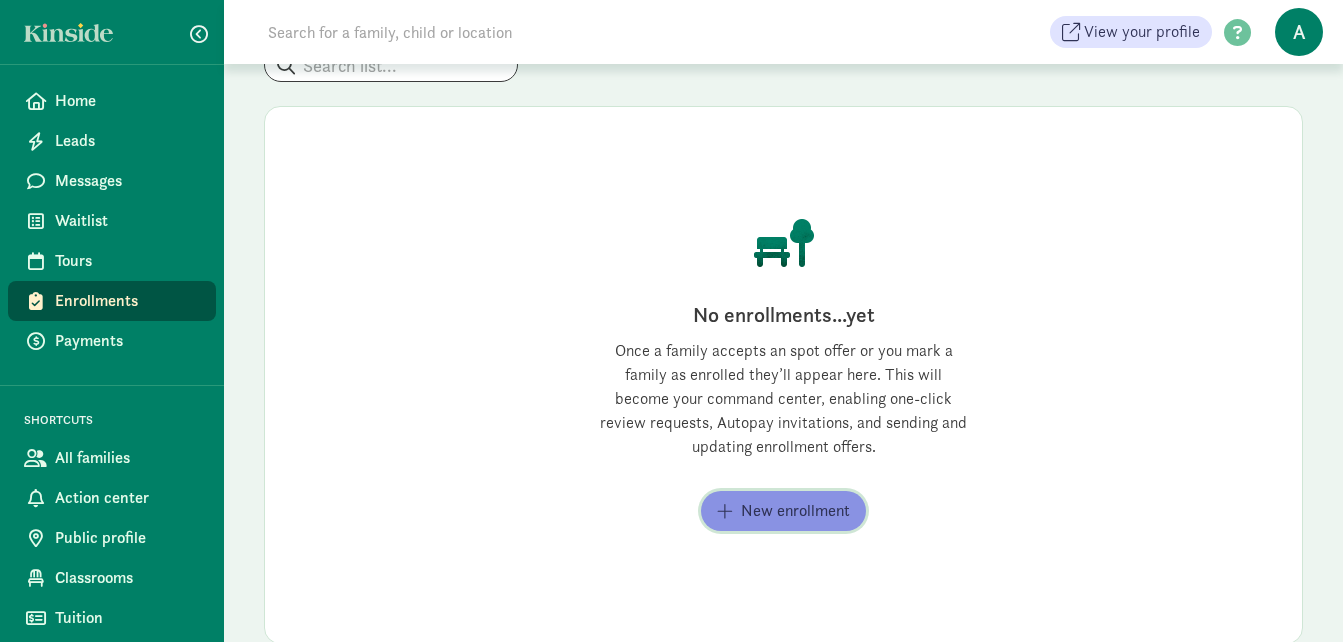 click on "New enrollment" at bounding box center [783, 511] 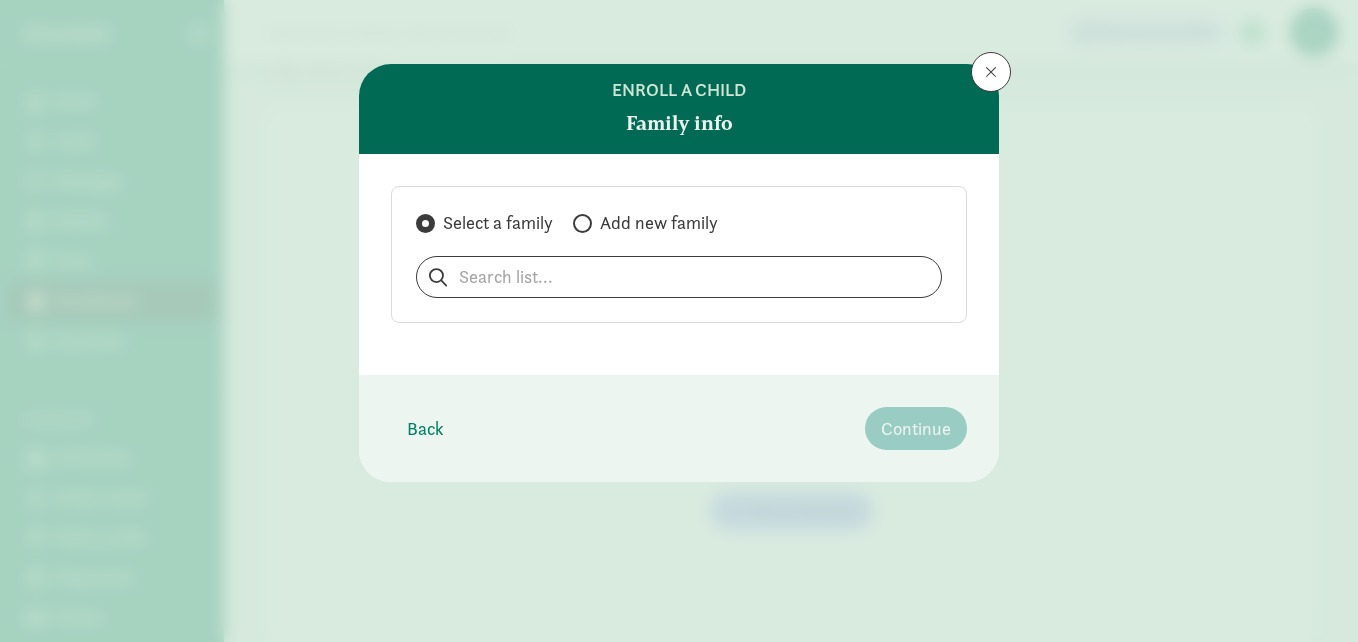 click at bounding box center [582, 223] 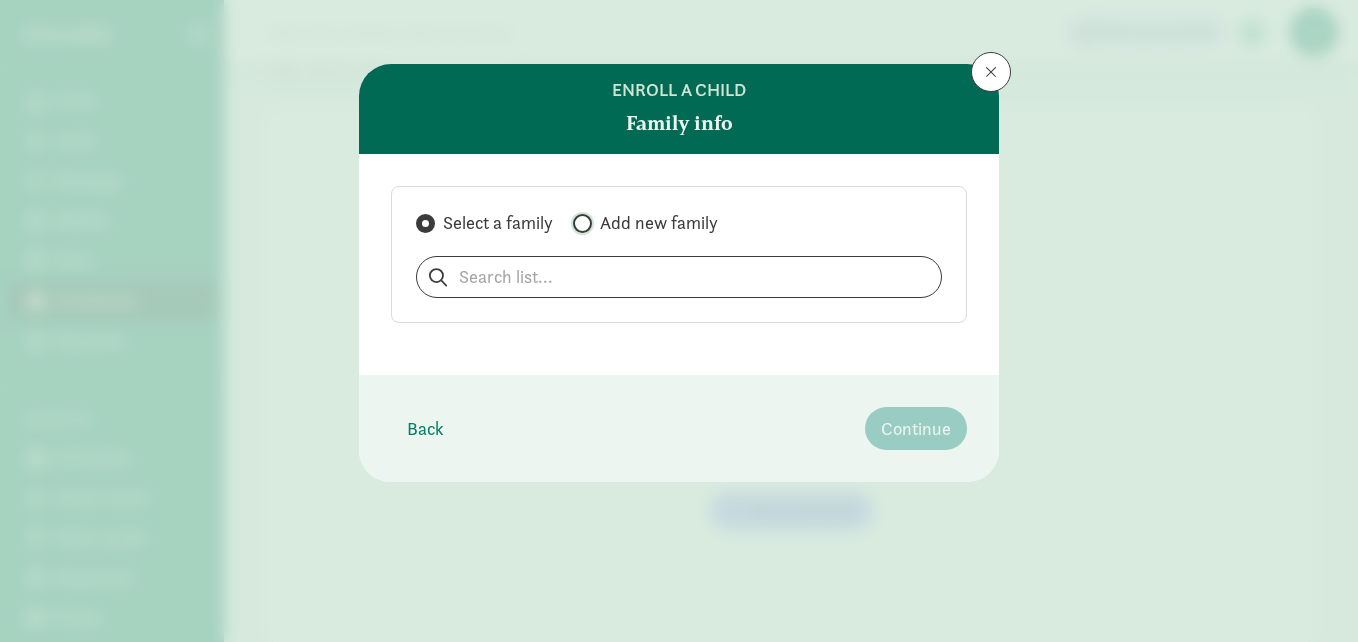 click on "Add new family" at bounding box center [579, 223] 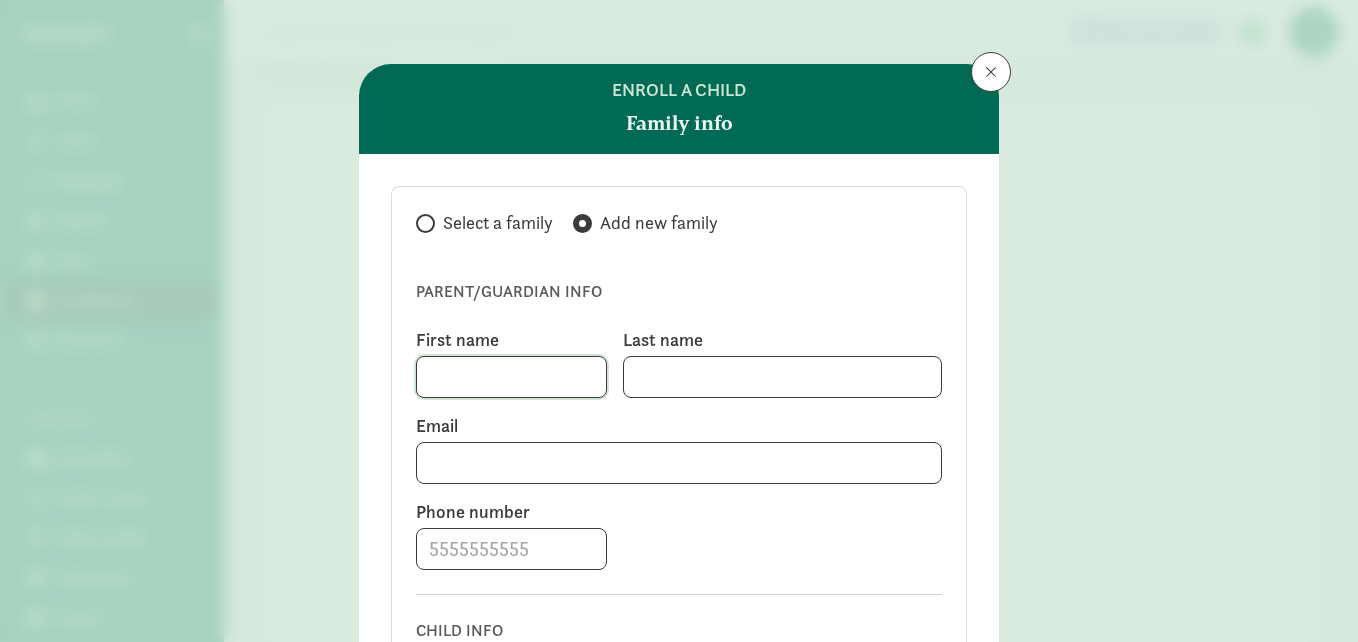 click 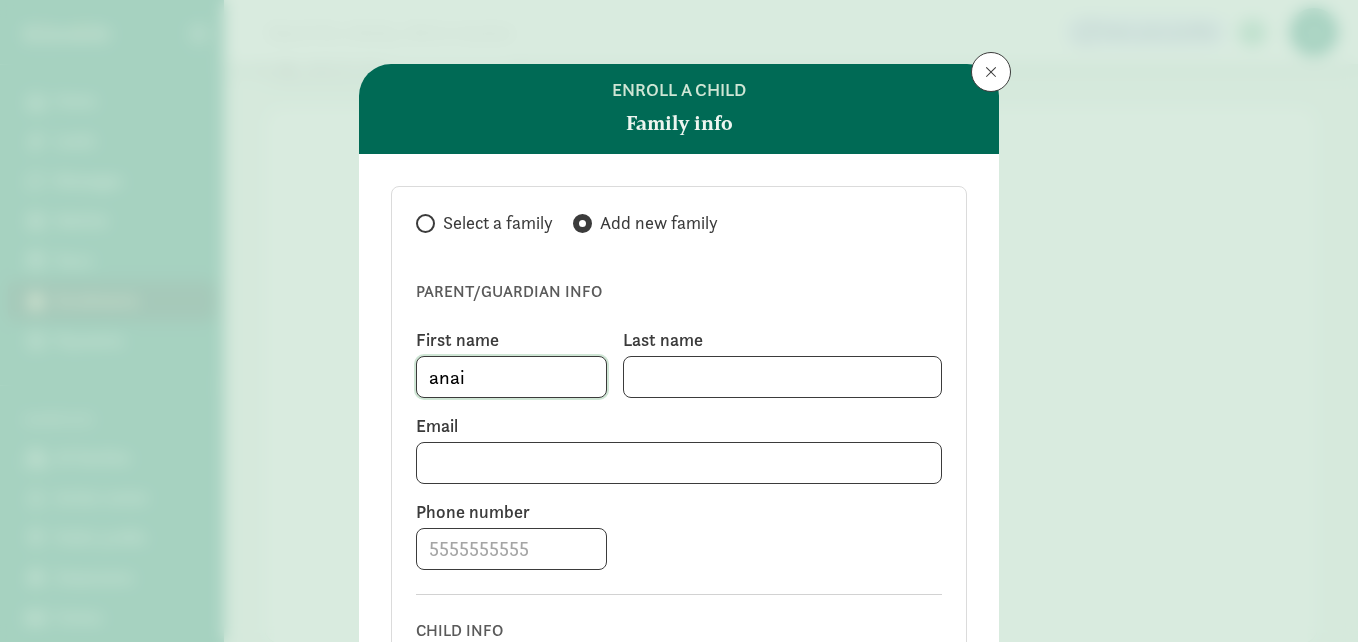type on "anai" 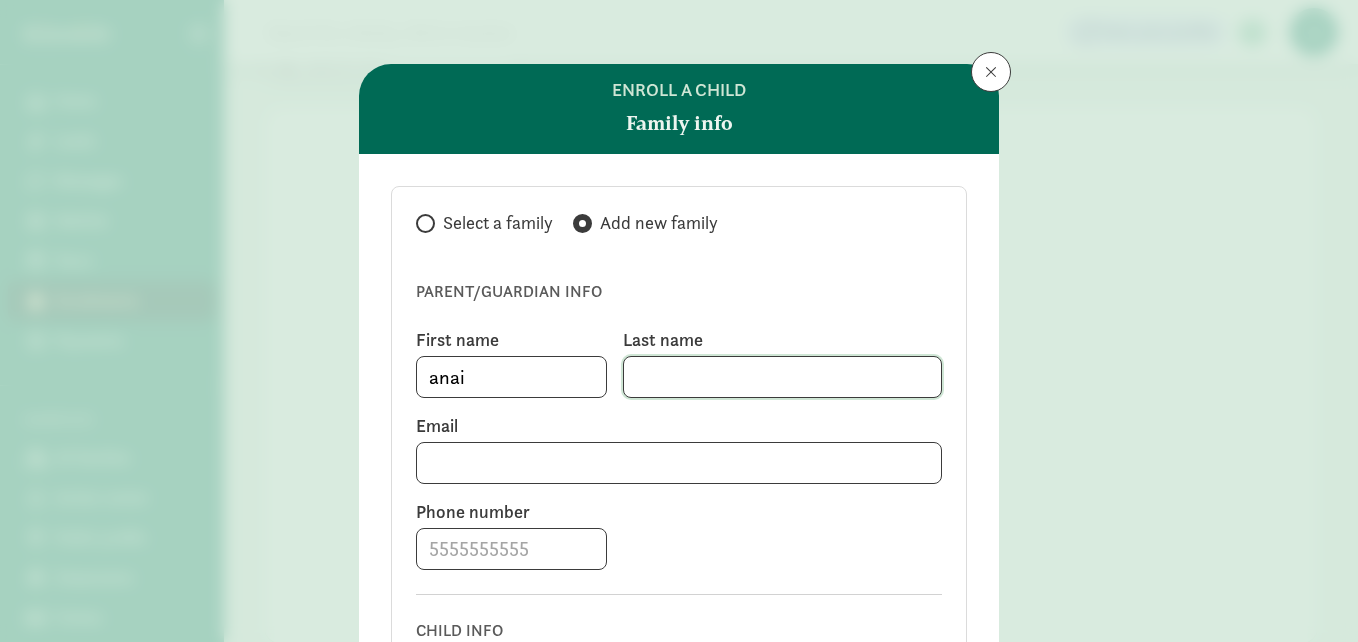 click 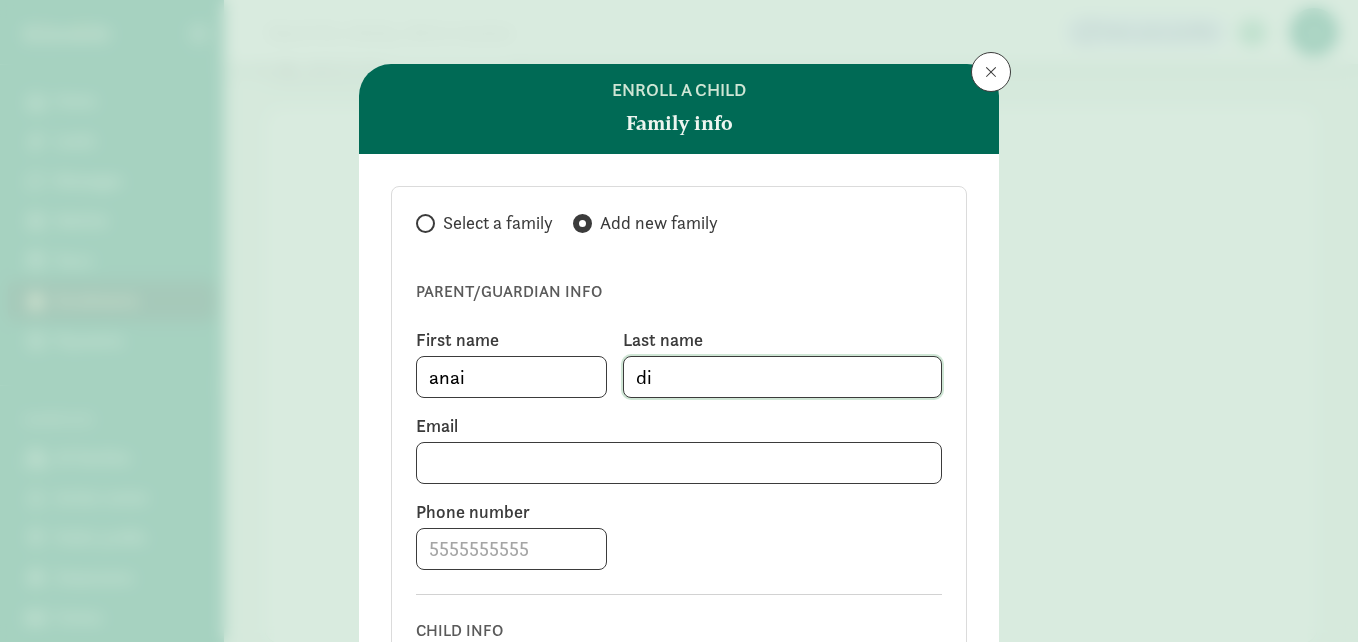 type on "d" 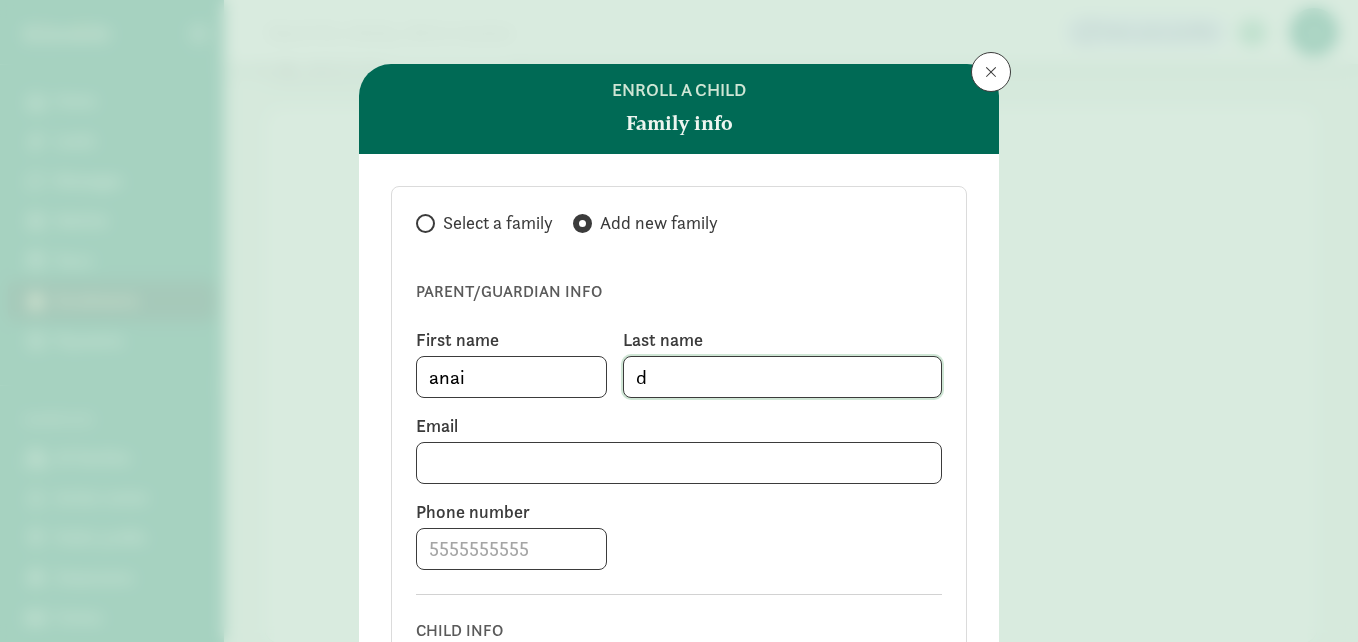 type 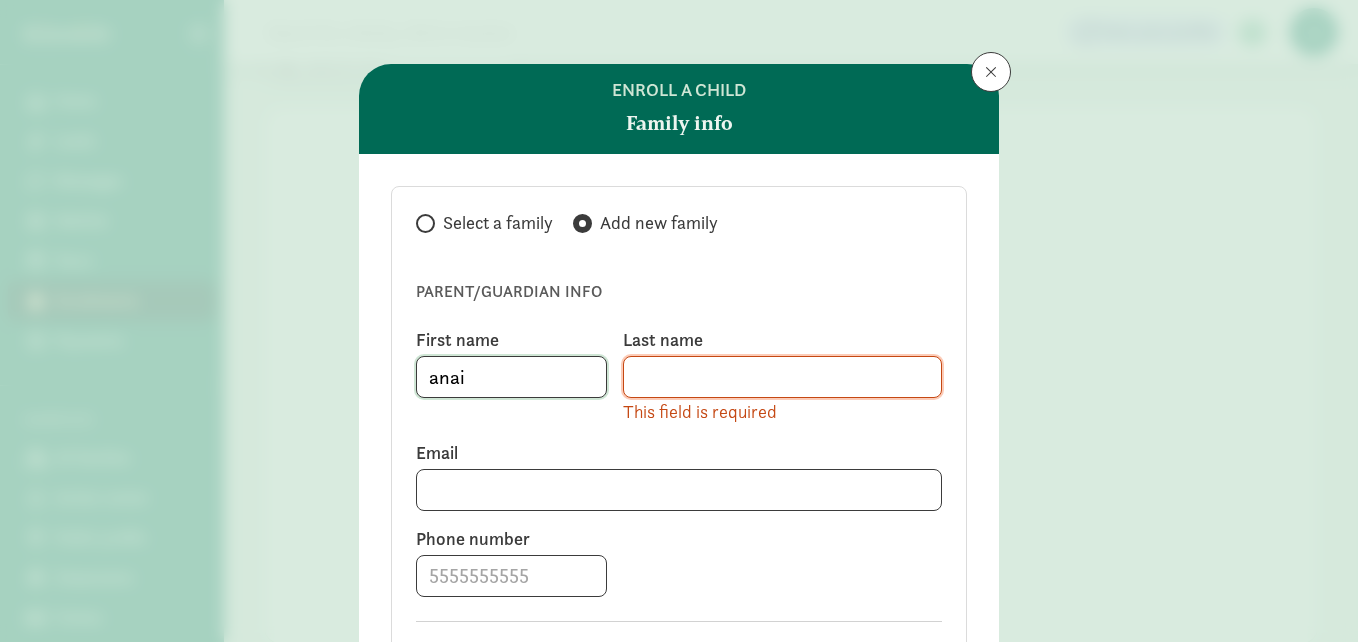 click on "anai" 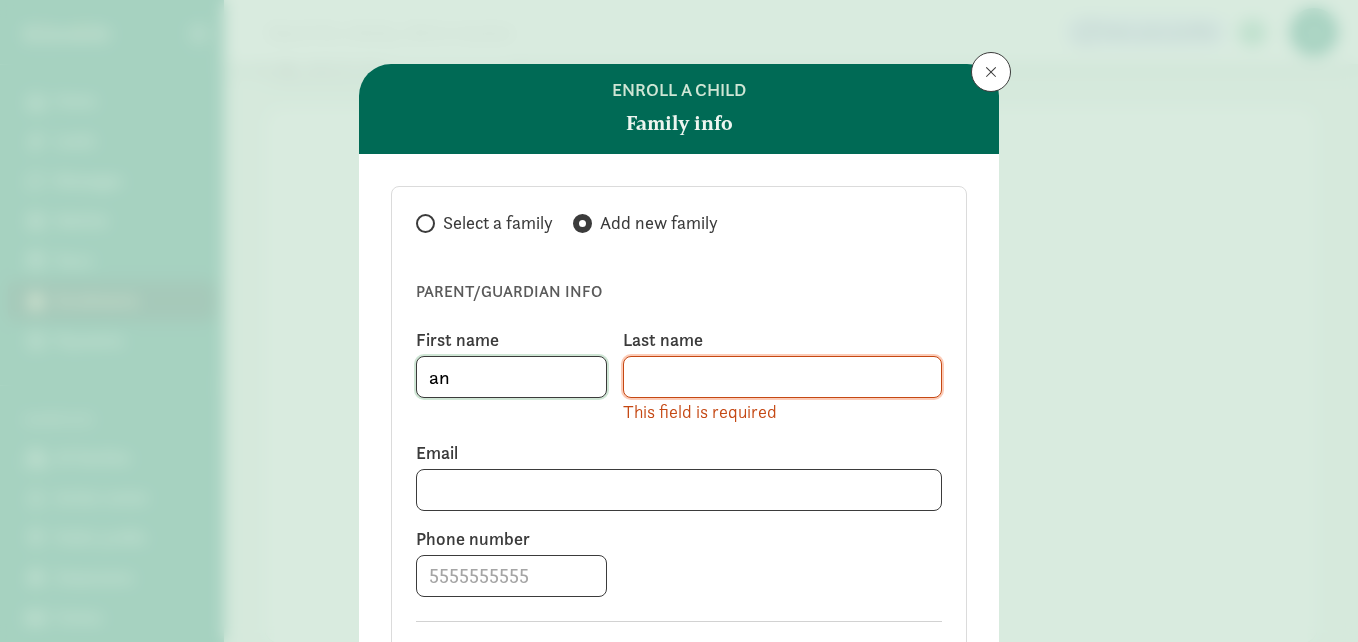 type on "a" 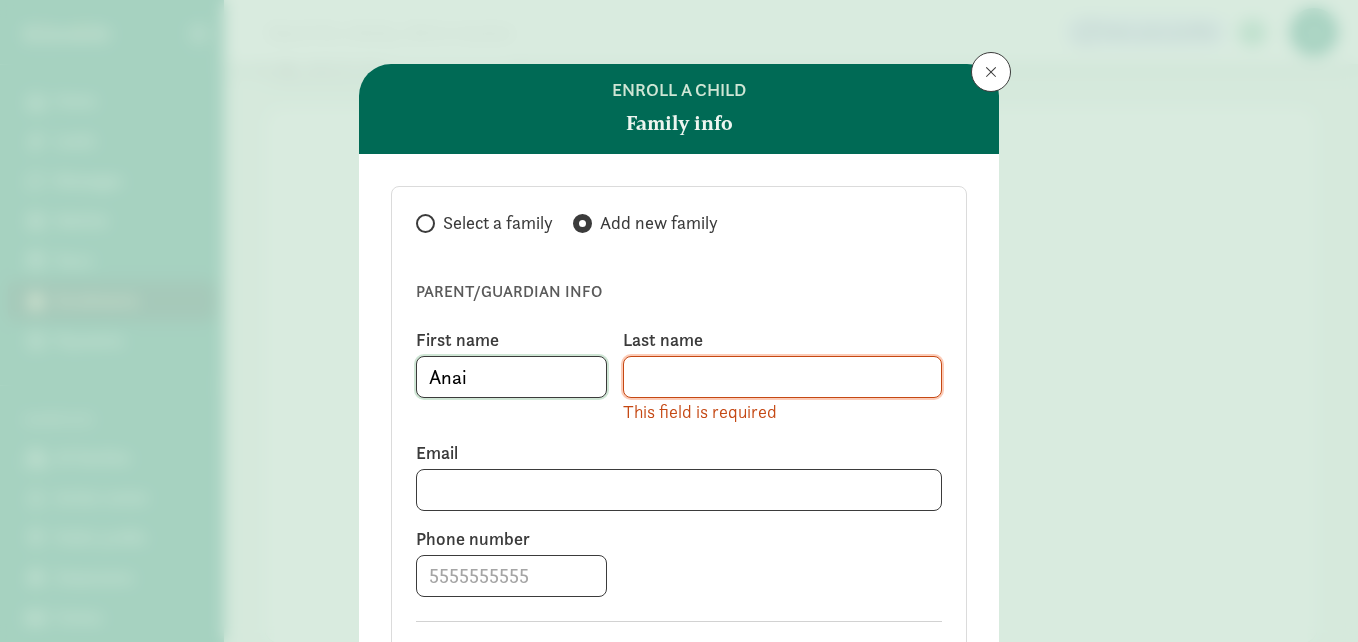 type on "Anai" 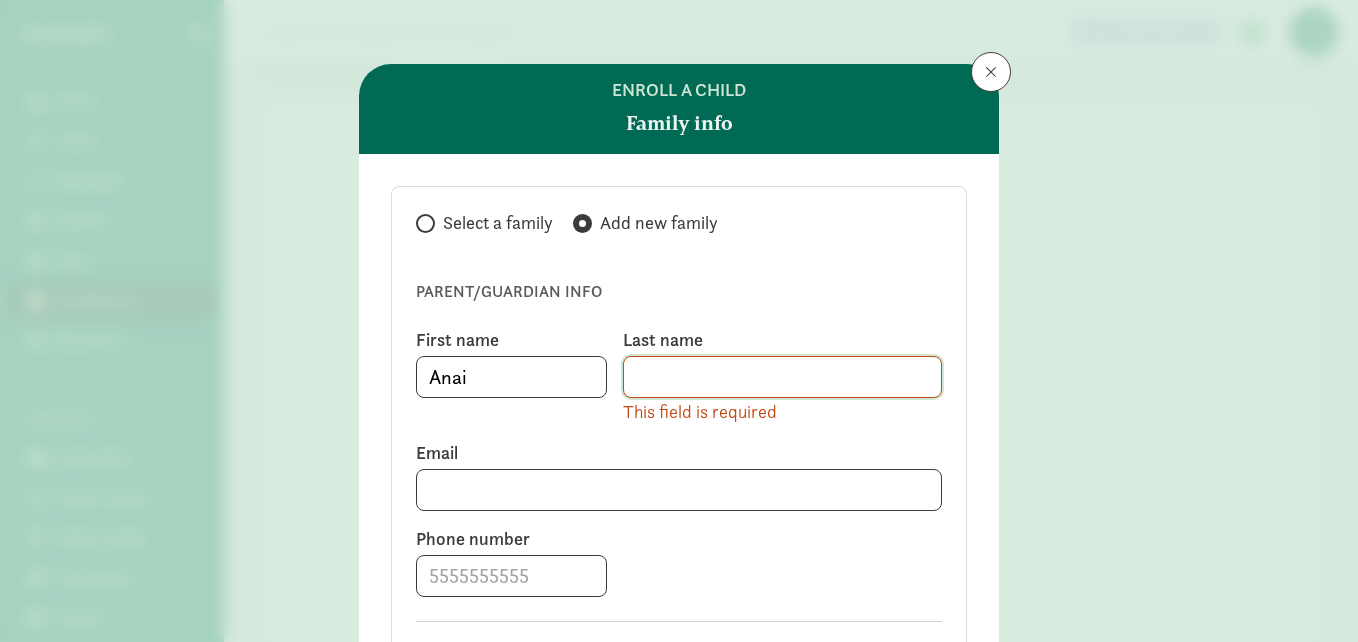 drag, startPoint x: 668, startPoint y: 368, endPoint x: 634, endPoint y: 372, distance: 34.234486 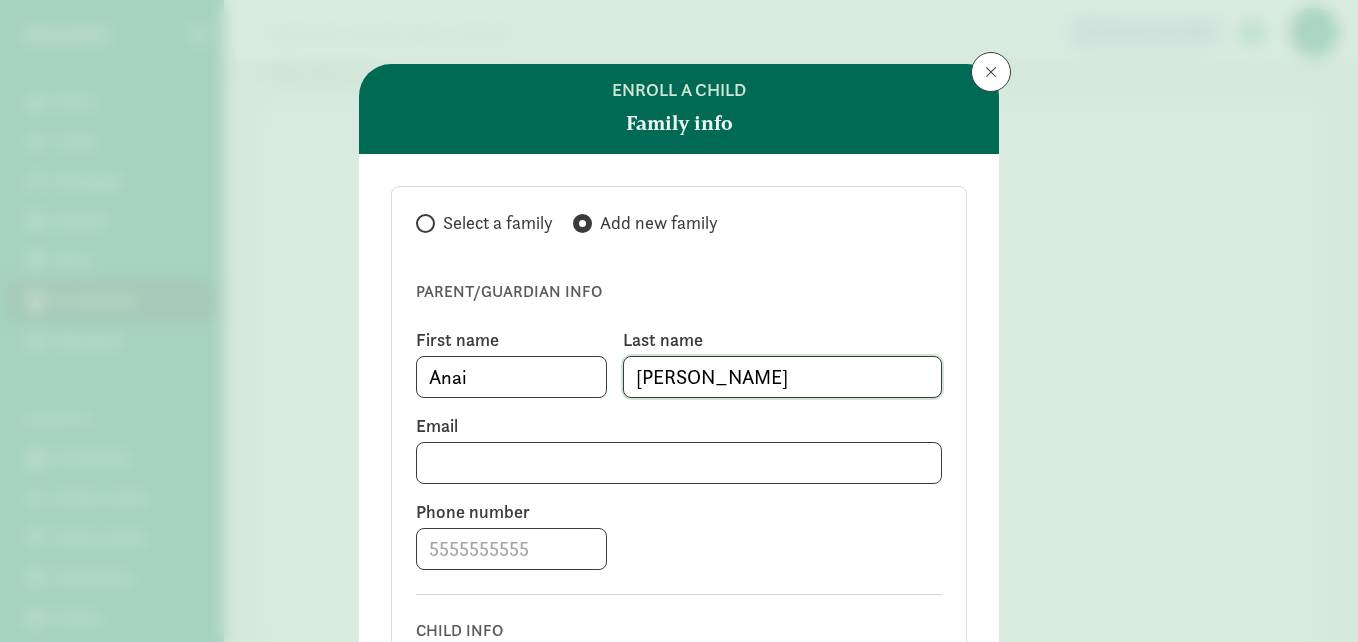 type on "Dixon" 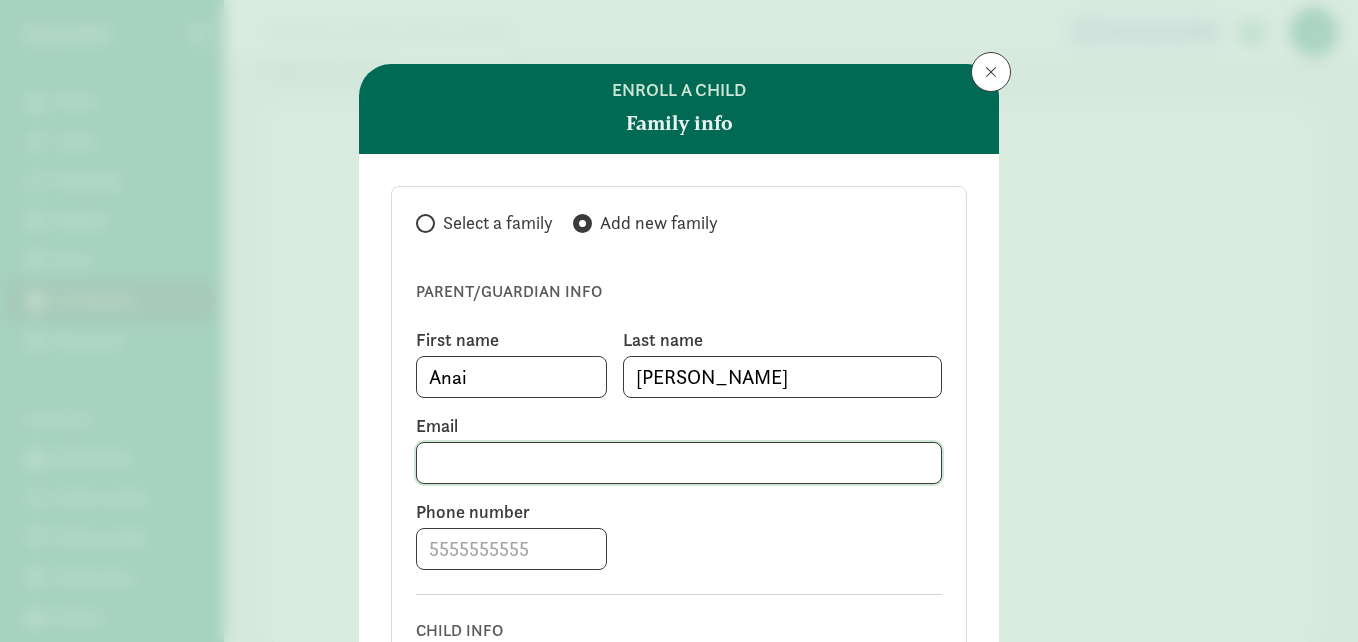 click 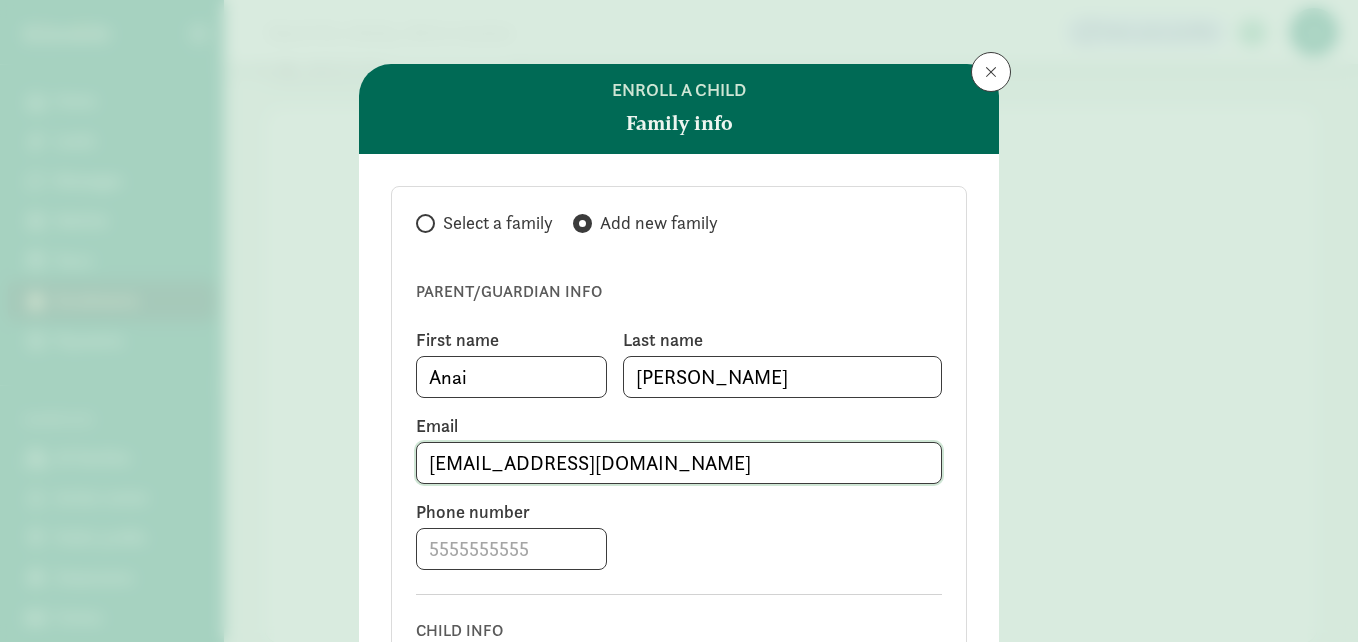 type on "anaidixon40@gmail.com" 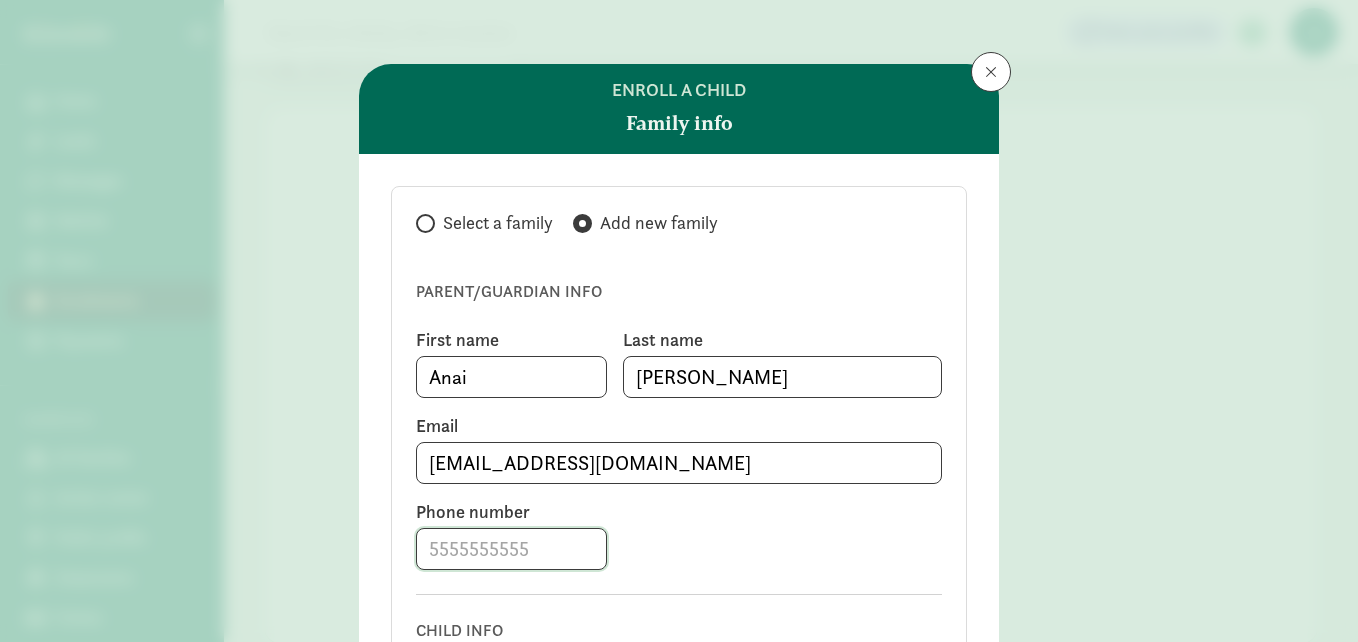 click 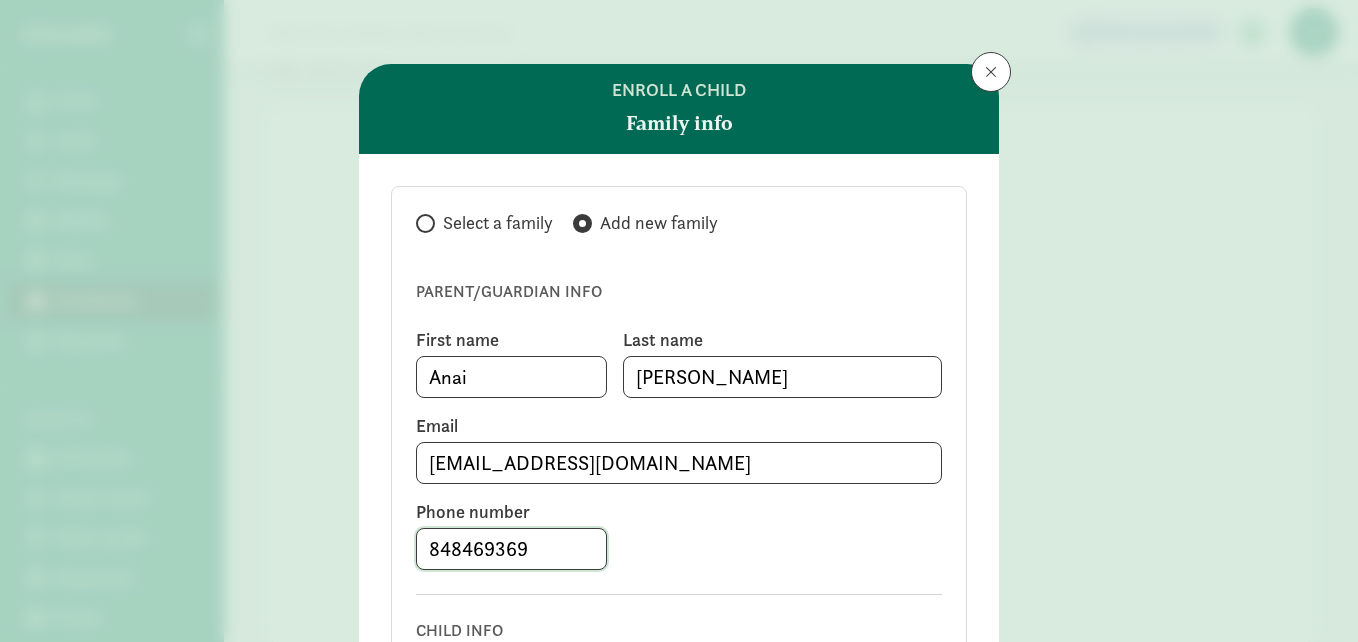 type on "8484693692" 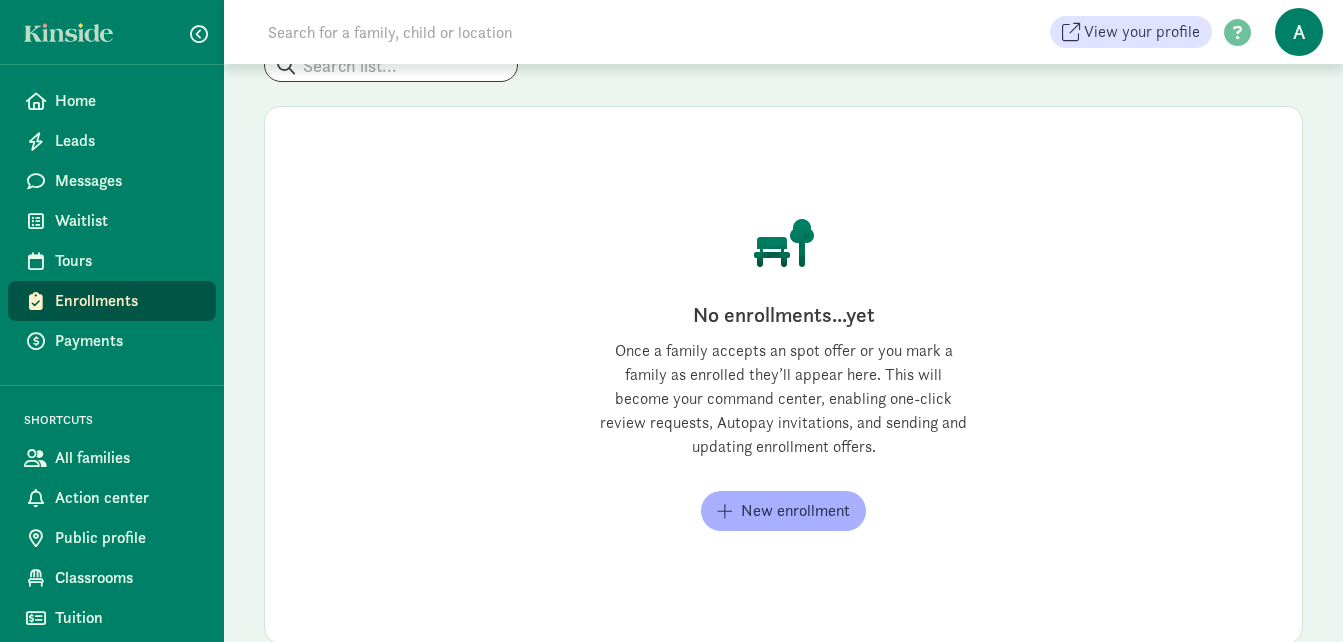 click on "No enrollments...yet   Once a family accepts an spot offer or you mark a family as enrolled
they’ll appear here. This will become your command center, enabling one-click review
requests, Autopay invitations, and sending and updating enrollment offers.
New enrollment" at bounding box center [783, 375] 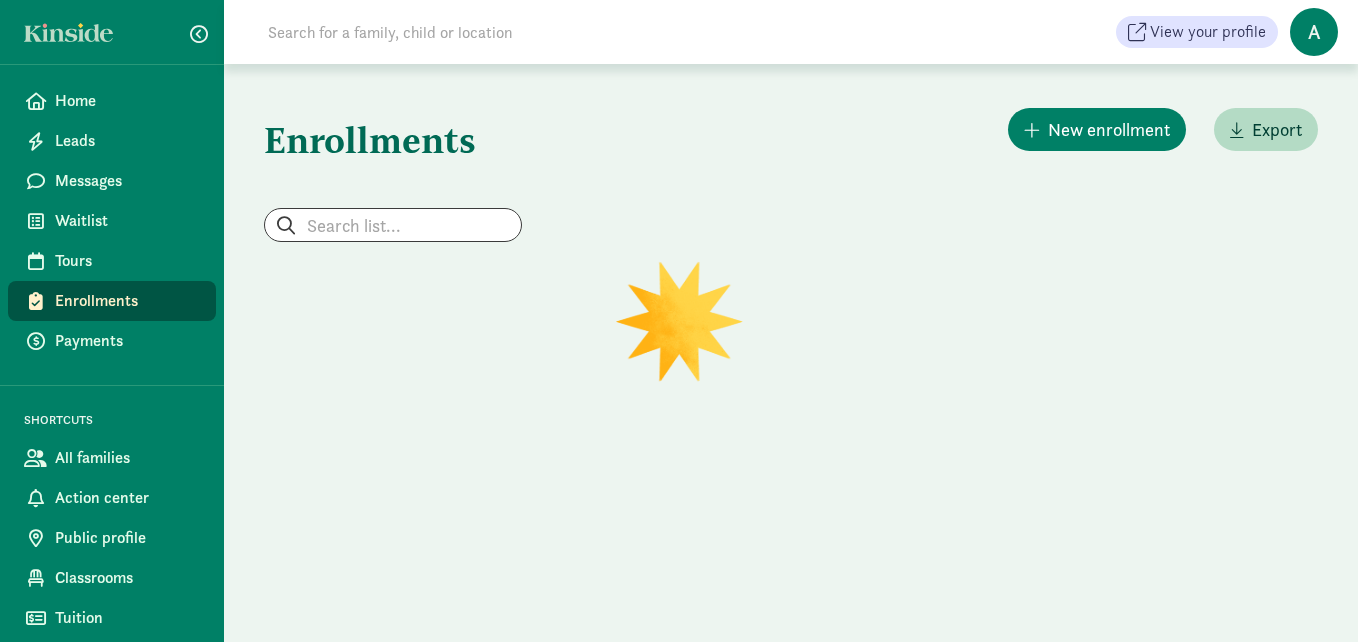 scroll, scrollTop: 0, scrollLeft: 0, axis: both 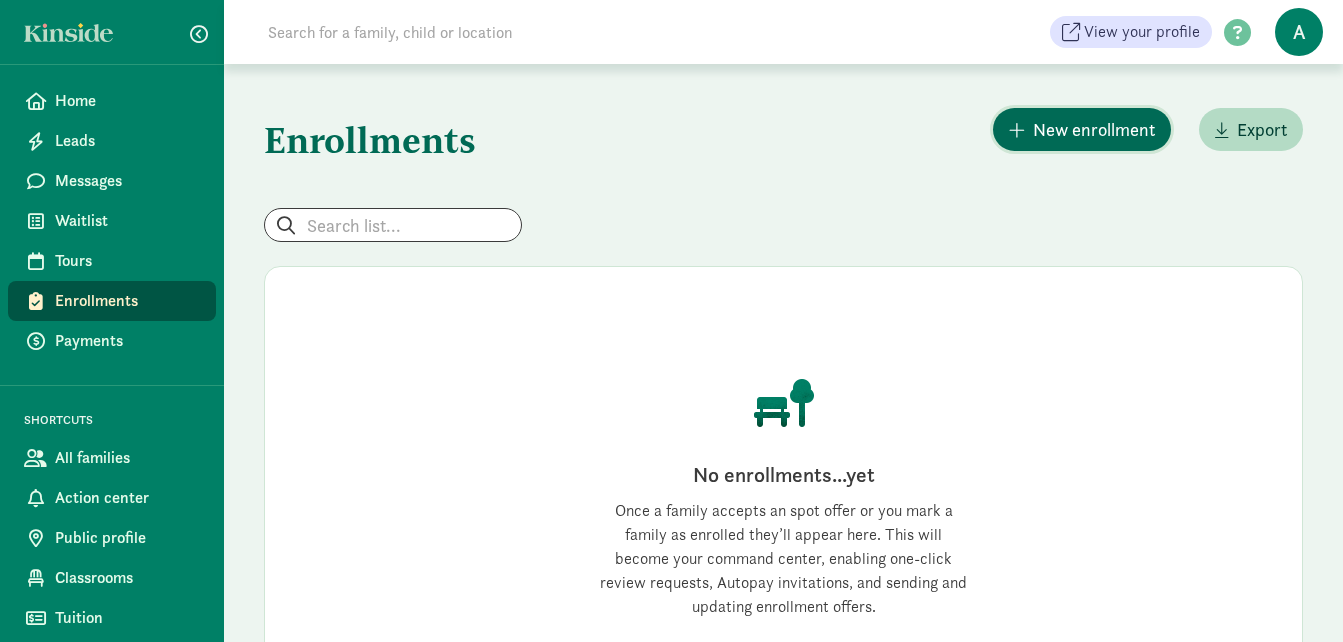 click on "New enrollment" at bounding box center [1094, 129] 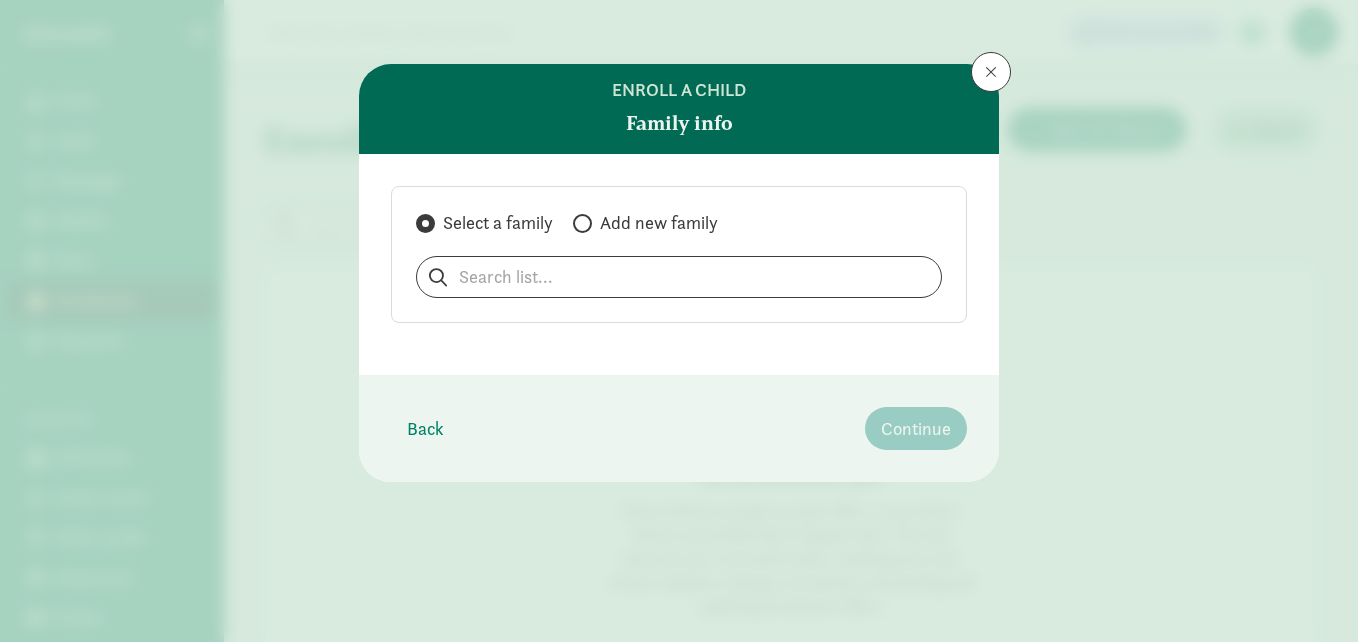 click at bounding box center (582, 223) 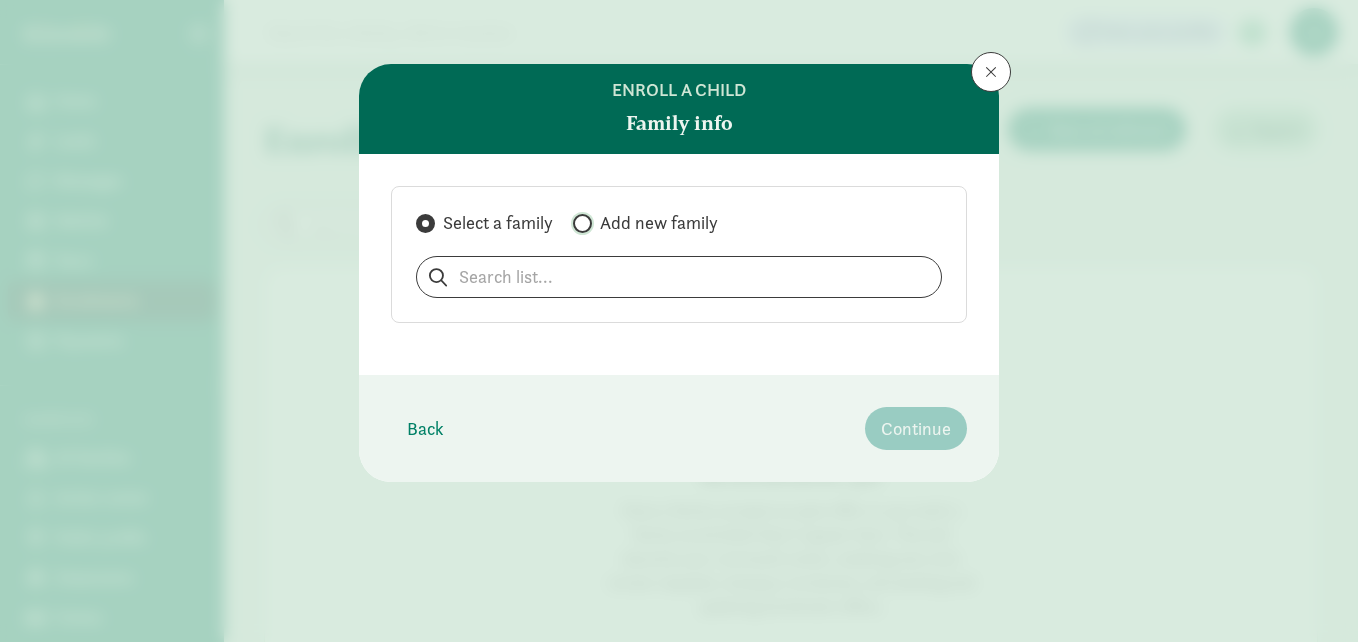 click on "Add new family" at bounding box center (579, 223) 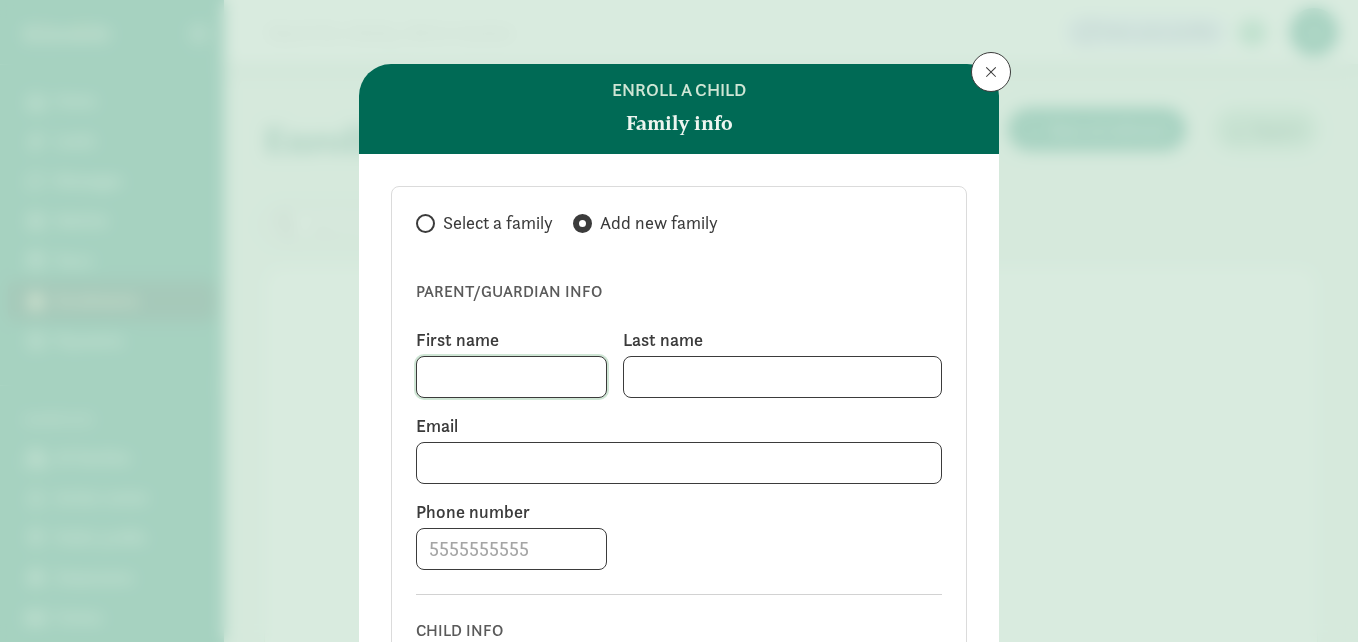 click 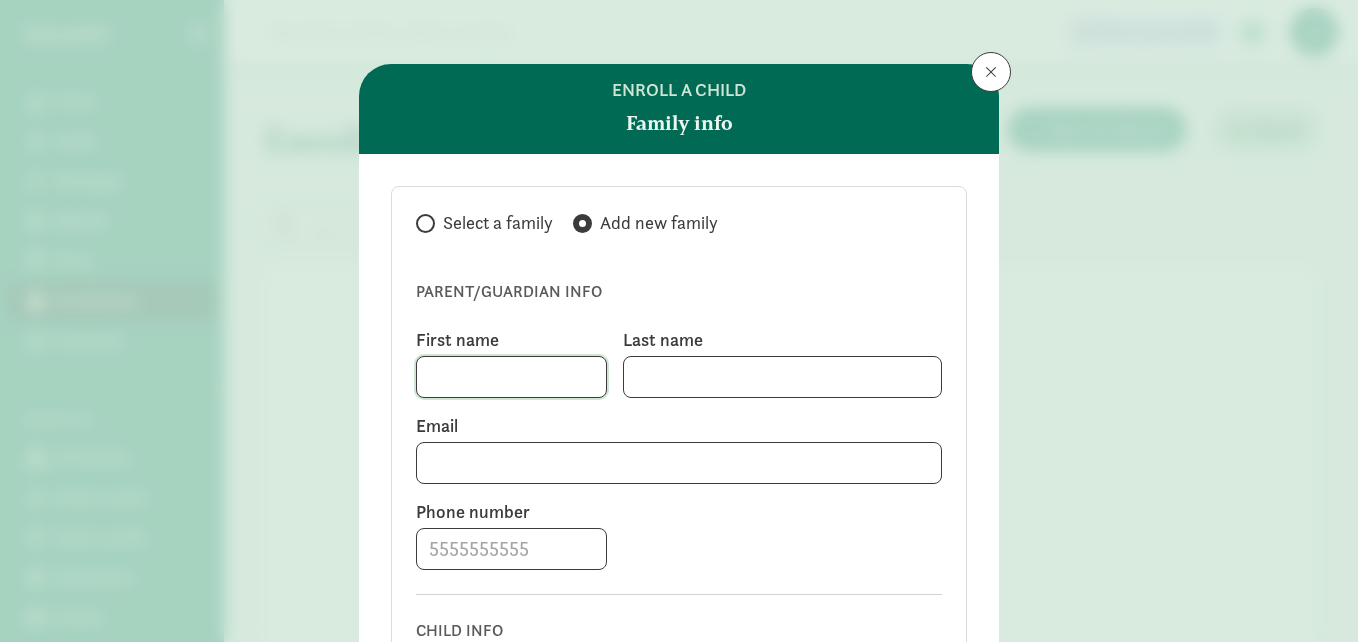 type on "Anai" 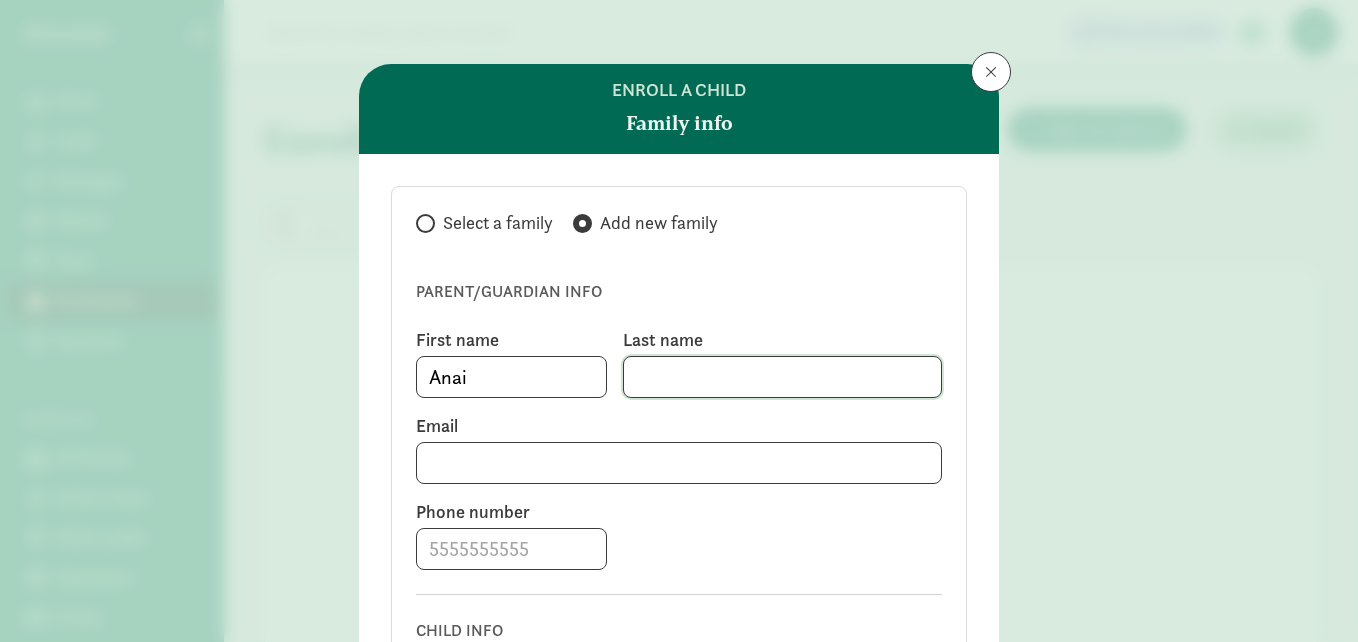 type on "[PERSON_NAME]" 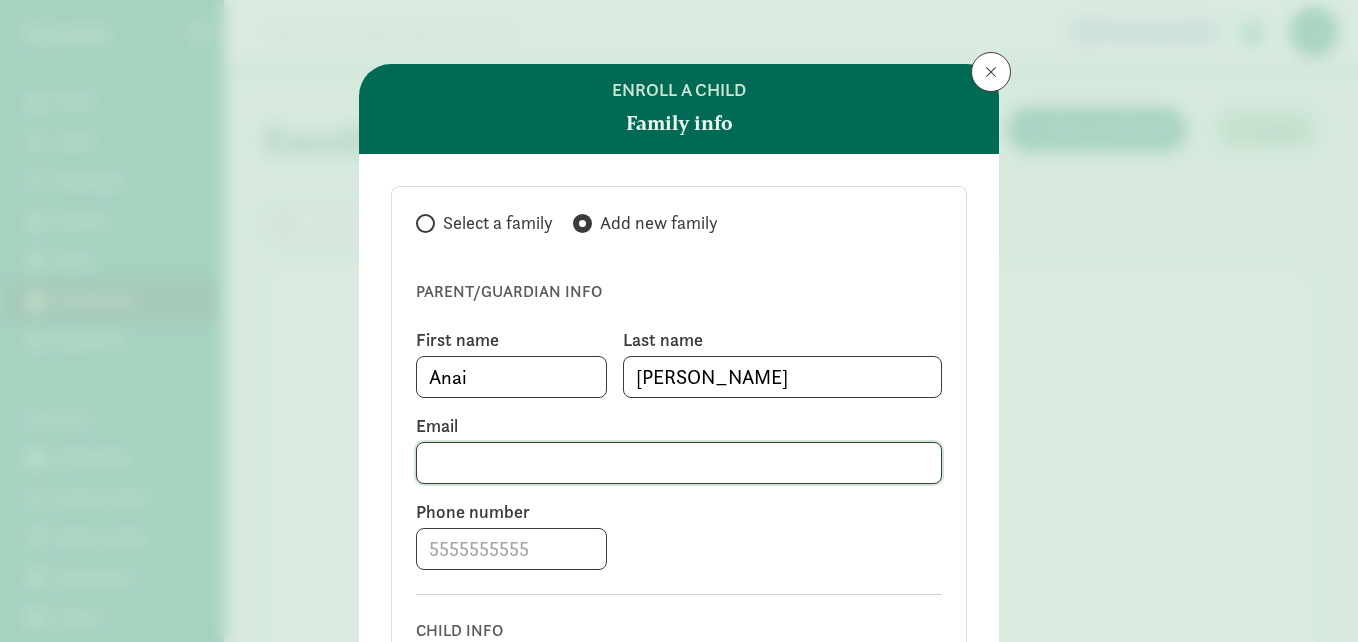 type on "[EMAIL_ADDRESS][DOMAIN_NAME]" 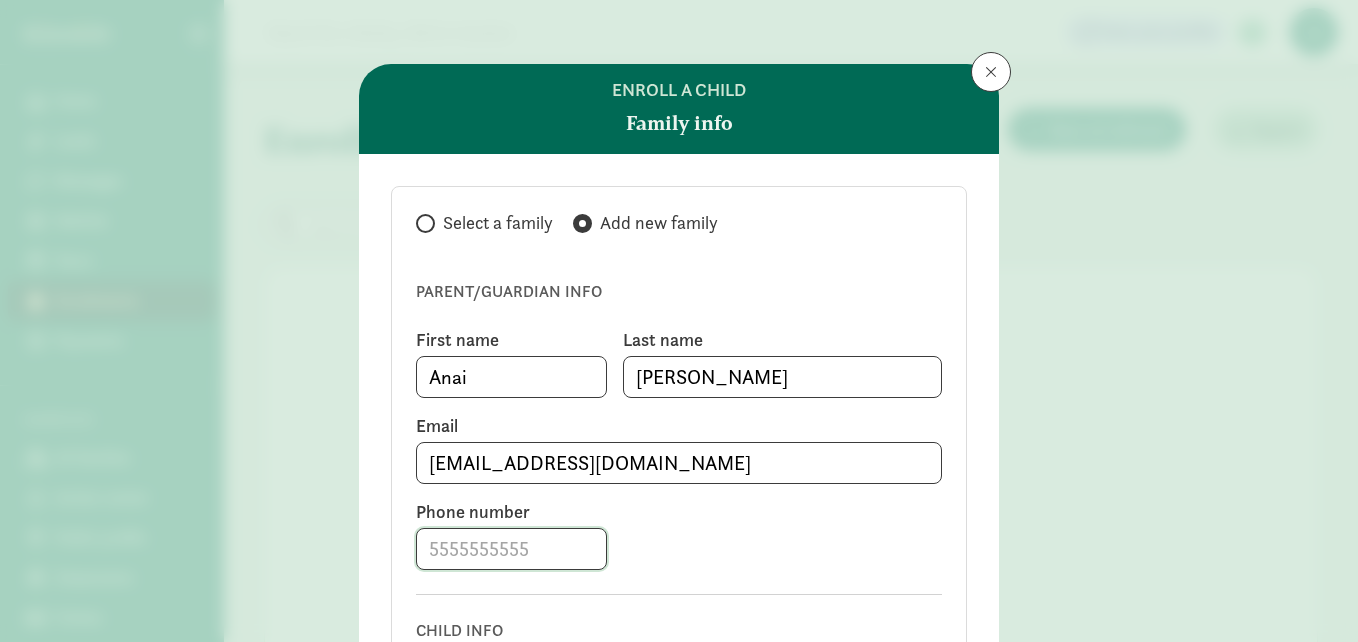 click 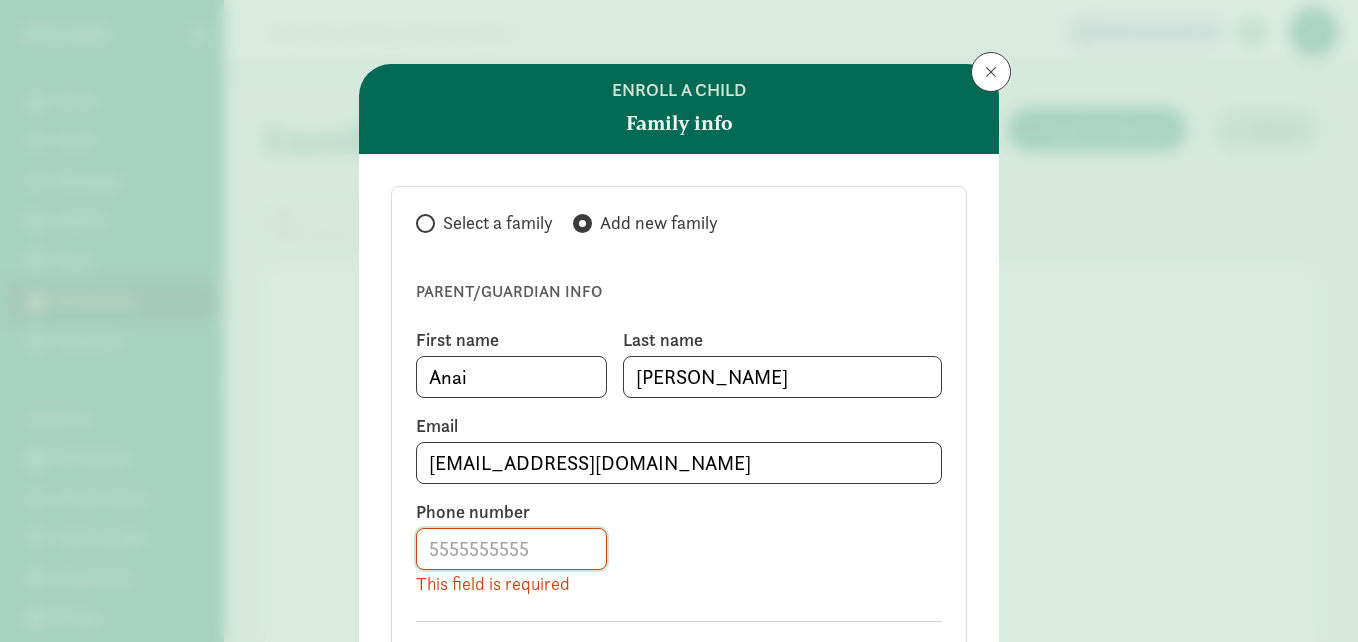 click 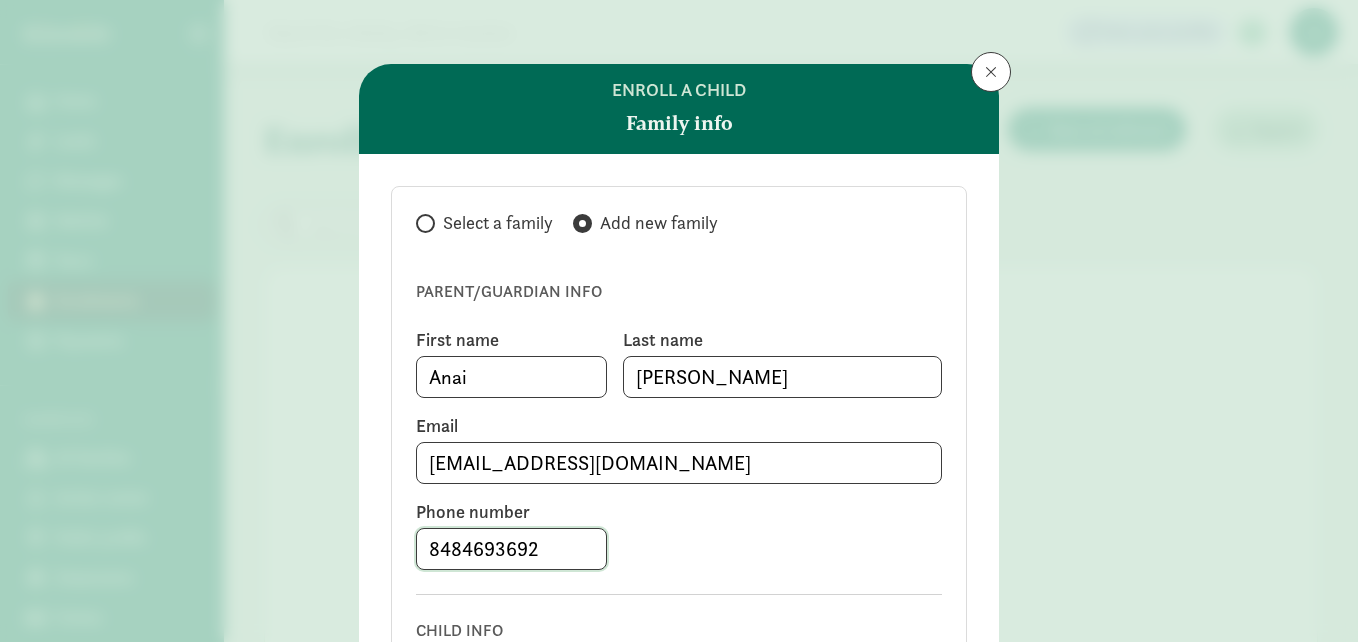 type on "8484693692" 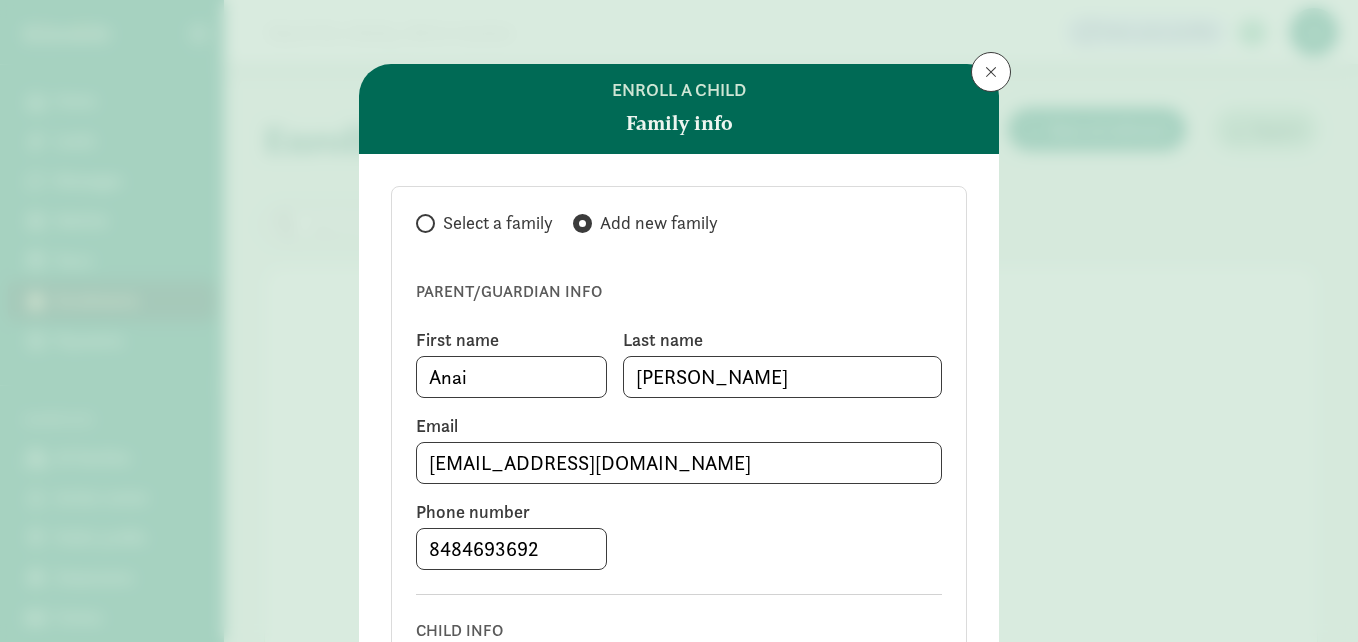 click on "Parent/guardian info   First name        Anai       Last name        Dixon       Email        anaidixon40@gmail.com       Phone number        8484693692         Child info   First name              Last name              Birth date                Pro tip:  If you are enrolling more than one child for this family you
can add other children in  Enrollments  by clicking  New
Enrollment , selecting this family, then clicking  Add Another
Child ." at bounding box center [679, 560] 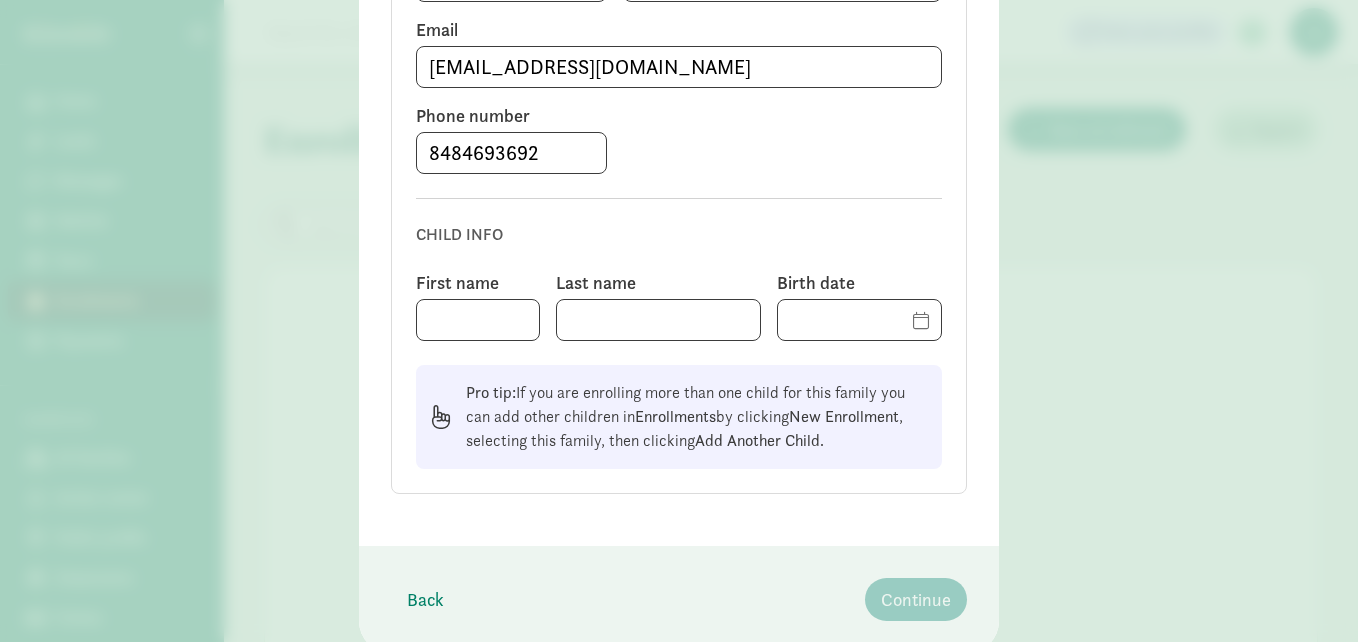 scroll, scrollTop: 400, scrollLeft: 0, axis: vertical 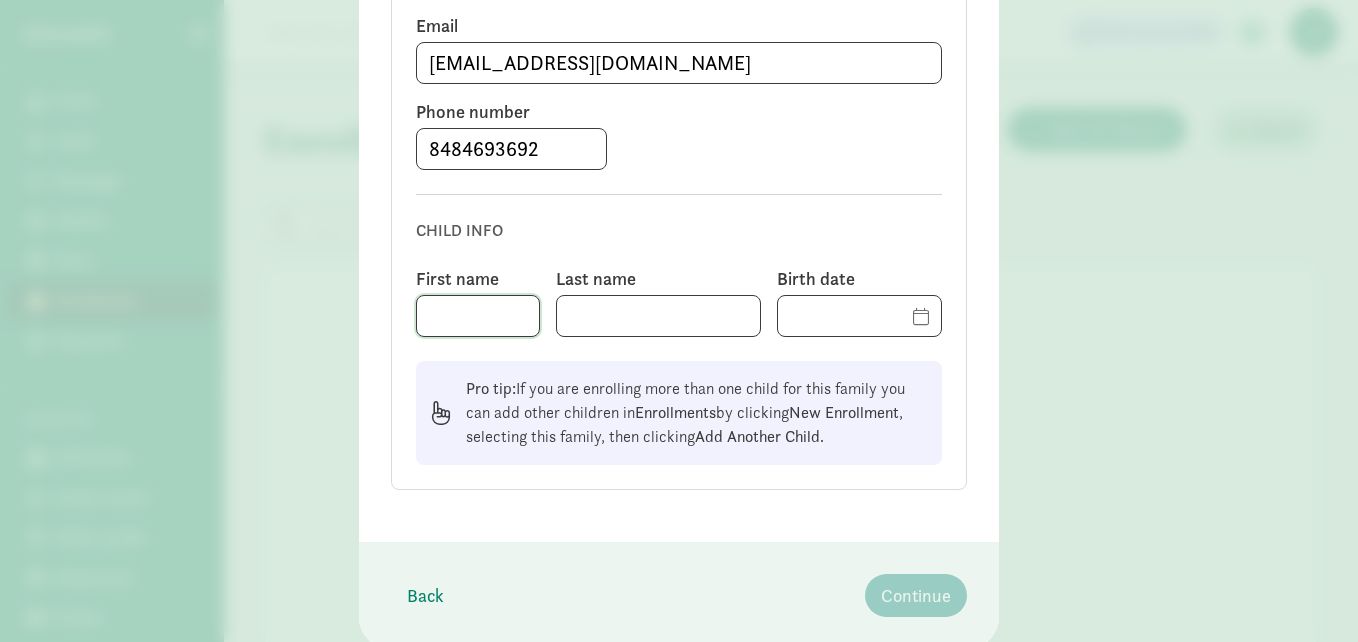 click 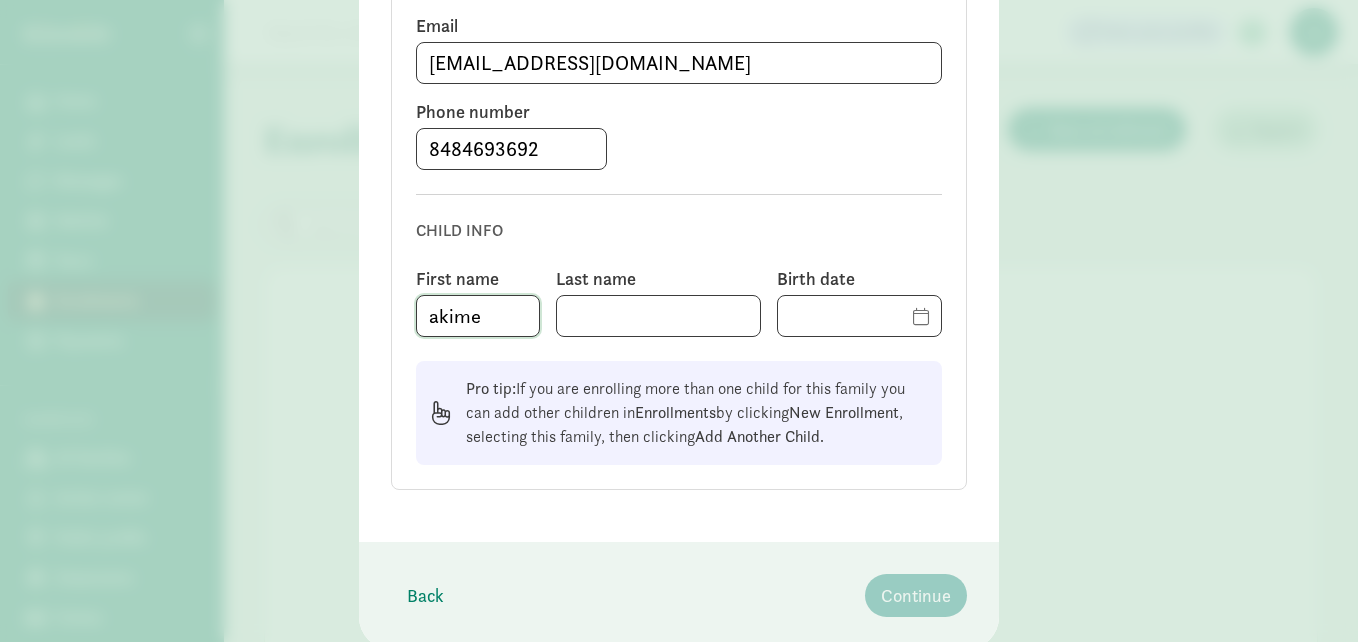type on "akime" 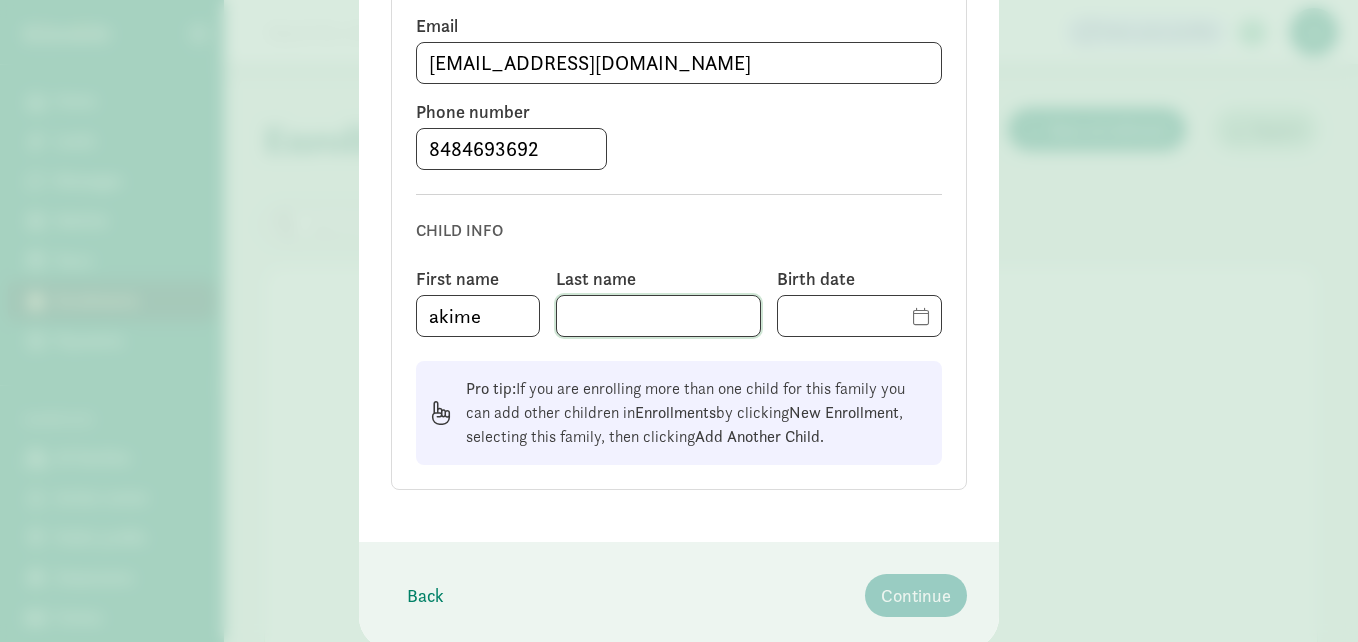 click 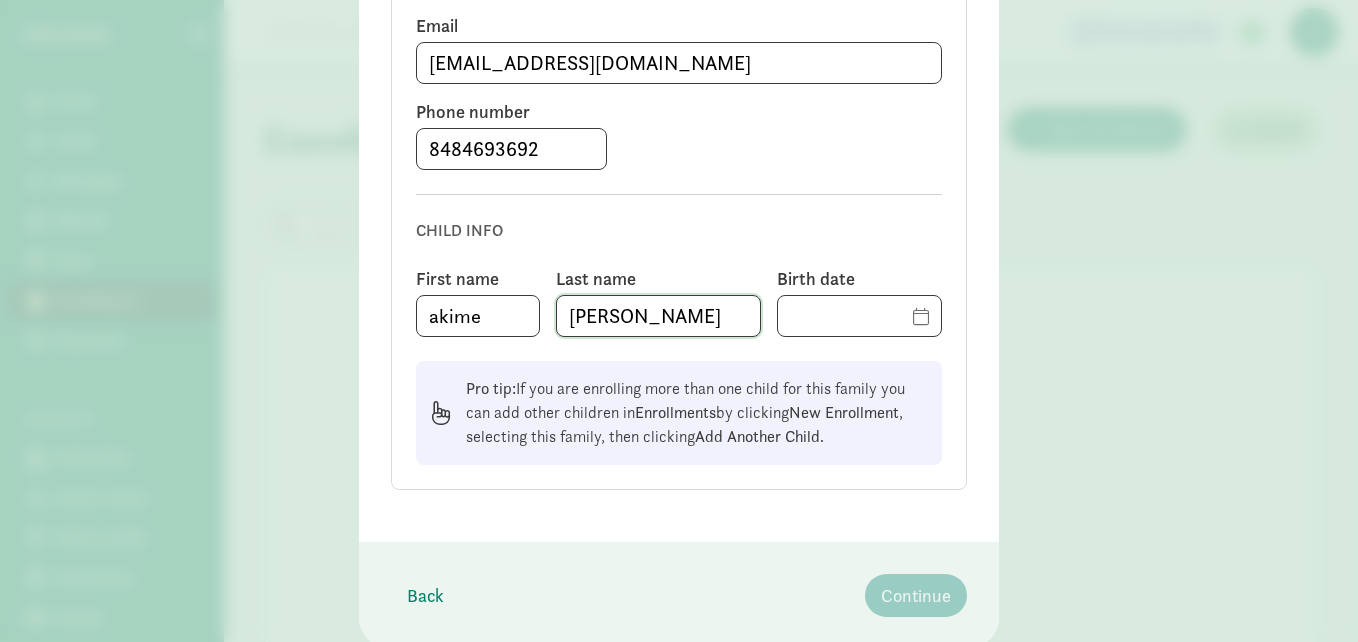 type on "thomas" 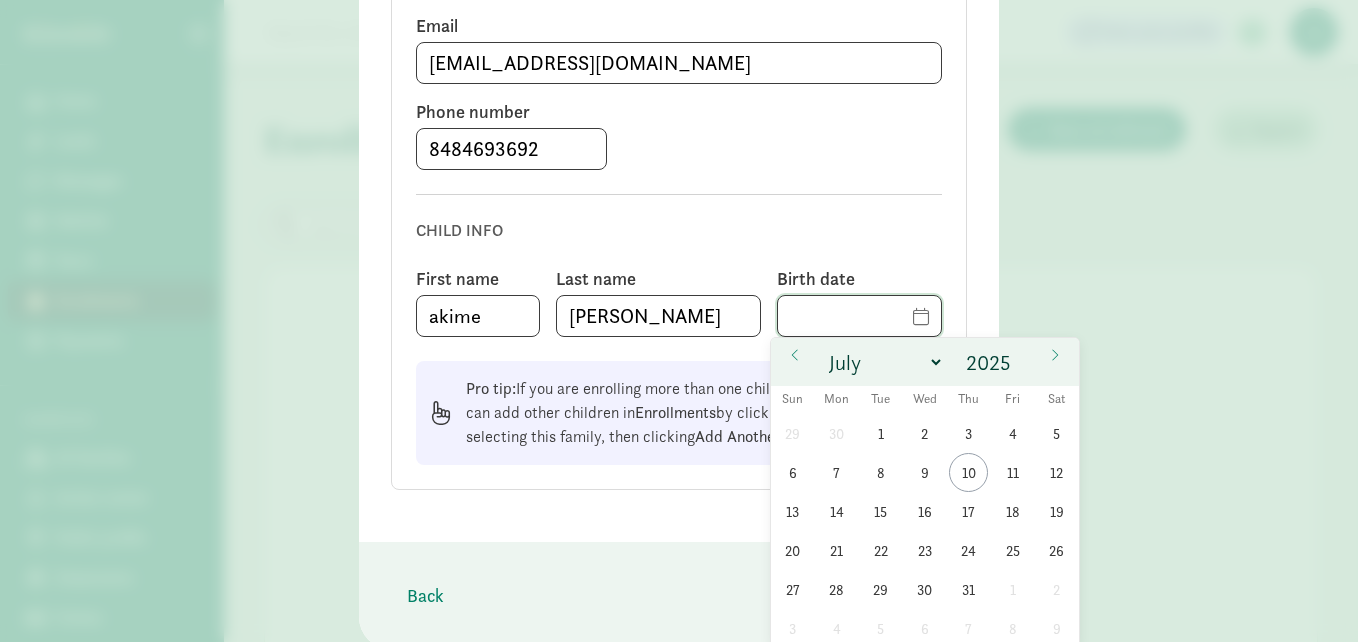 click 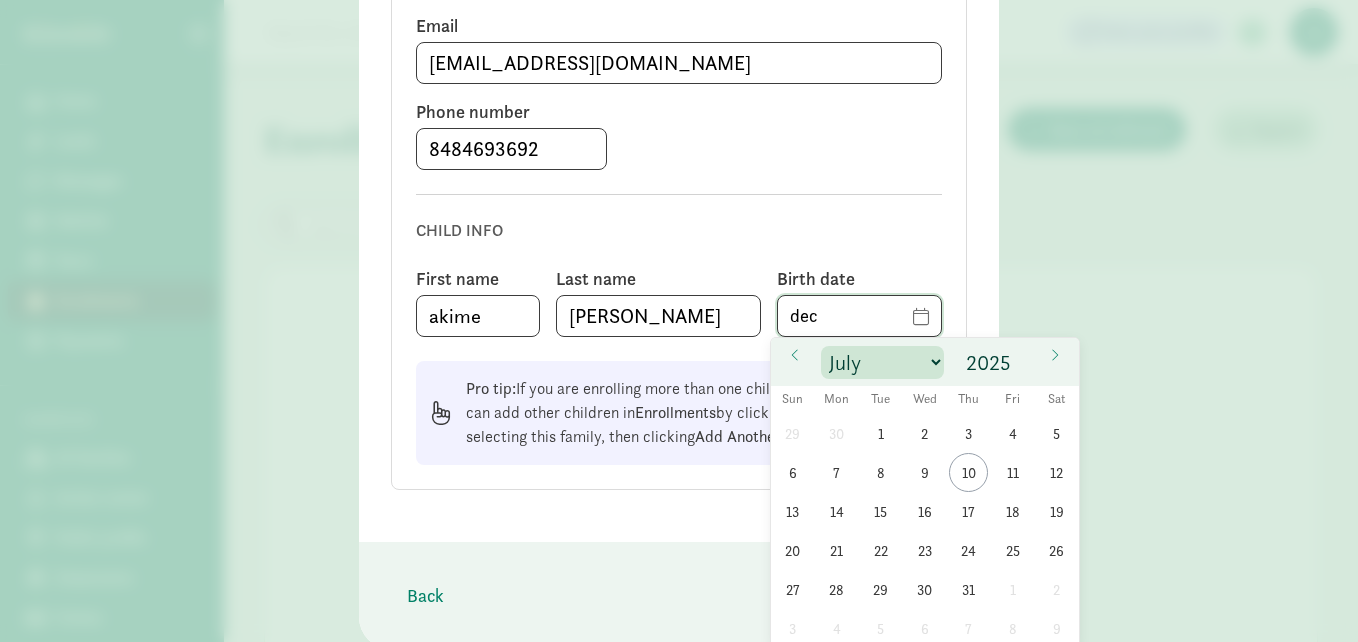 type on "dec" 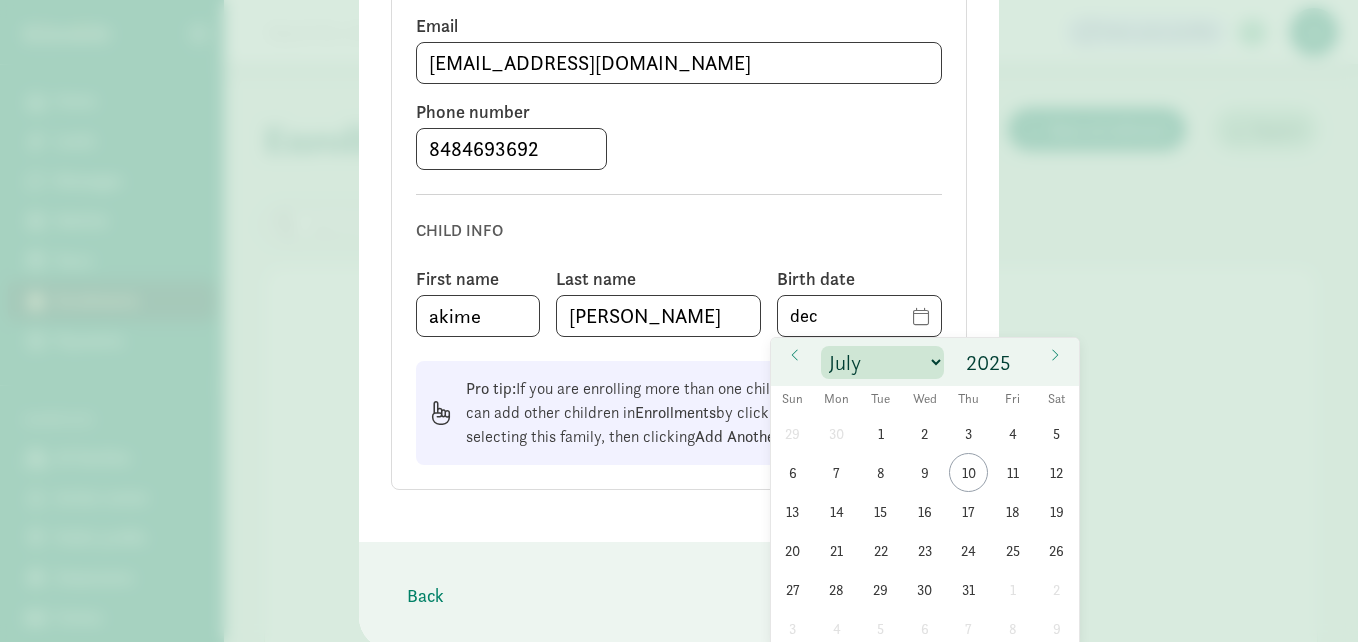 click on "January February March April May June July August September October November December" at bounding box center (882, 362) 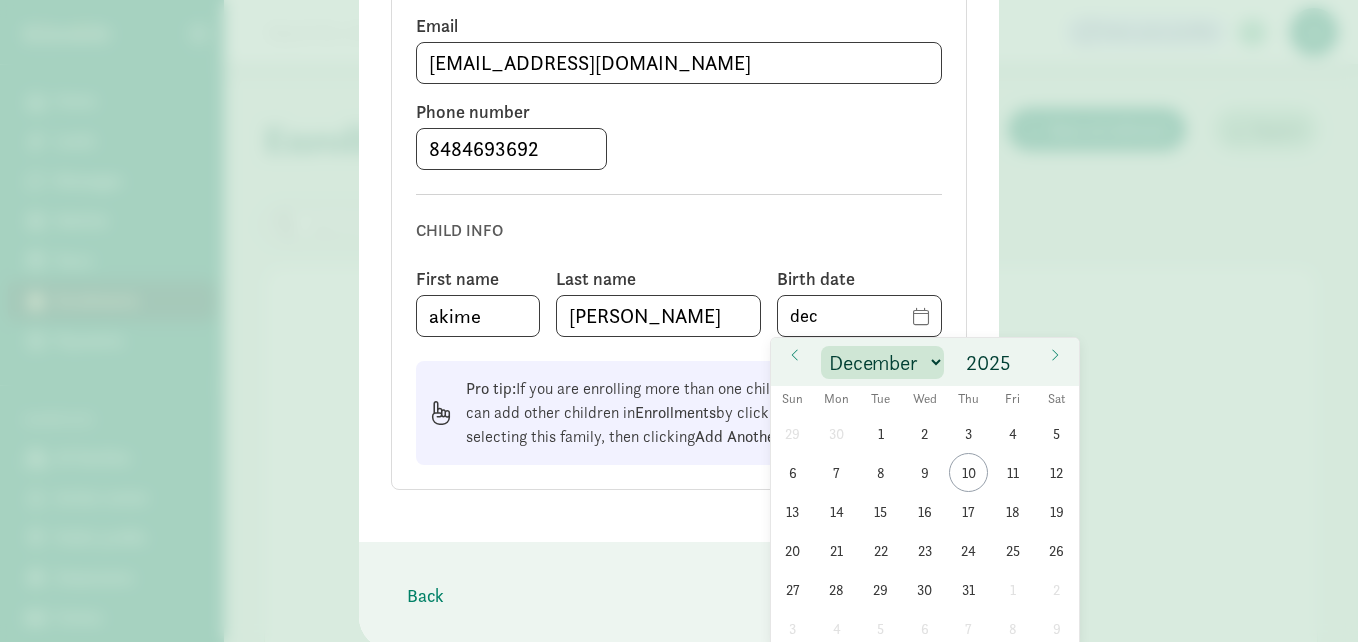 click on "January February March April May June July August September October November December" at bounding box center [882, 362] 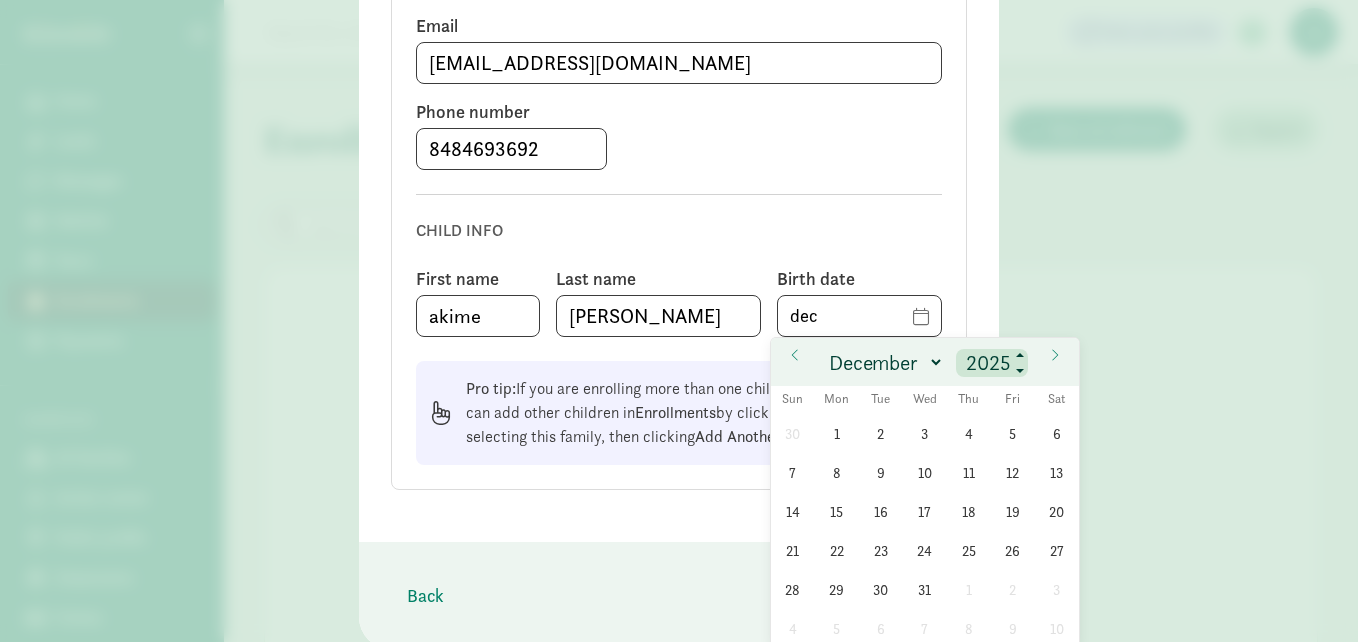 click on "2025" at bounding box center (992, 363) 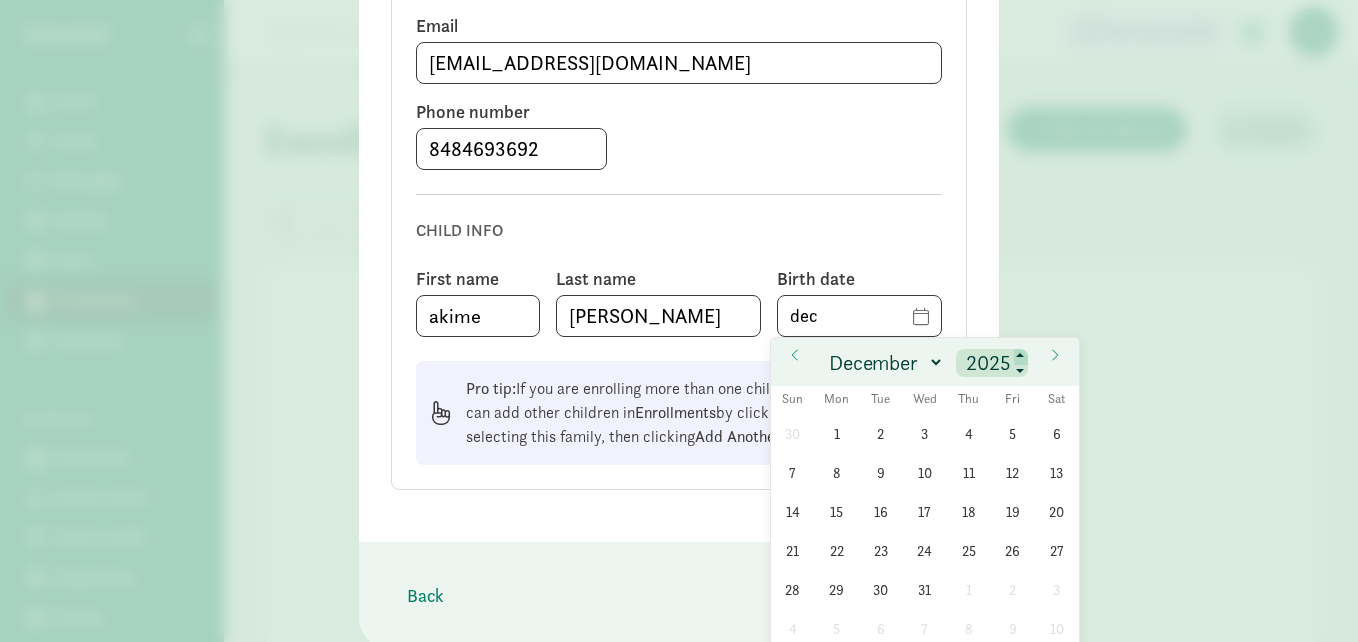 click at bounding box center (1021, 357) 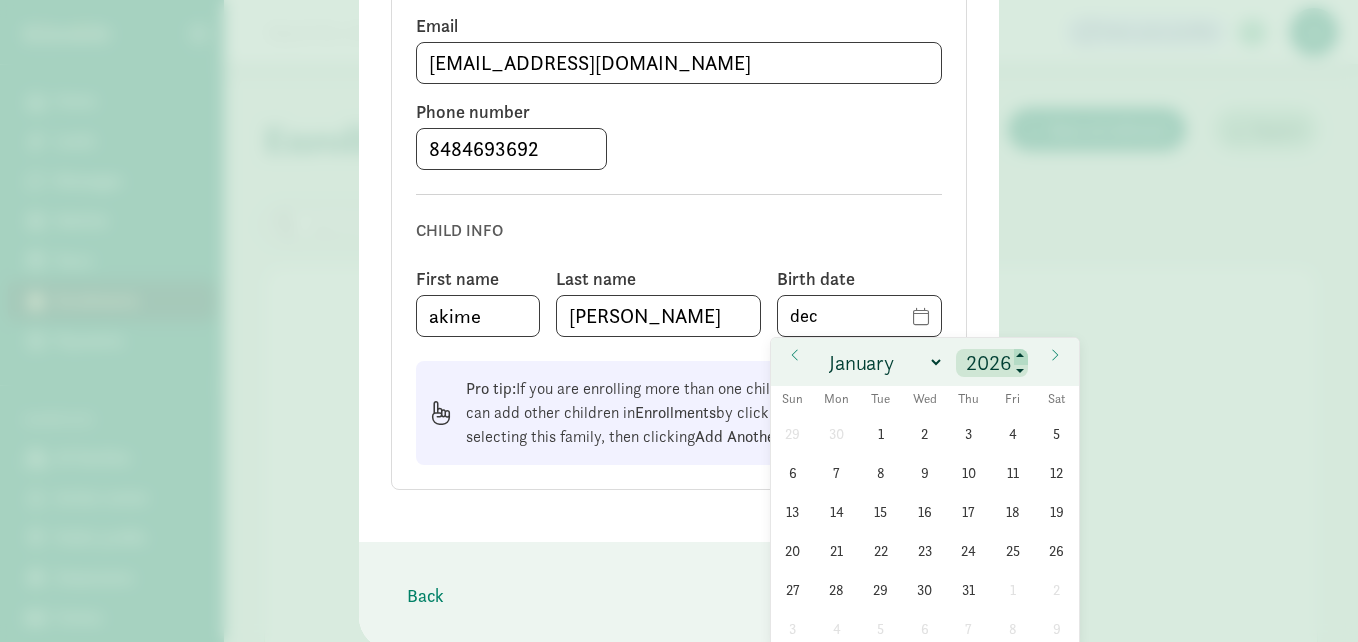 click at bounding box center (1021, 357) 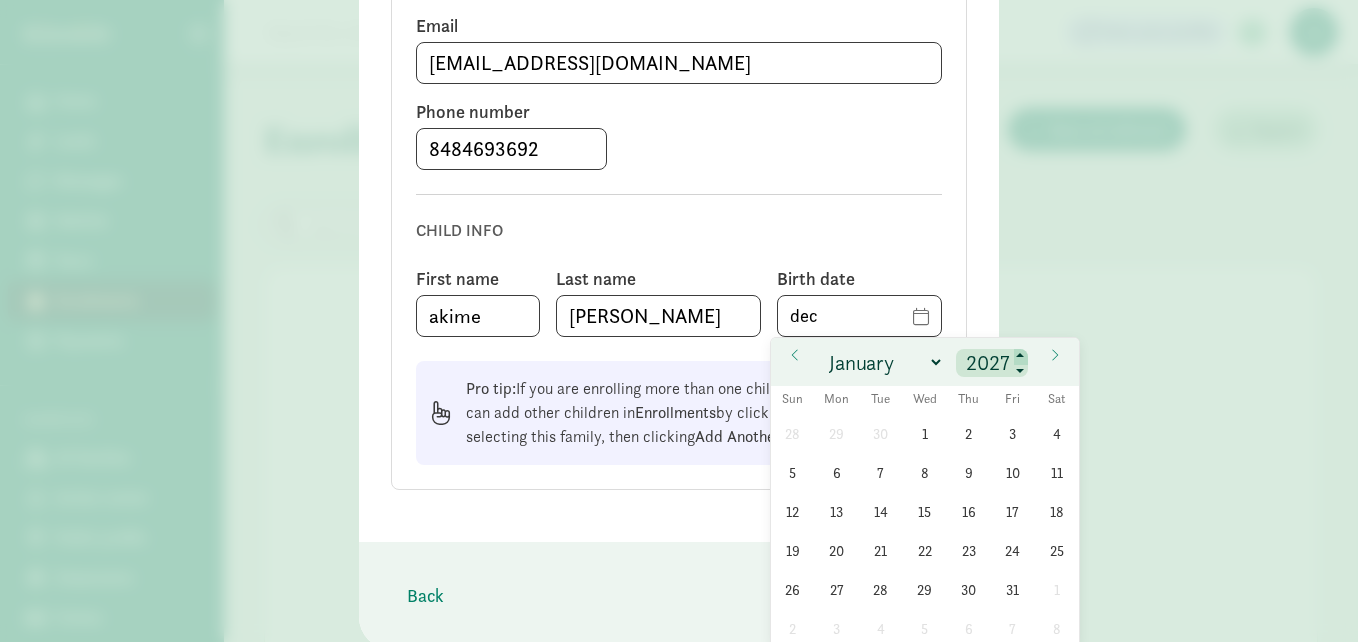 click at bounding box center [1021, 357] 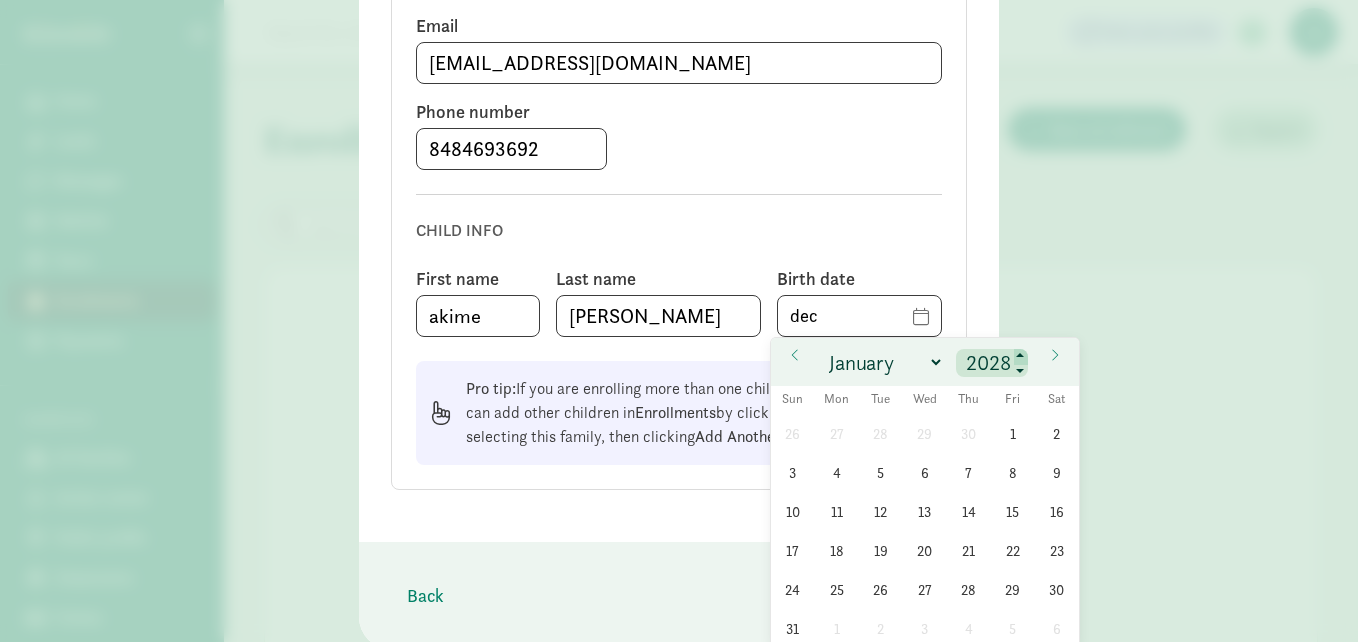 click at bounding box center [1021, 357] 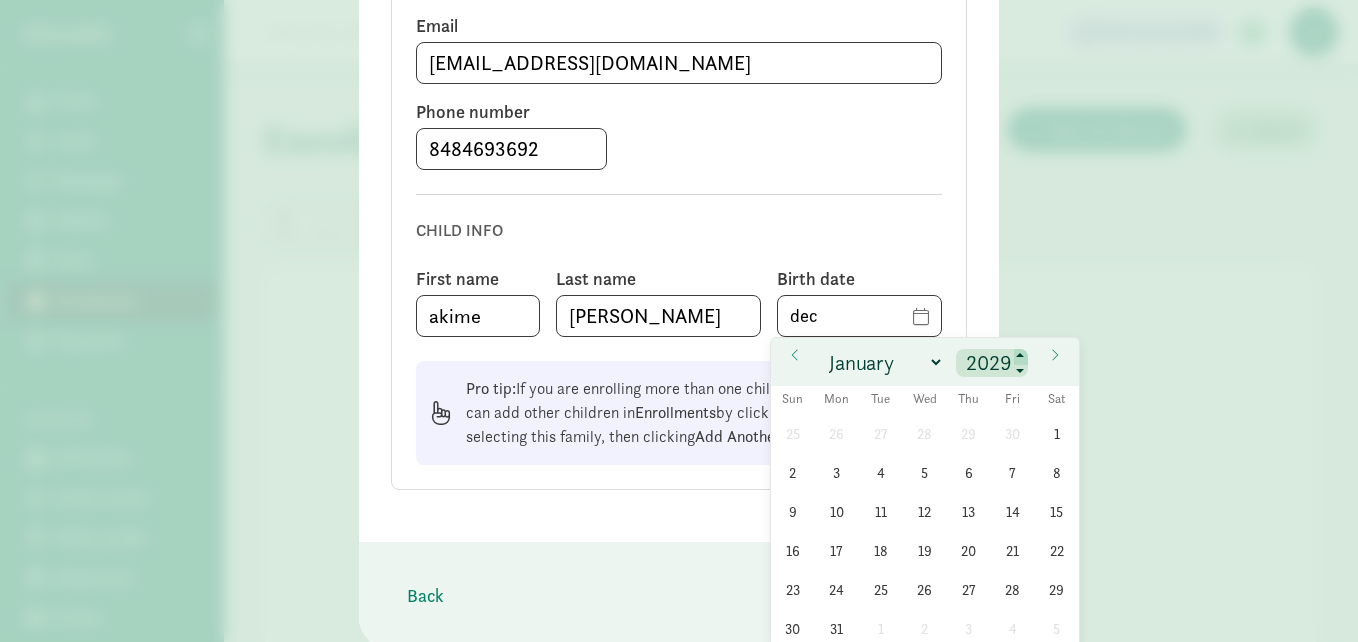 click at bounding box center [1021, 357] 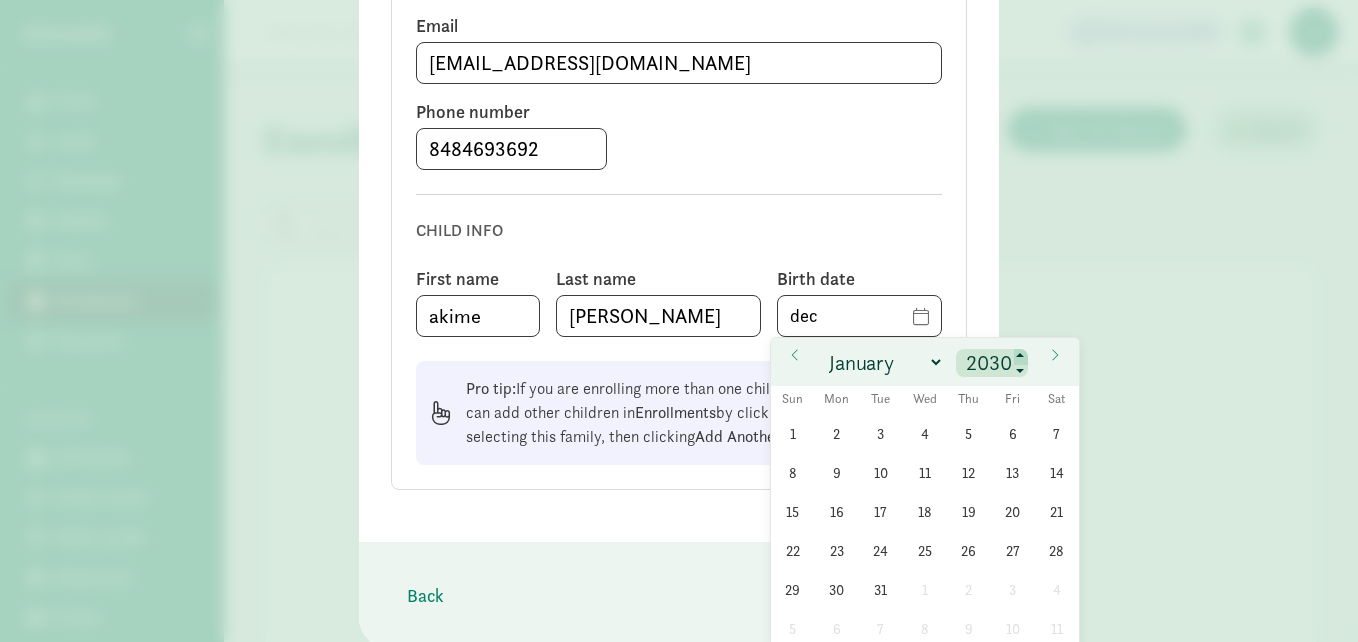 click at bounding box center (1021, 357) 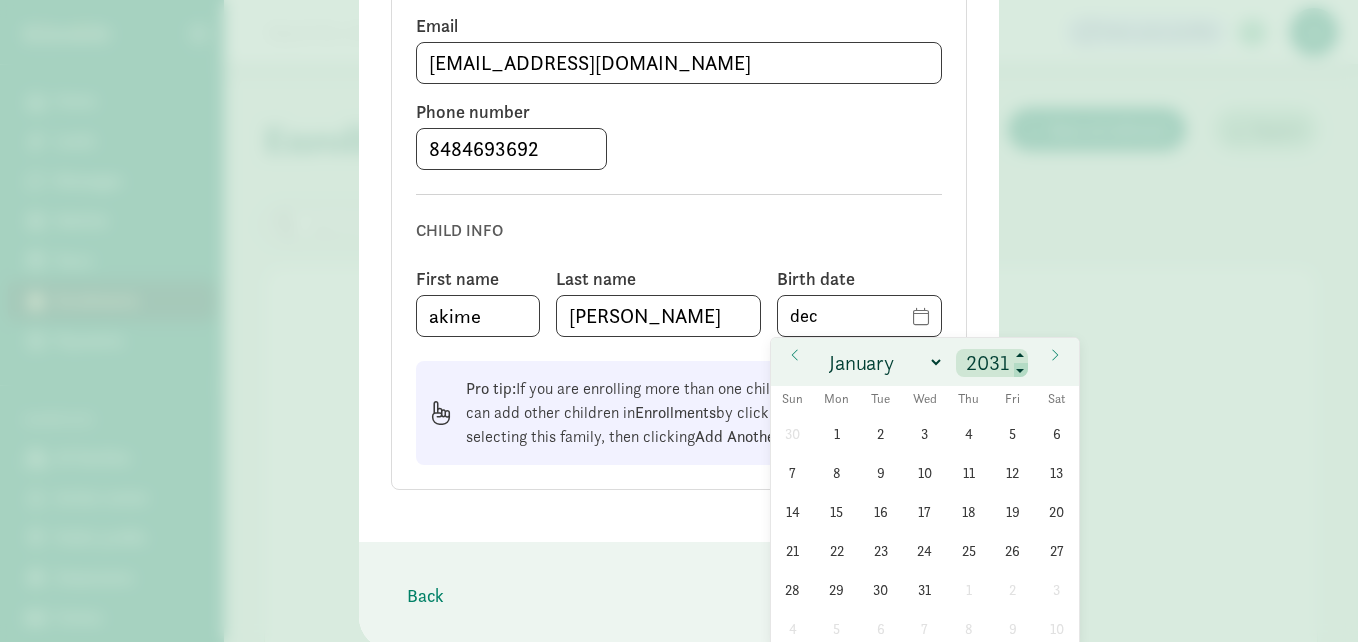 click at bounding box center [1021, 371] 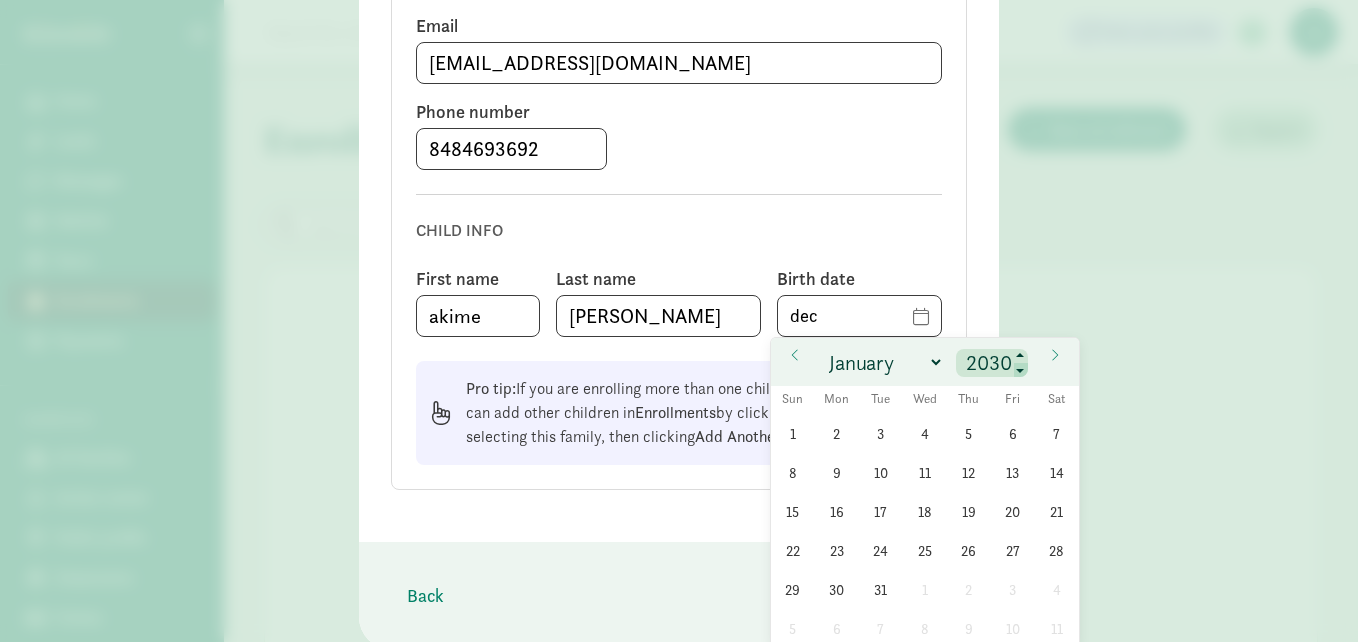 click at bounding box center (1021, 371) 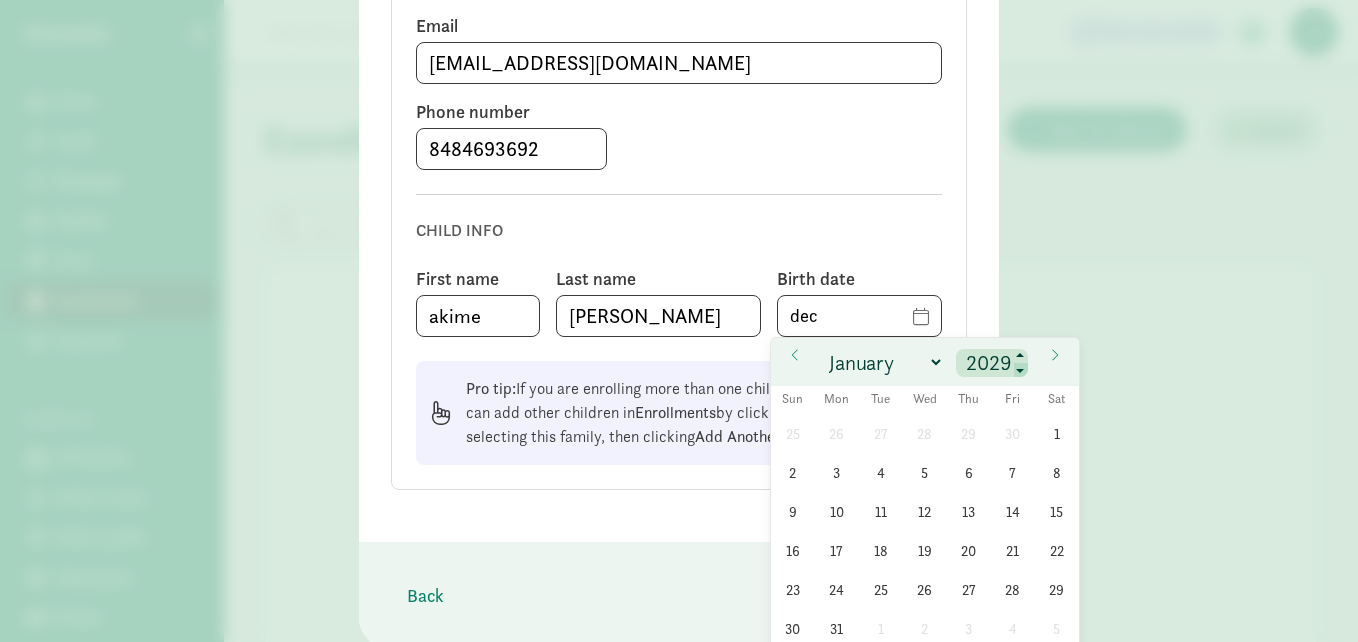 click at bounding box center [1021, 371] 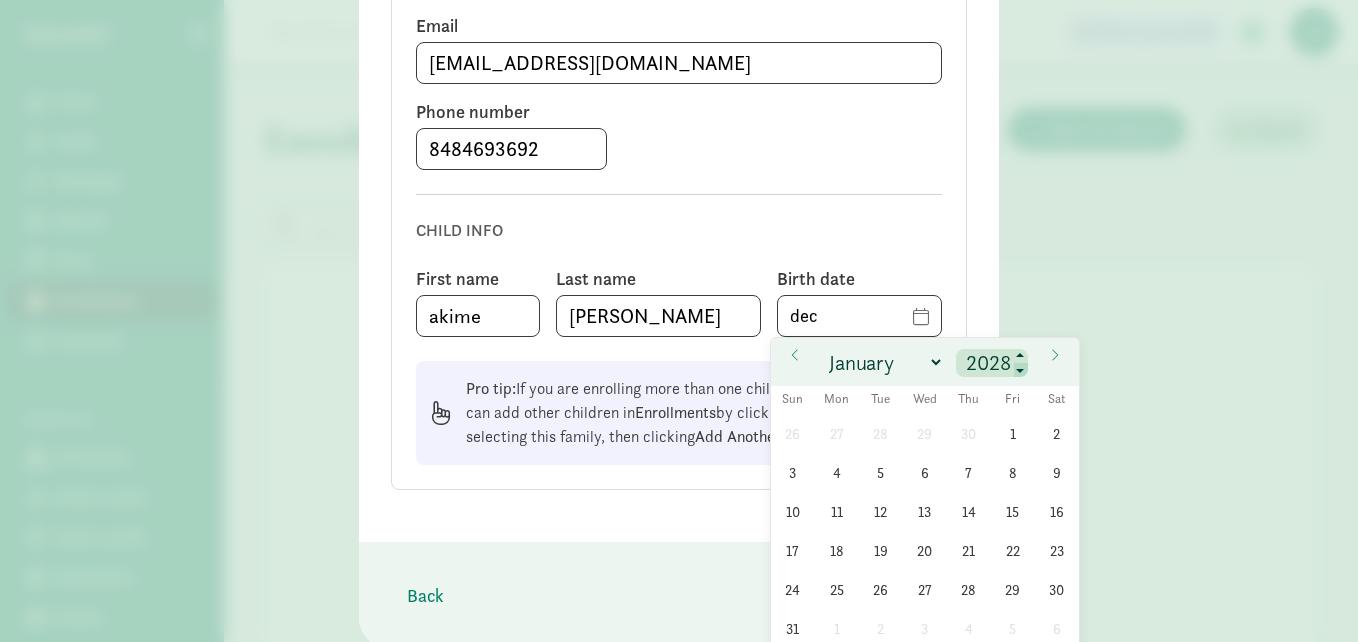 click at bounding box center [1021, 371] 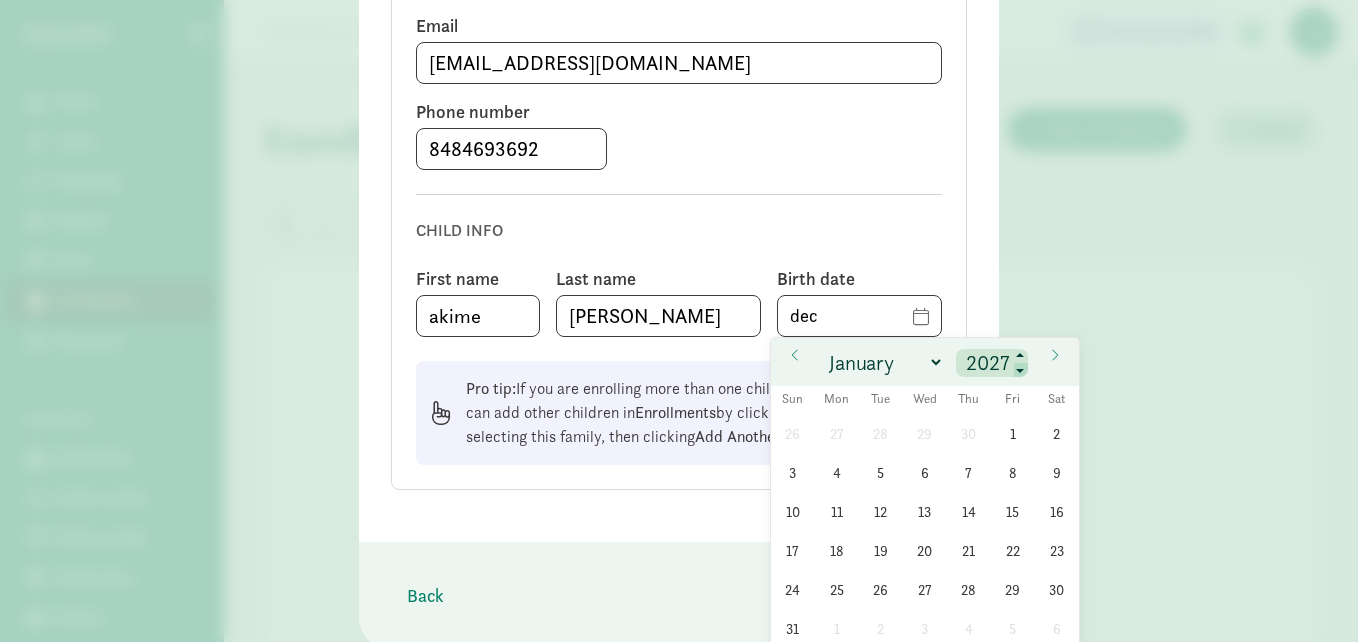 click at bounding box center (1021, 371) 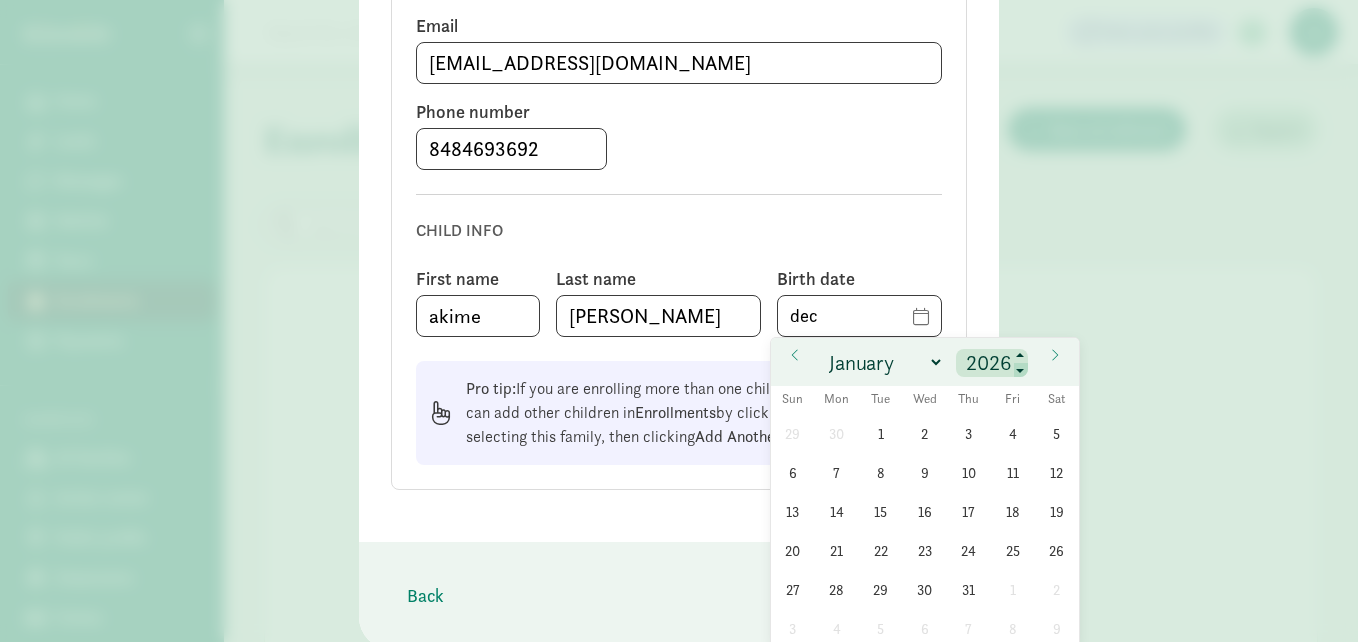 click at bounding box center (1021, 371) 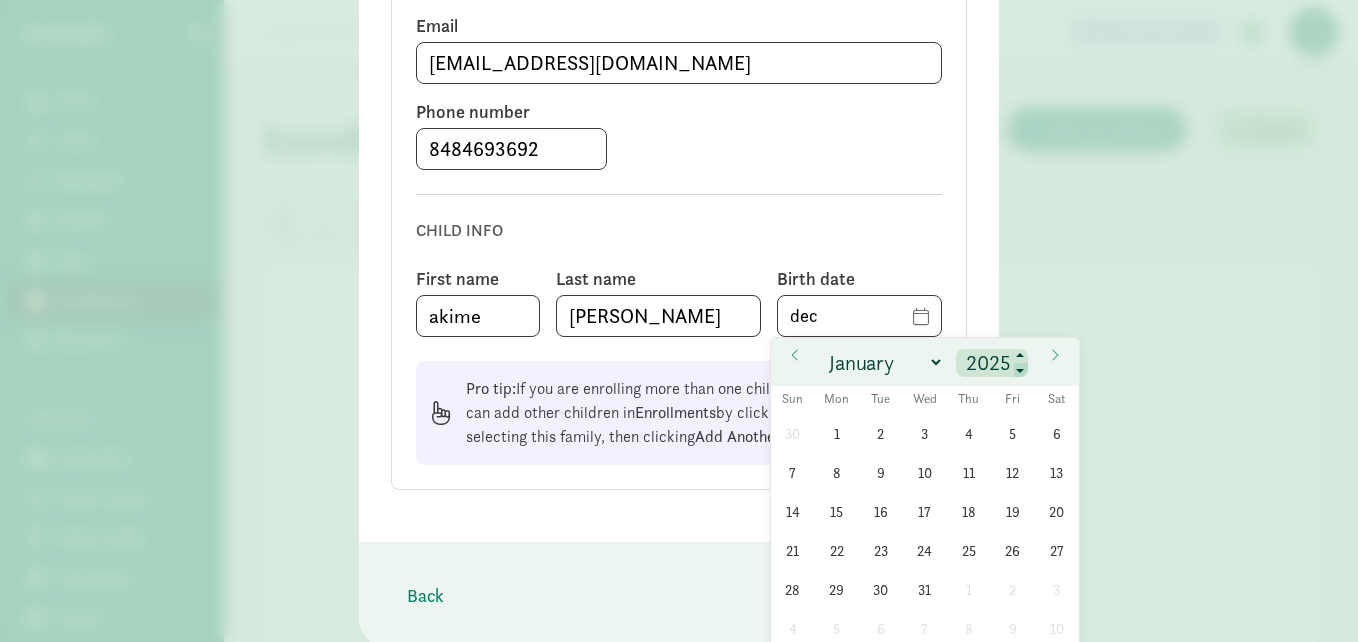 click at bounding box center (1021, 371) 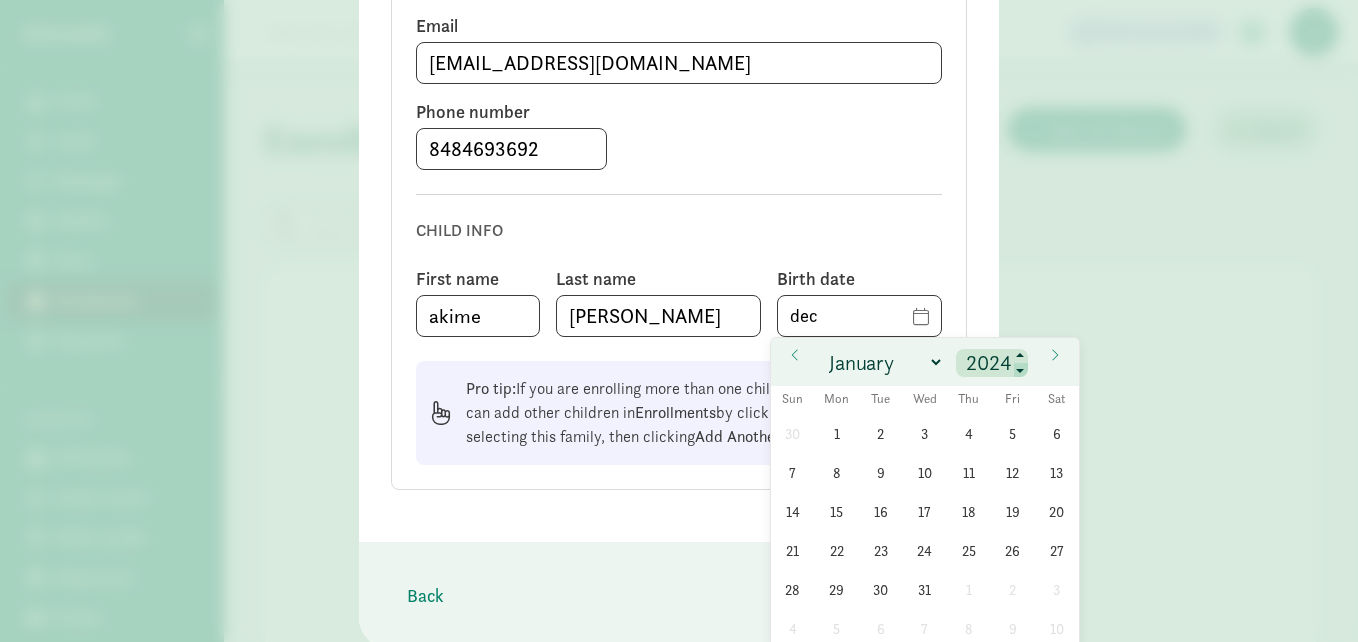 click at bounding box center (1021, 371) 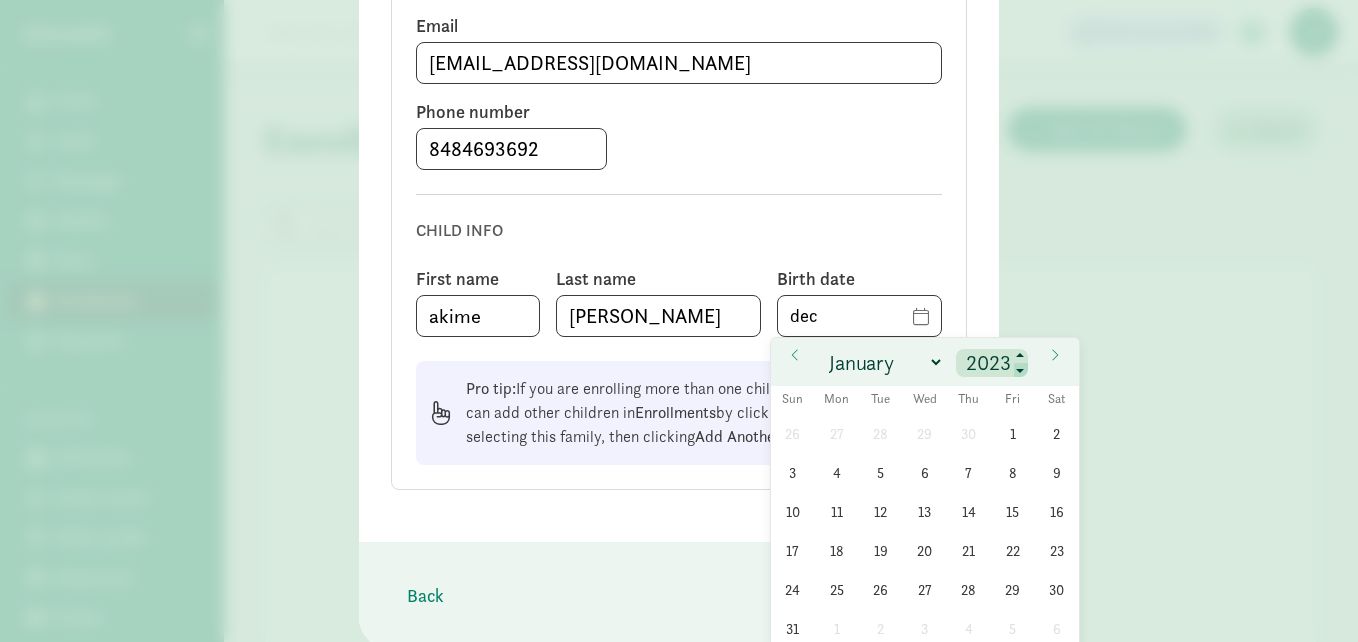 click at bounding box center [1021, 371] 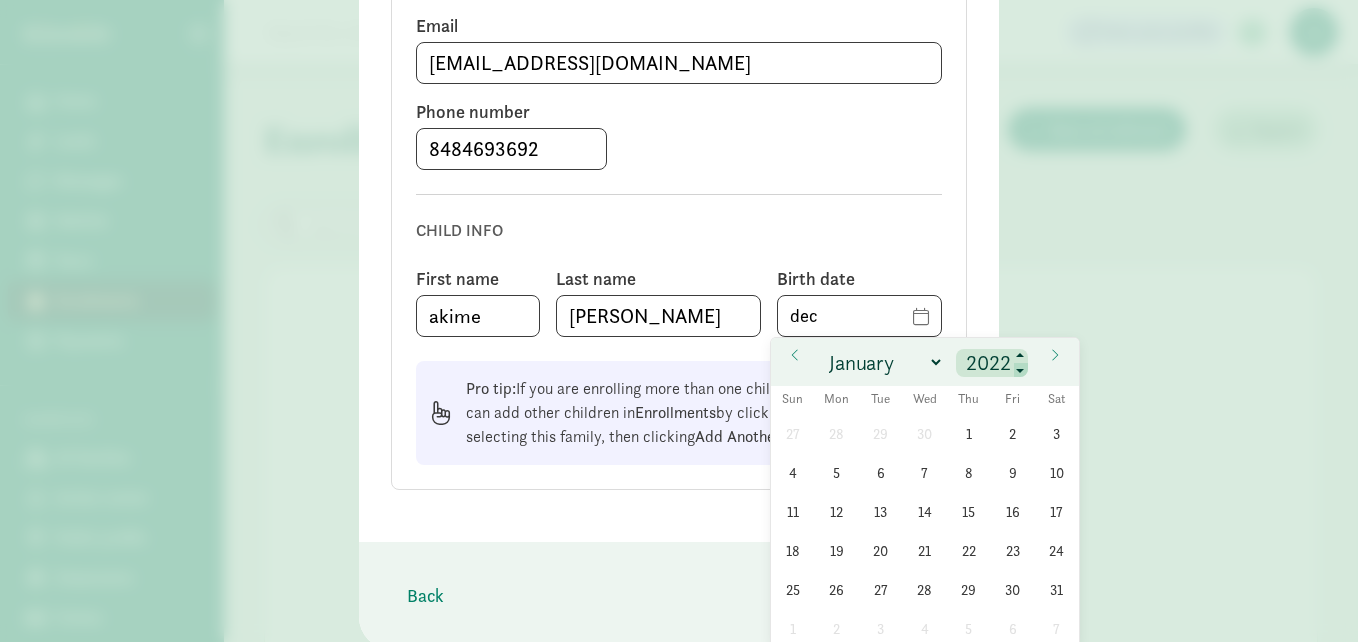 click at bounding box center (1021, 371) 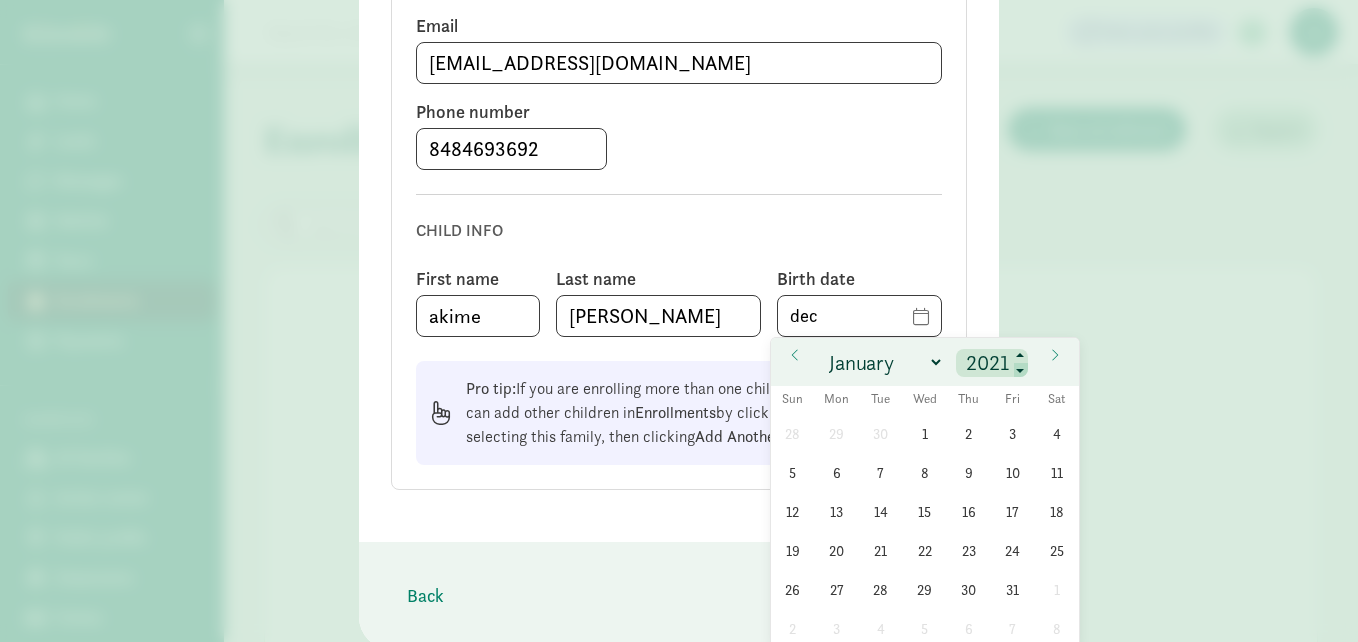 click at bounding box center (1021, 371) 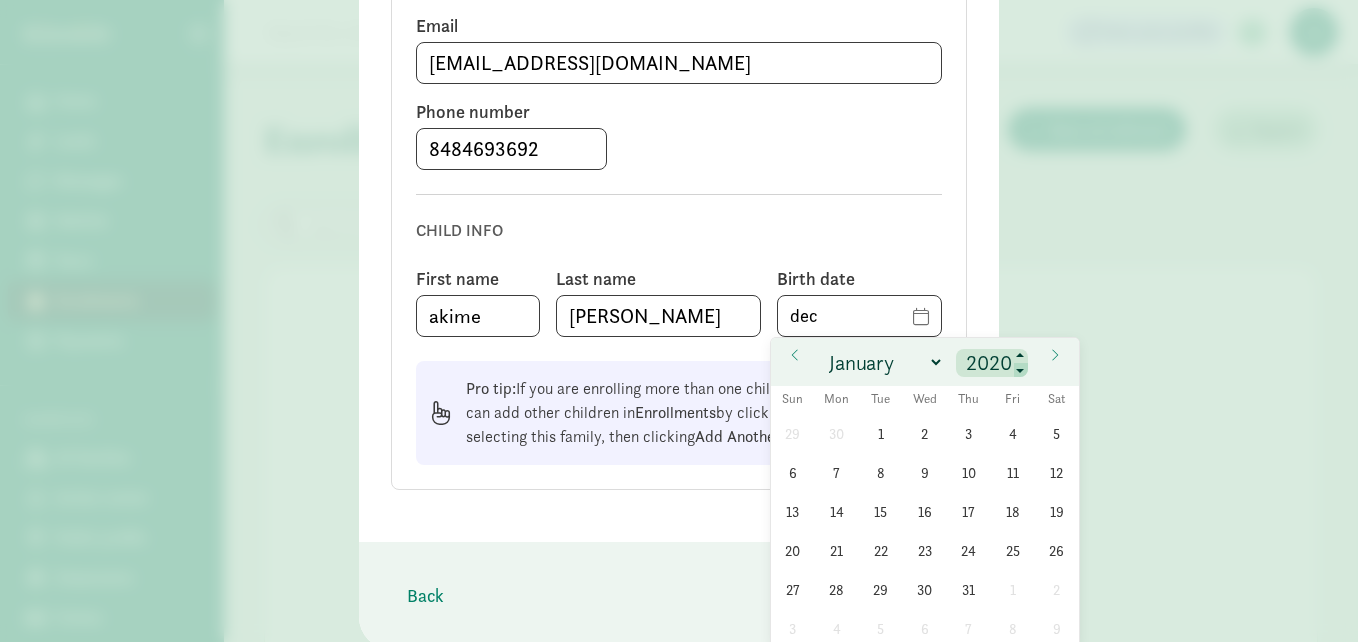 click at bounding box center [1021, 371] 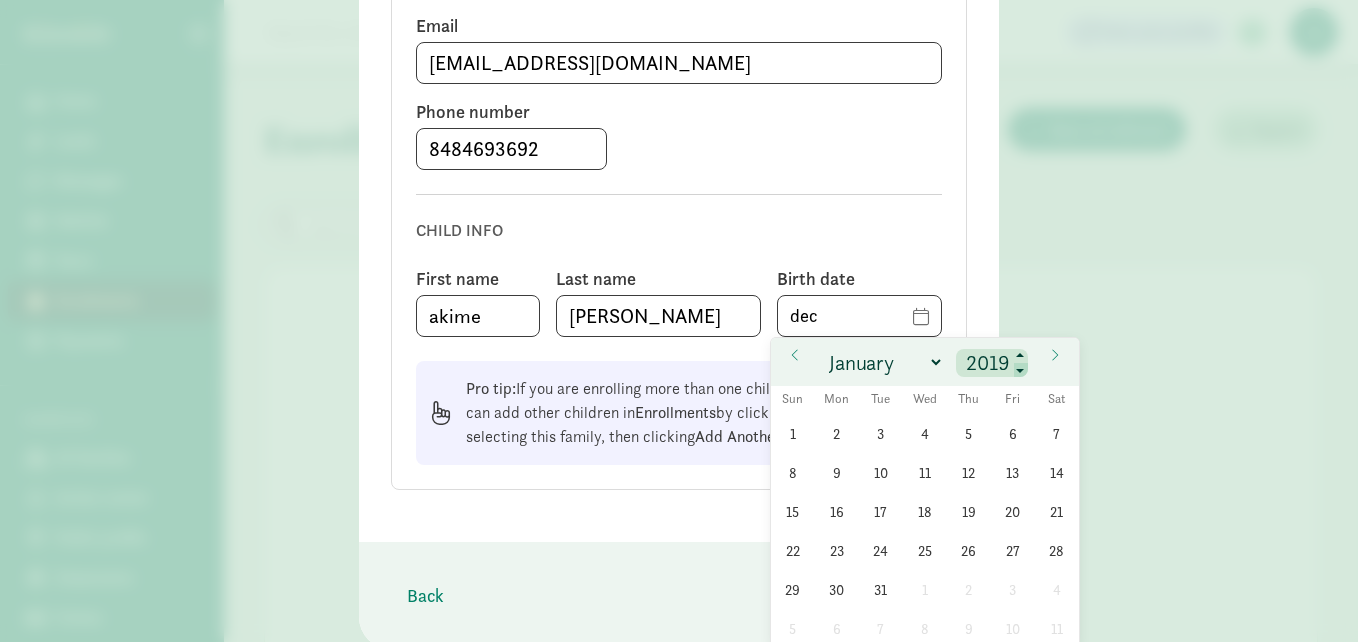click at bounding box center (1021, 371) 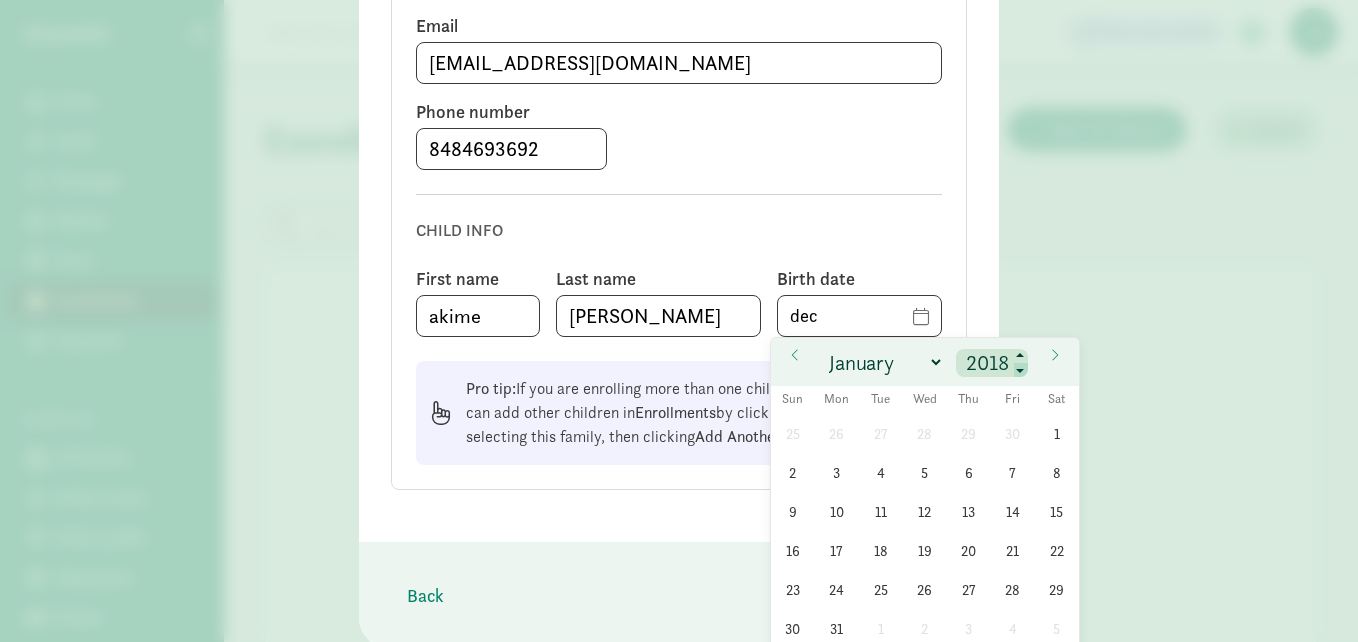 click at bounding box center [1021, 371] 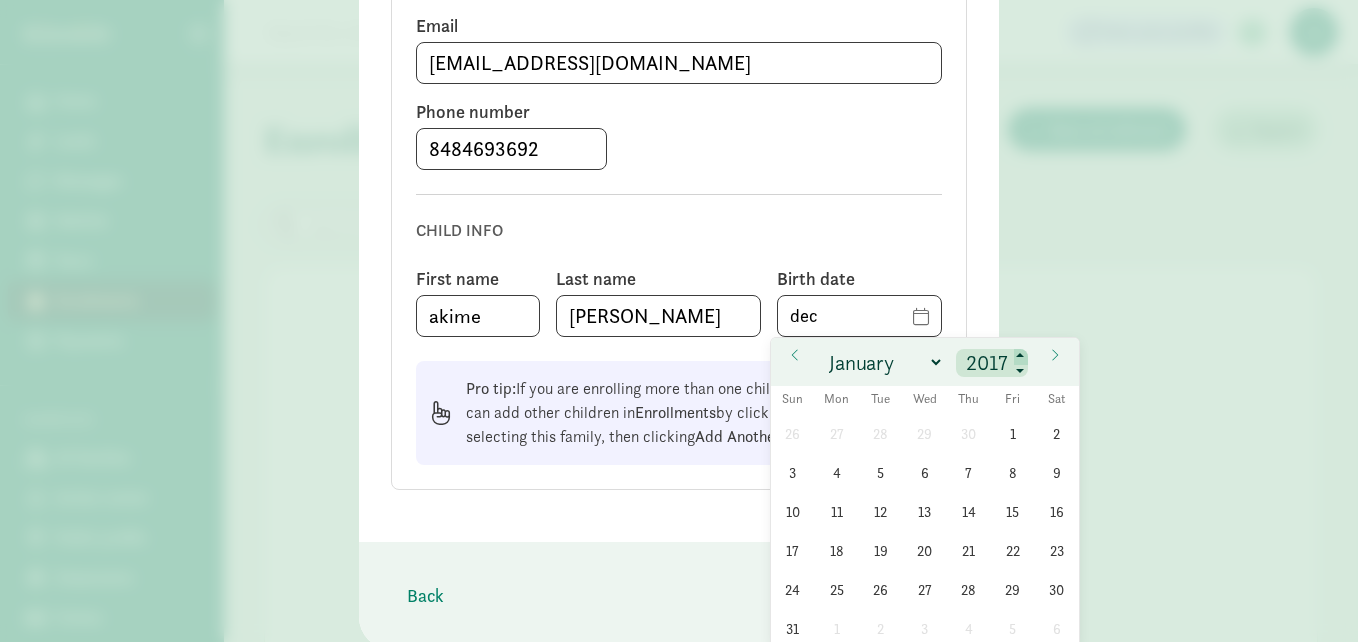 click at bounding box center (1021, 357) 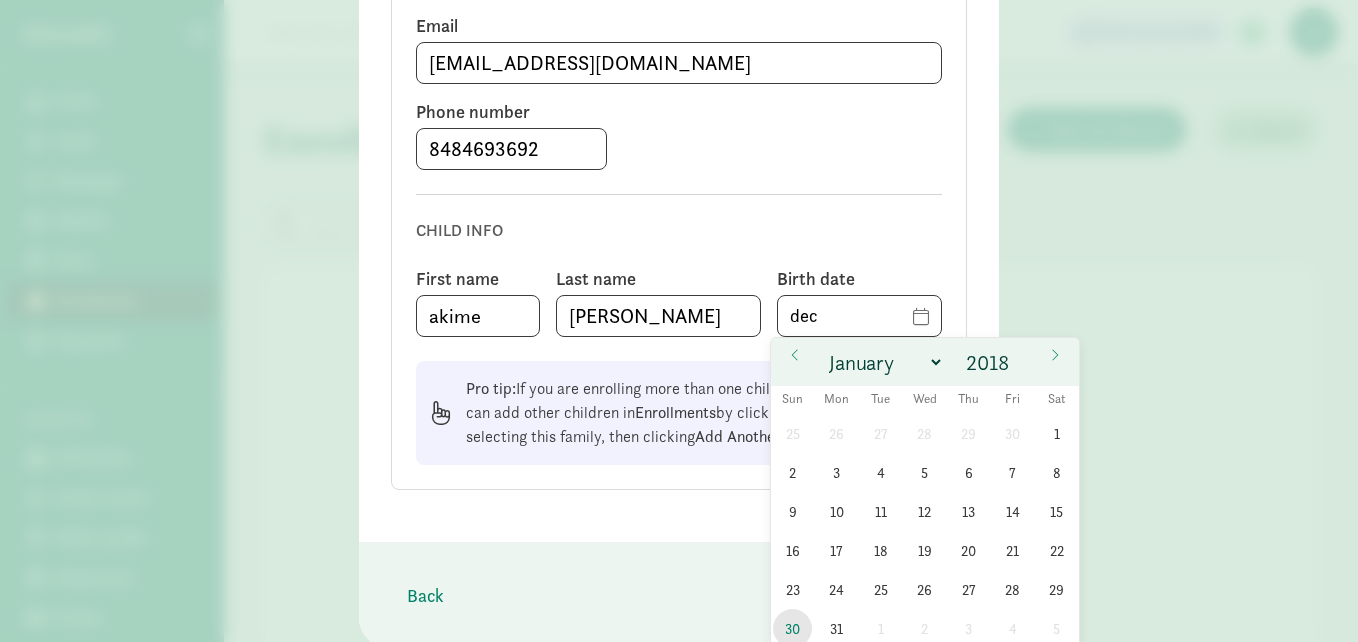 click on "30" at bounding box center [792, 628] 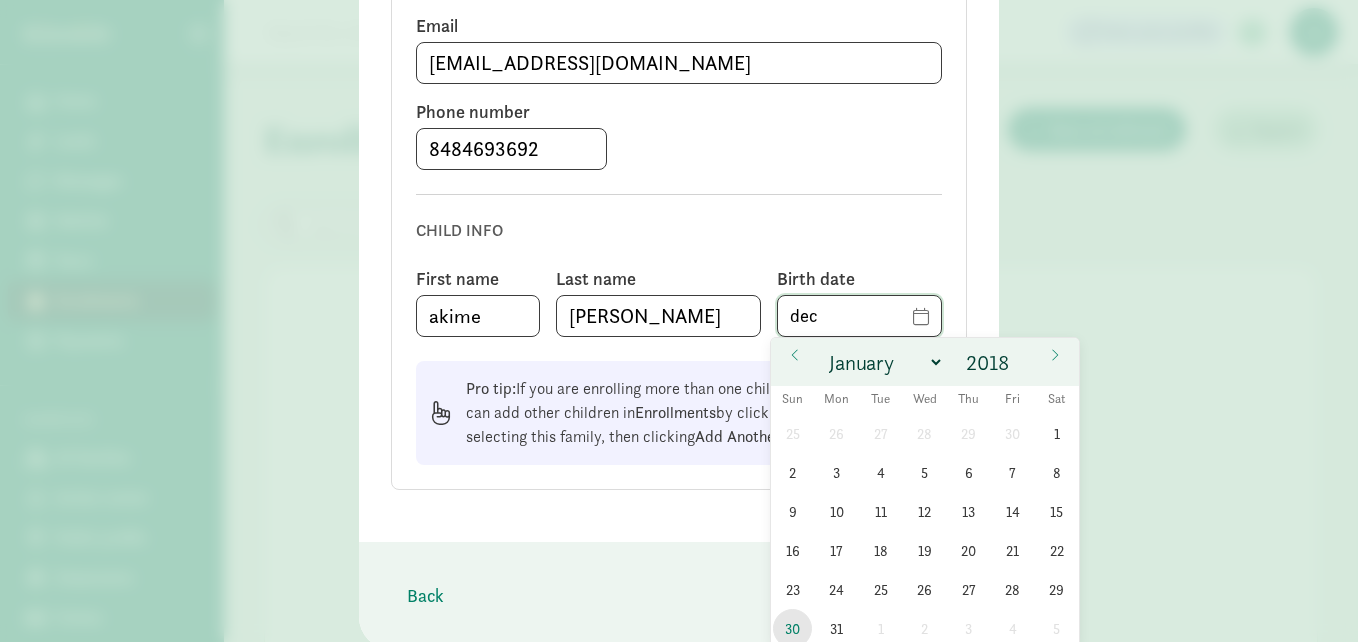 type on "12/30/2018" 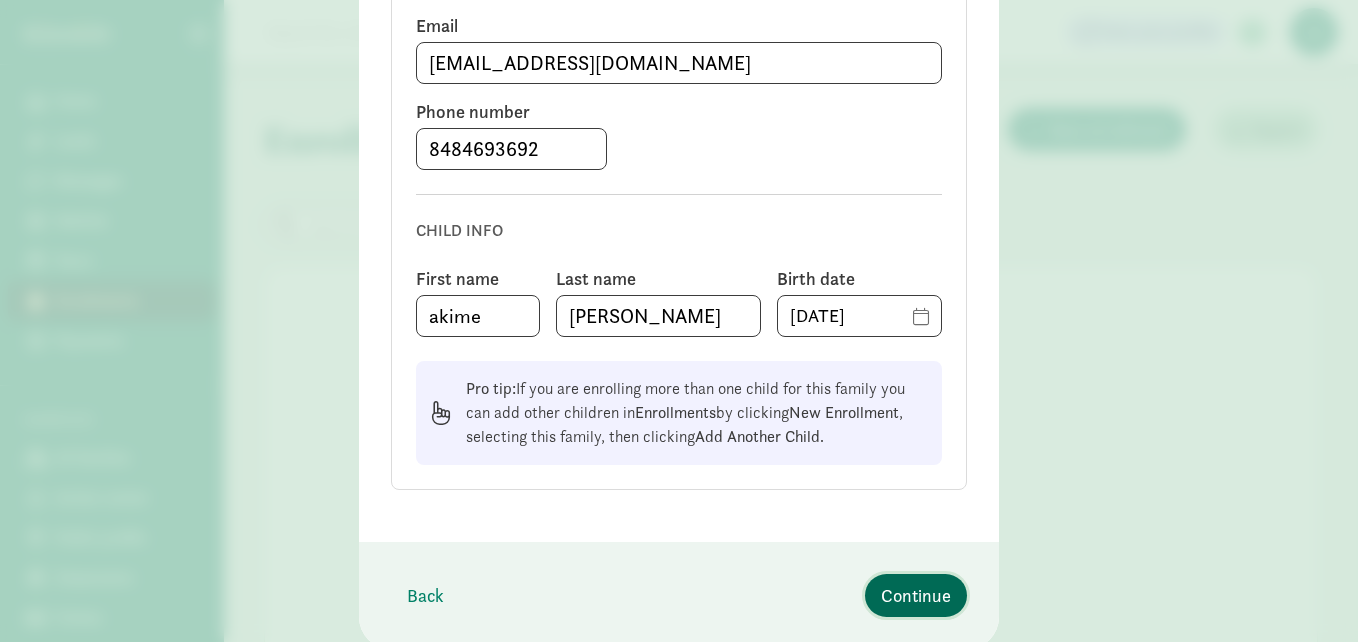 click on "Continue" at bounding box center (916, 595) 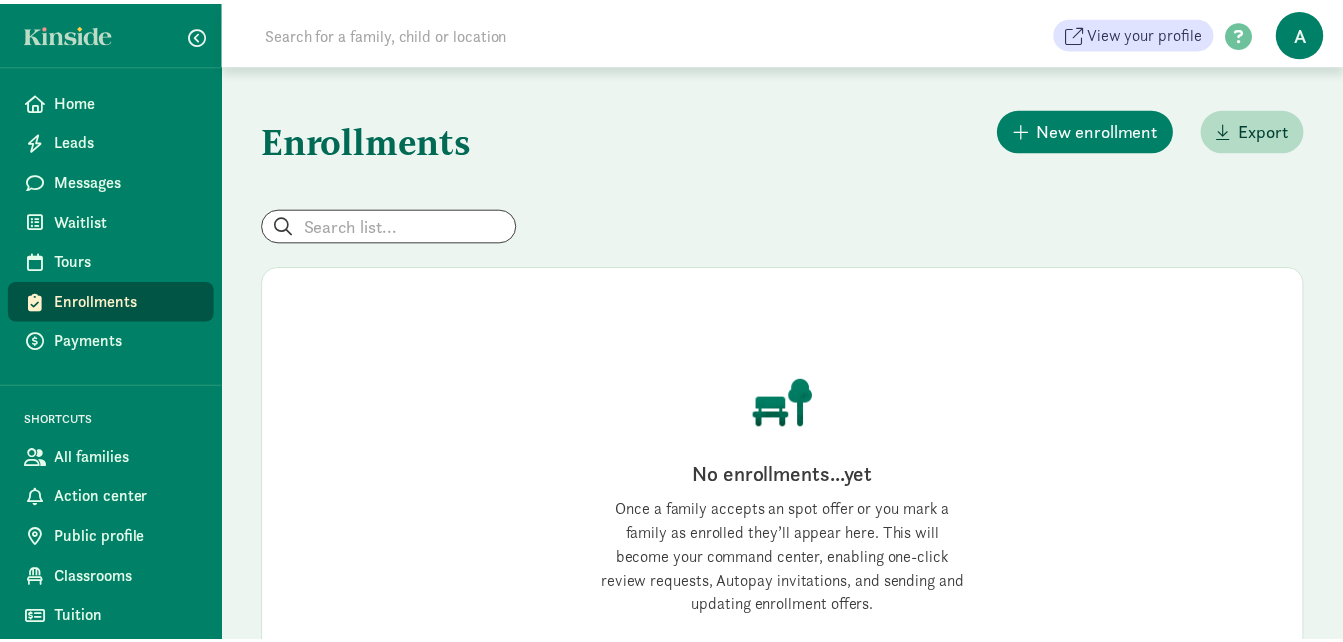 scroll, scrollTop: 320, scrollLeft: 0, axis: vertical 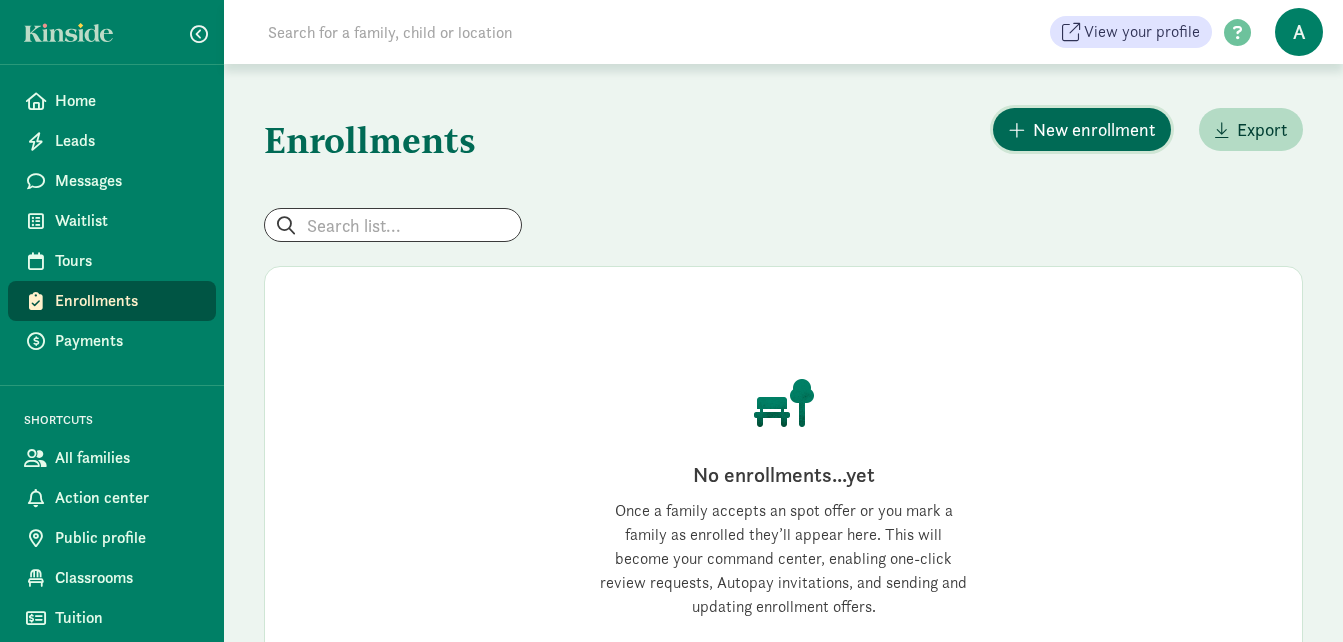 click on "New enrollment" at bounding box center (1094, 129) 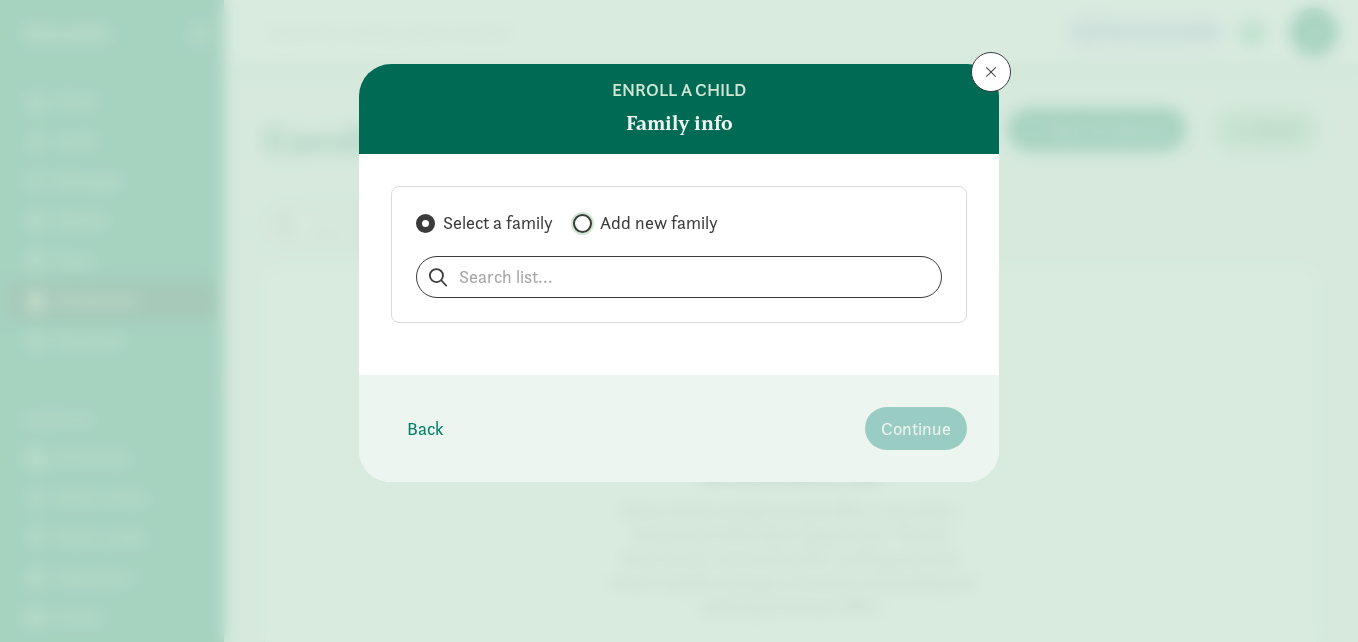 click on "Add new family" at bounding box center [579, 223] 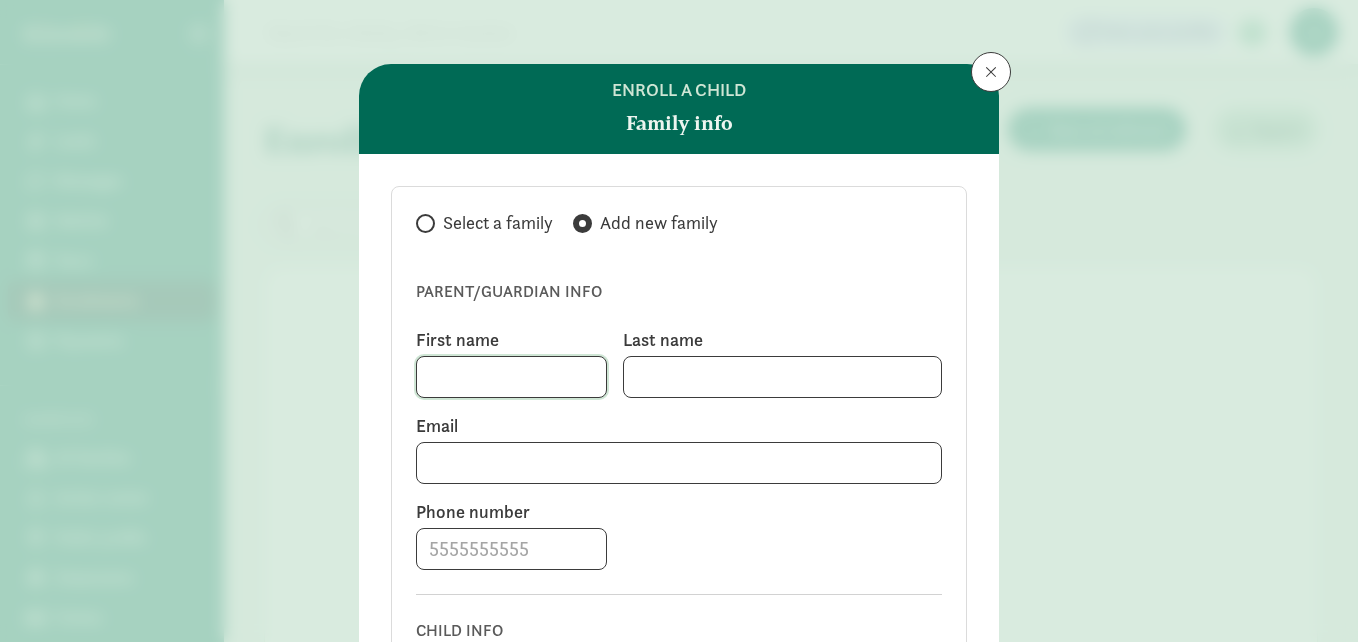 click 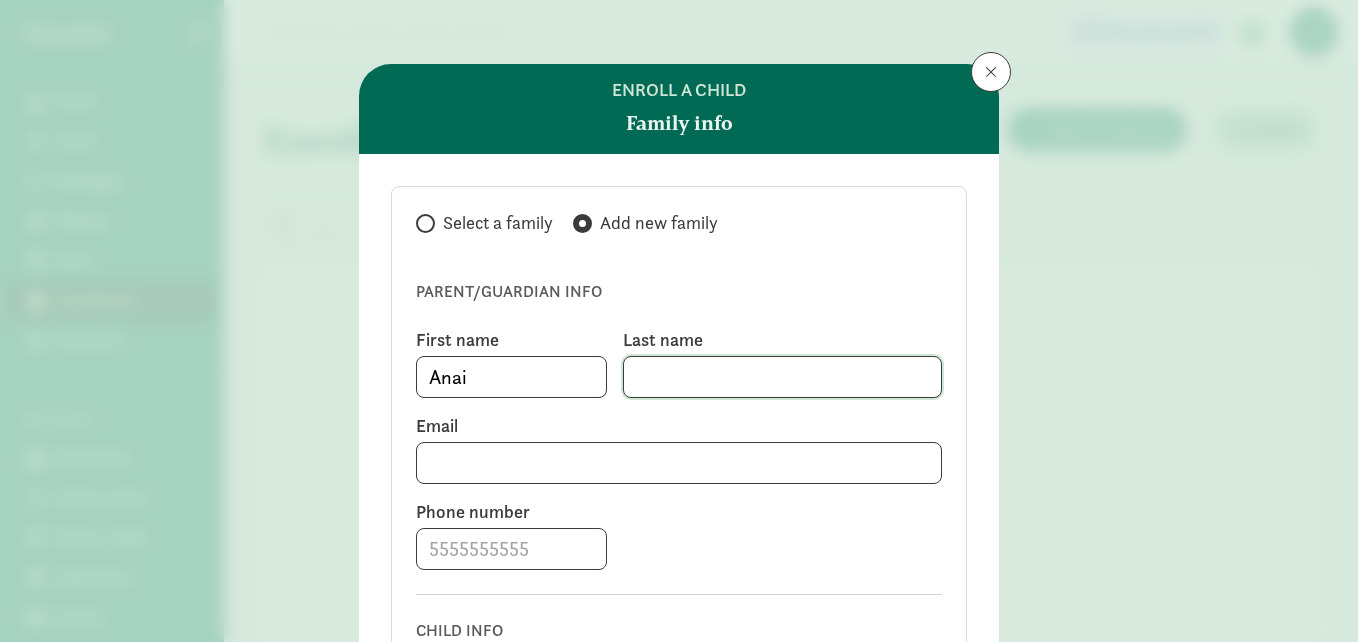type on "Dixon" 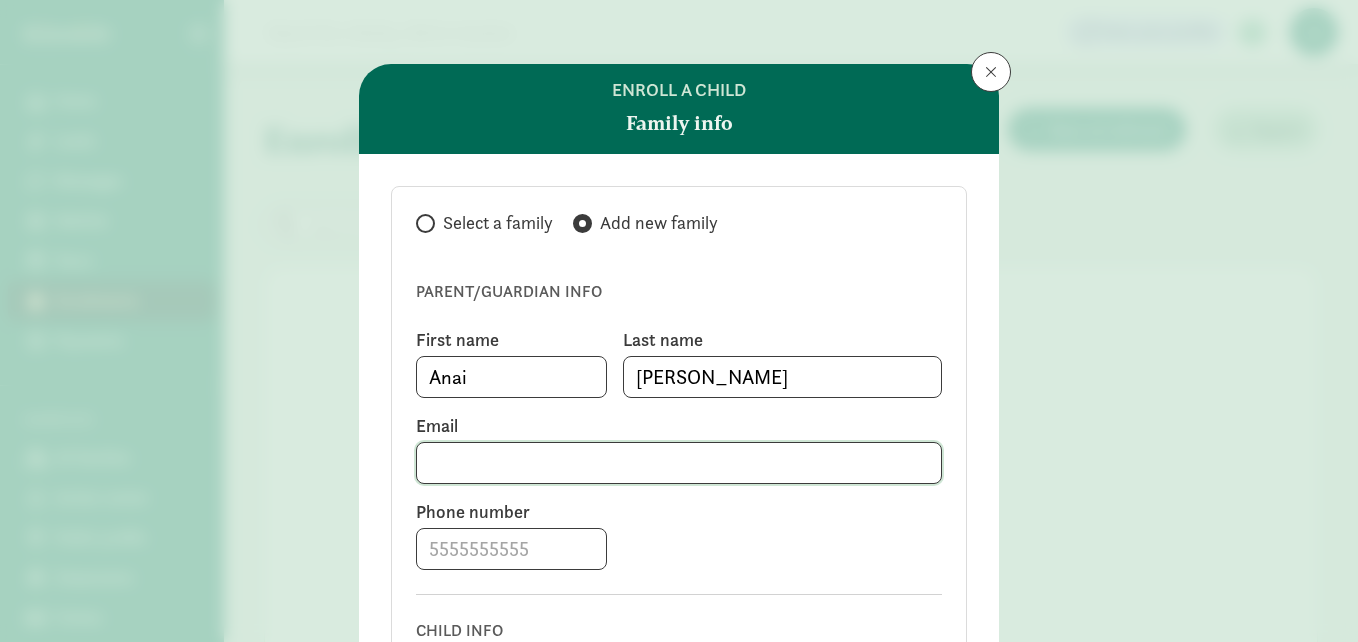 type on "anaidixon40@gmail.com" 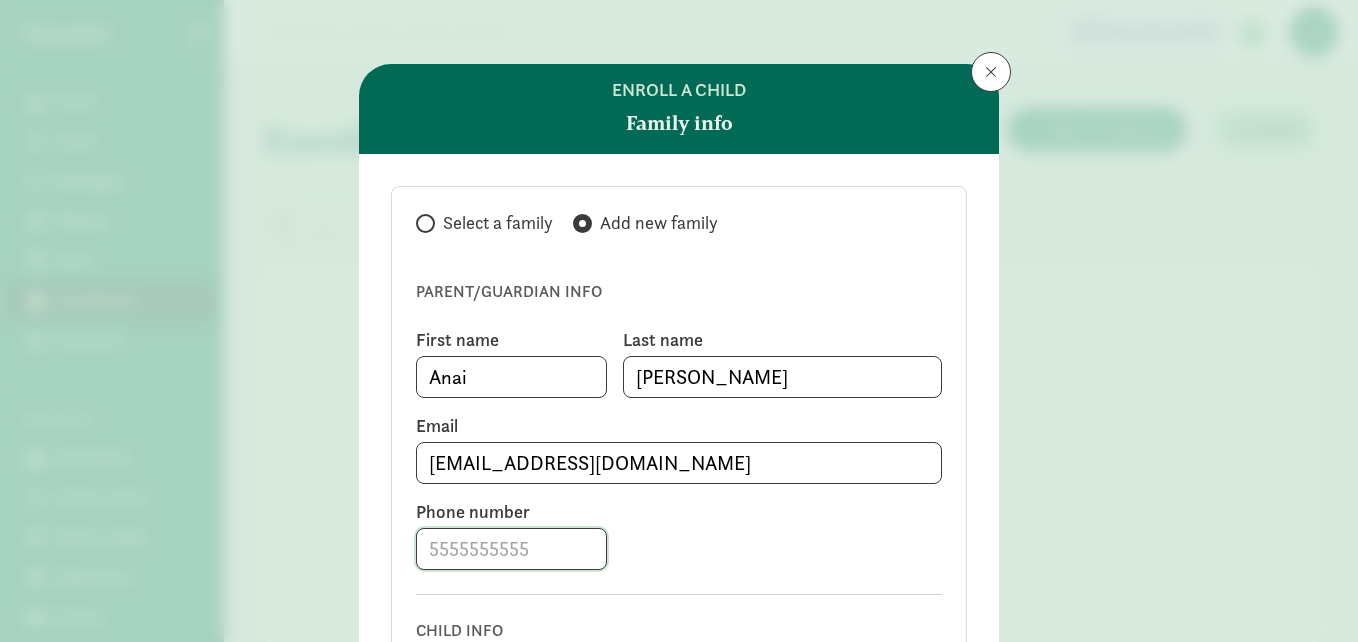 click 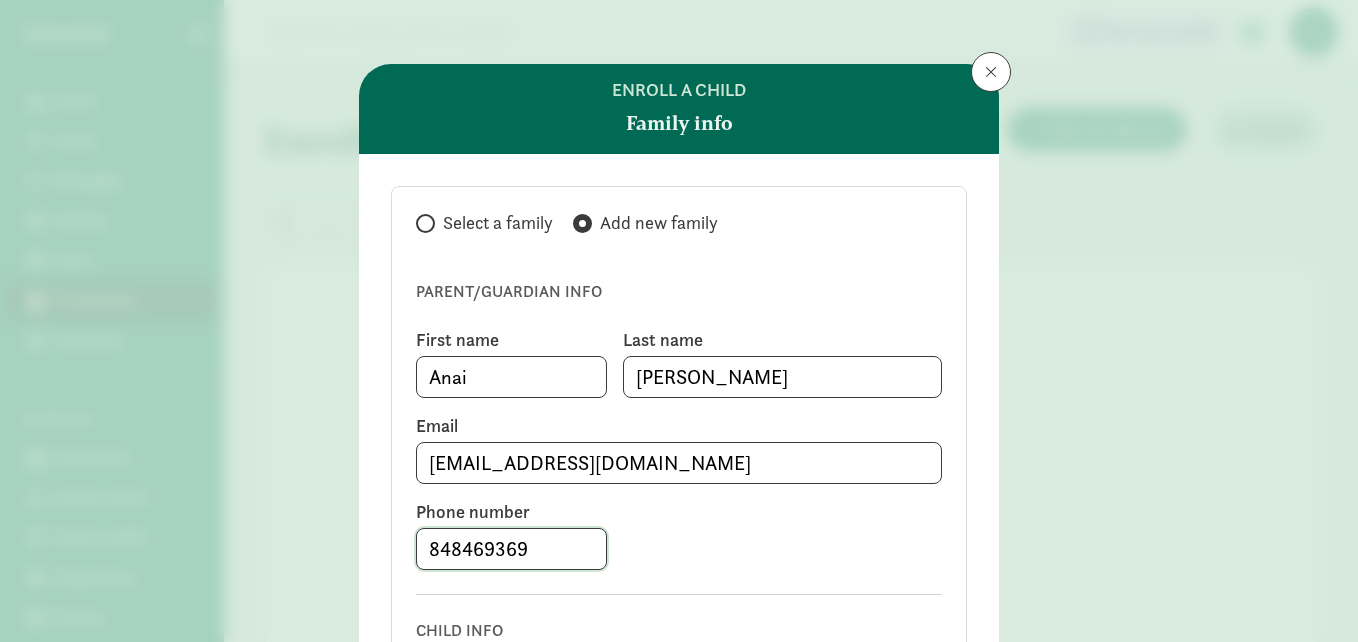 type on "8484693692" 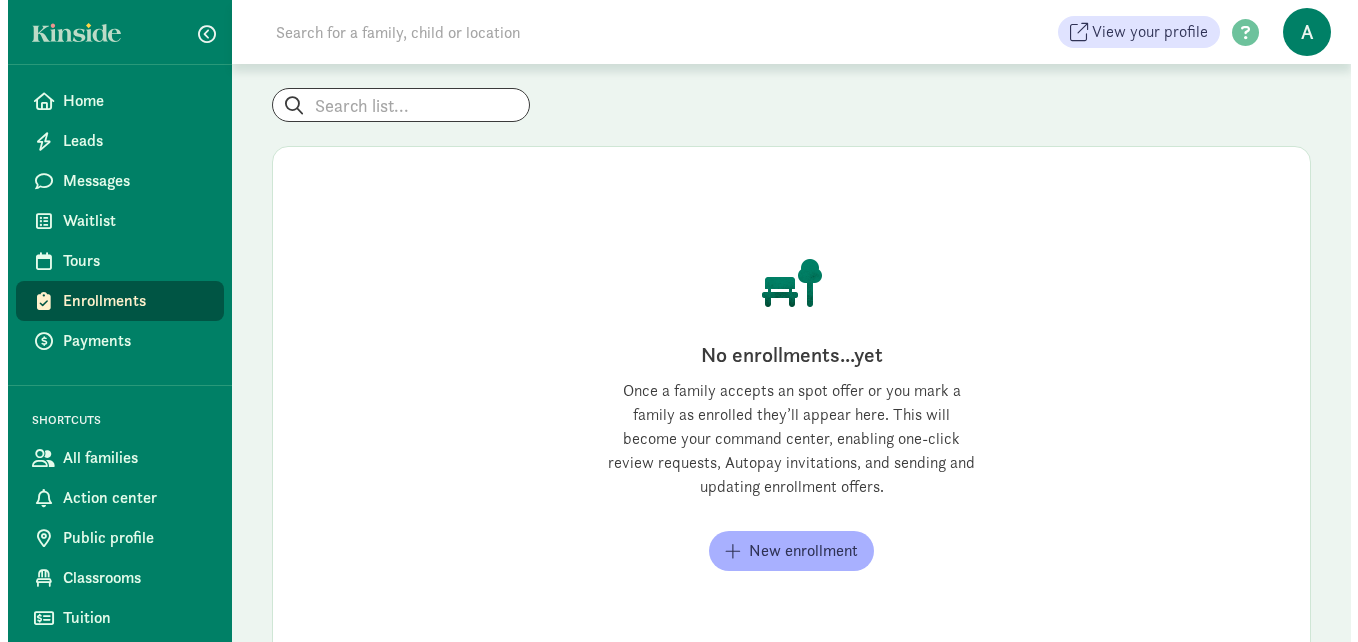 scroll, scrollTop: 202, scrollLeft: 0, axis: vertical 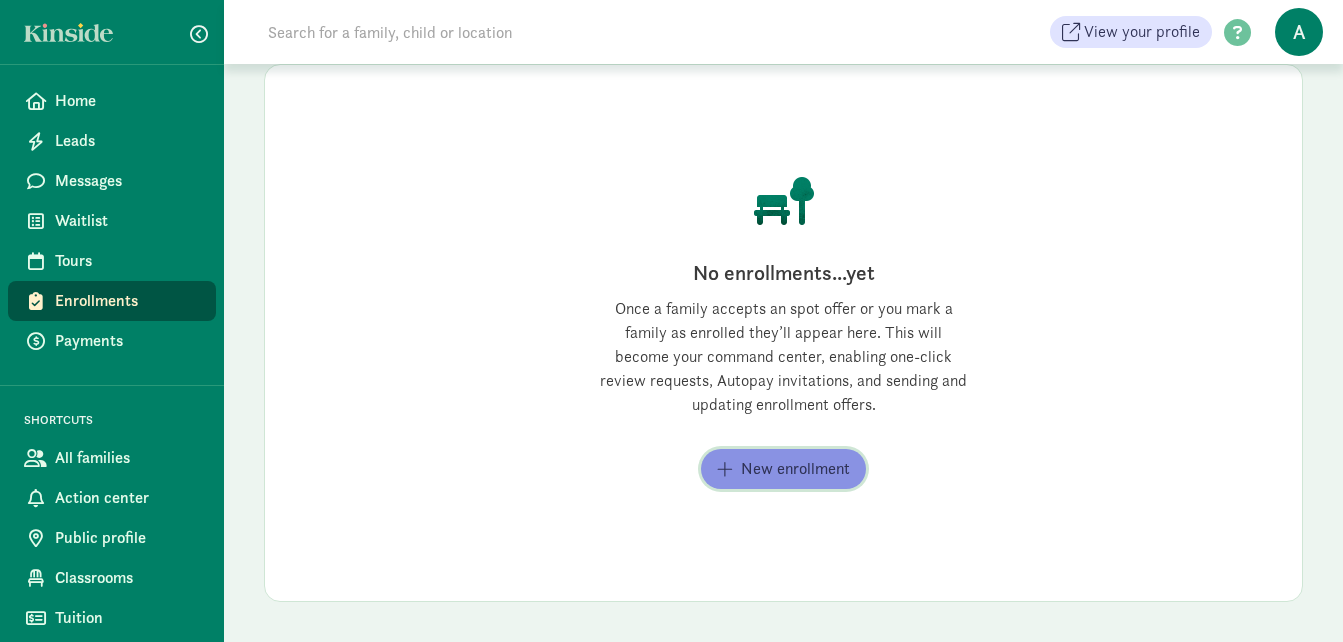 click on "New enrollment" at bounding box center (795, 469) 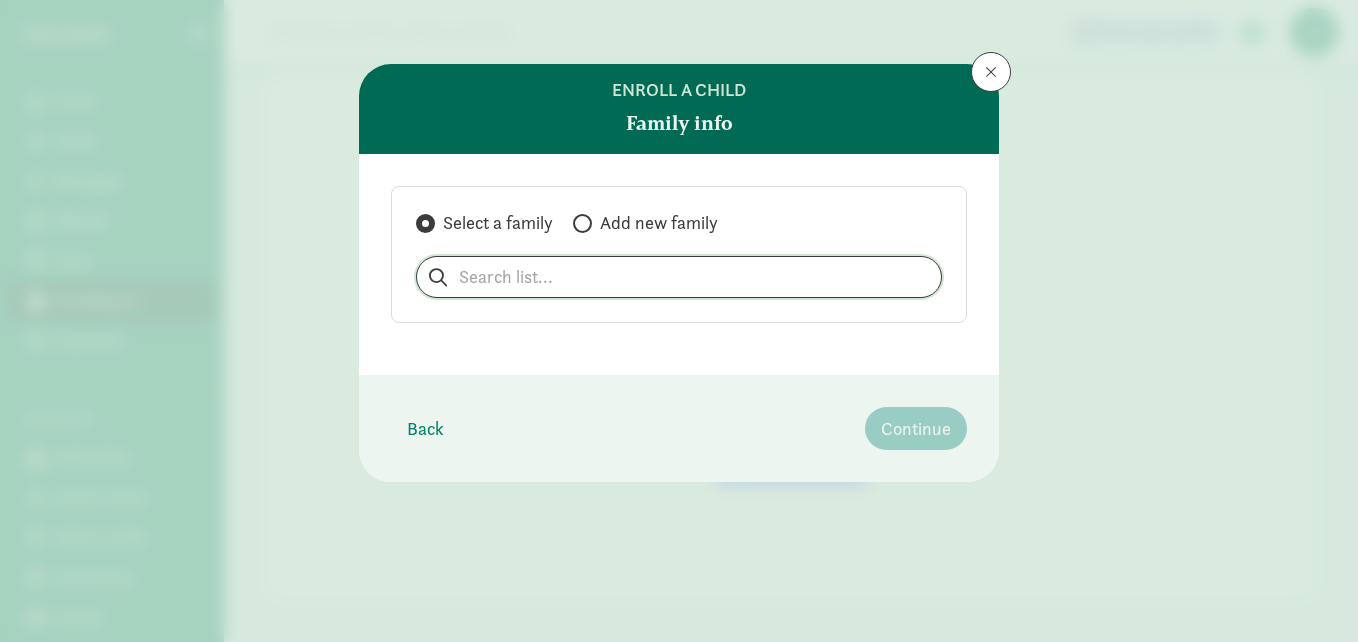 click 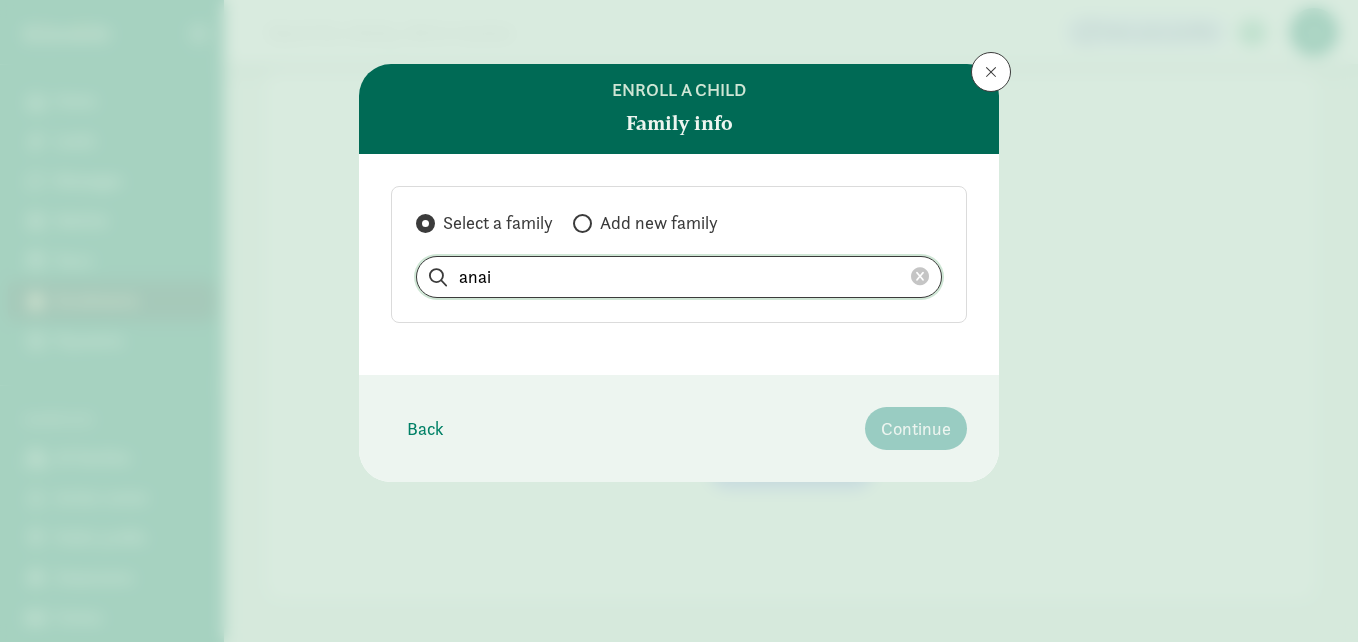 type on "anai" 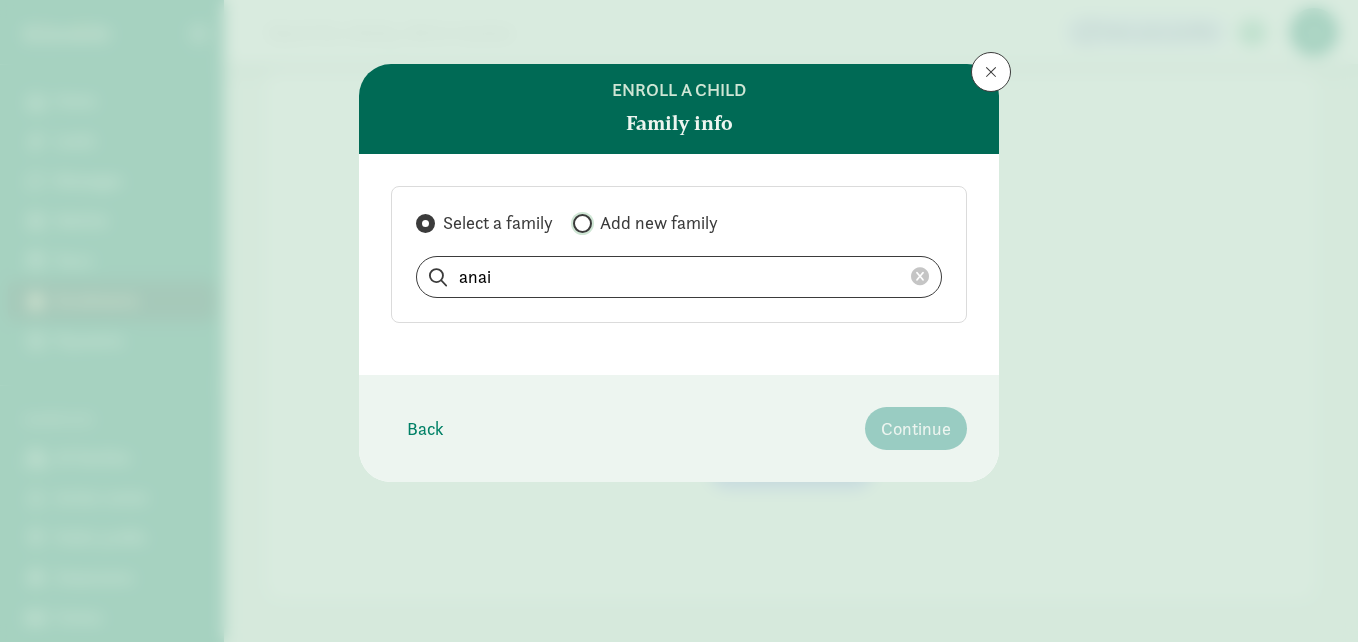 click on "Add new family" at bounding box center [579, 223] 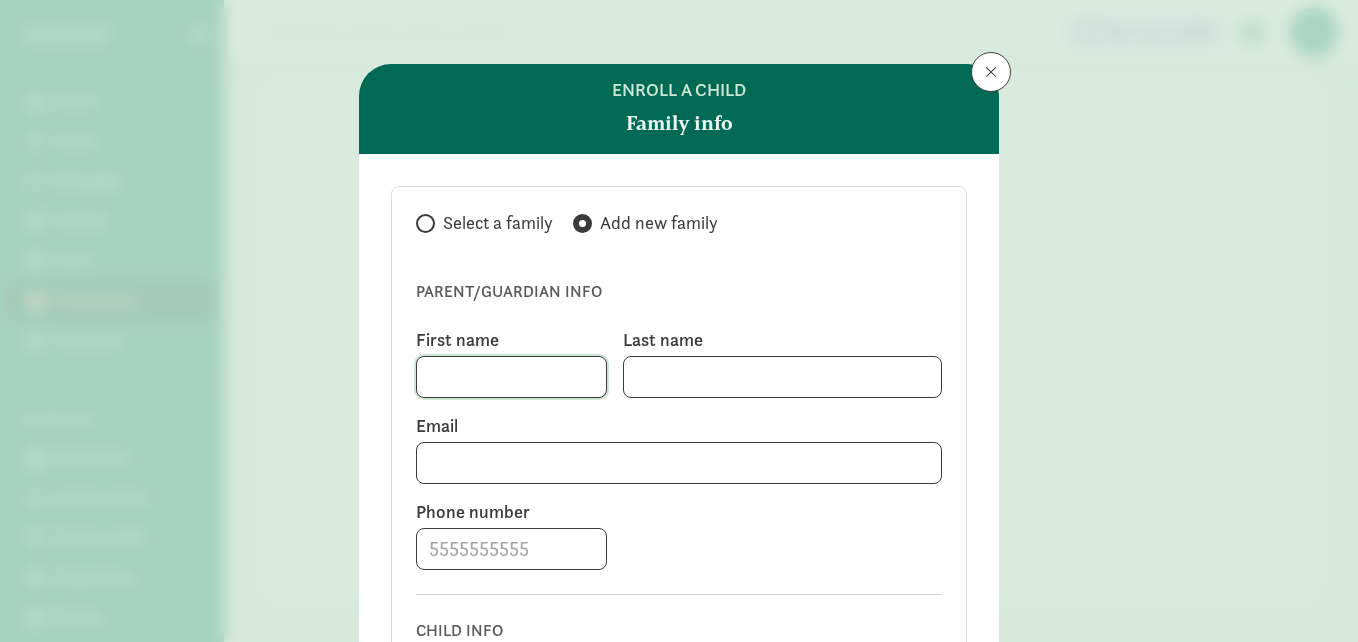 click 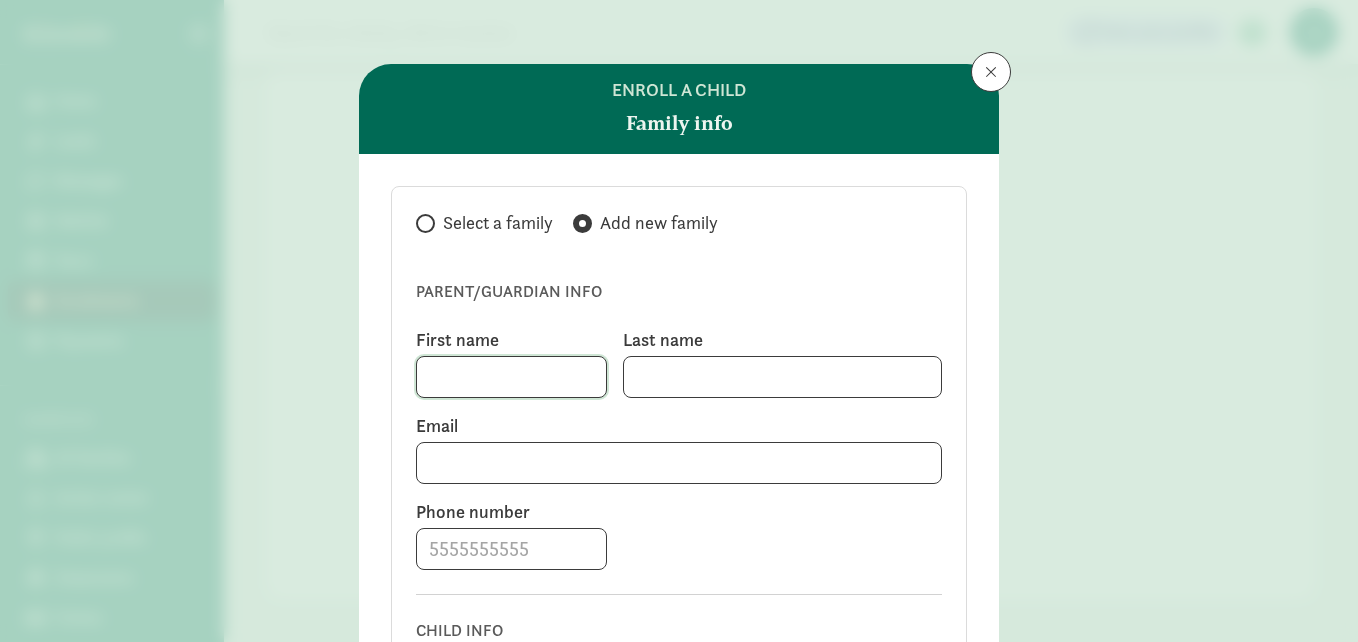 type on "Anai" 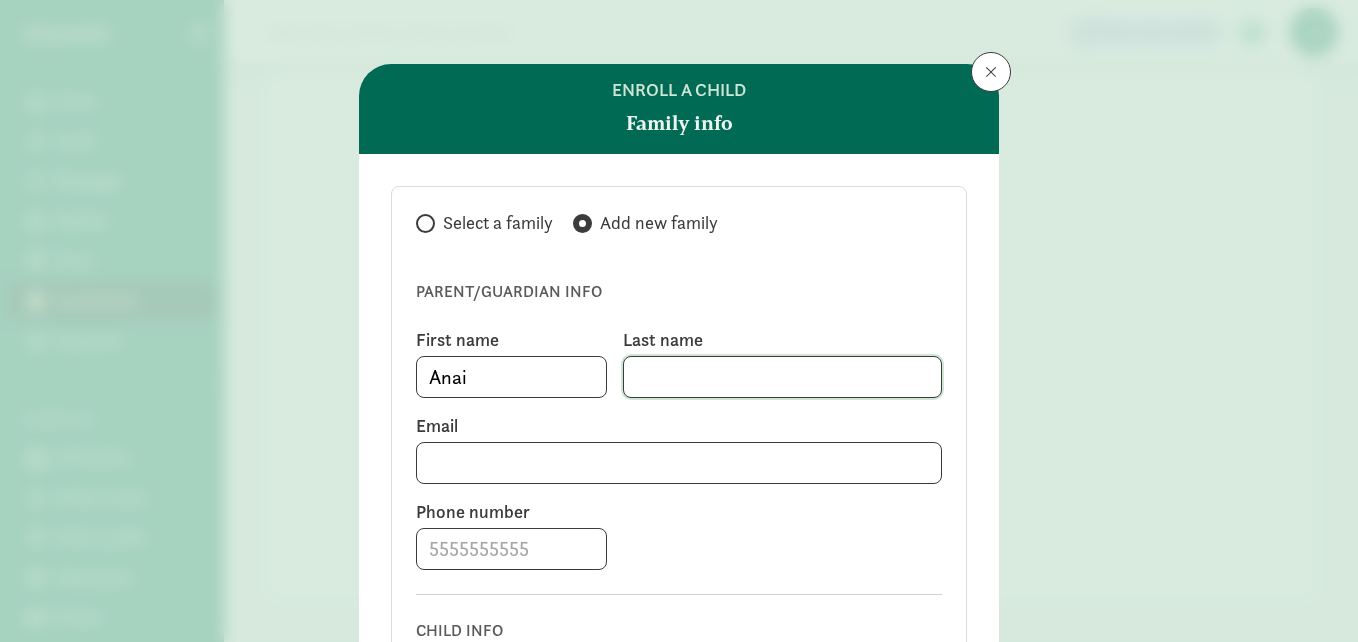 type on "Dixon" 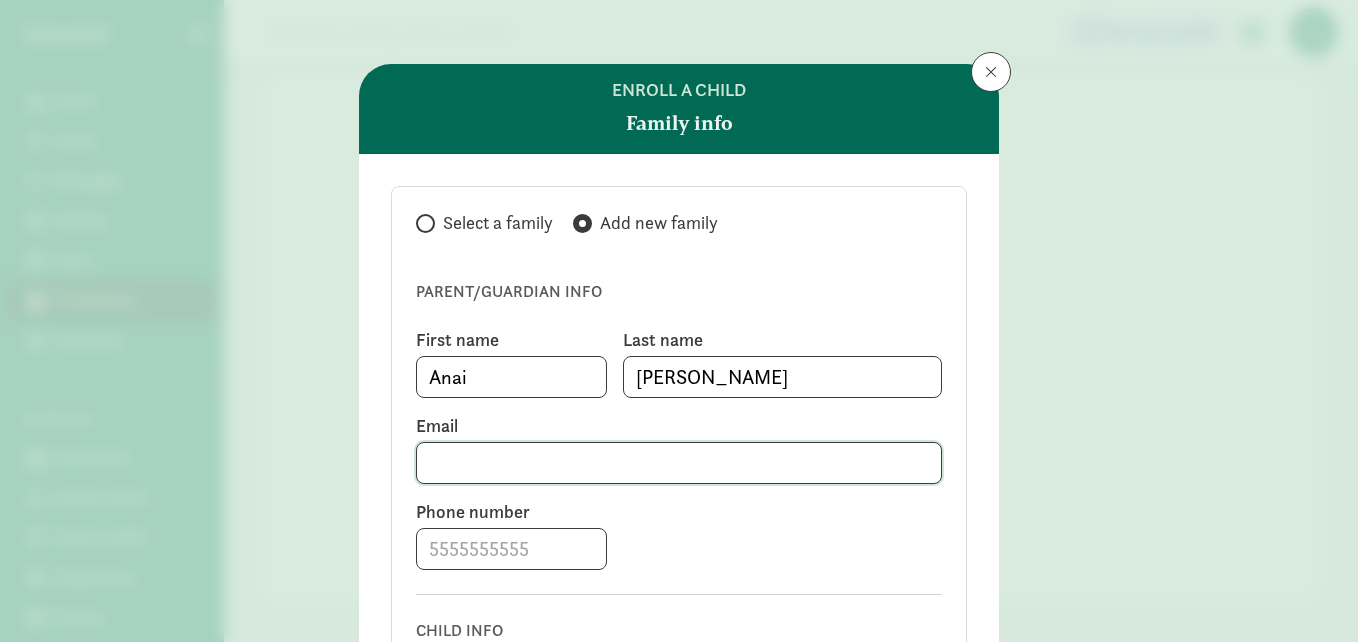type on "anaidixon40@gmail.com" 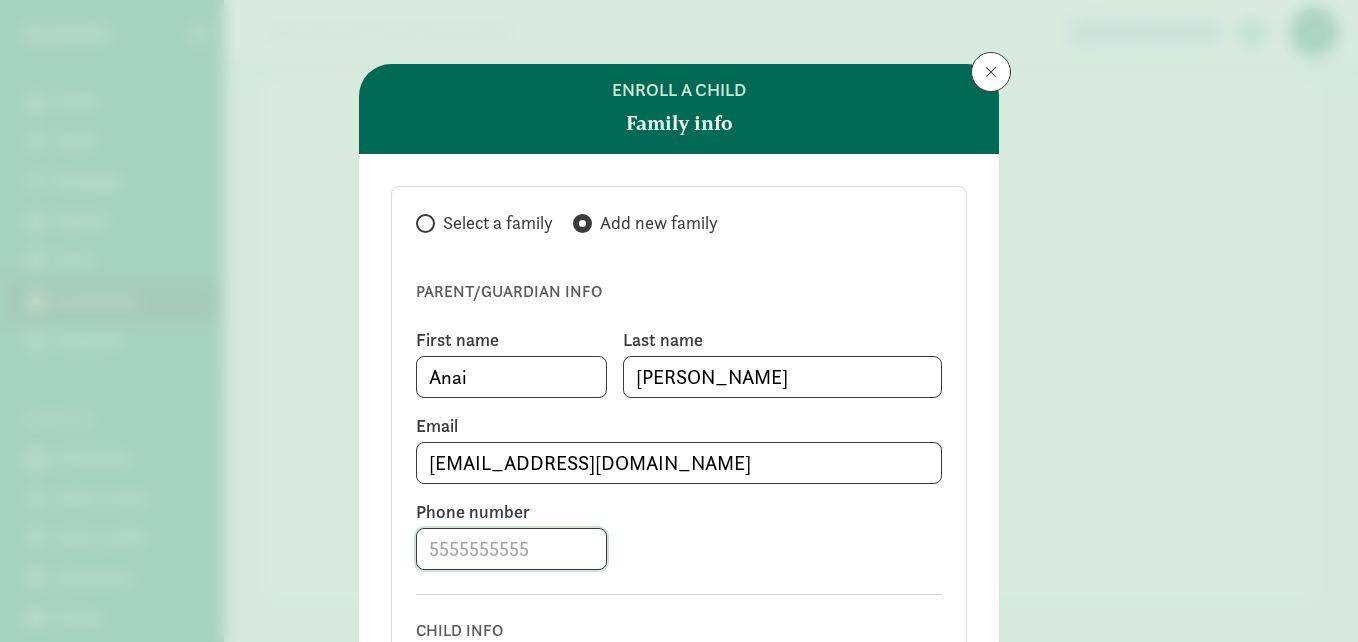 click 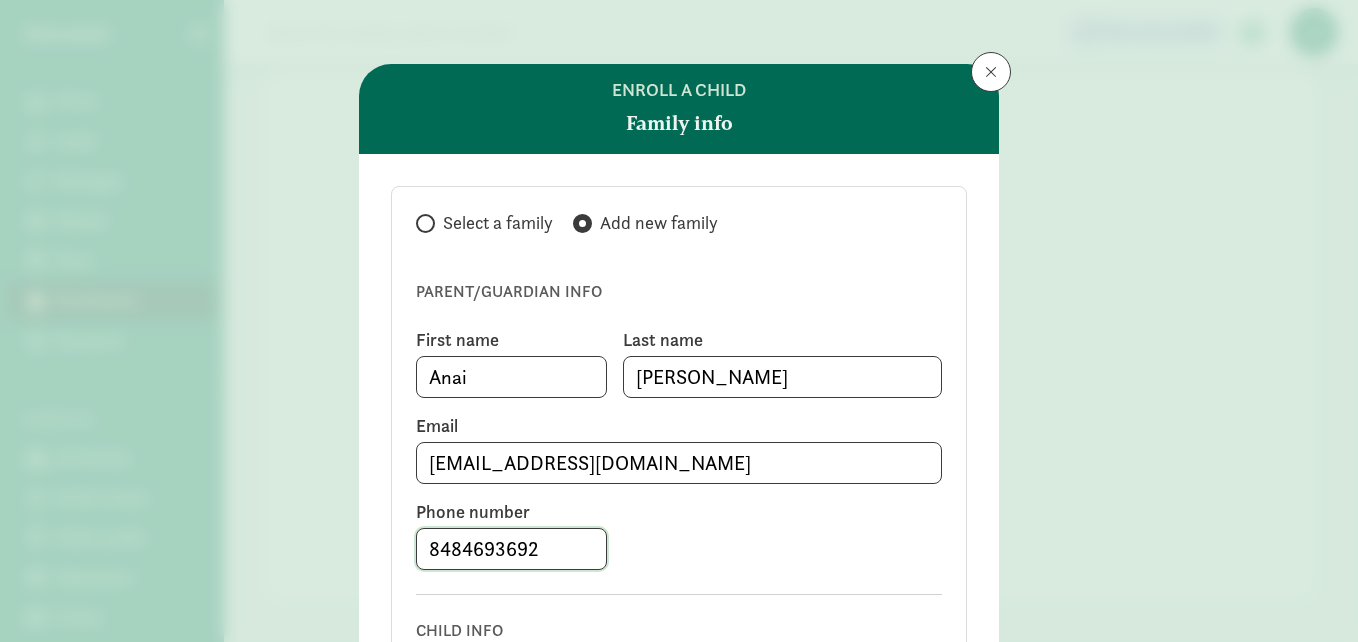 type on "8484693692" 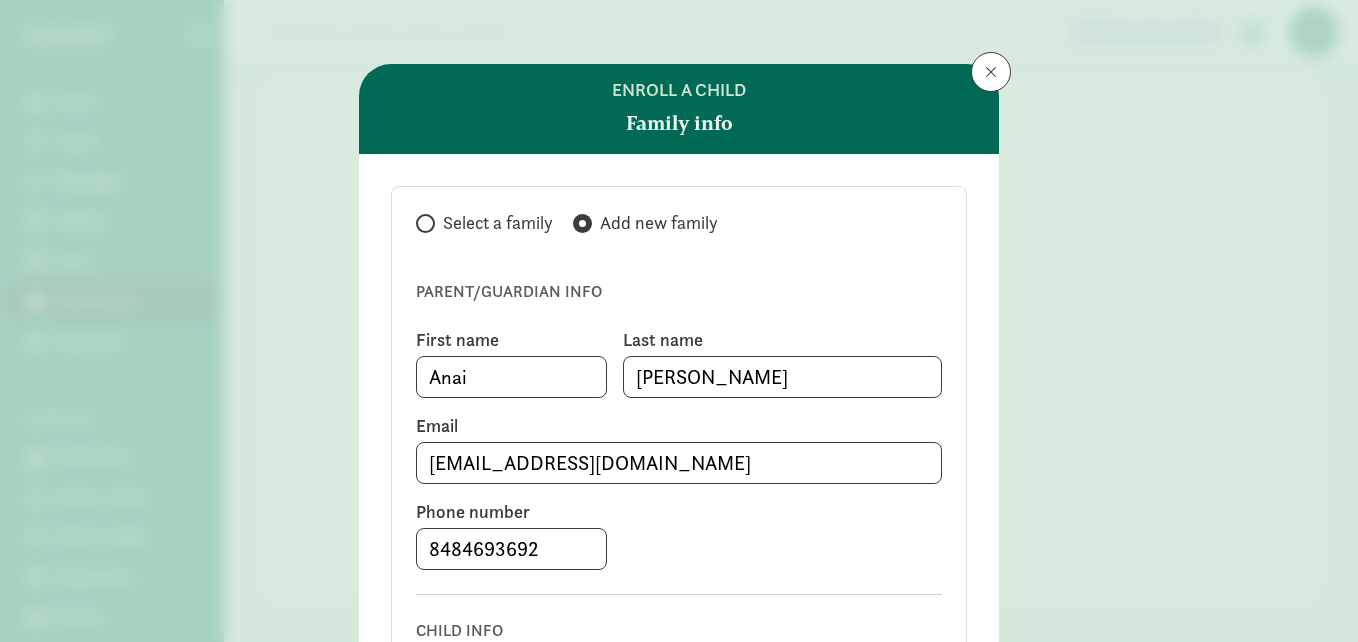 click on "Parent/guardian info   First name        Anai       Last name        Dixon       Email        anaidixon40@gmail.com       Phone number        8484693692         Child info   First name              Last name              Birth date                Pro tip:  If you are enrolling more than one child for this family you
can add other children in  Enrollments  by clicking  New
Enrollment , selecting this family, then clicking  Add Another
Child ." at bounding box center (679, 560) 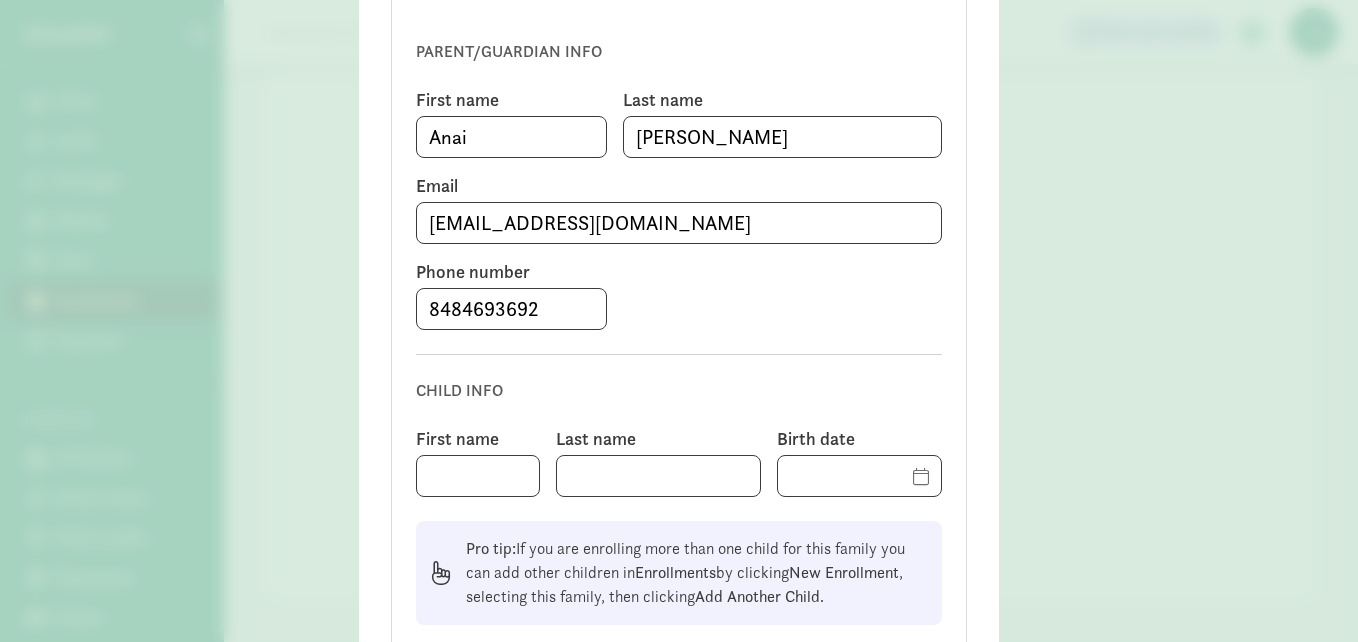 scroll, scrollTop: 280, scrollLeft: 0, axis: vertical 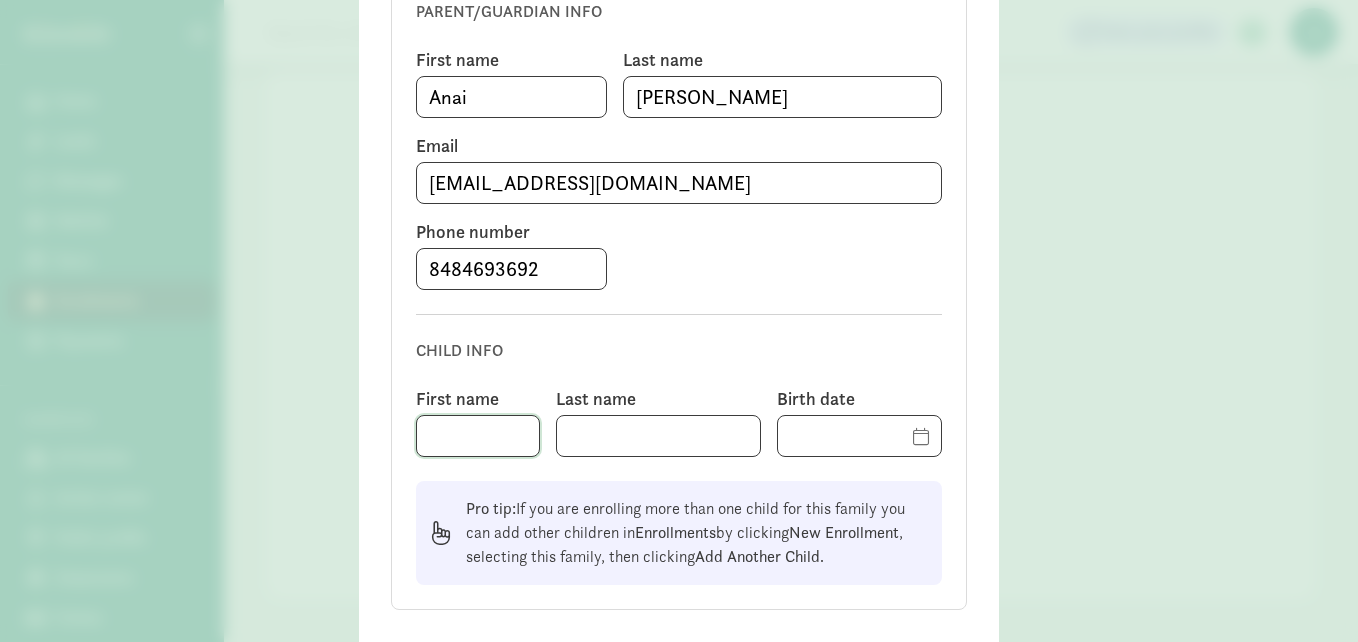 click 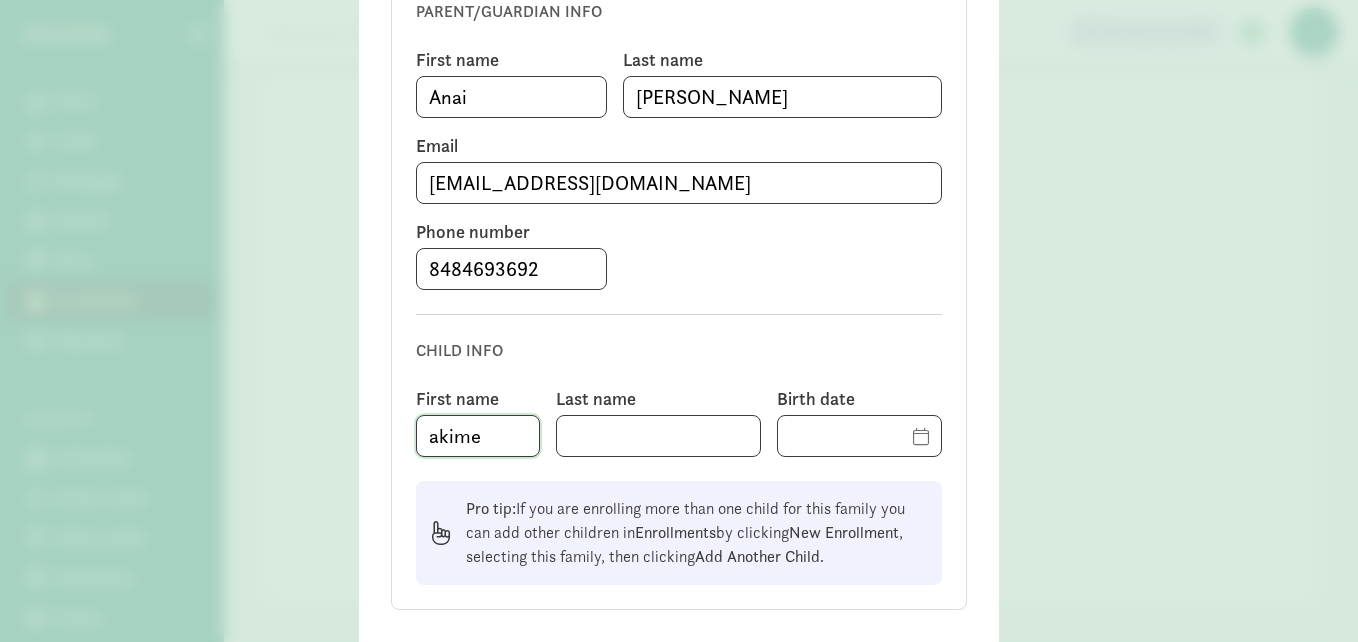 type on "akime" 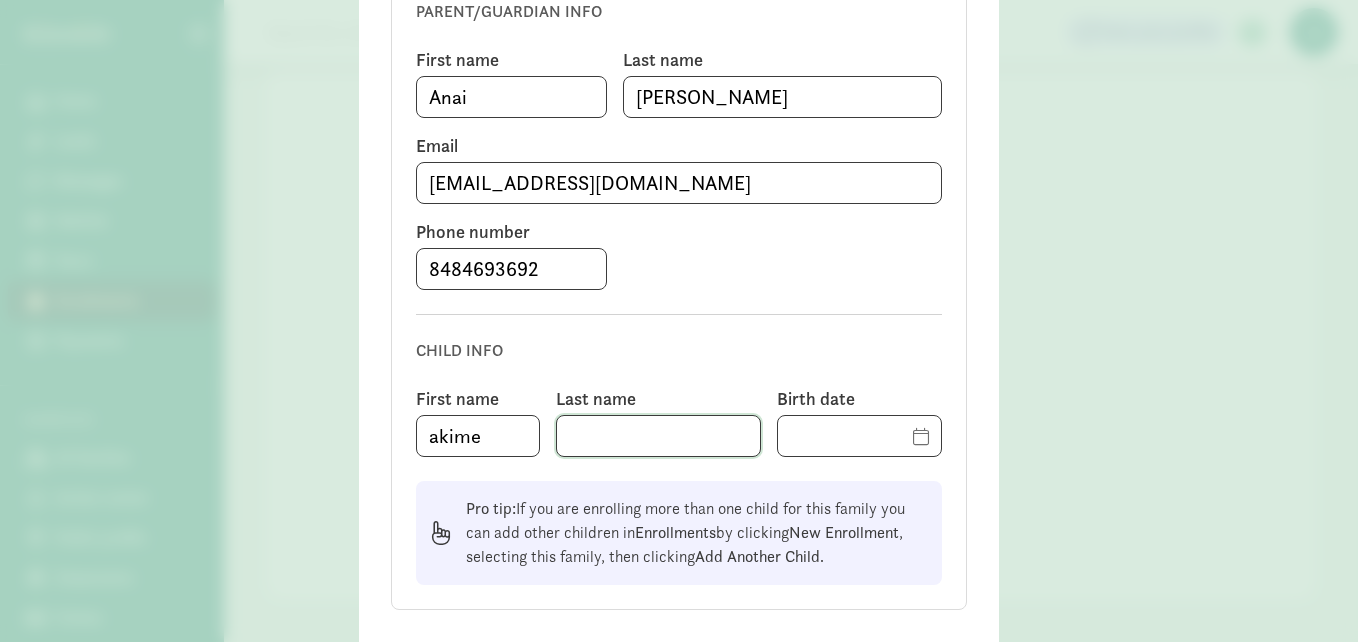 click 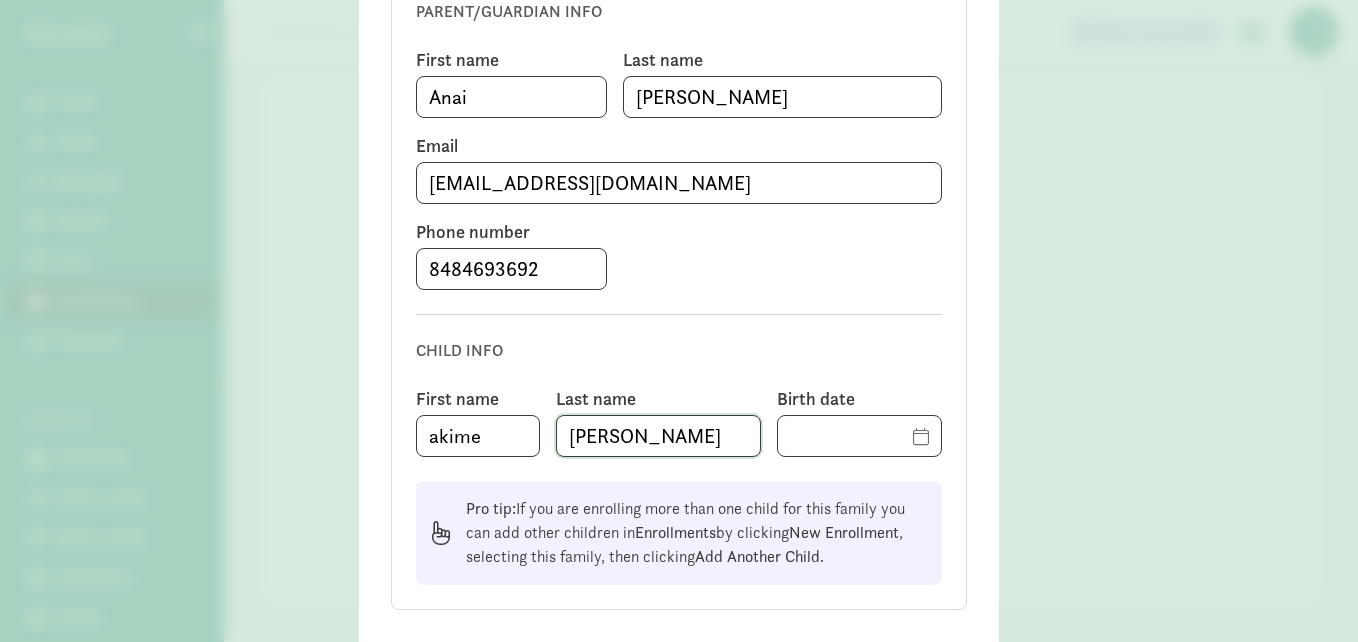 type on "thomas" 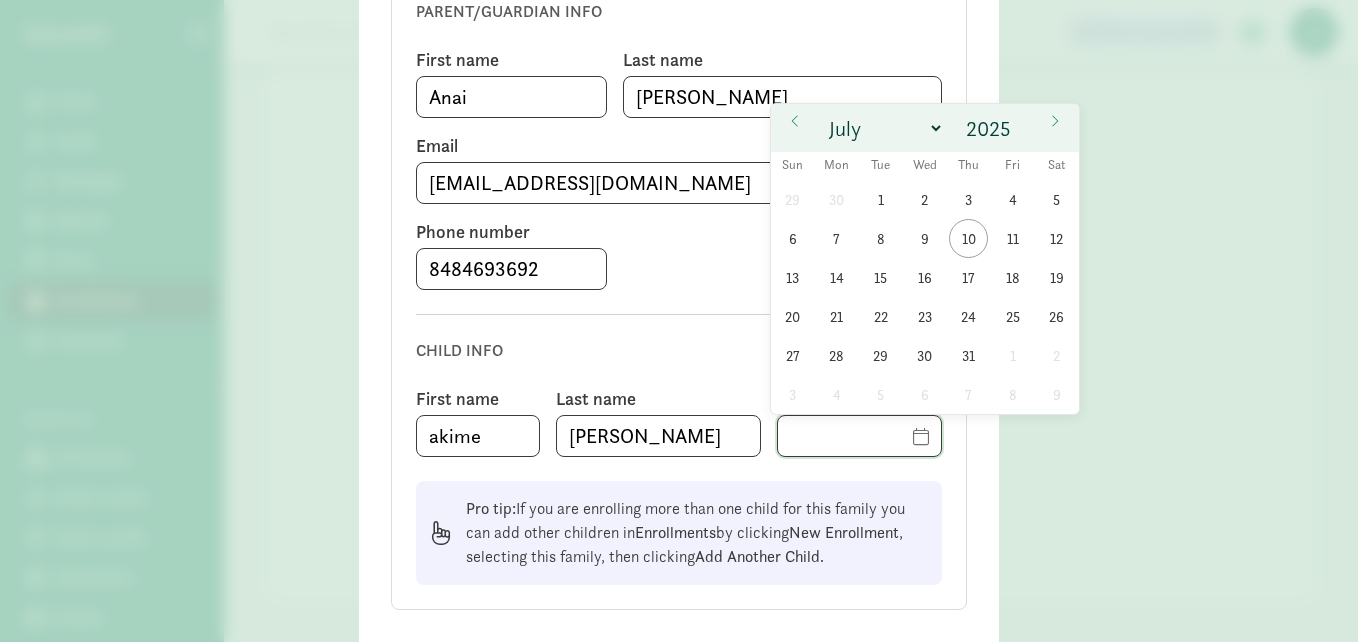 click 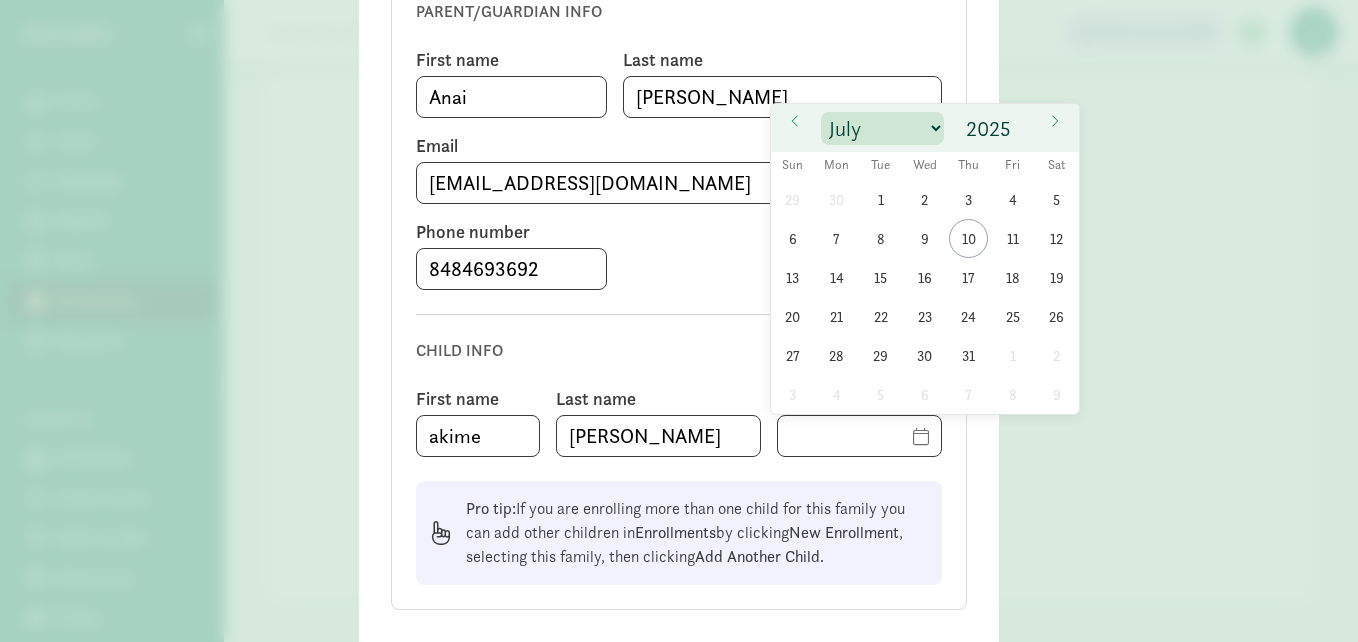 click on "January February March April May June July August September October November December" at bounding box center [882, 128] 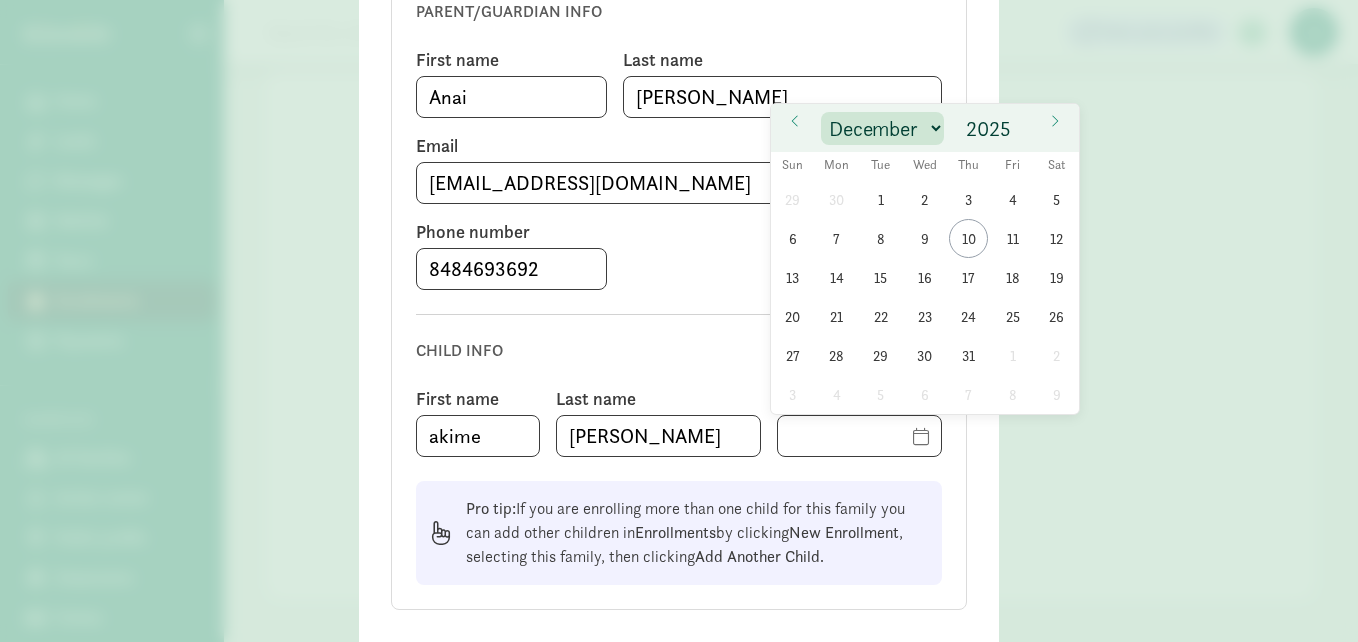 click on "January February March April May June July August September October November December" at bounding box center (882, 128) 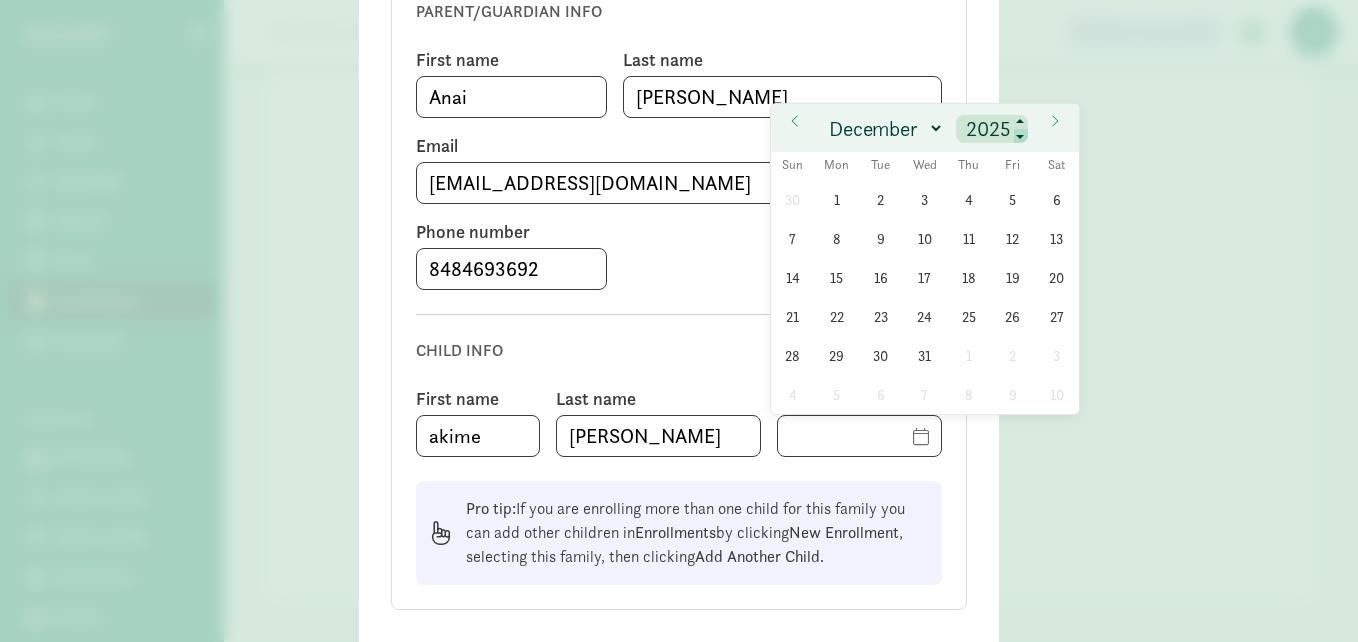 click at bounding box center (1021, 137) 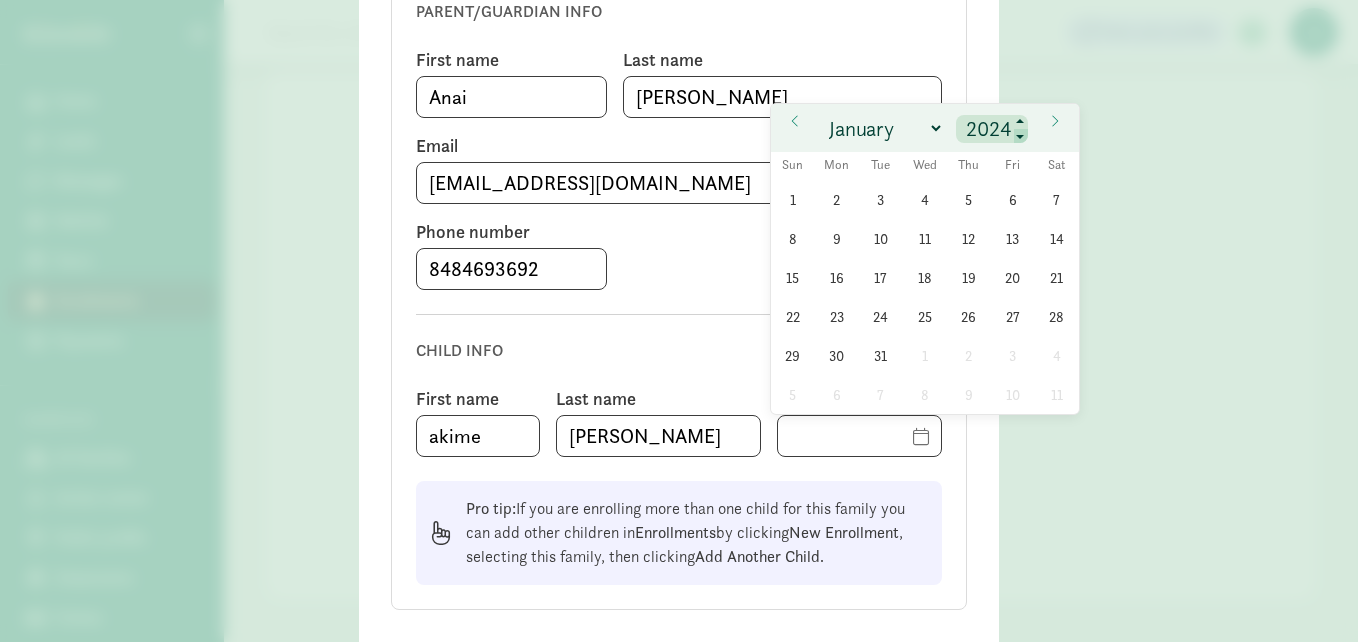 click at bounding box center (1021, 137) 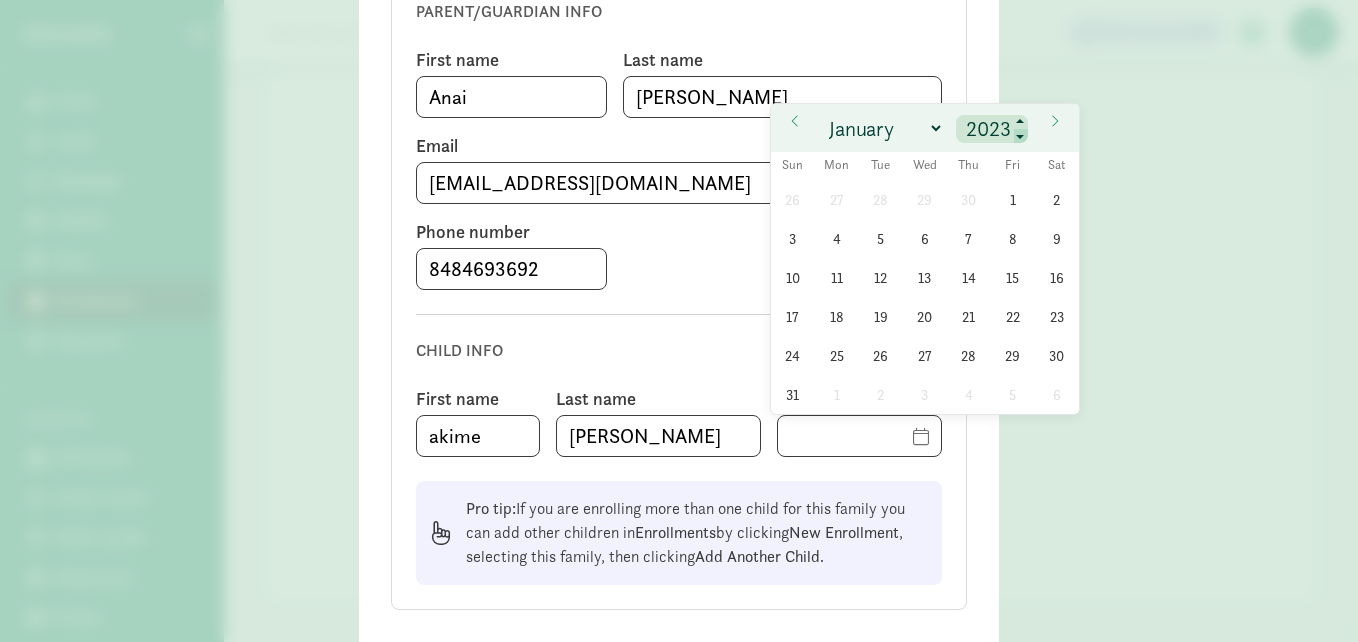 click at bounding box center [1021, 137] 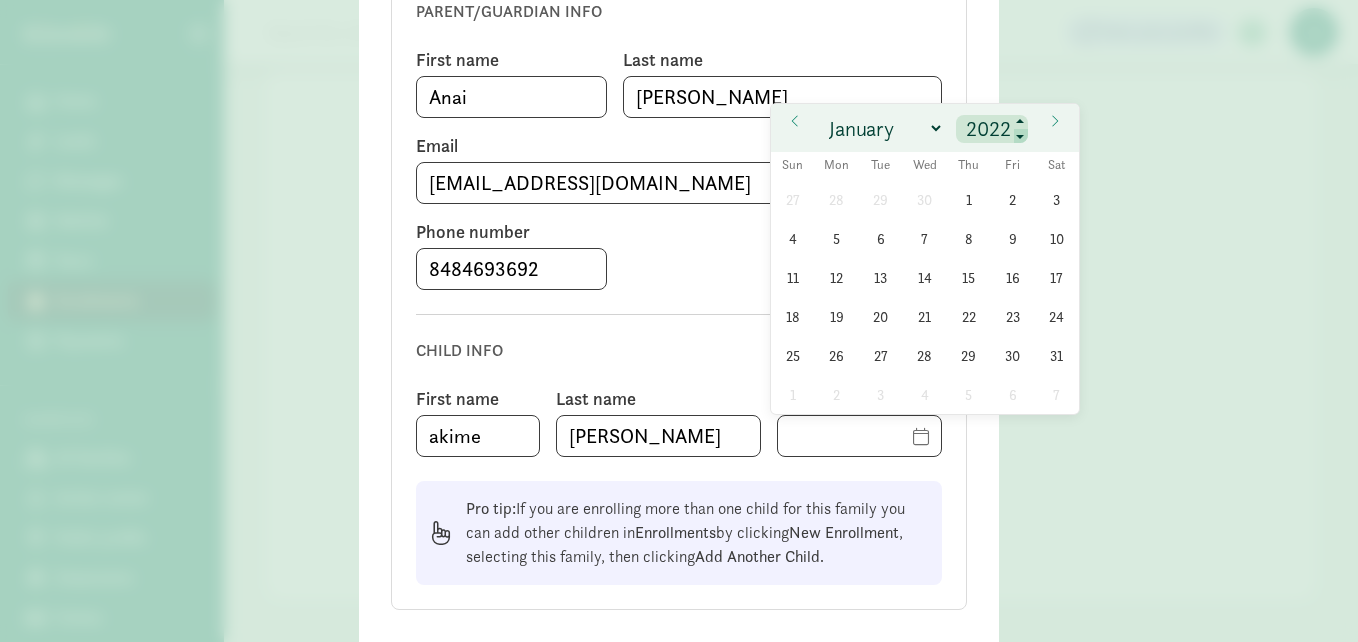 click at bounding box center (1021, 137) 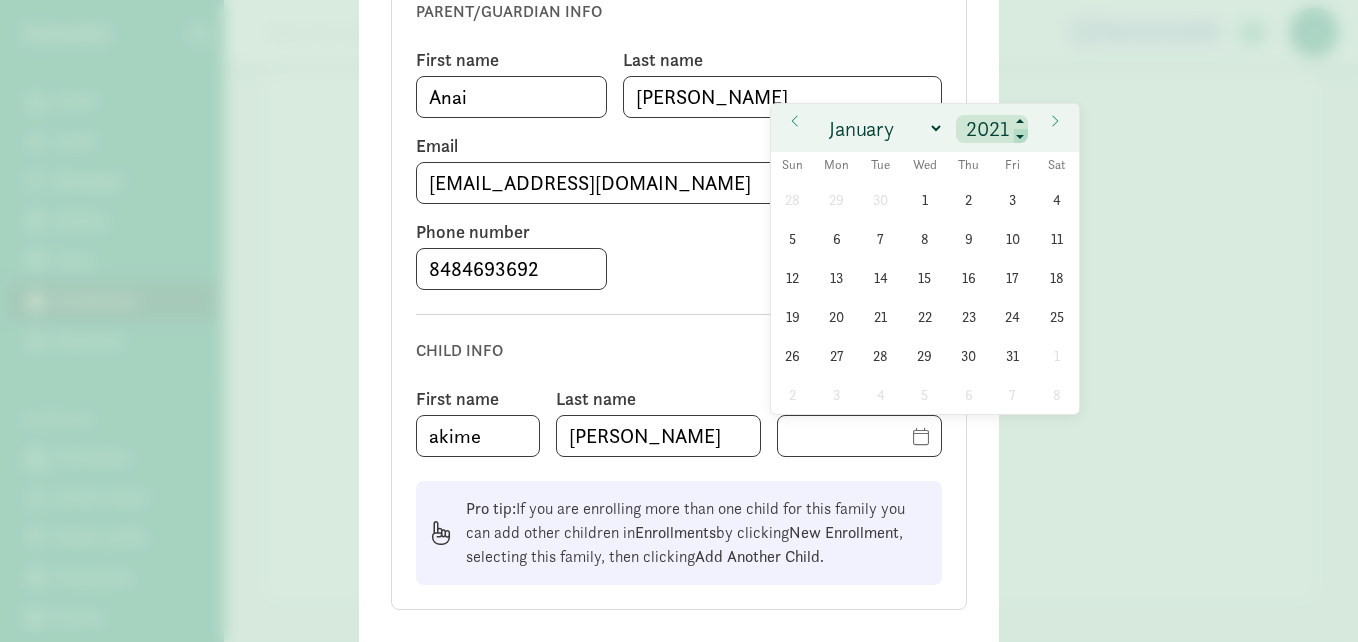 click at bounding box center (1021, 137) 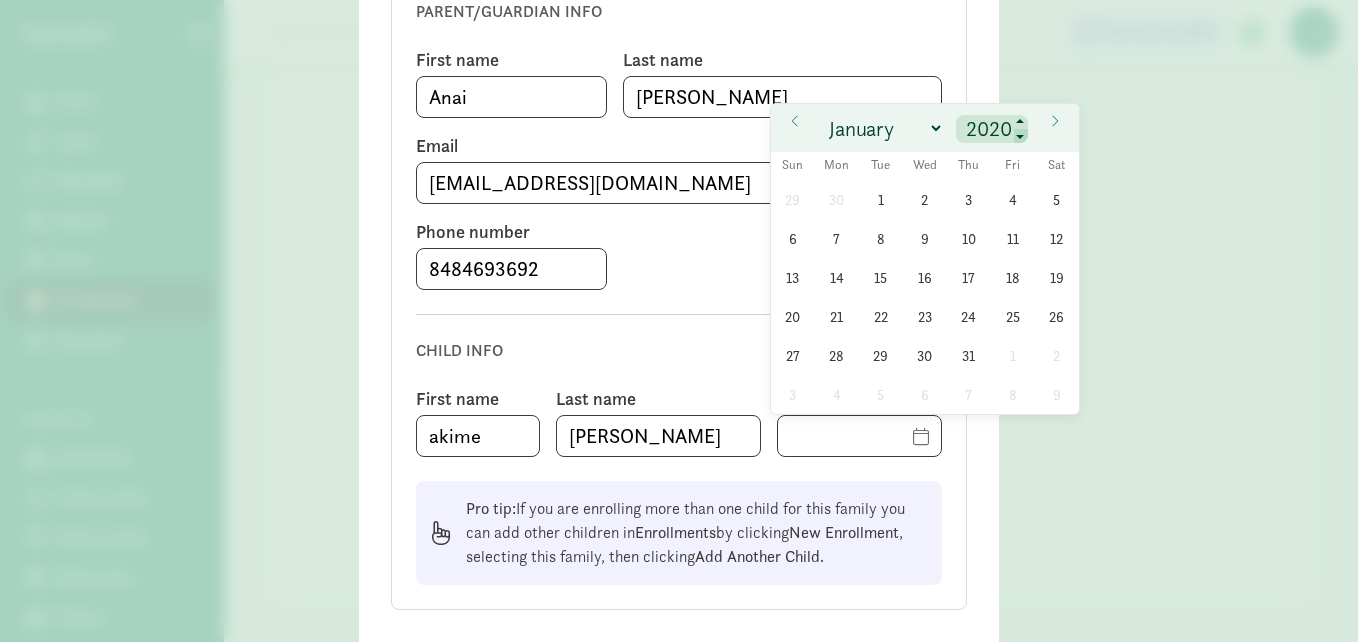 click at bounding box center (1021, 137) 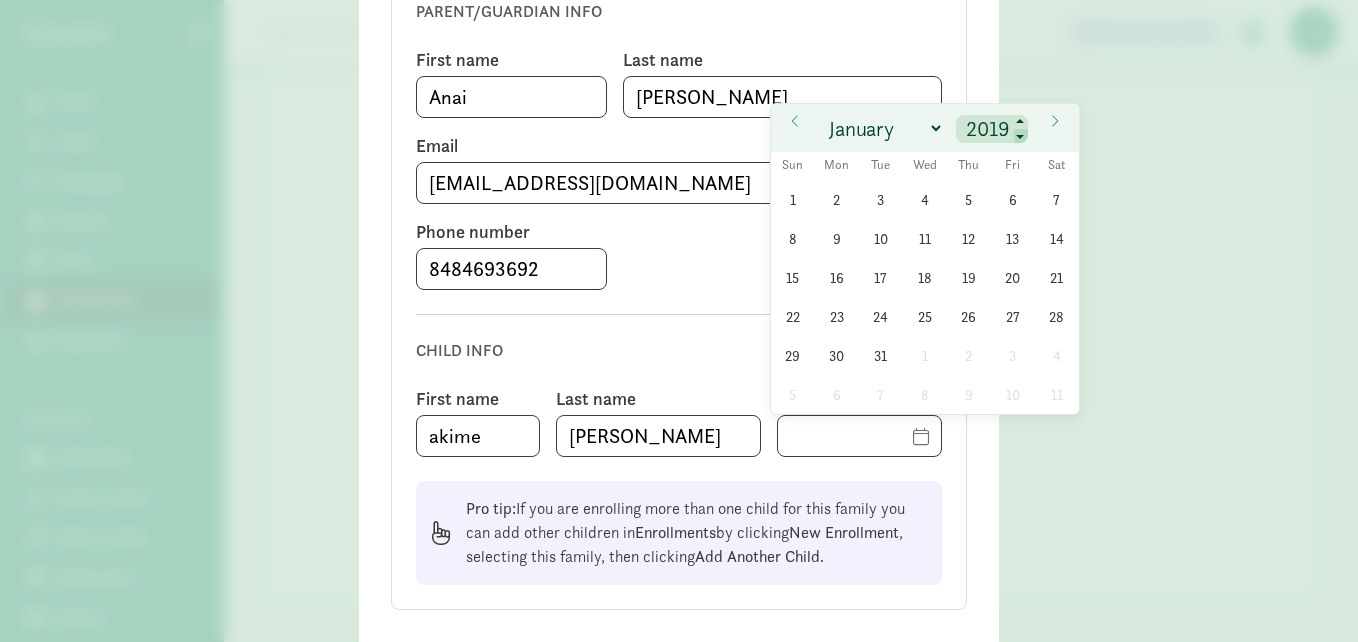 click at bounding box center (1021, 137) 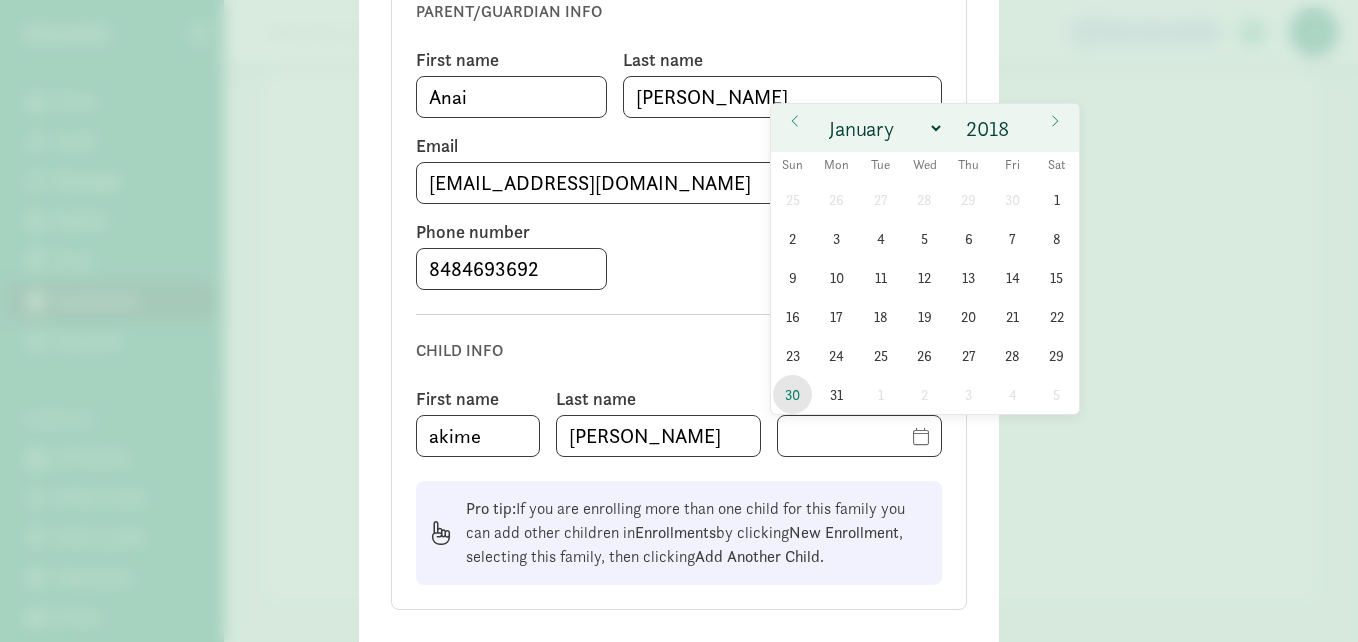 click on "30" at bounding box center [792, 394] 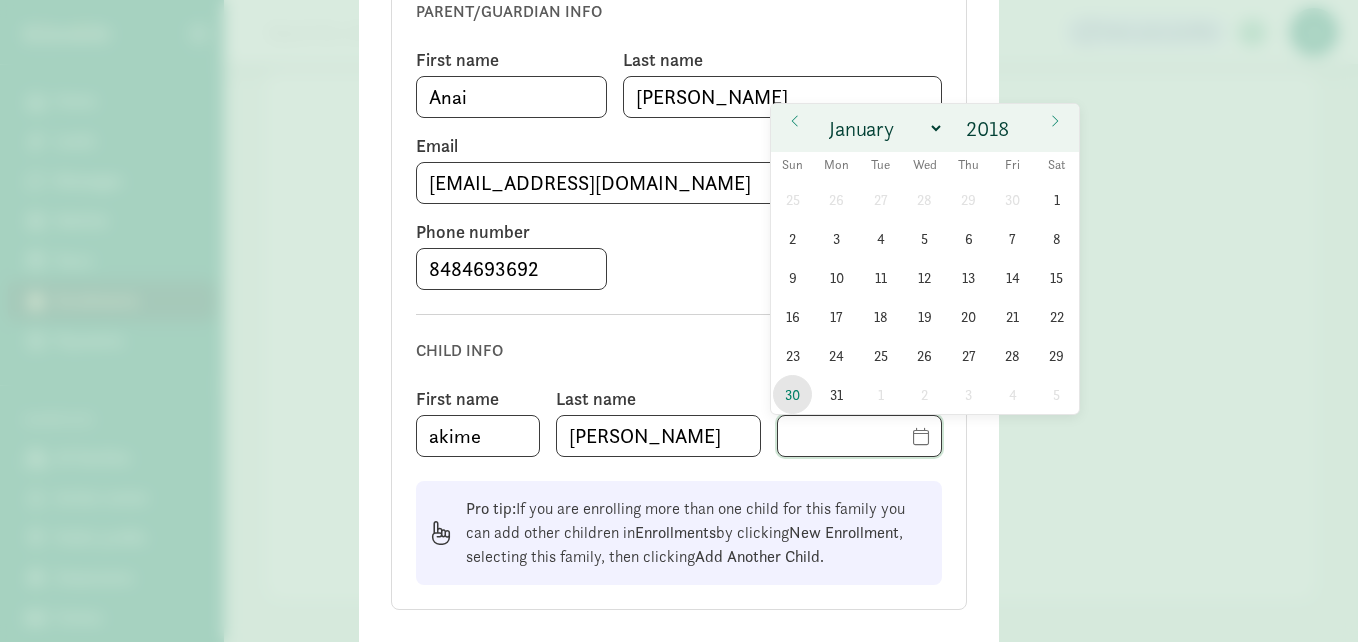 type on "12/30/2018" 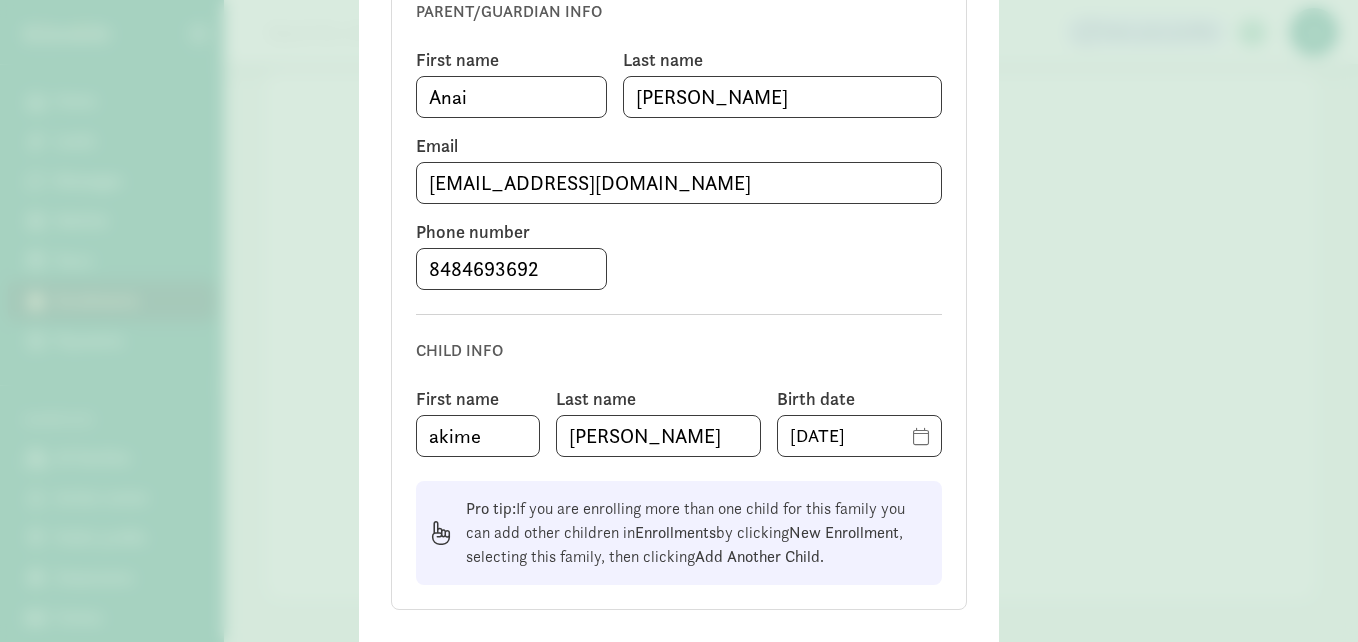 click on "Parent/guardian info   First name        Anai       Last name        Dixon       Email        anaidixon40@gmail.com       Phone number        8484693692         Child info   First name        akime       Last name        thomas       Birth date      12/30/2018           Pro tip:  If you are enrolling more than one child for this family you
can add other children in  Enrollments  by clicking  New
Enrollment , selecting this family, then clicking  Add Another
Child ." at bounding box center [679, 280] 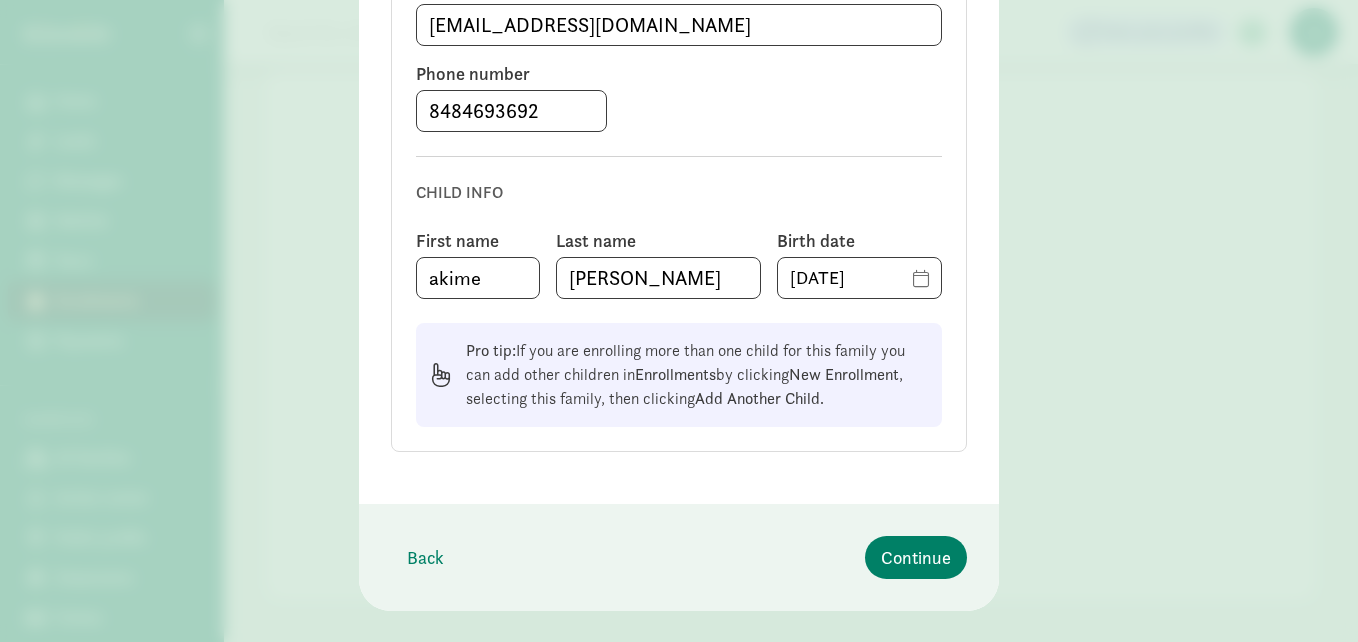 scroll, scrollTop: 440, scrollLeft: 0, axis: vertical 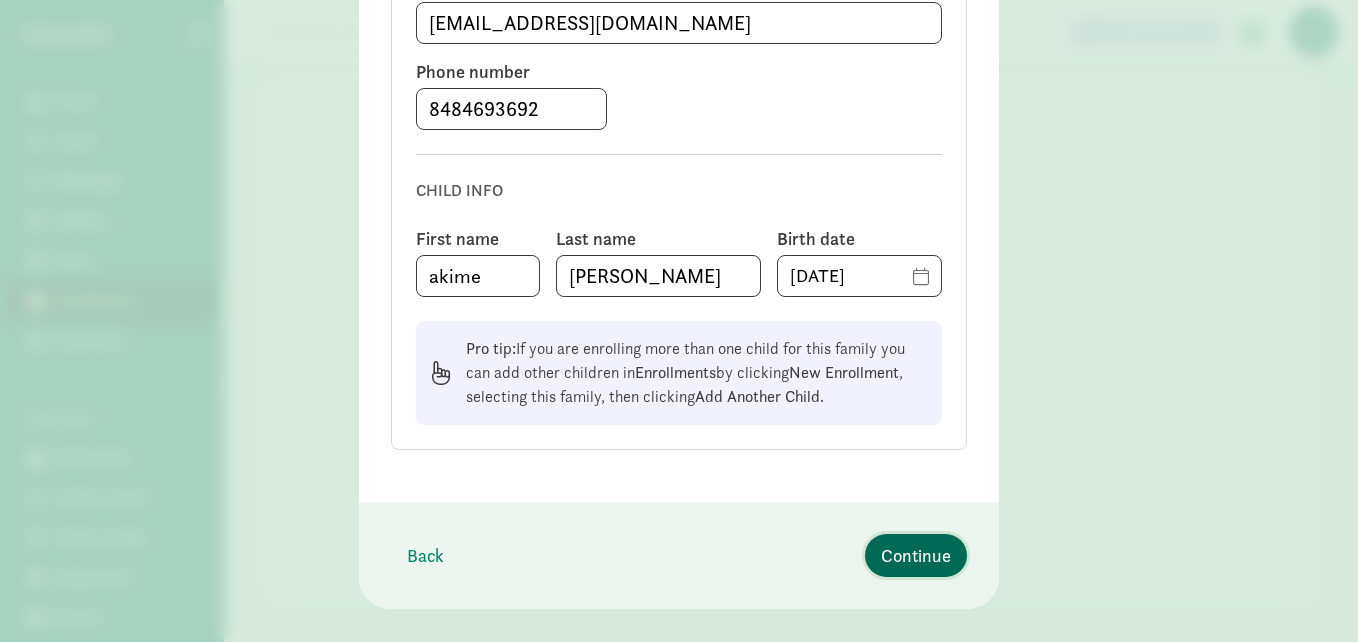 click on "Continue" at bounding box center [916, 555] 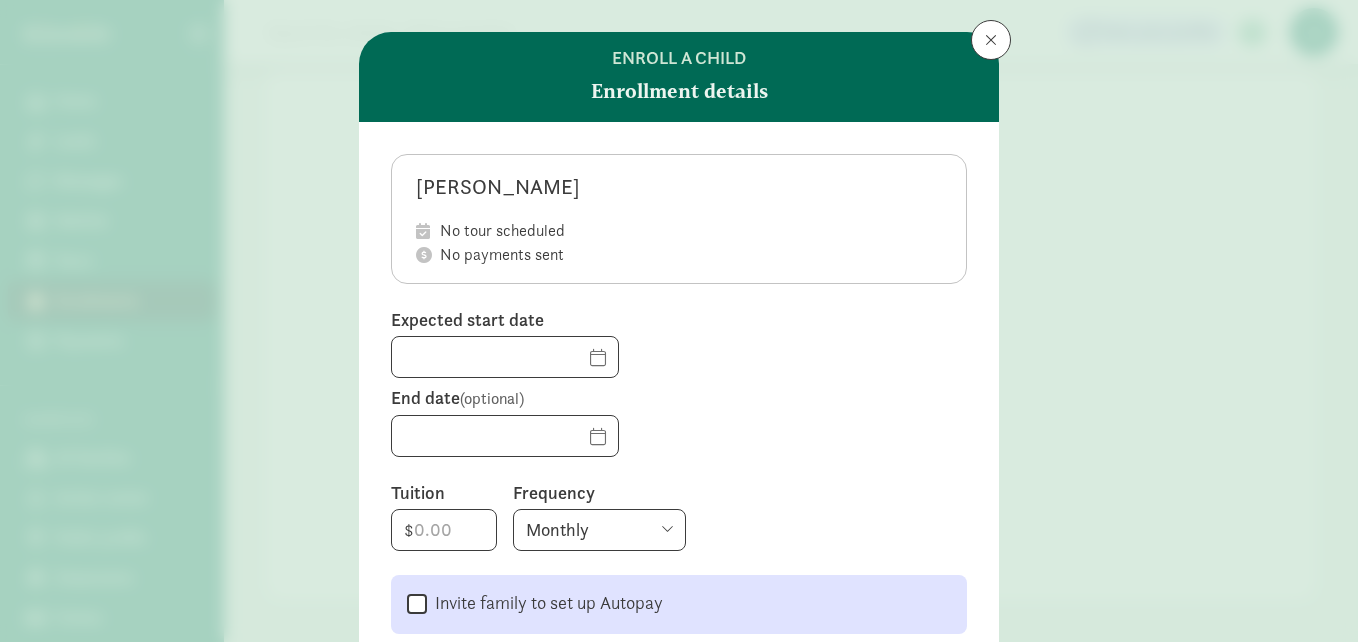 scroll, scrollTop: 72, scrollLeft: 0, axis: vertical 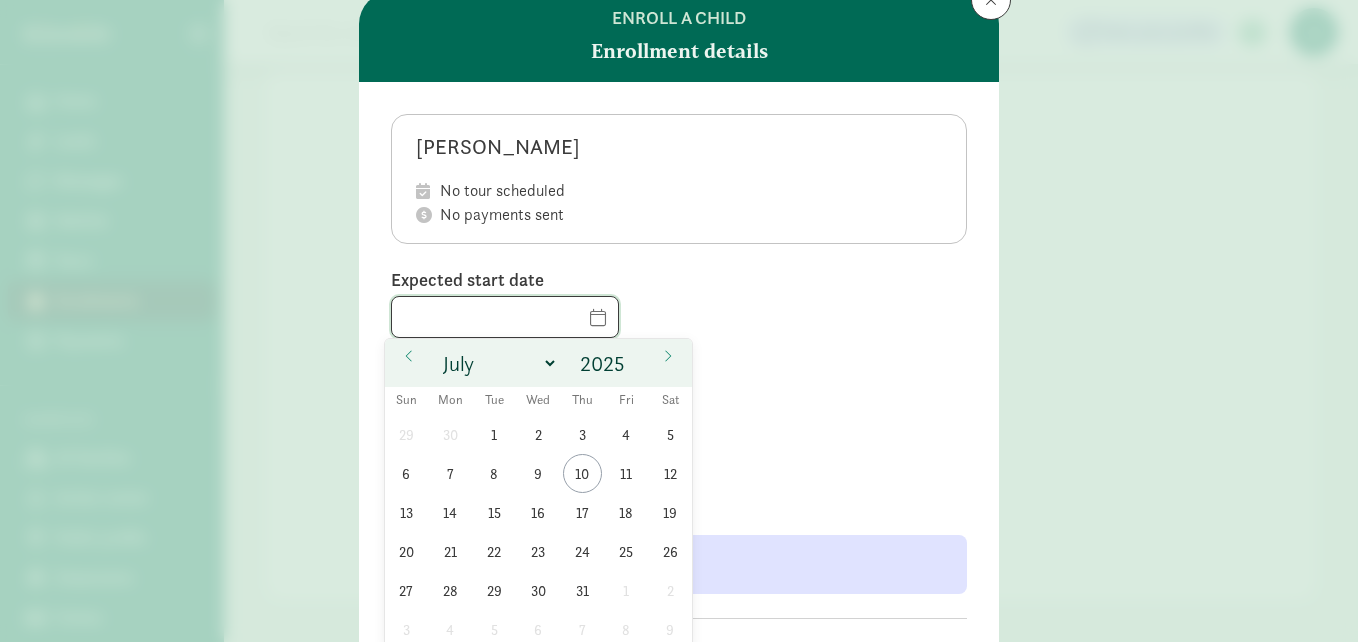 click 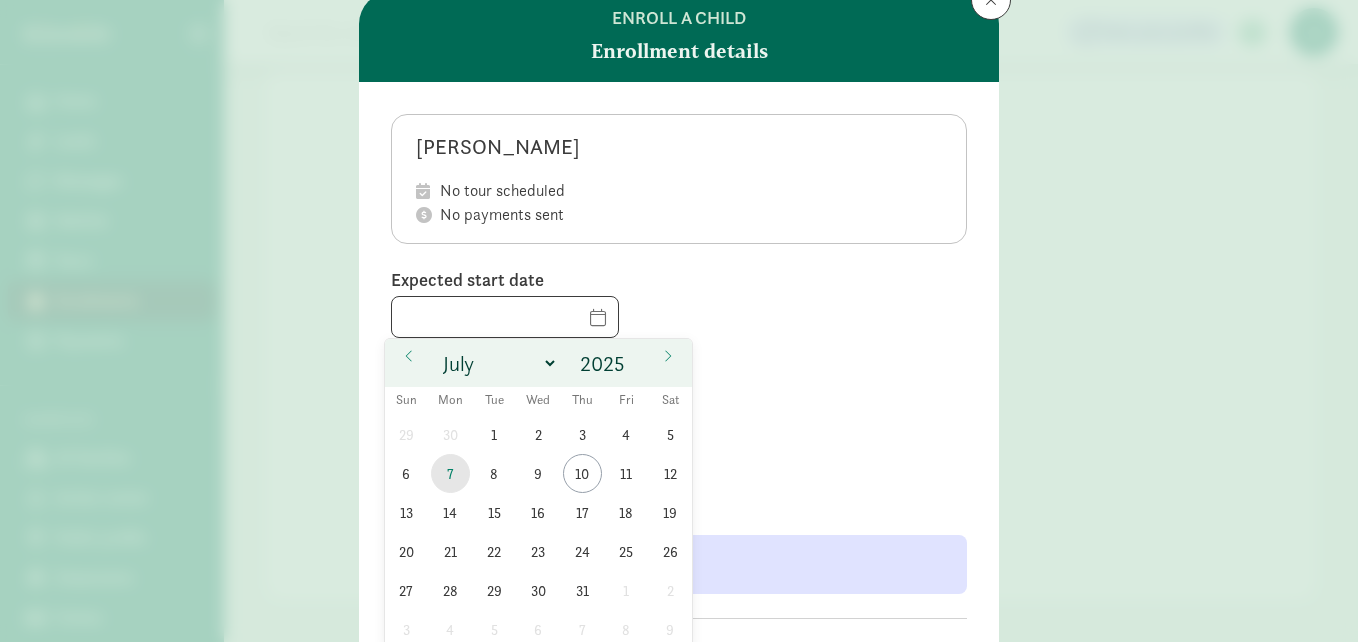 click on "7" at bounding box center [450, 473] 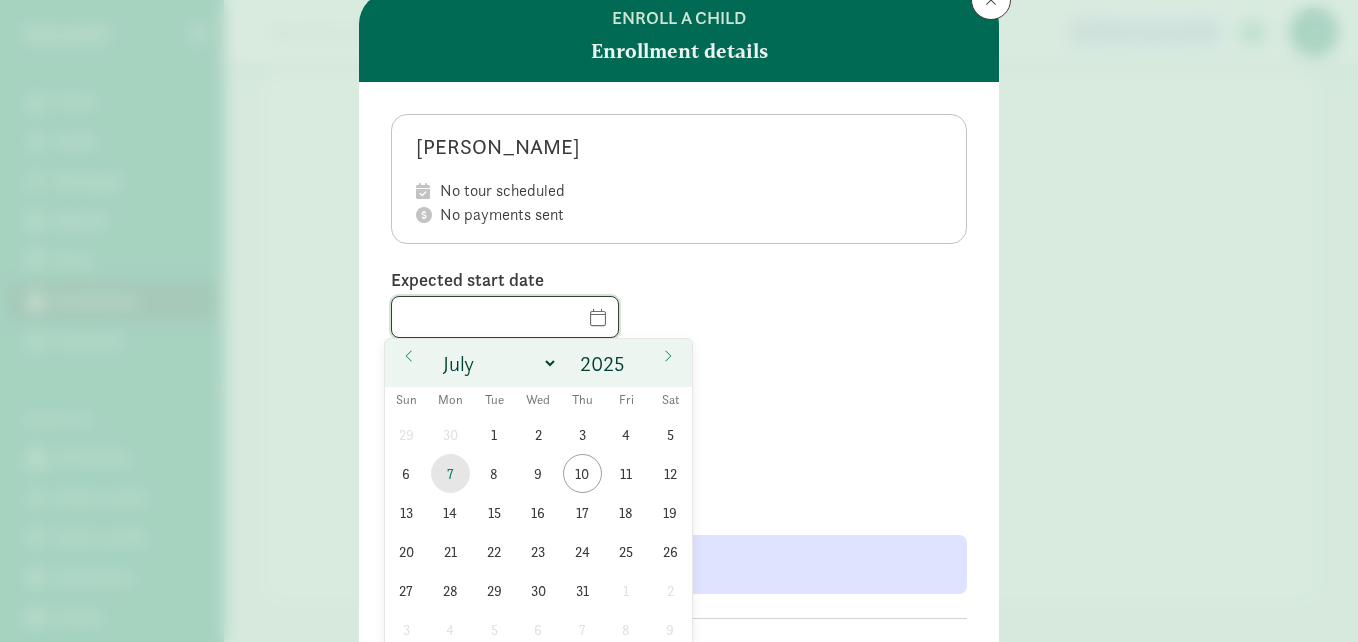type on "07/07/2025" 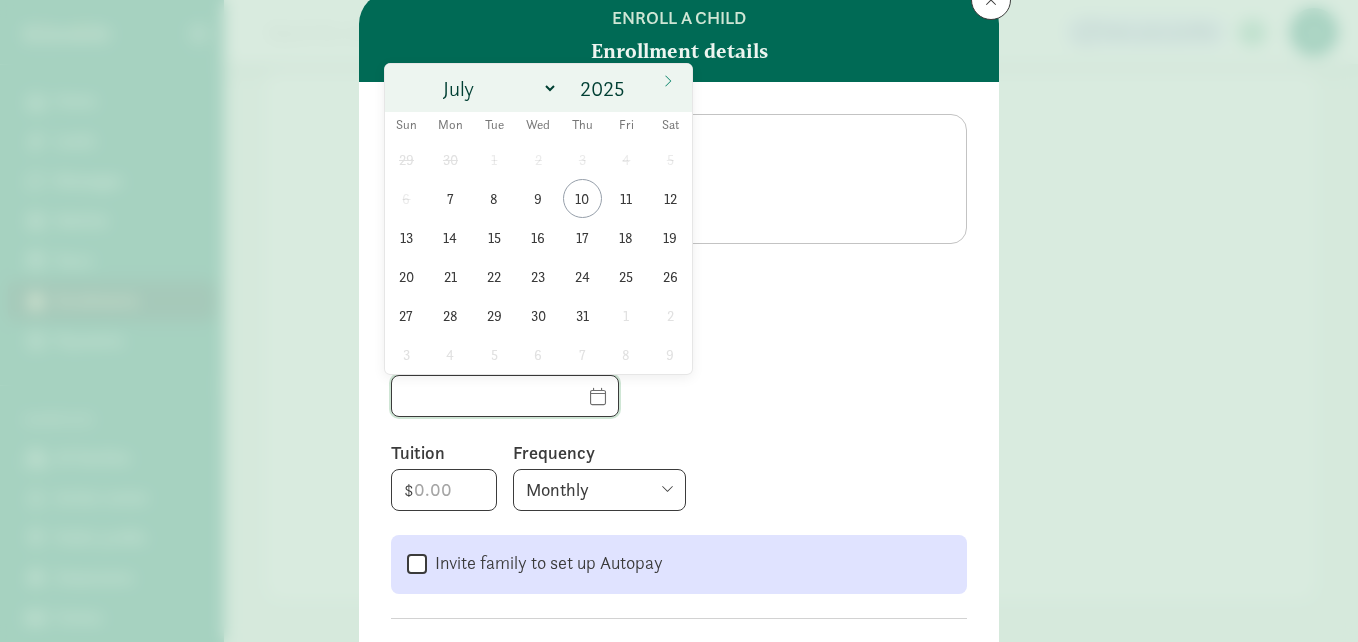 click 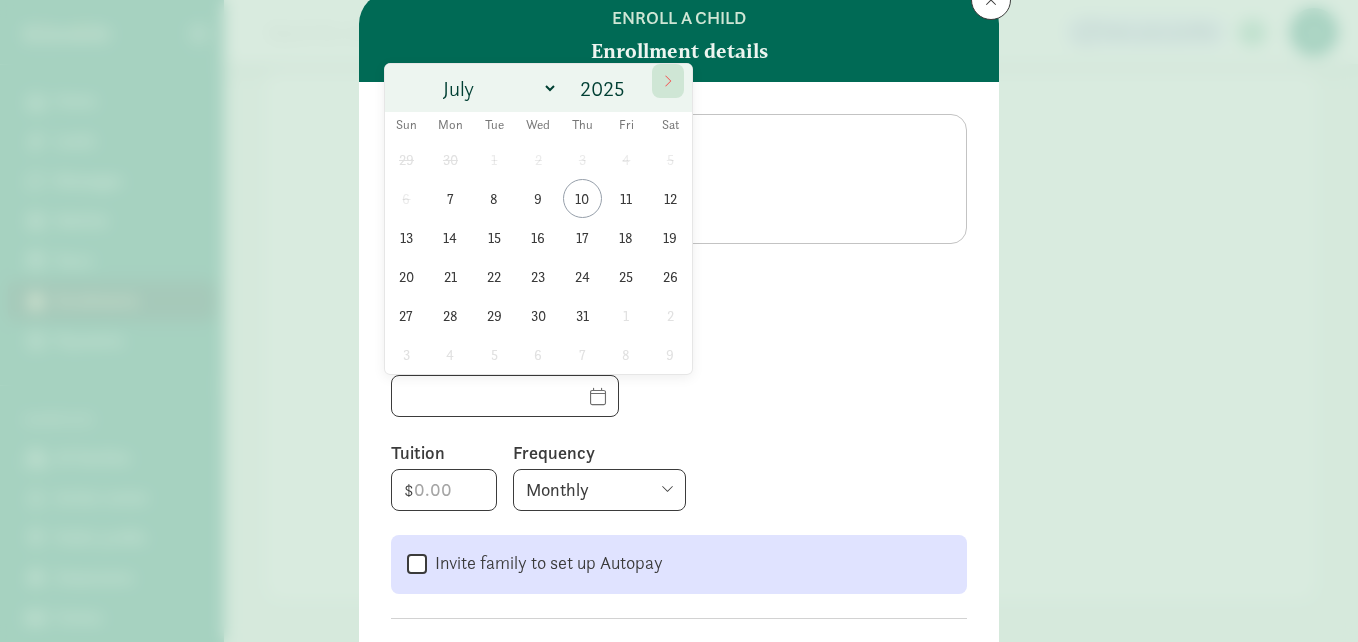 click 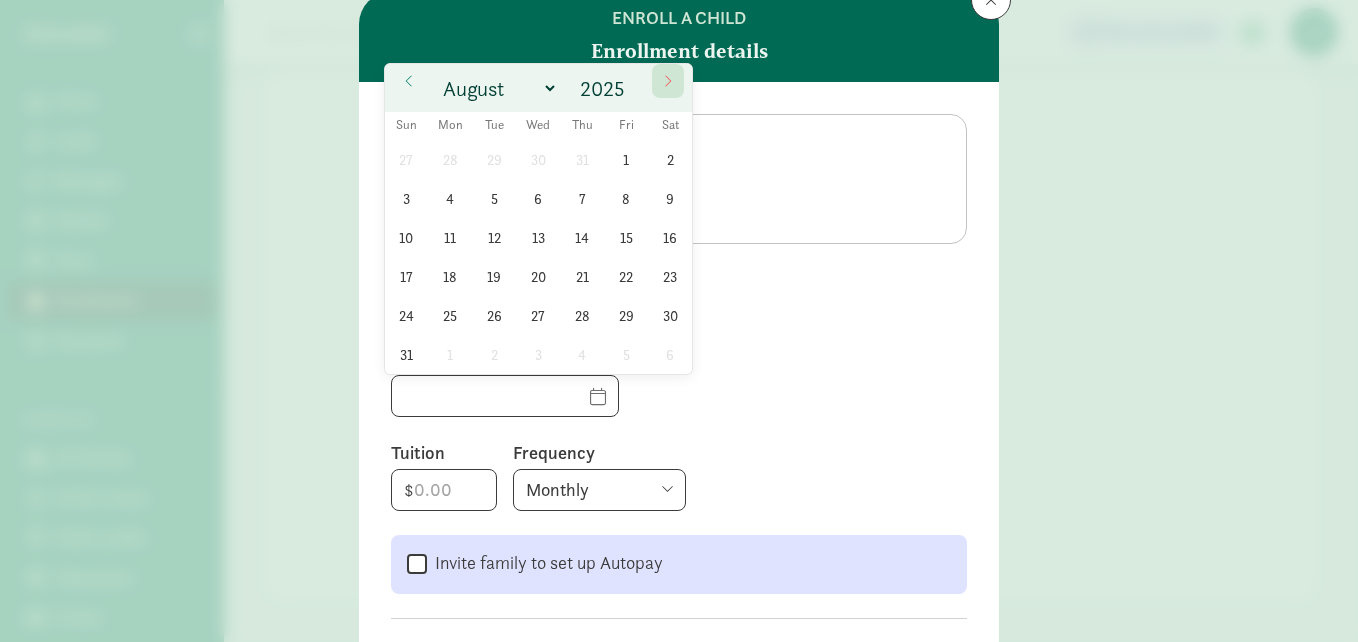 click 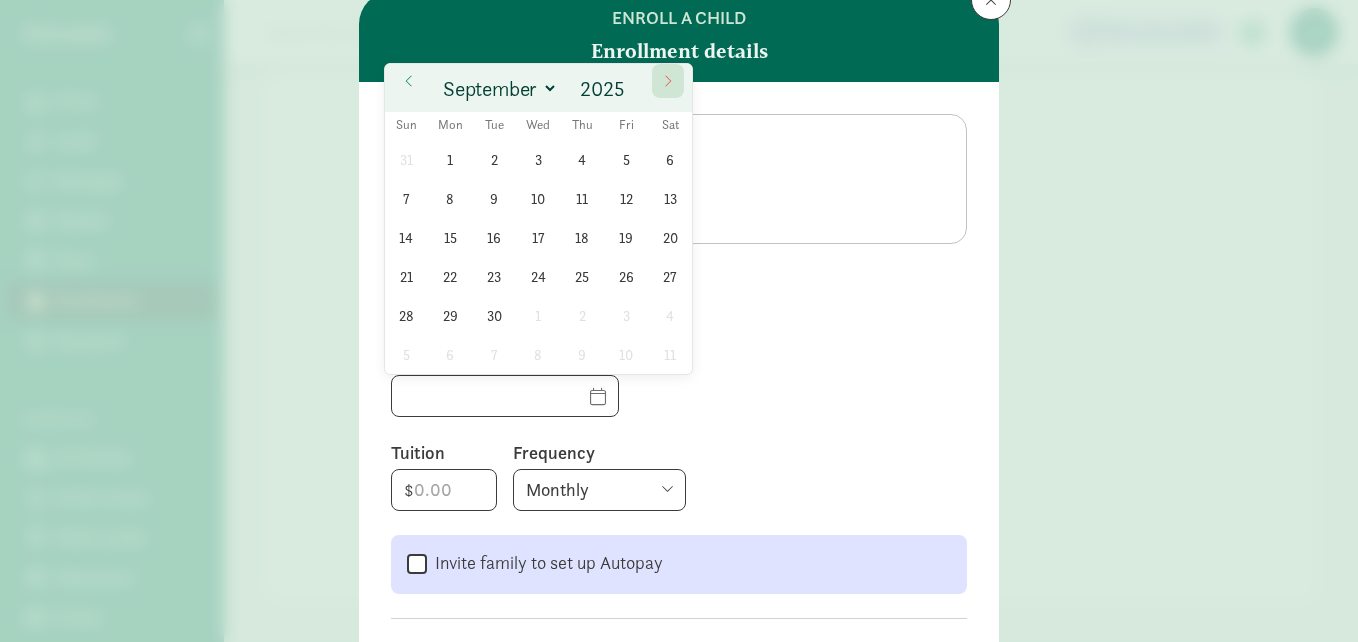 click 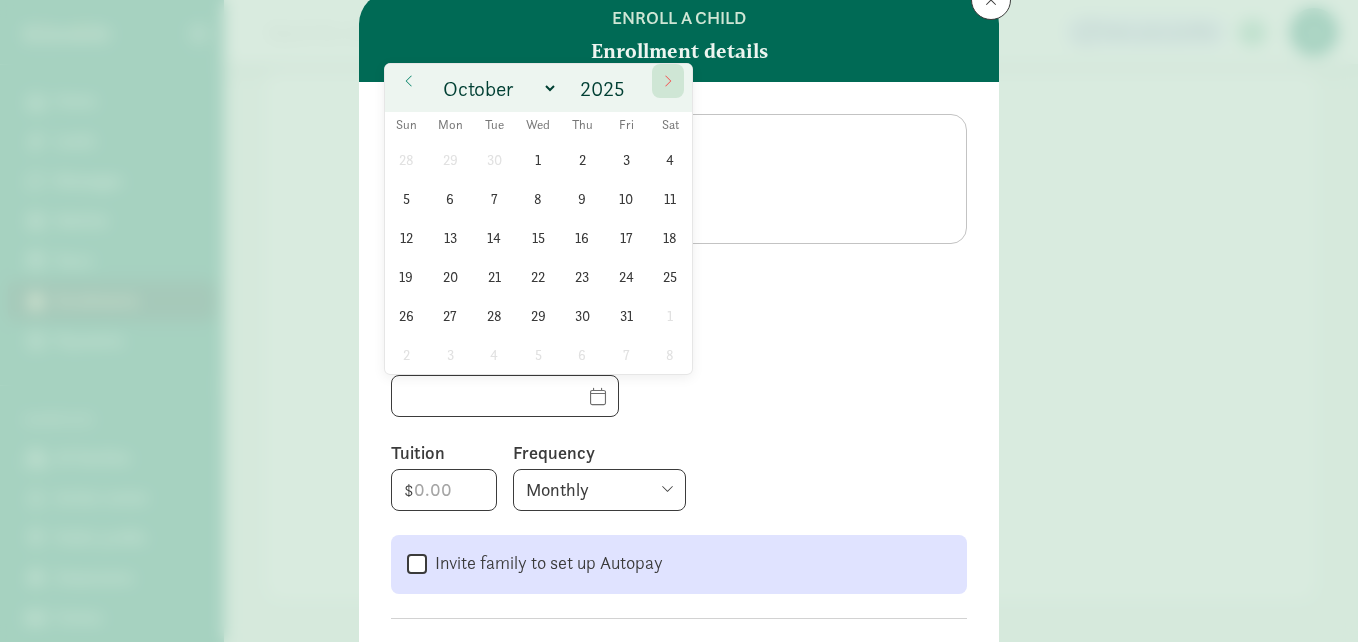 click 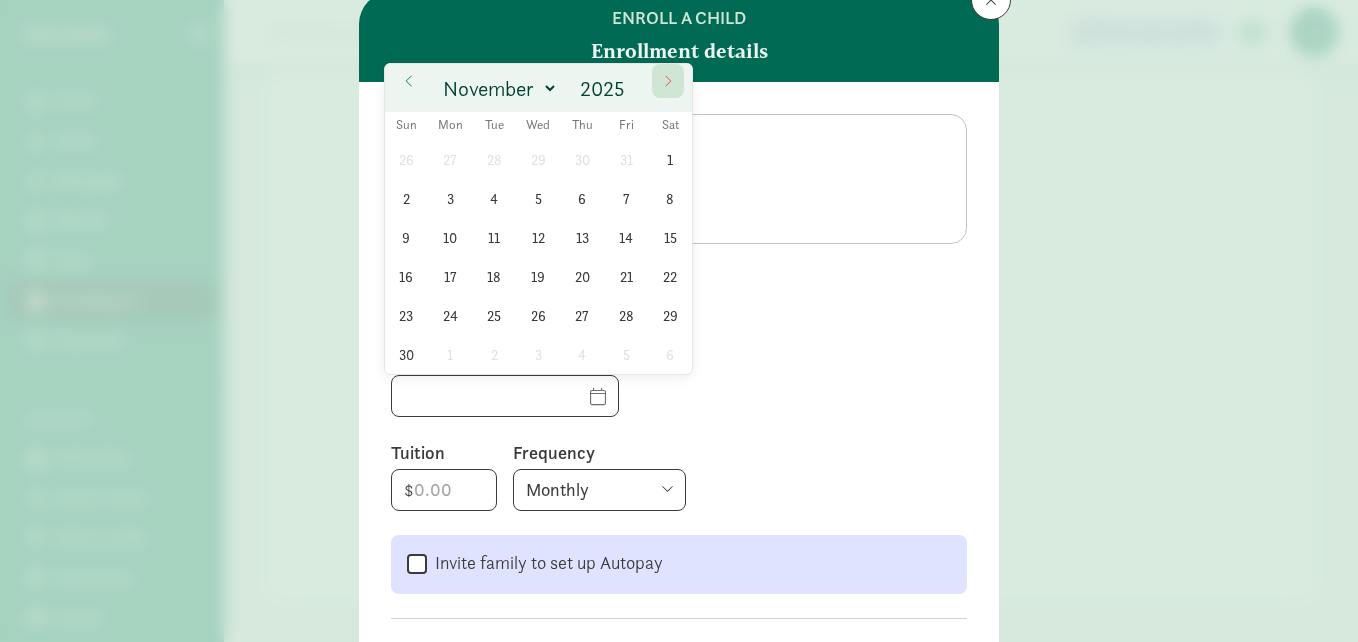 click 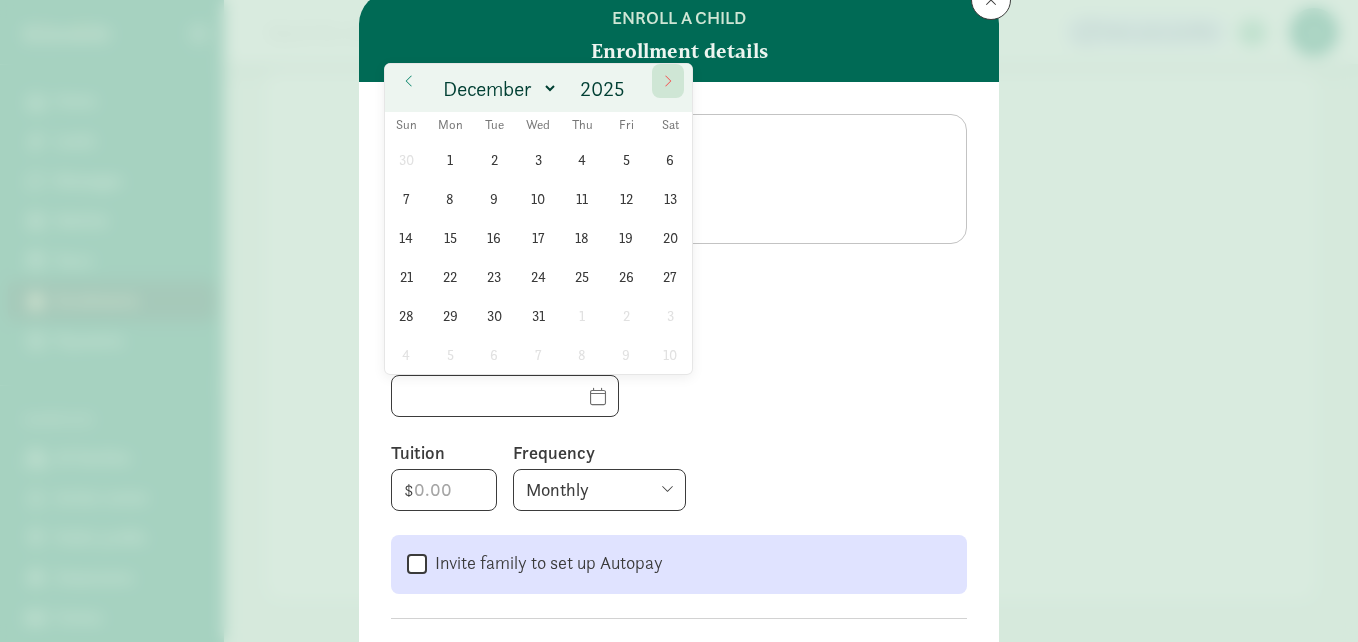 click 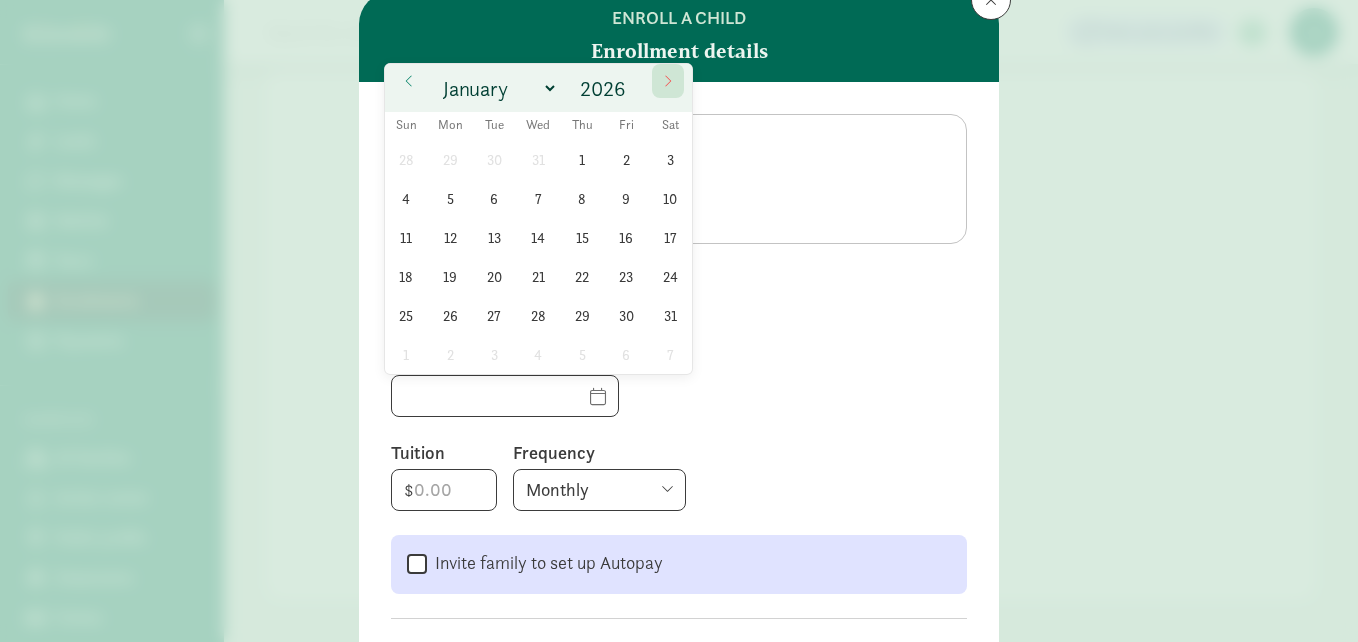 click 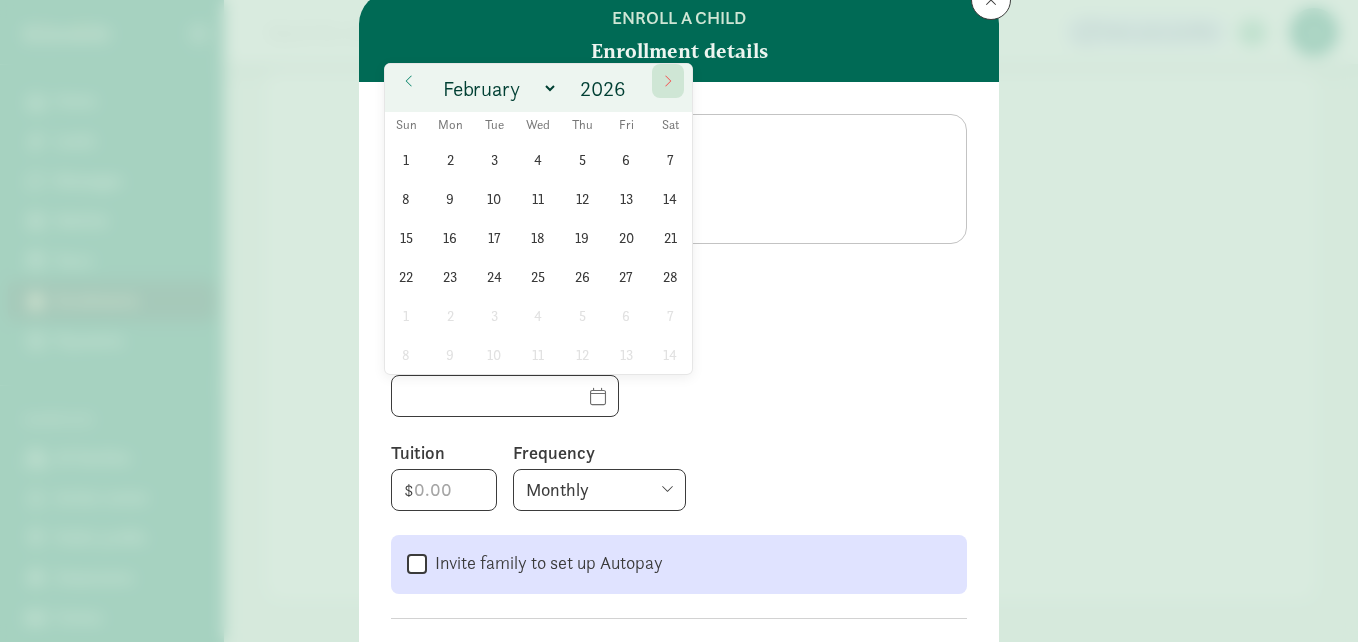 click 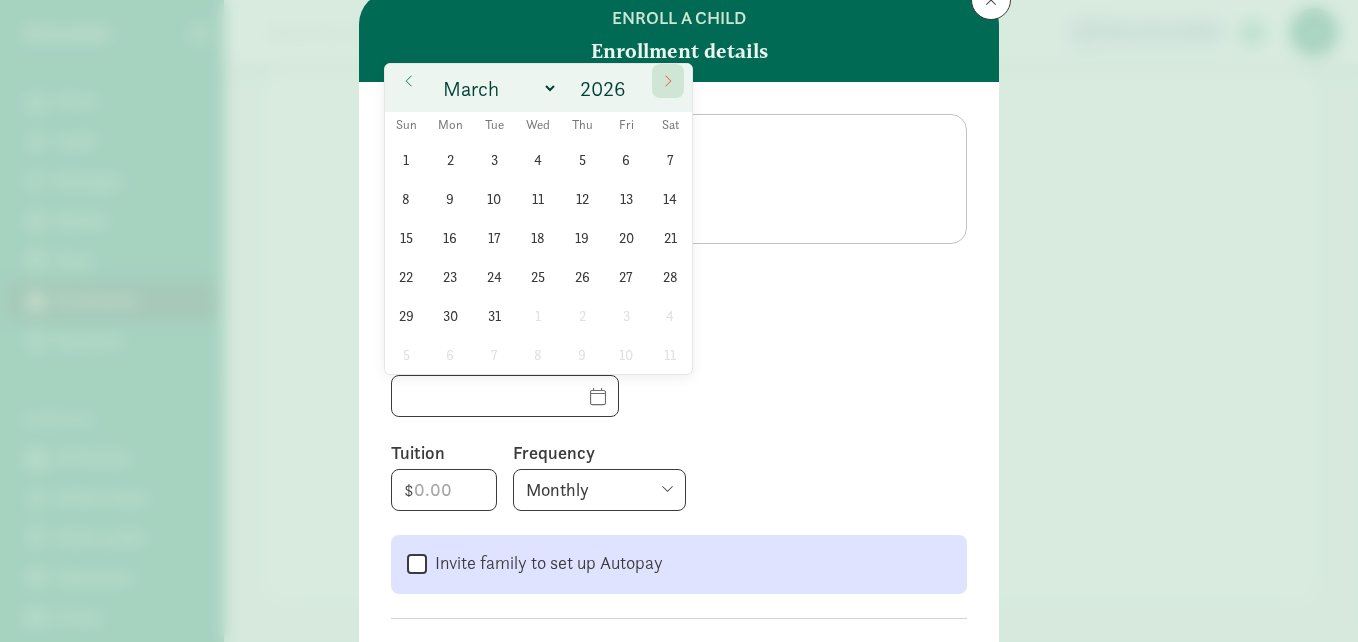 click 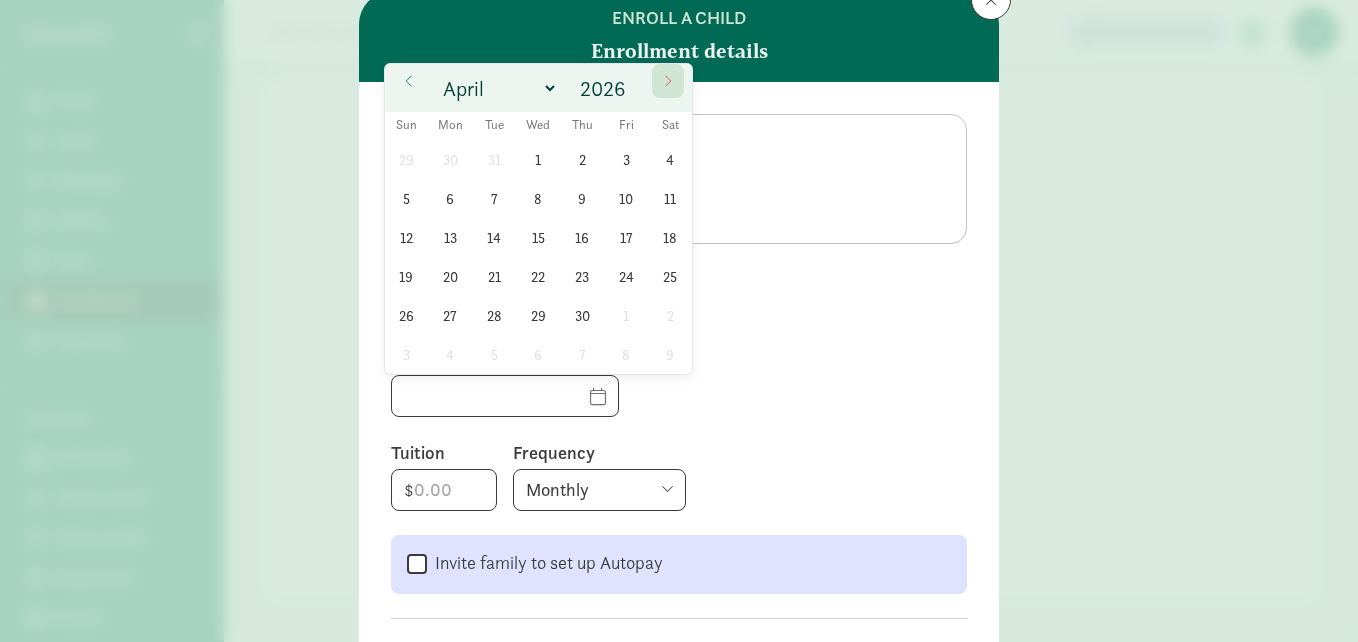 click 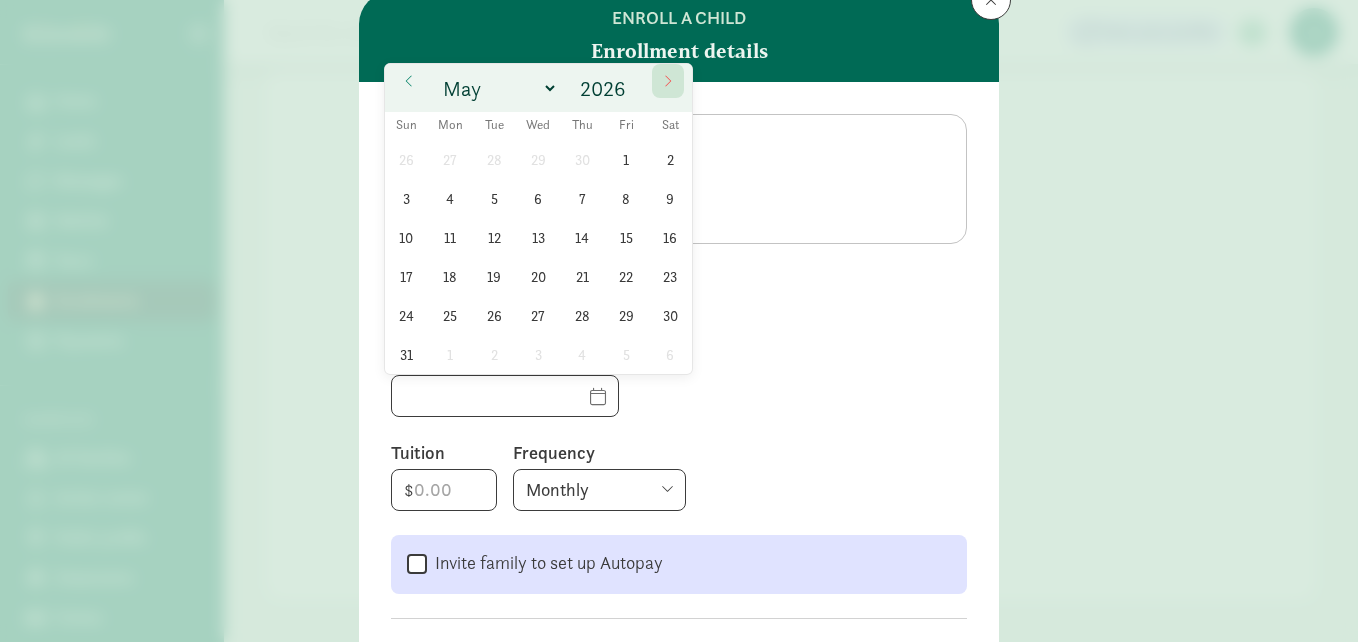 click 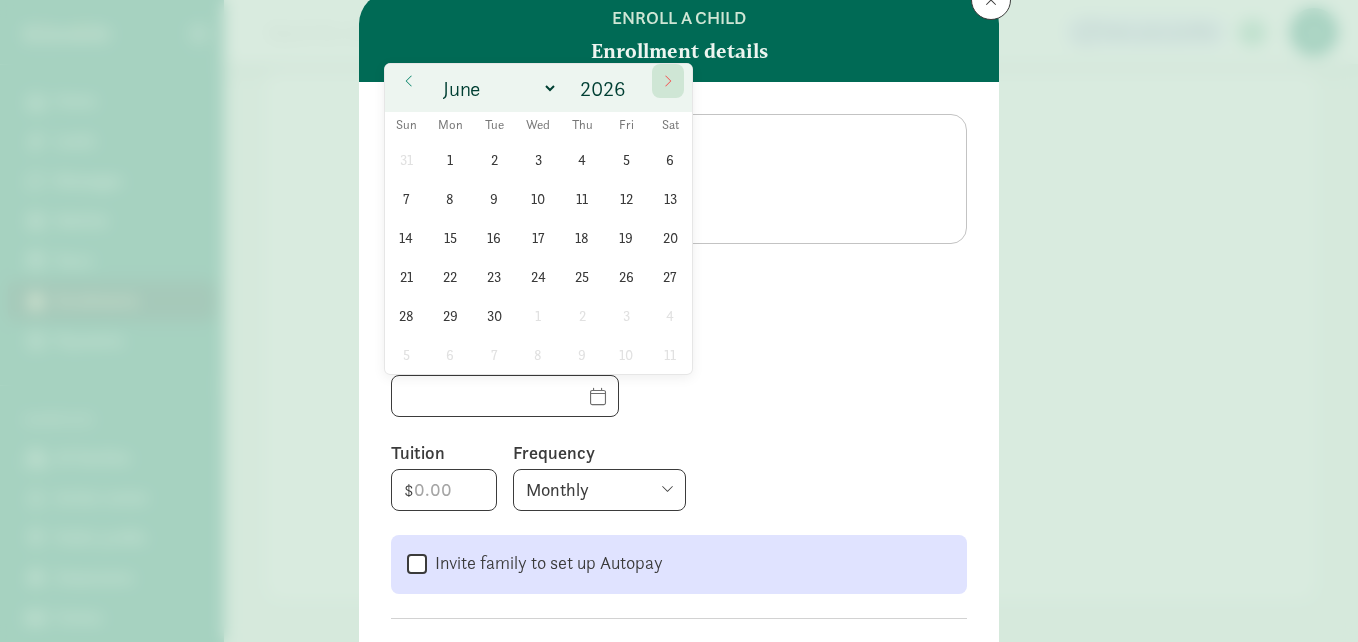 click 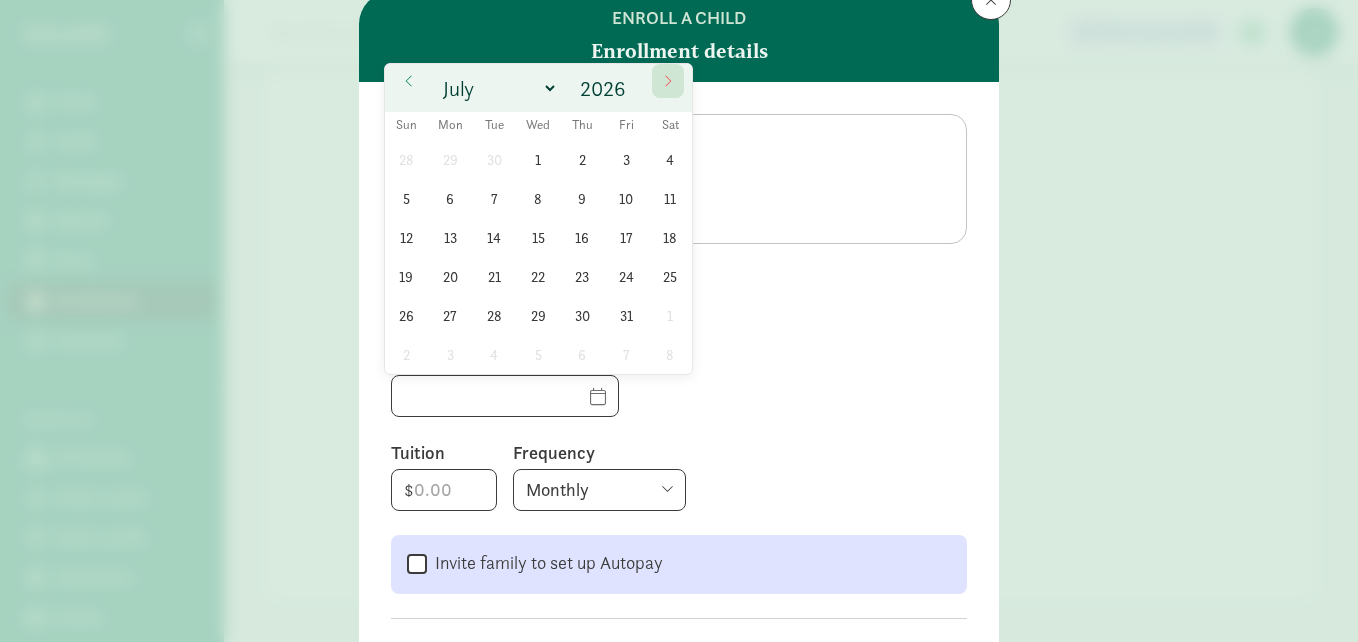 click 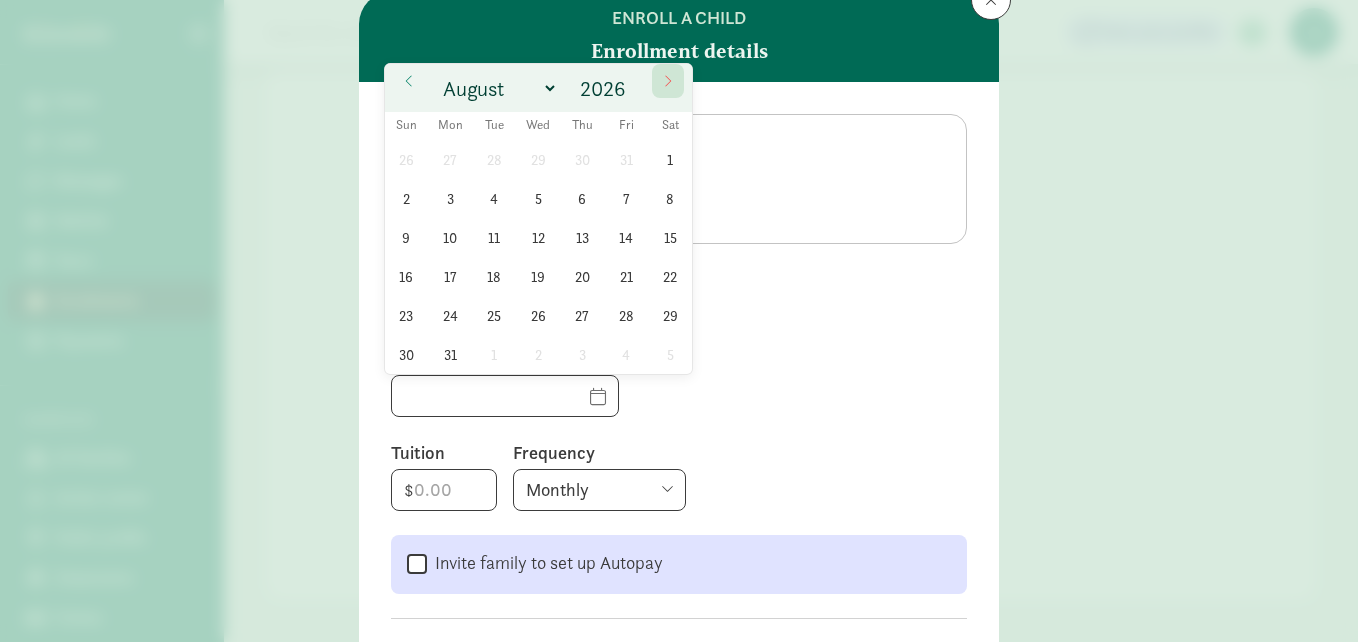 click 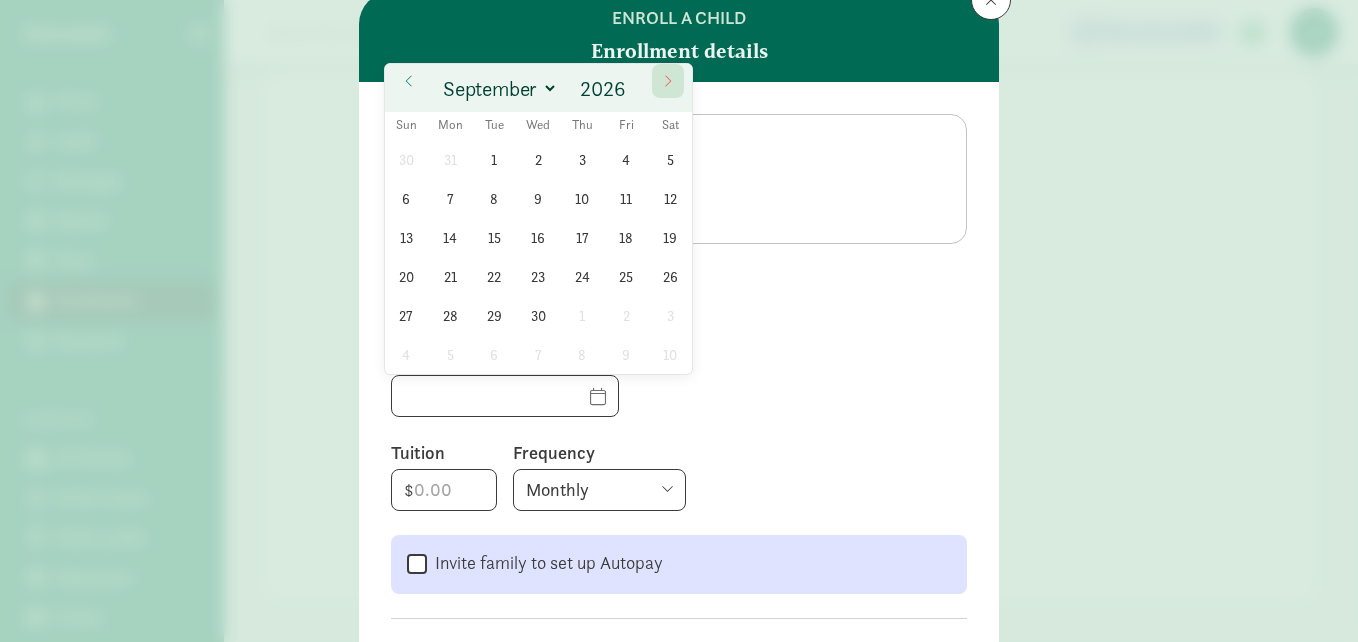 click 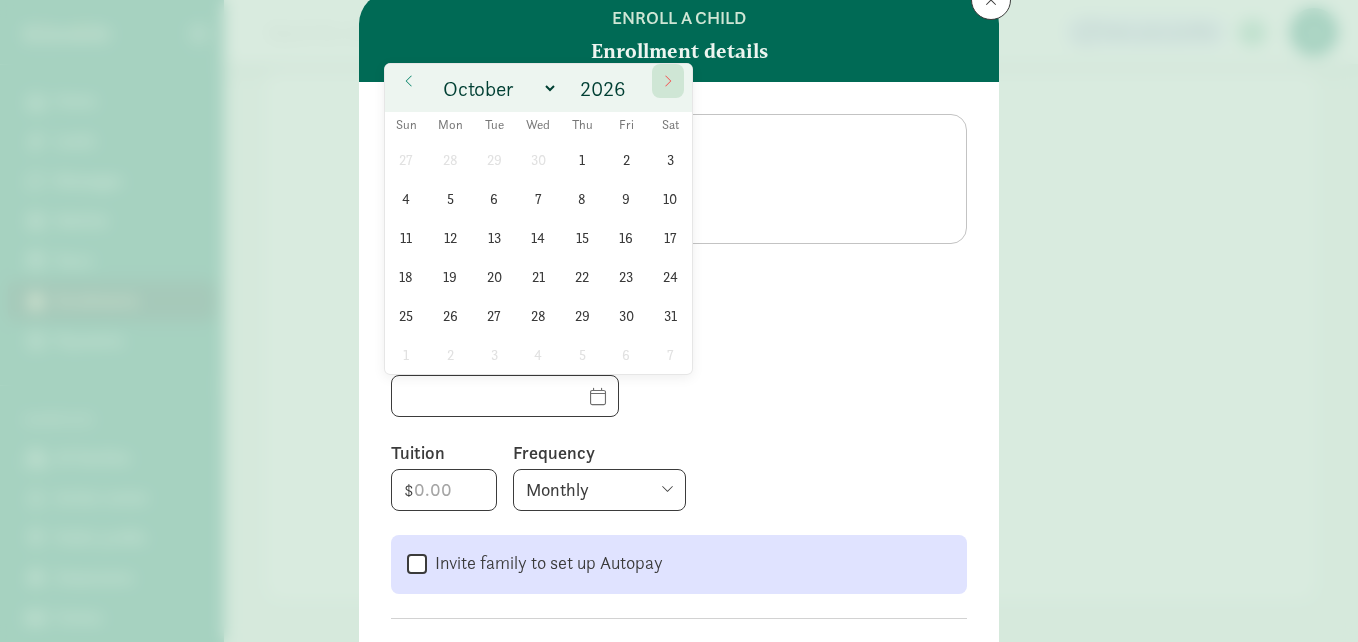 click 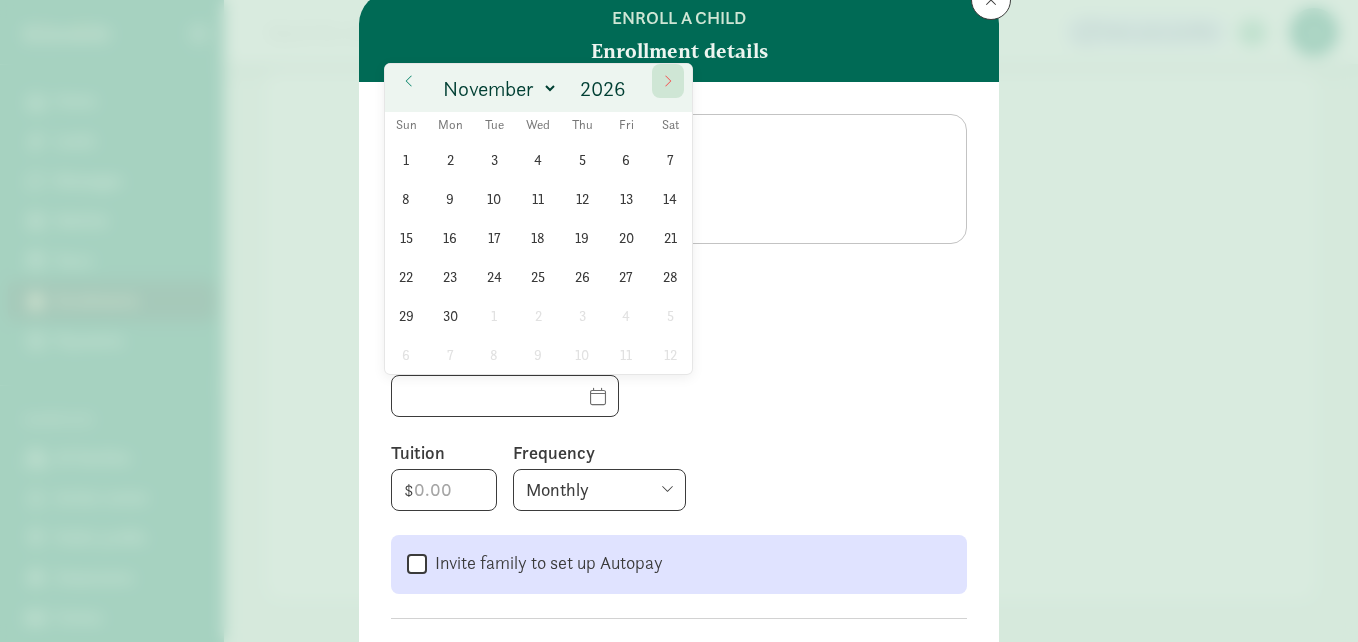 click 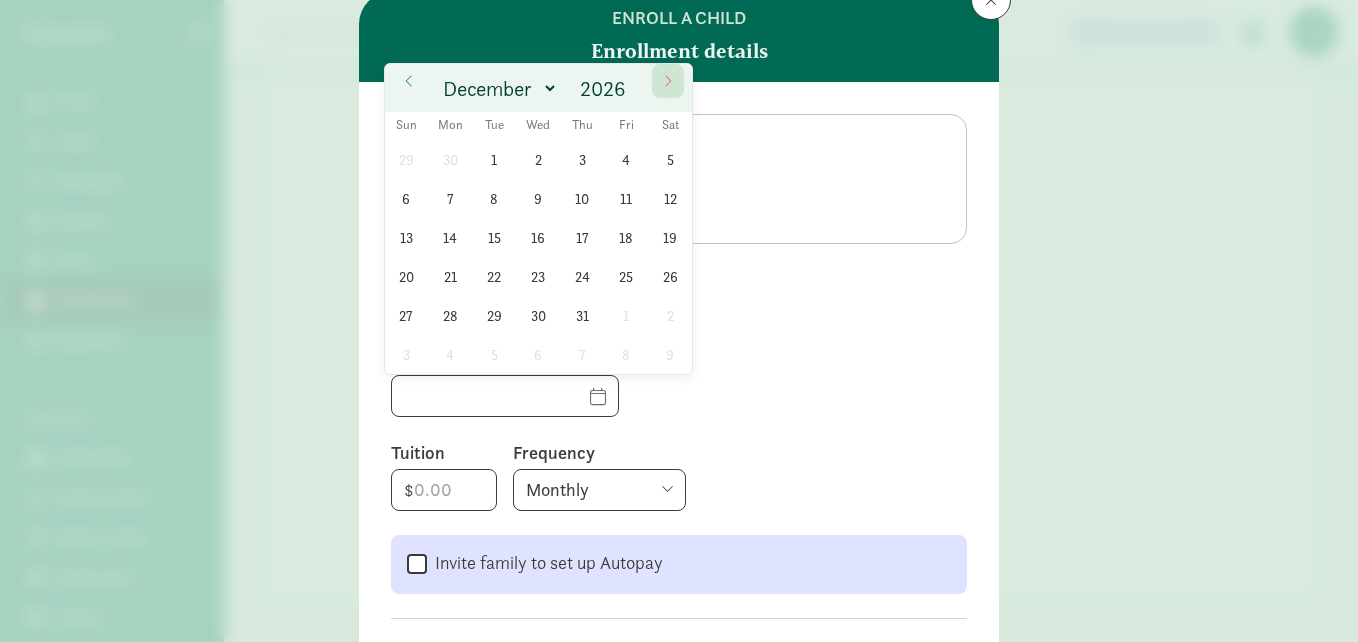 click 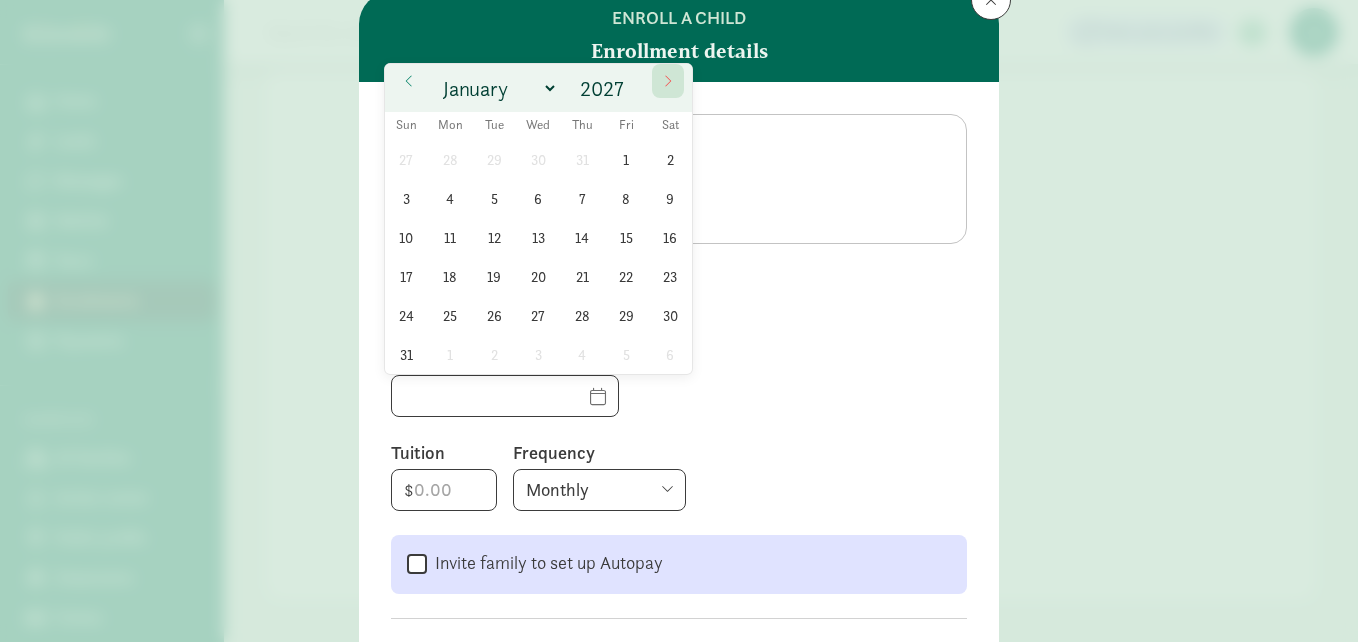 click 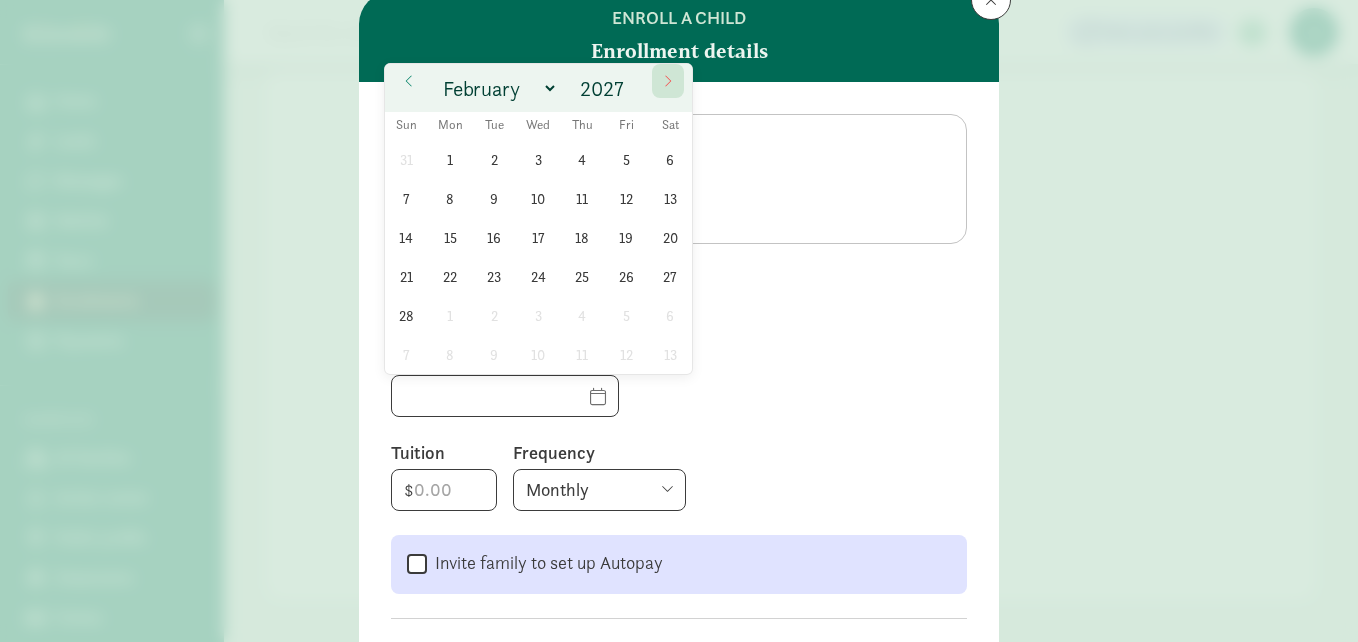 click 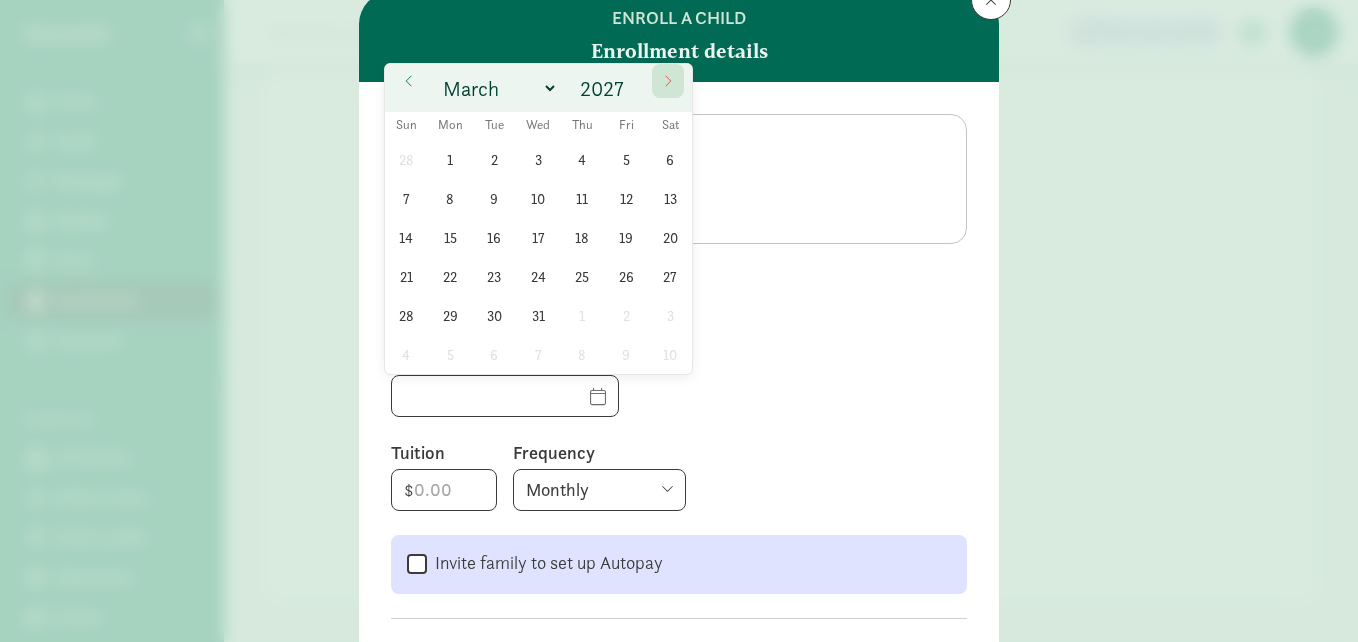 click 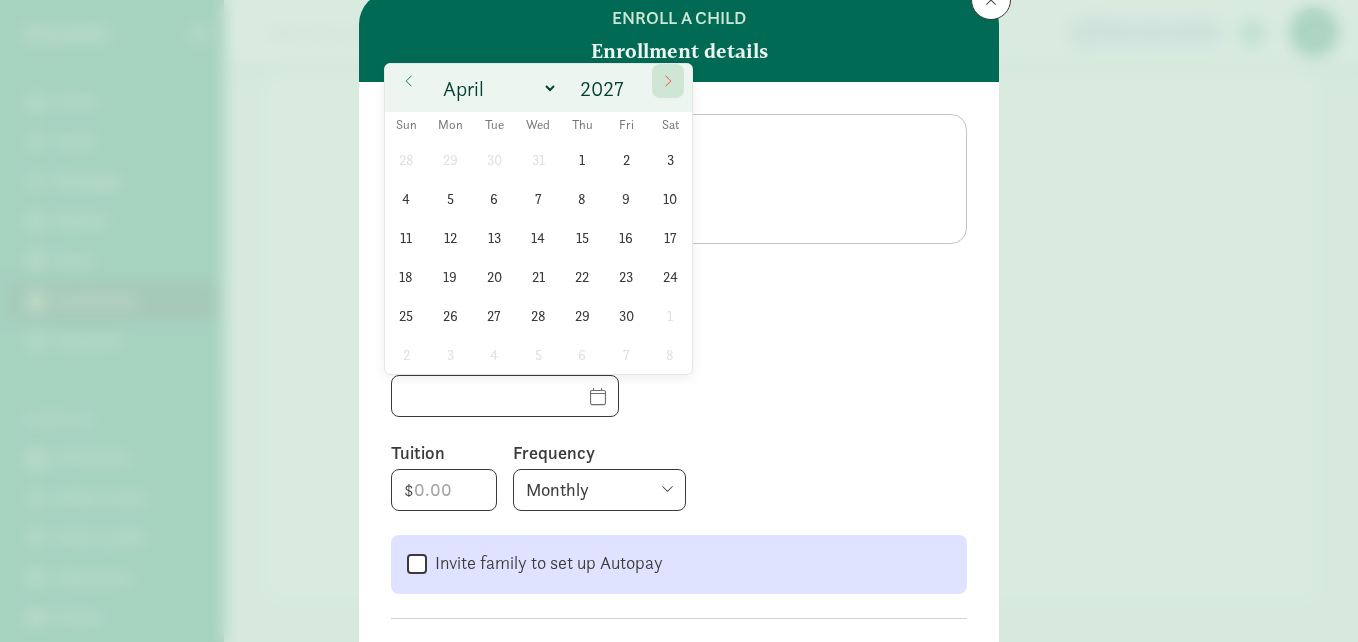 click 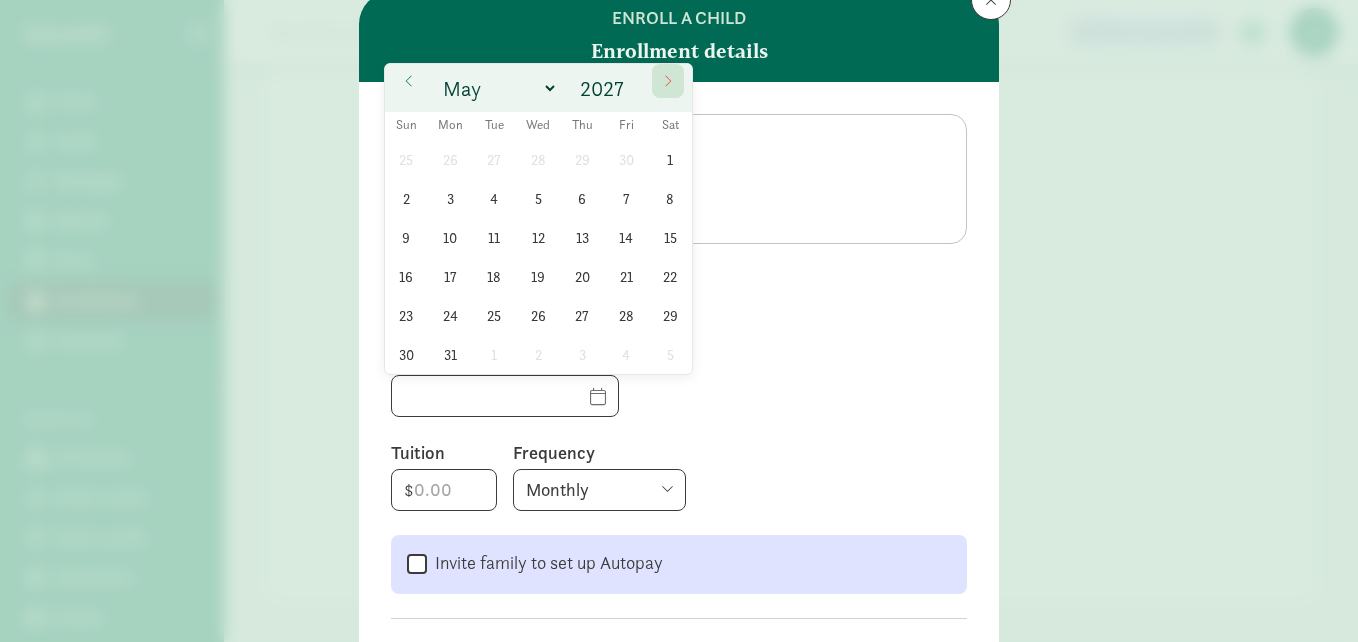 click 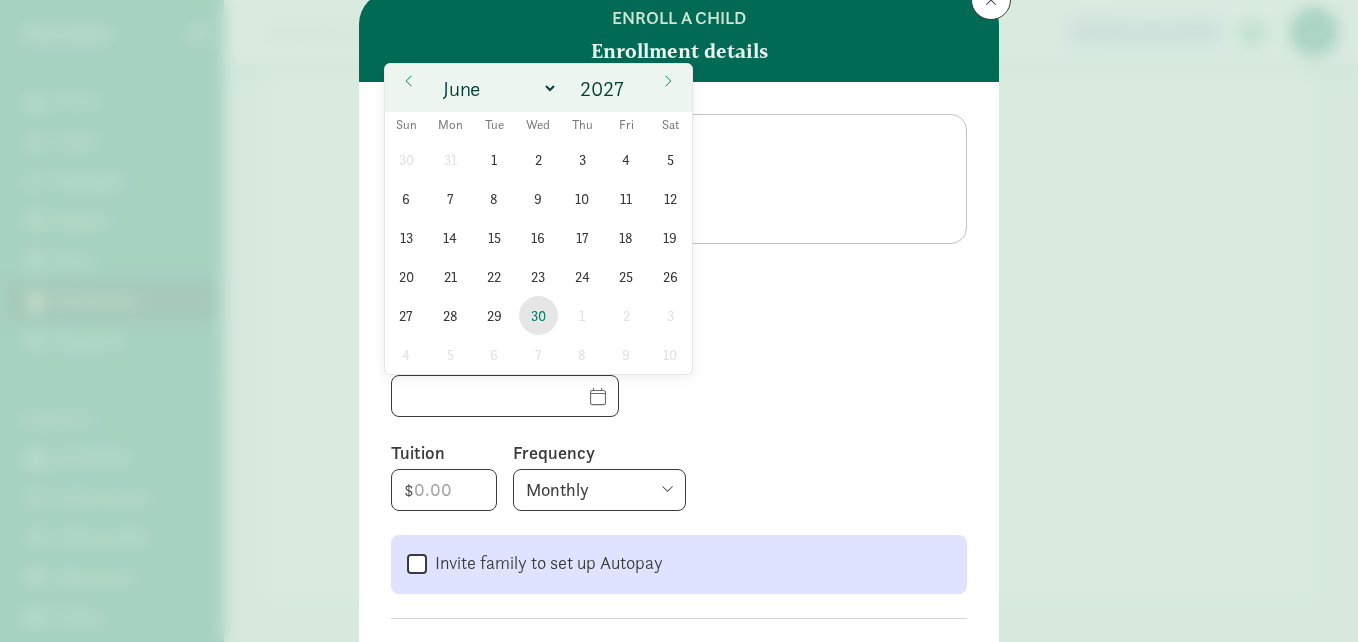 click on "30" at bounding box center (538, 315) 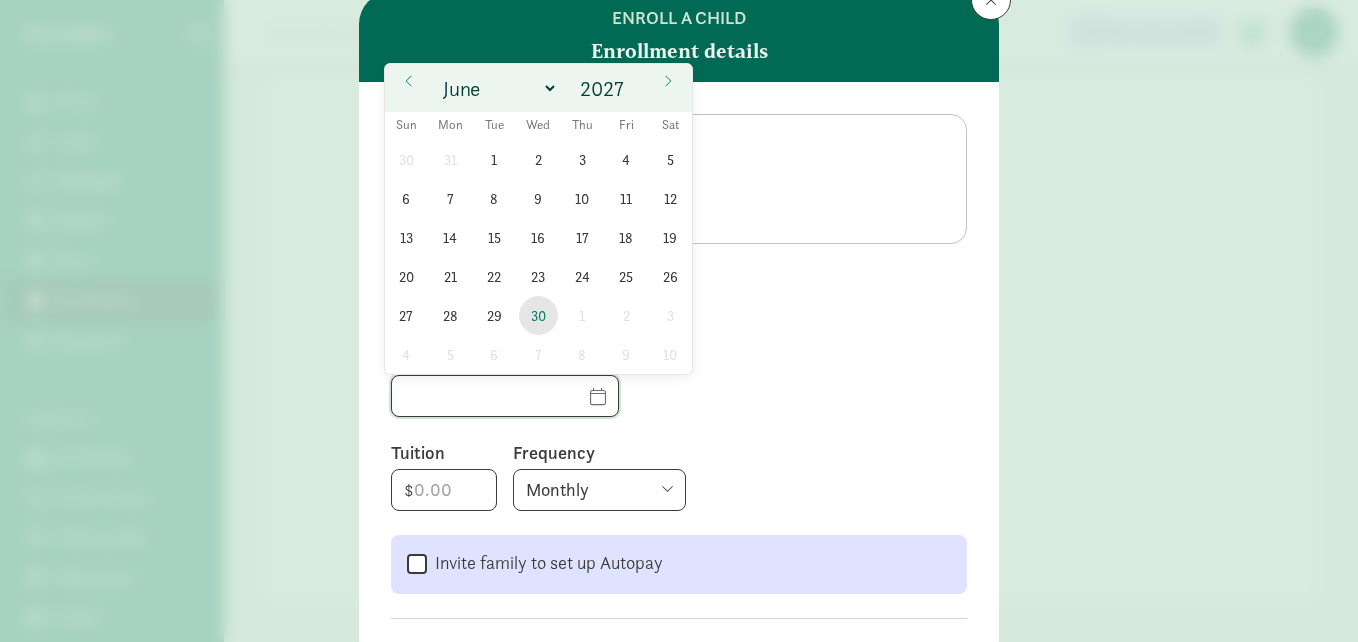 type on "06/30/2027" 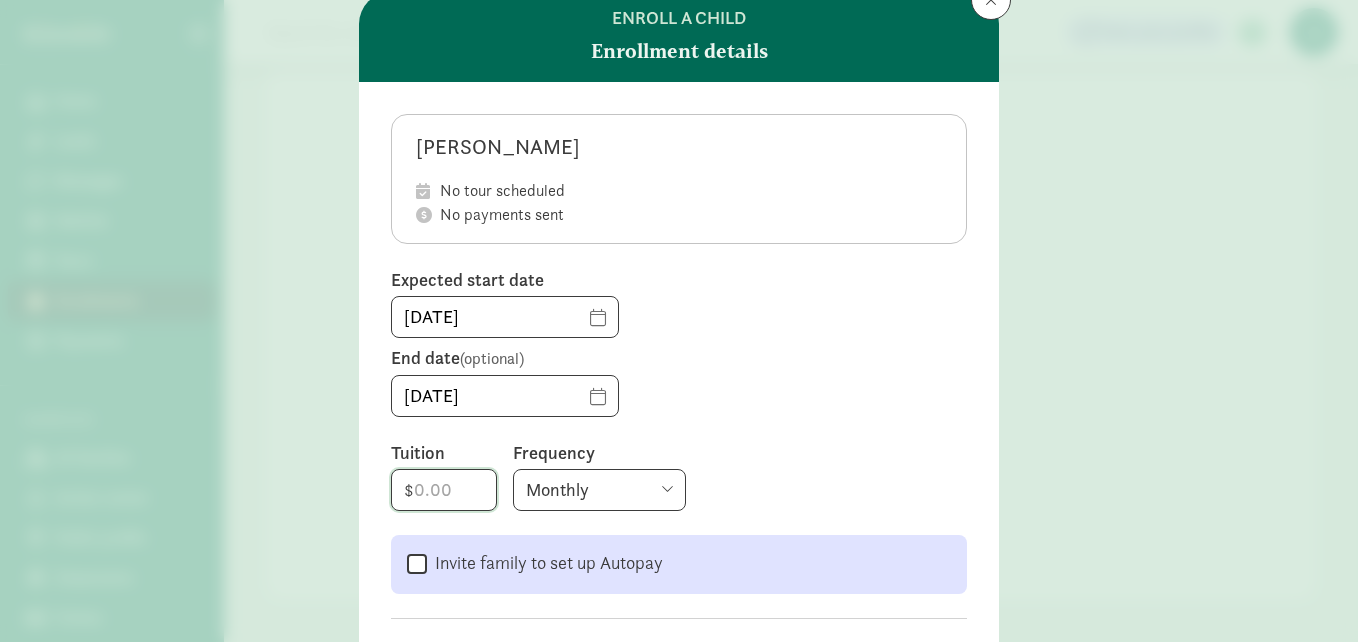click 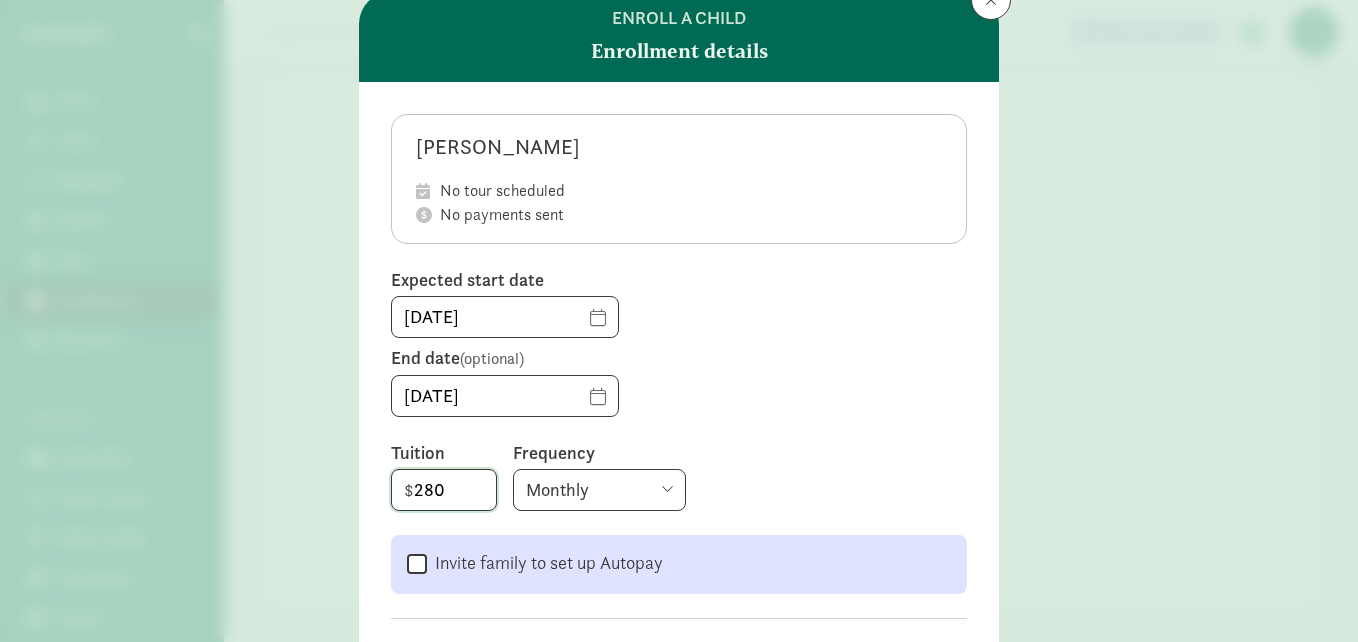 type on "280" 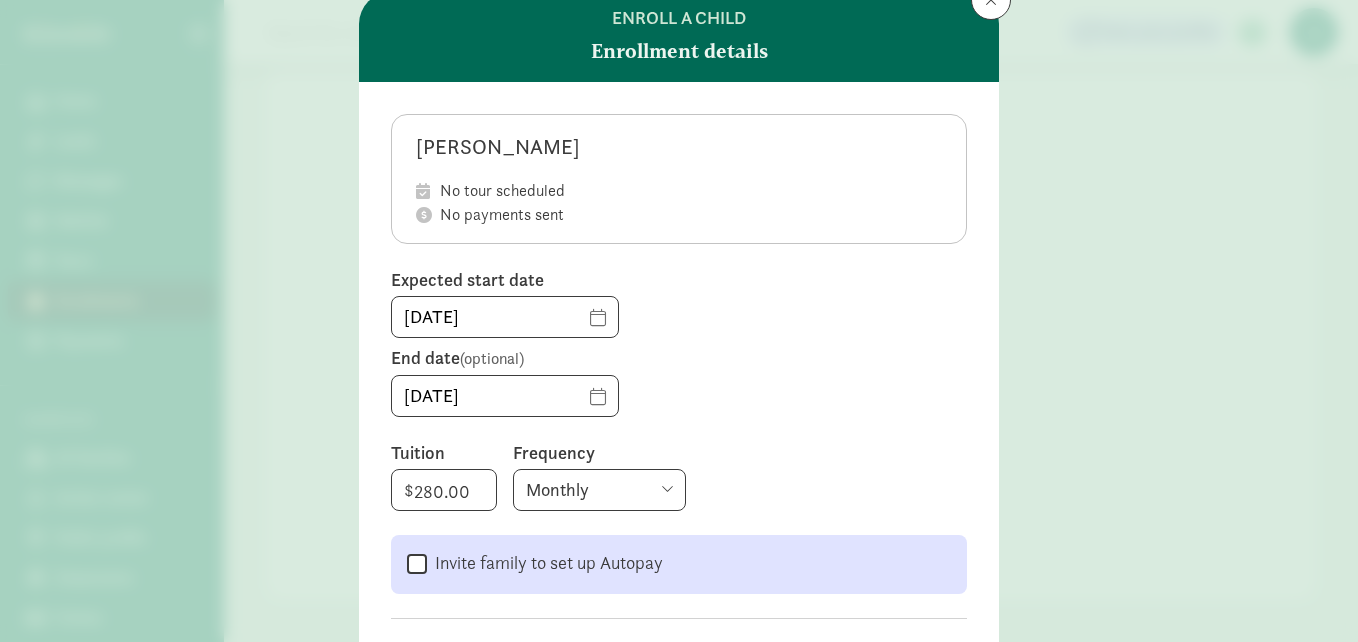 click on "Monthly Weekly Every two weeks Annually" at bounding box center [599, 490] 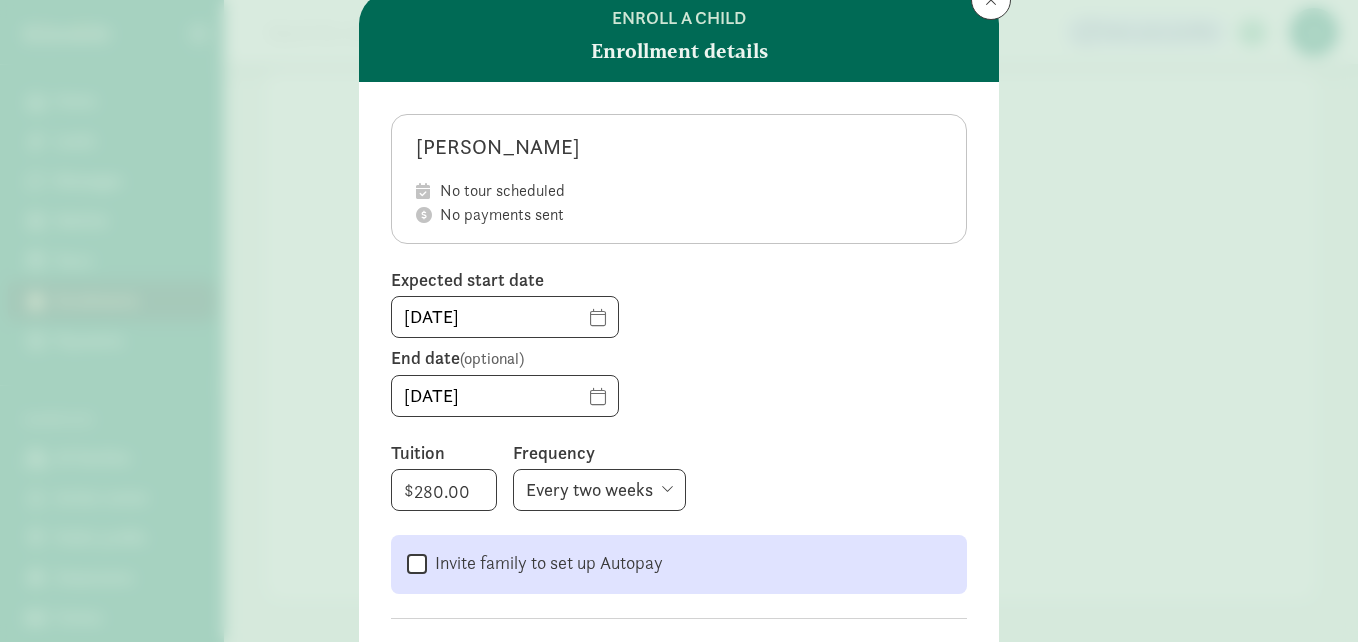 click on "Monthly Weekly Every two weeks Annually" at bounding box center [599, 490] 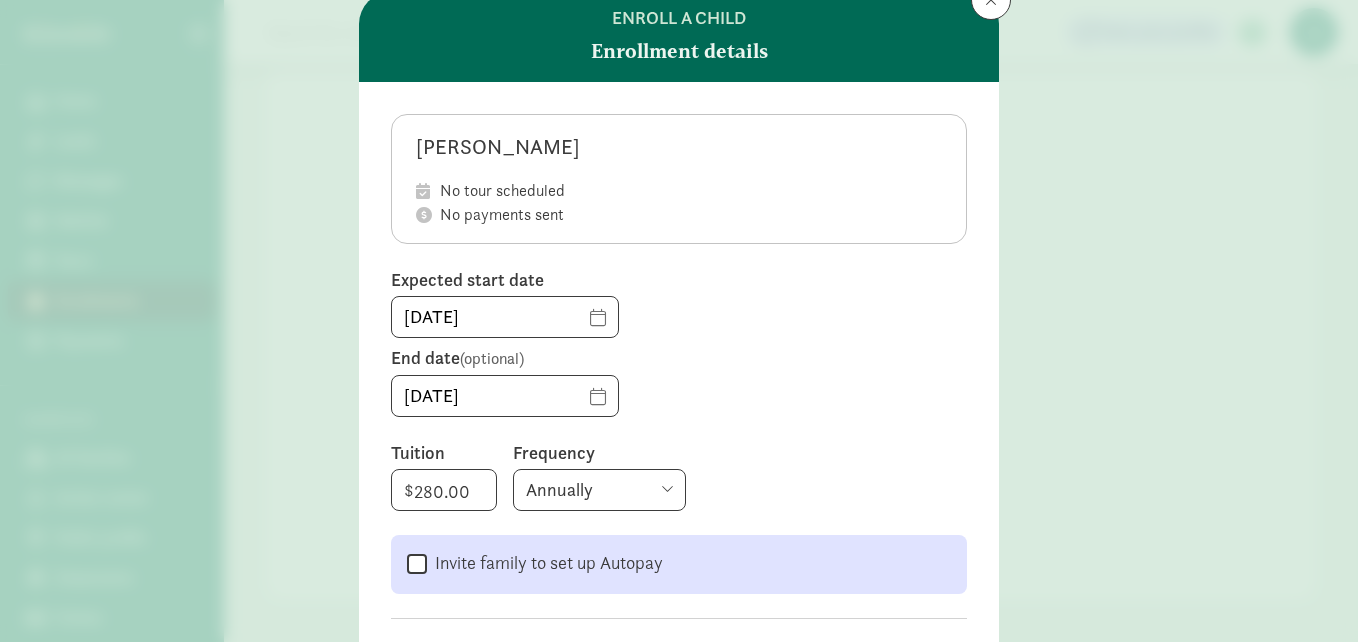 select on "biweekly" 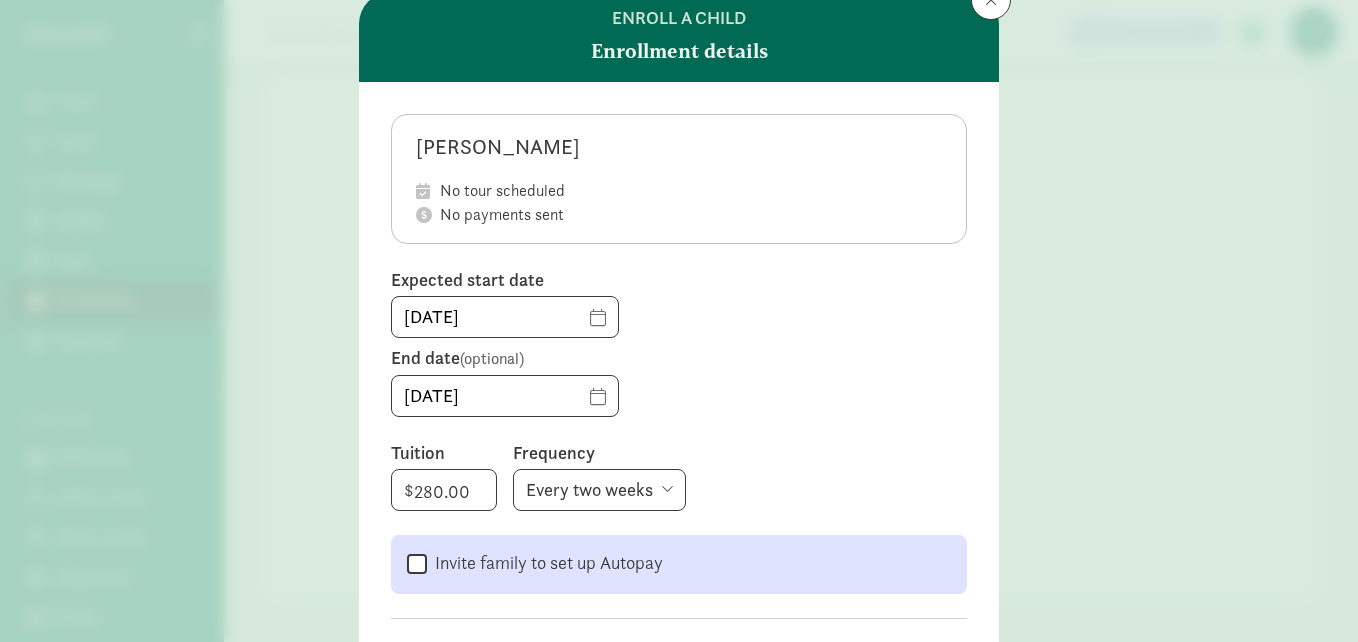 click on "06/30/2027" at bounding box center [679, 396] 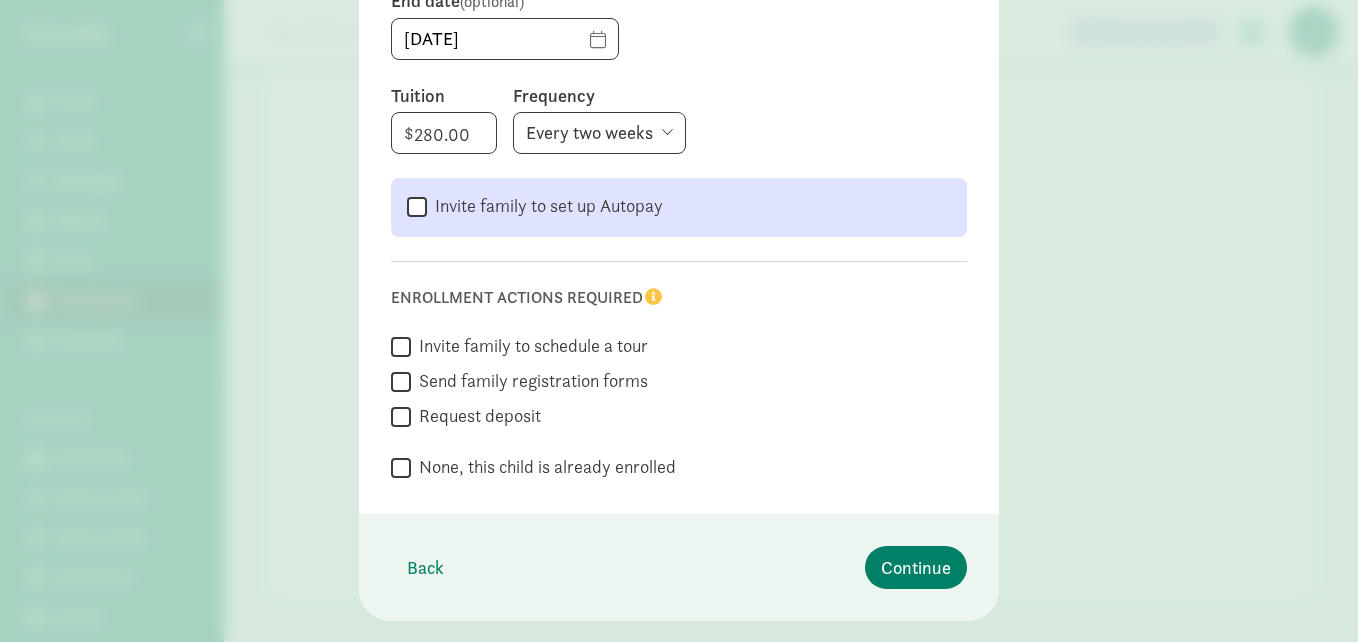 scroll, scrollTop: 432, scrollLeft: 0, axis: vertical 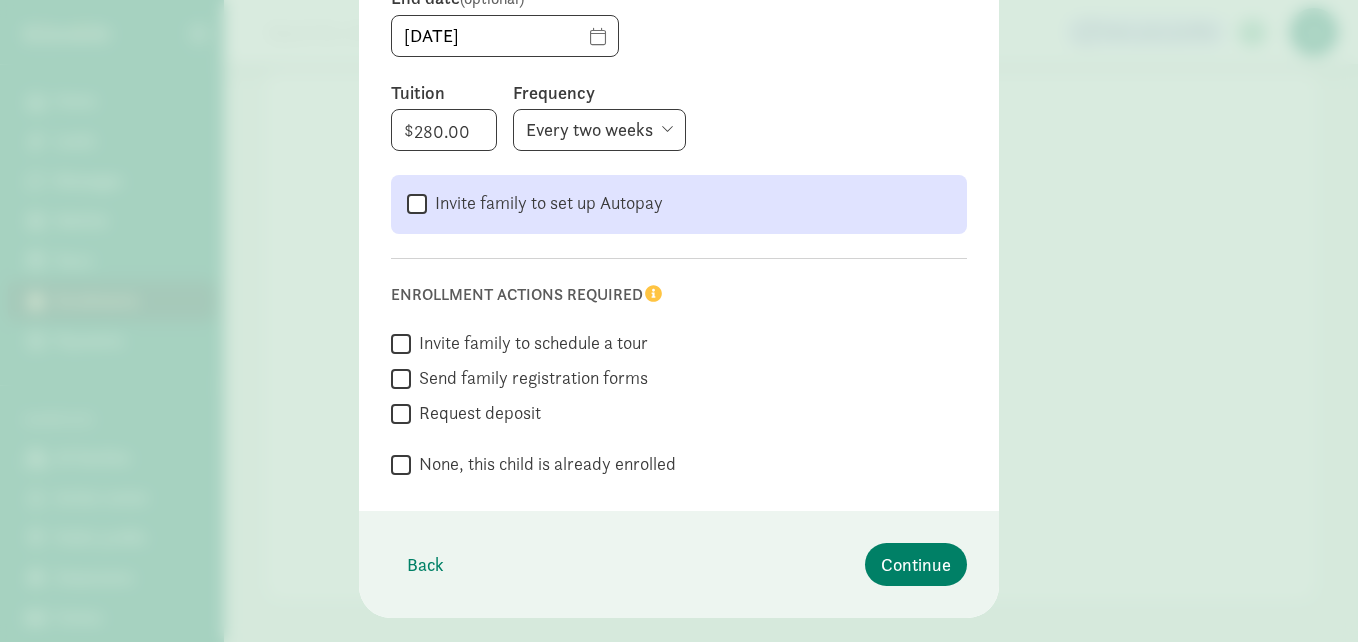 click on "None, this child is already enrolled" at bounding box center (401, 465) 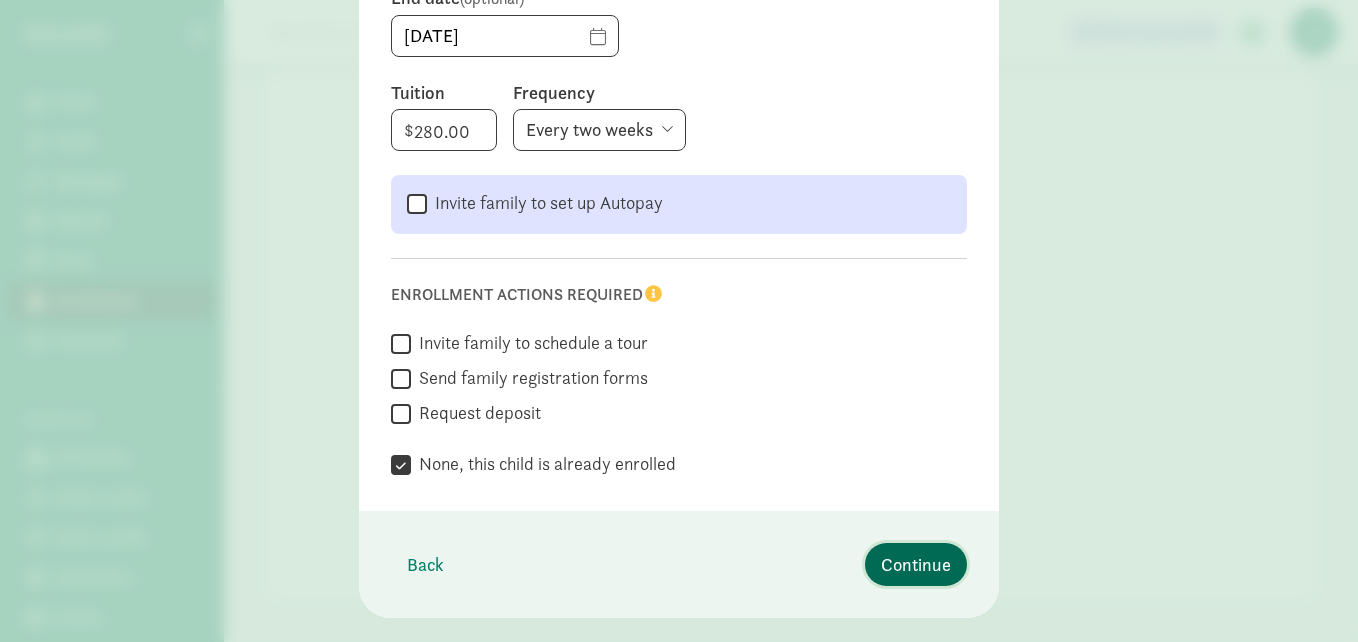 click on "Continue" at bounding box center [916, 564] 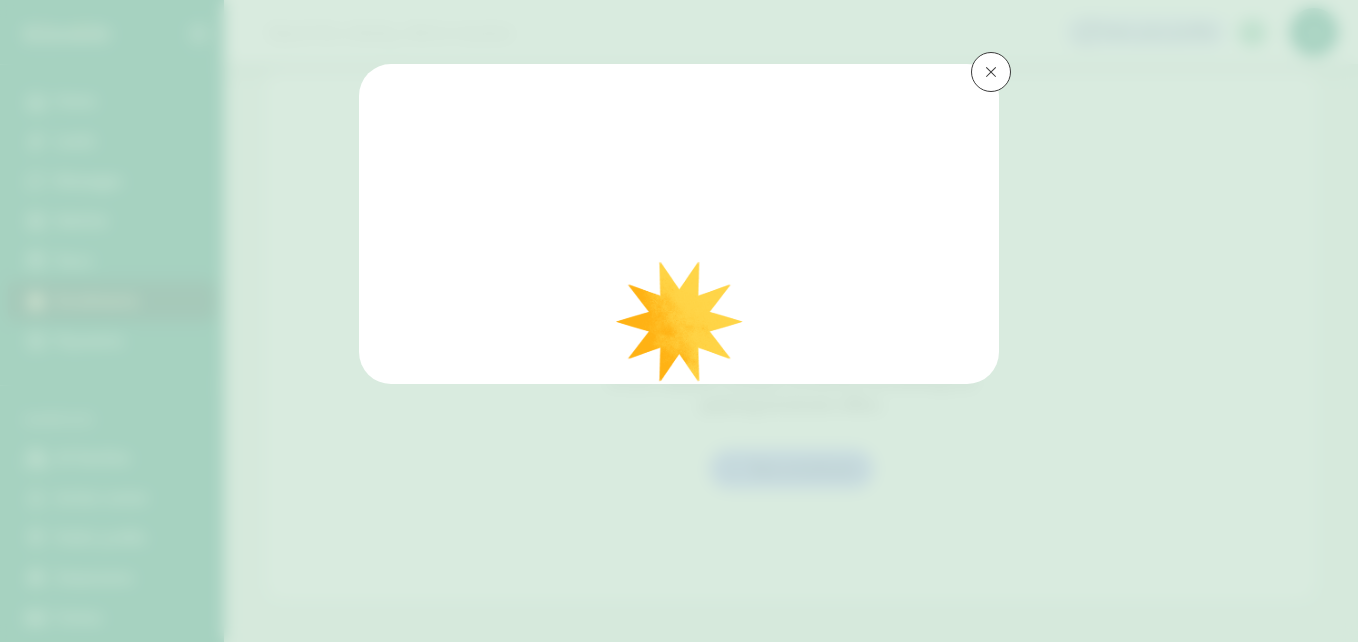 scroll, scrollTop: 0, scrollLeft: 0, axis: both 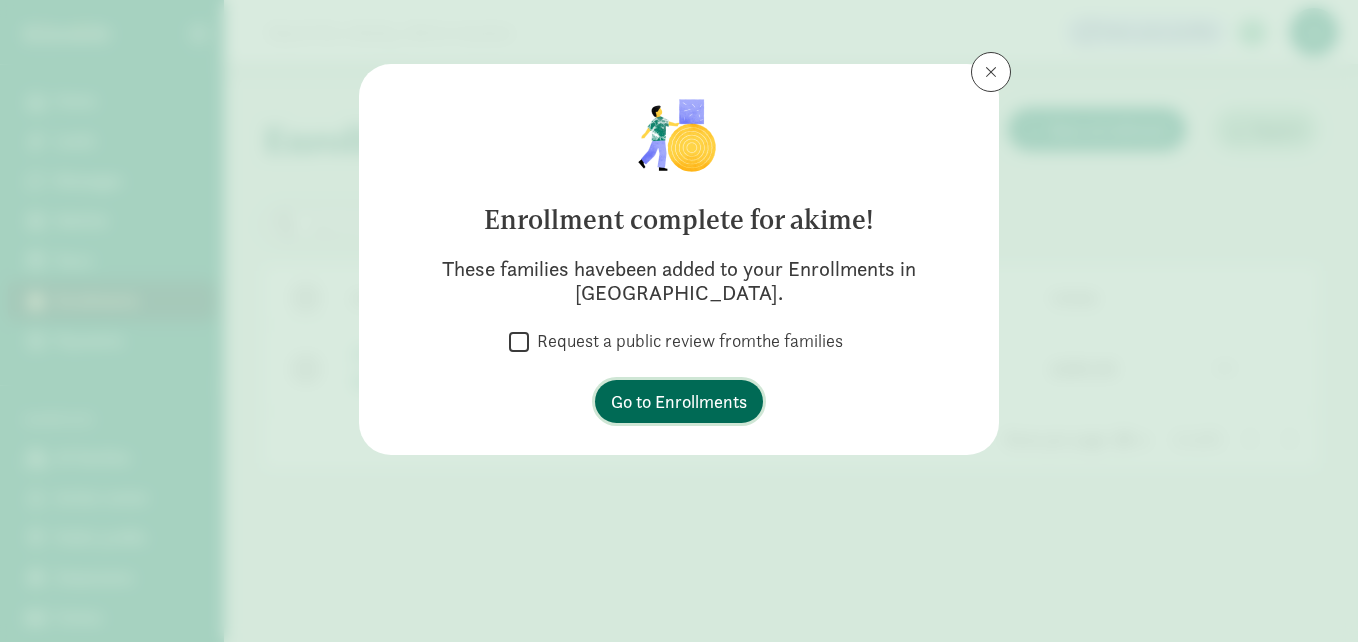 click on "Go to Enrollments" at bounding box center (679, 401) 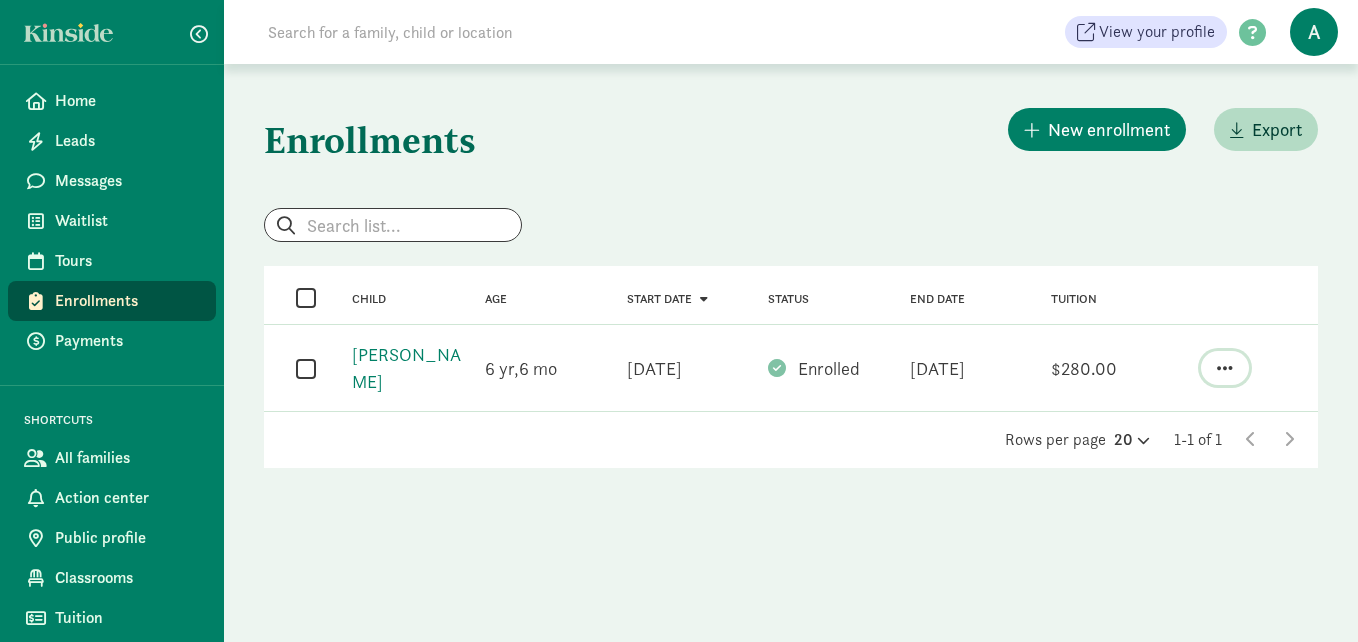 click at bounding box center [1225, 368] 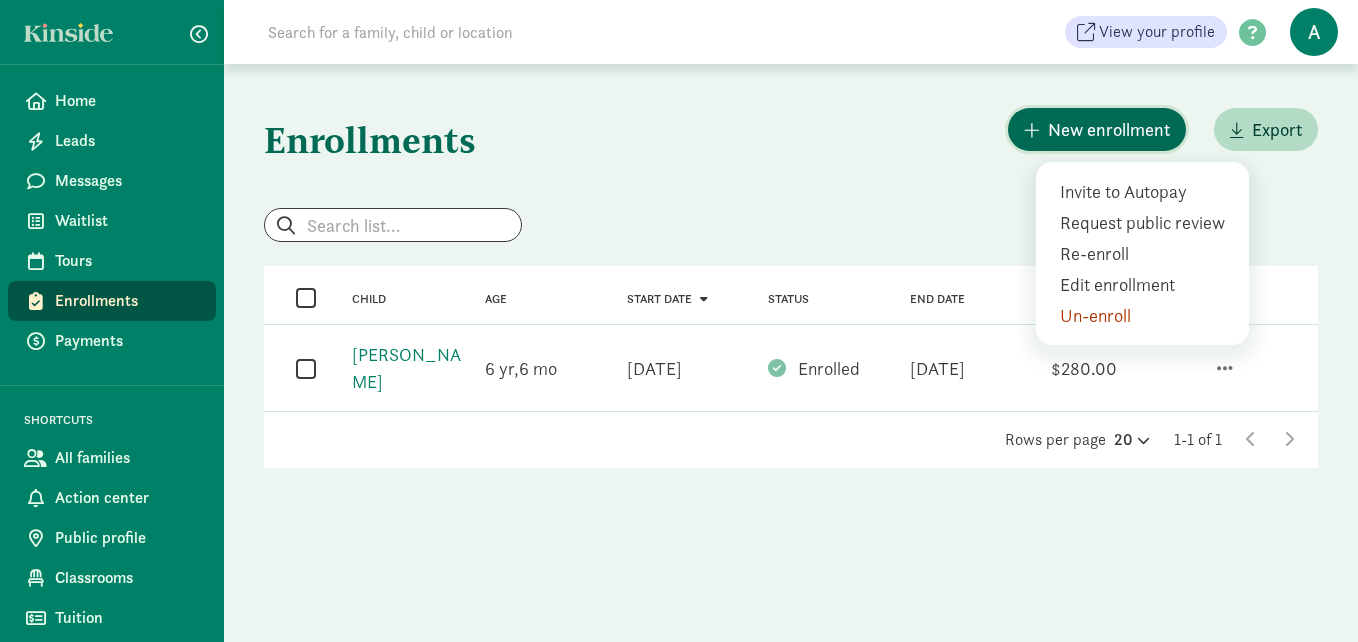 click on "New enrollment" at bounding box center [1109, 129] 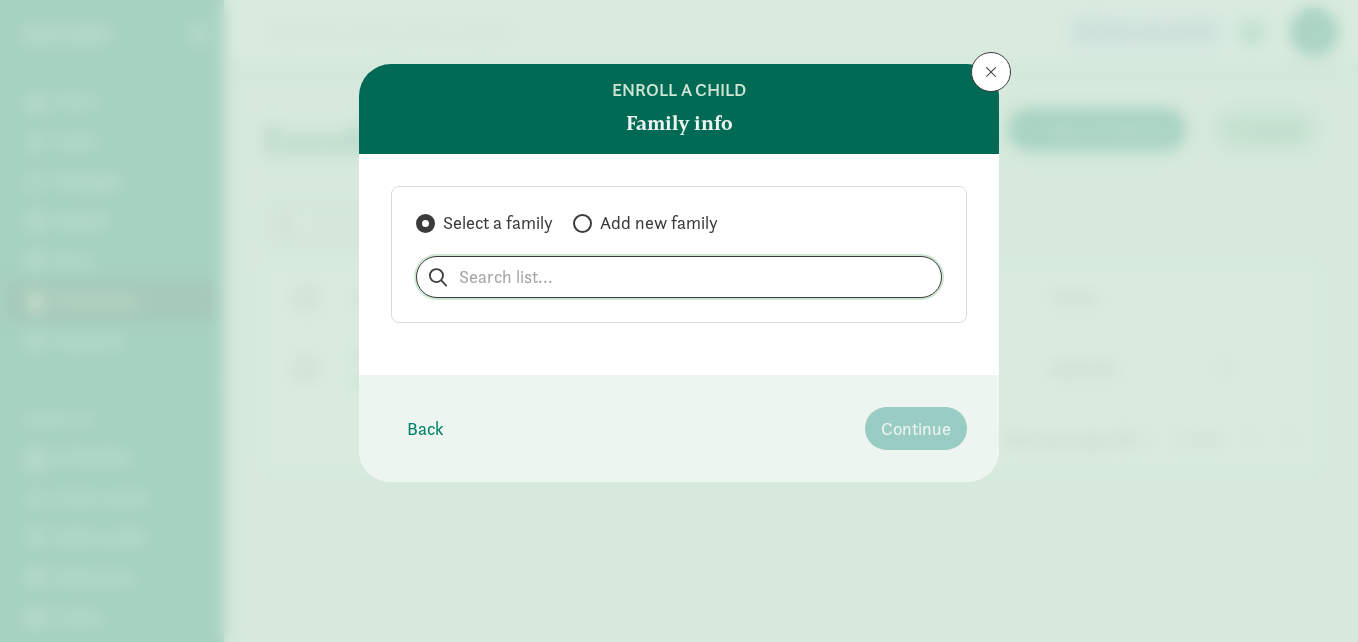 click 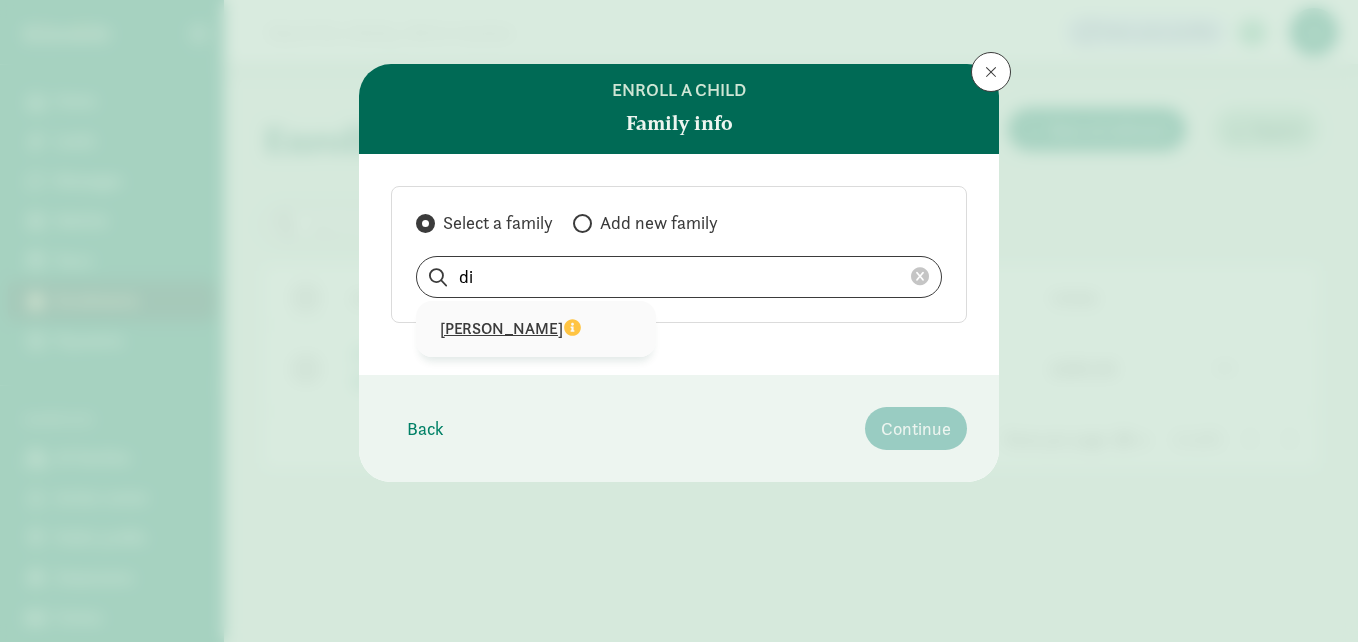 click on "Anai Dixon" at bounding box center (536, 329) 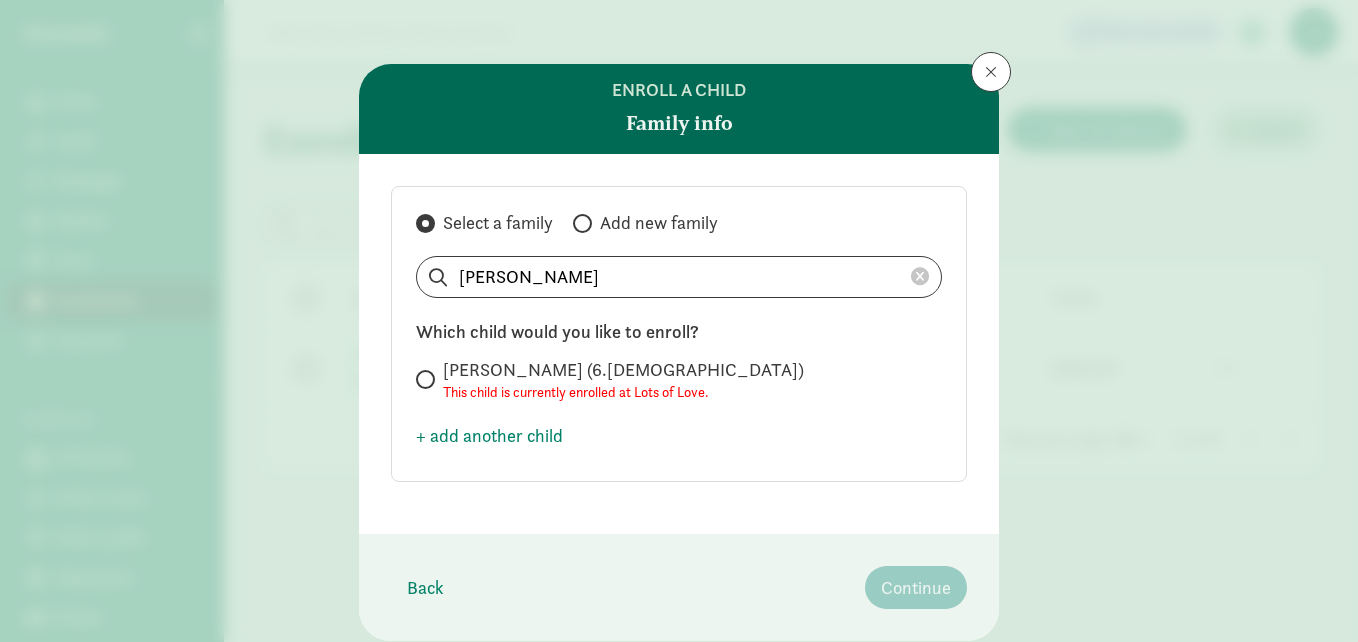 click on "+ add another child" at bounding box center [489, 435] 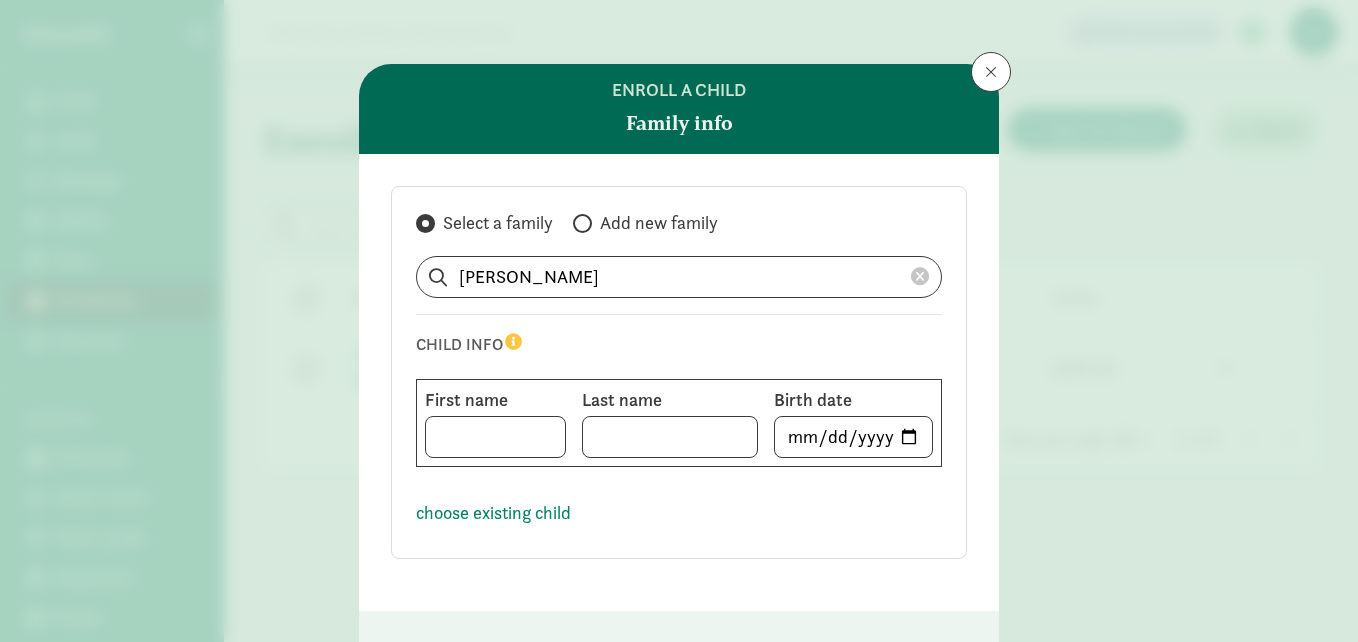type 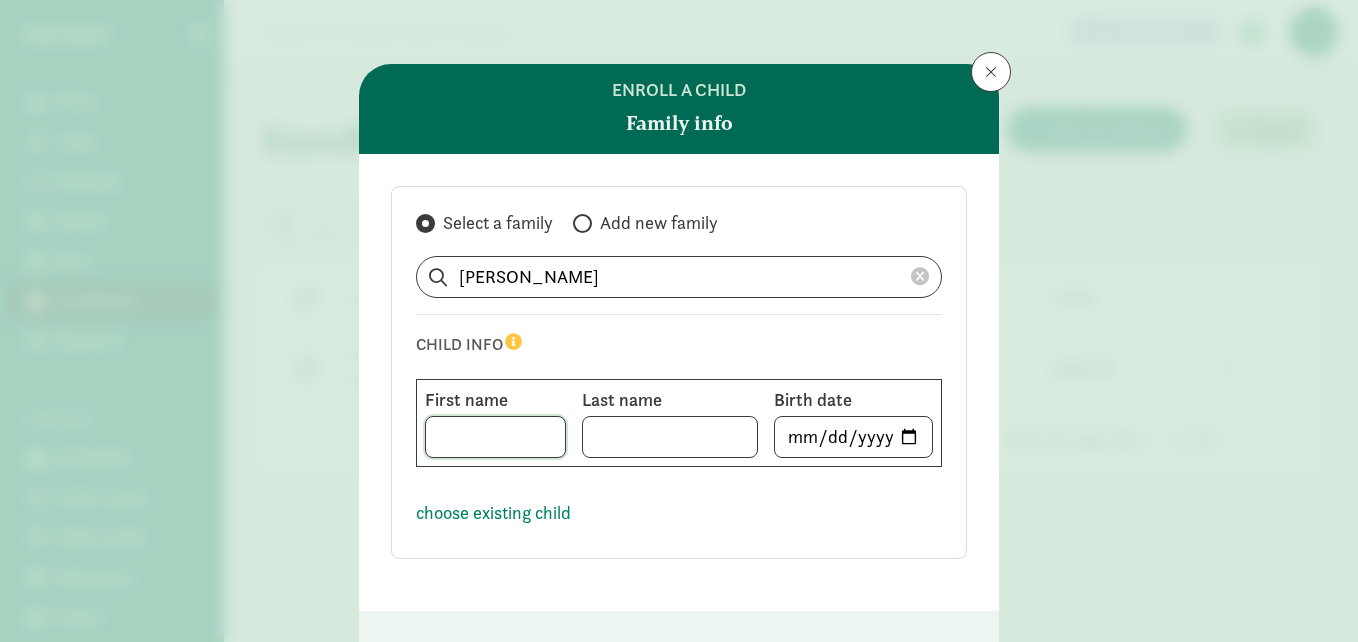 click 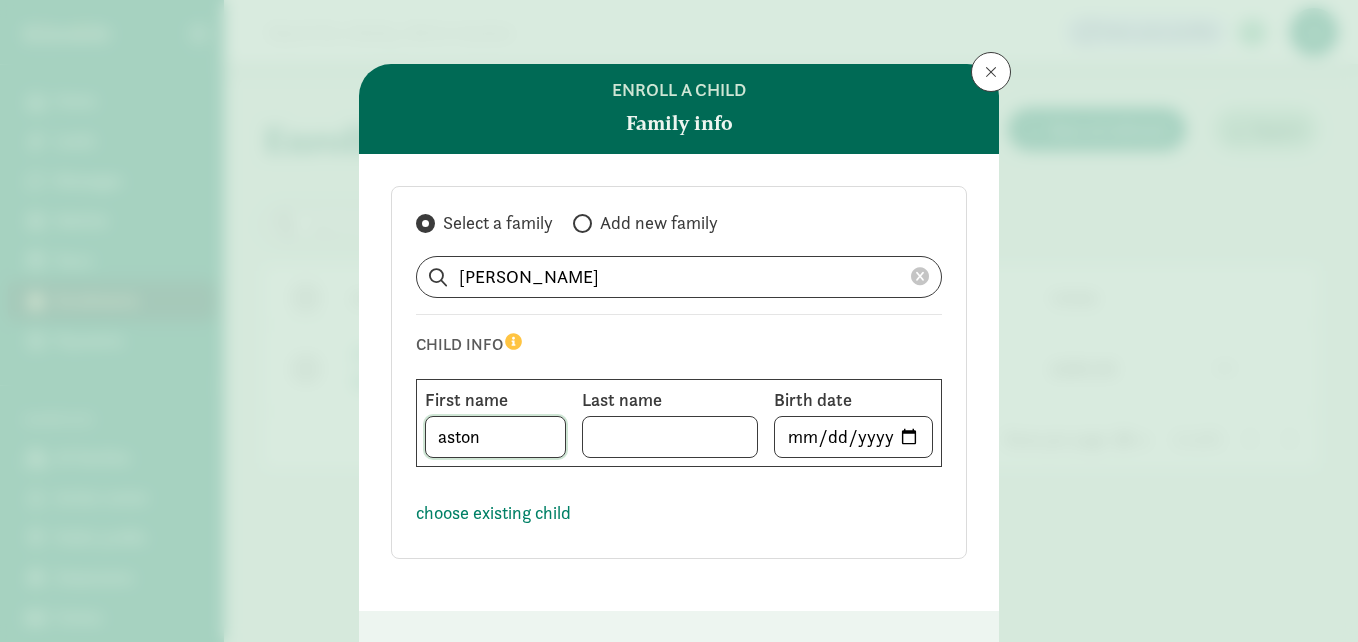 type on "aston" 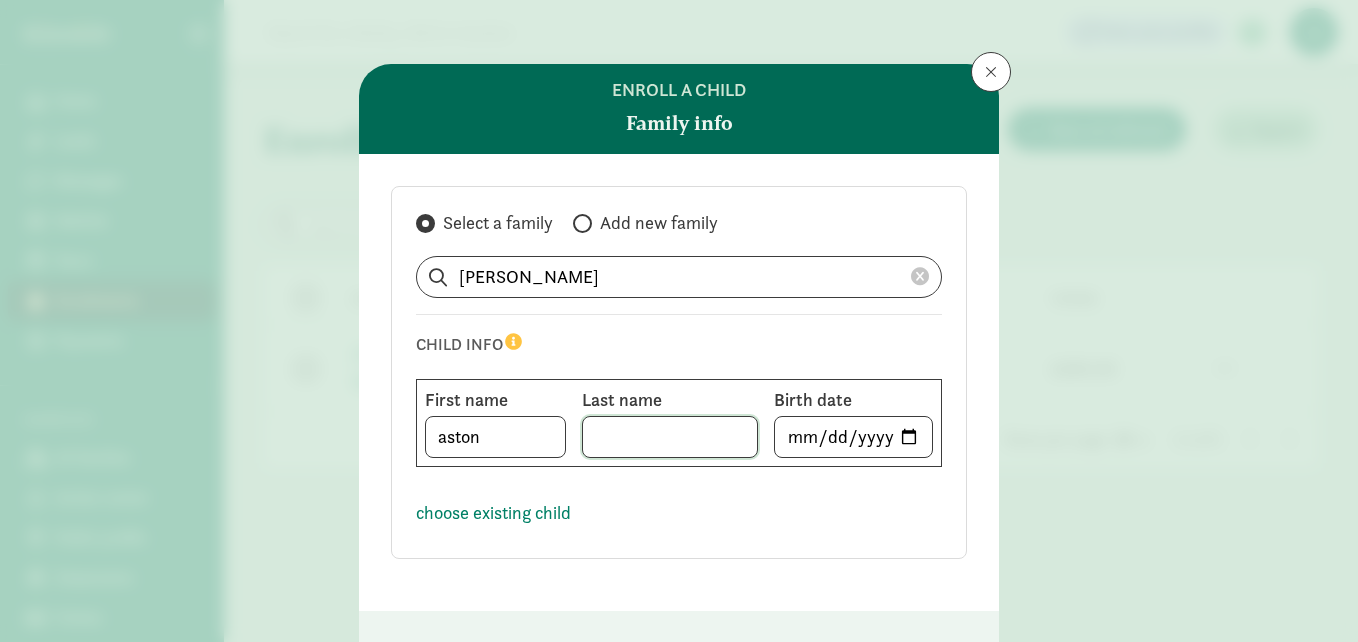 click 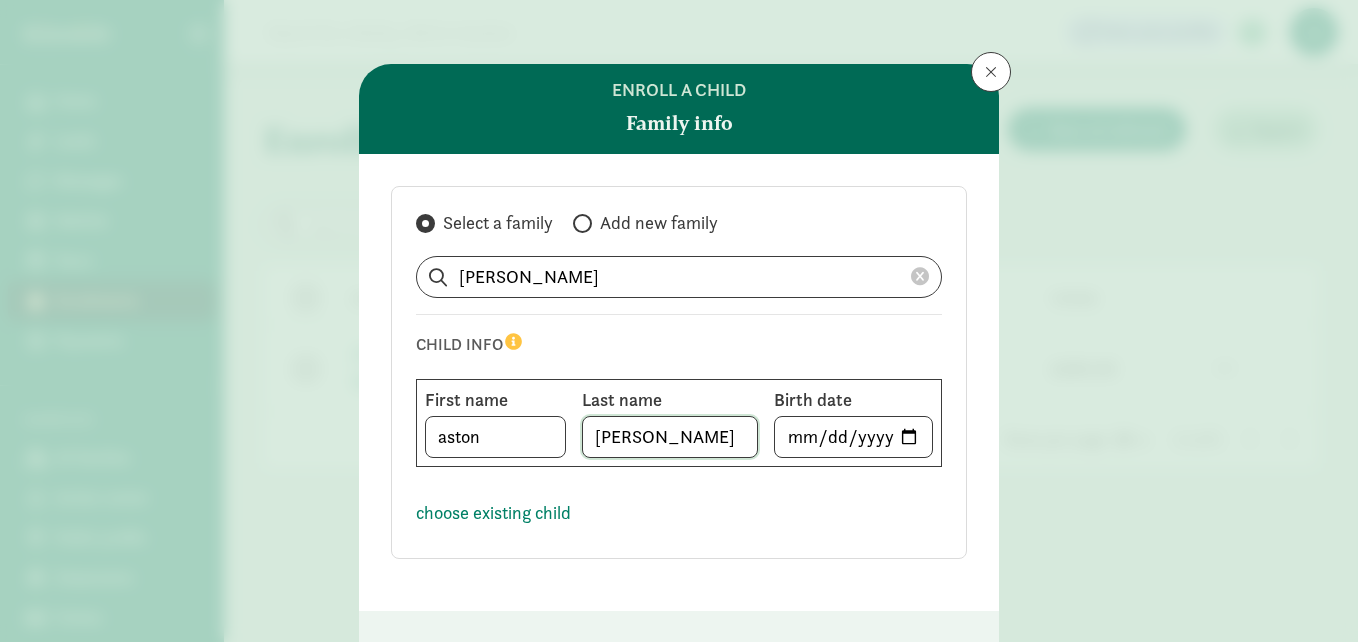 type on "robinson" 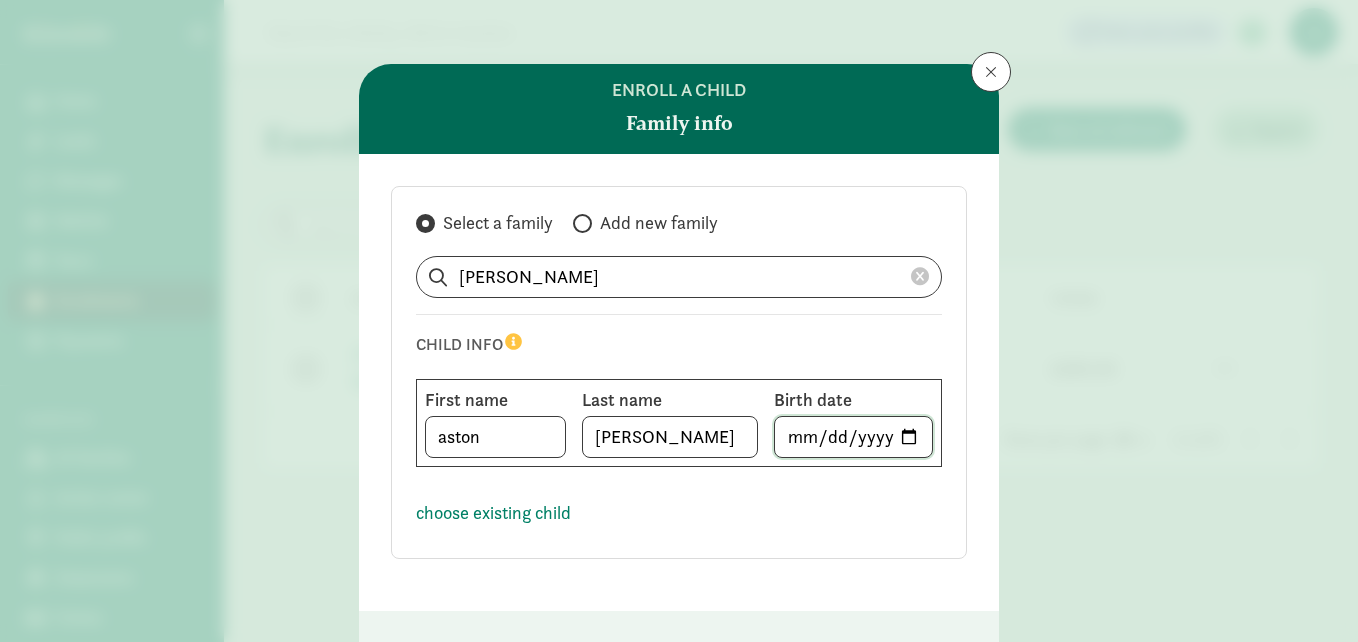 click 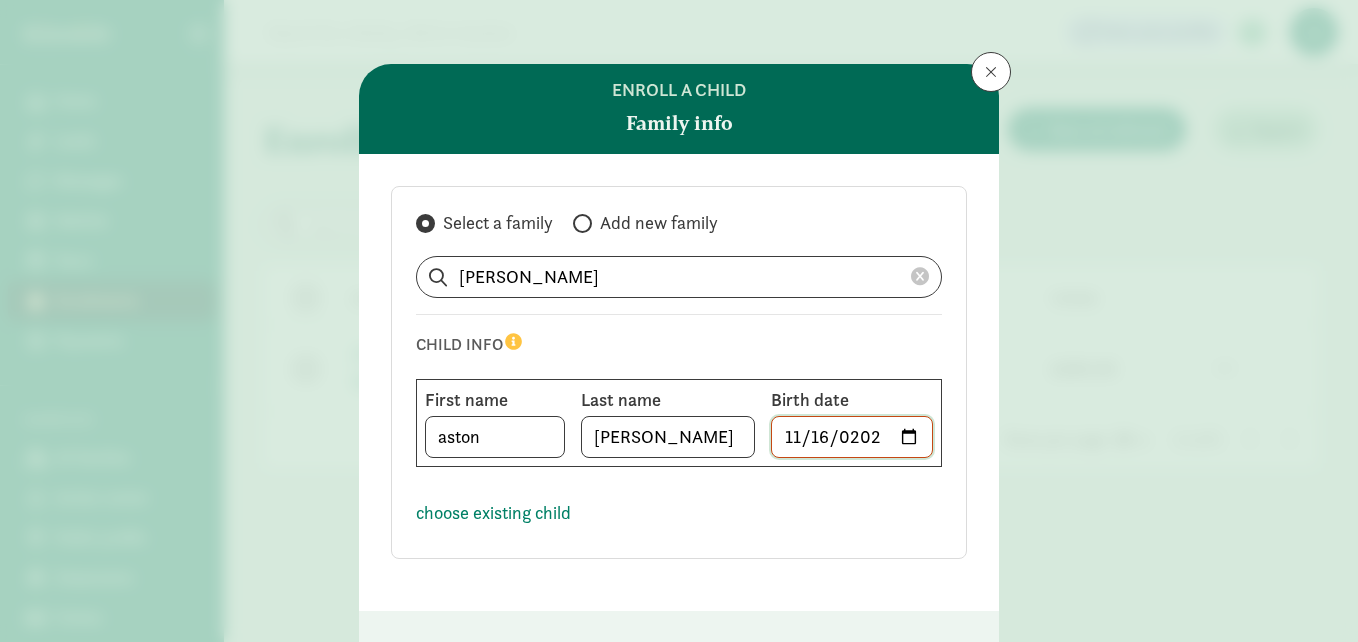 type on "2022-11-16" 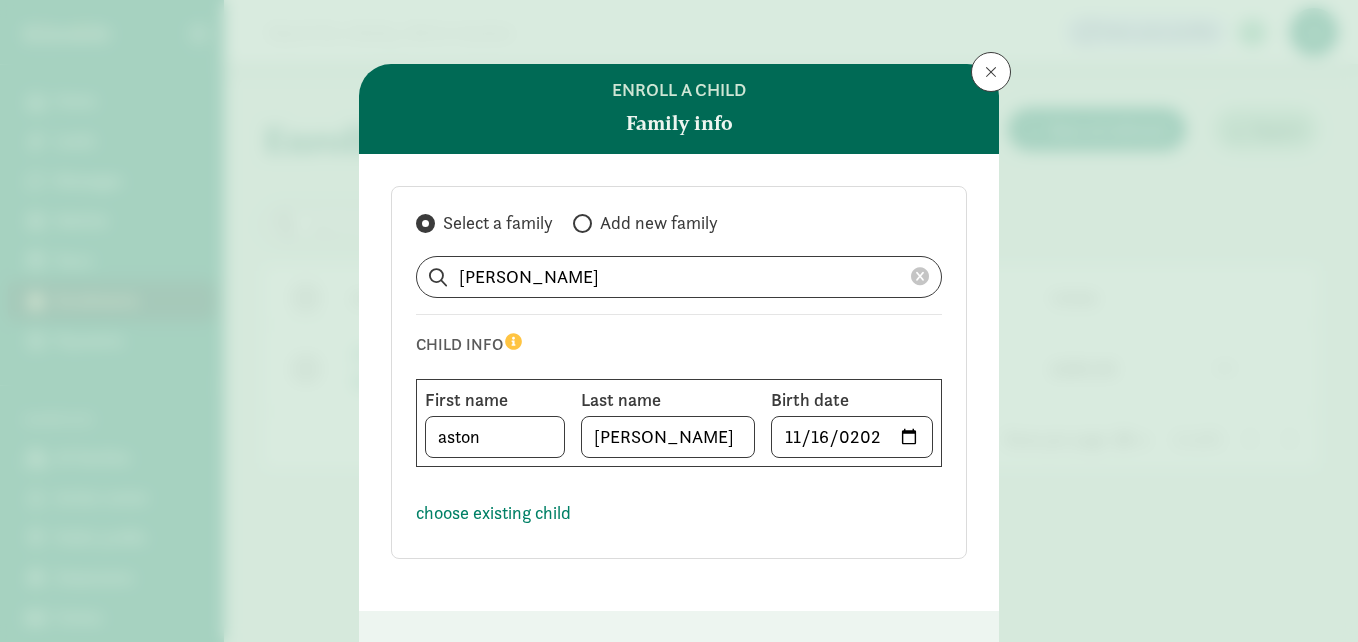 click on "choose existing child" at bounding box center (493, 512) 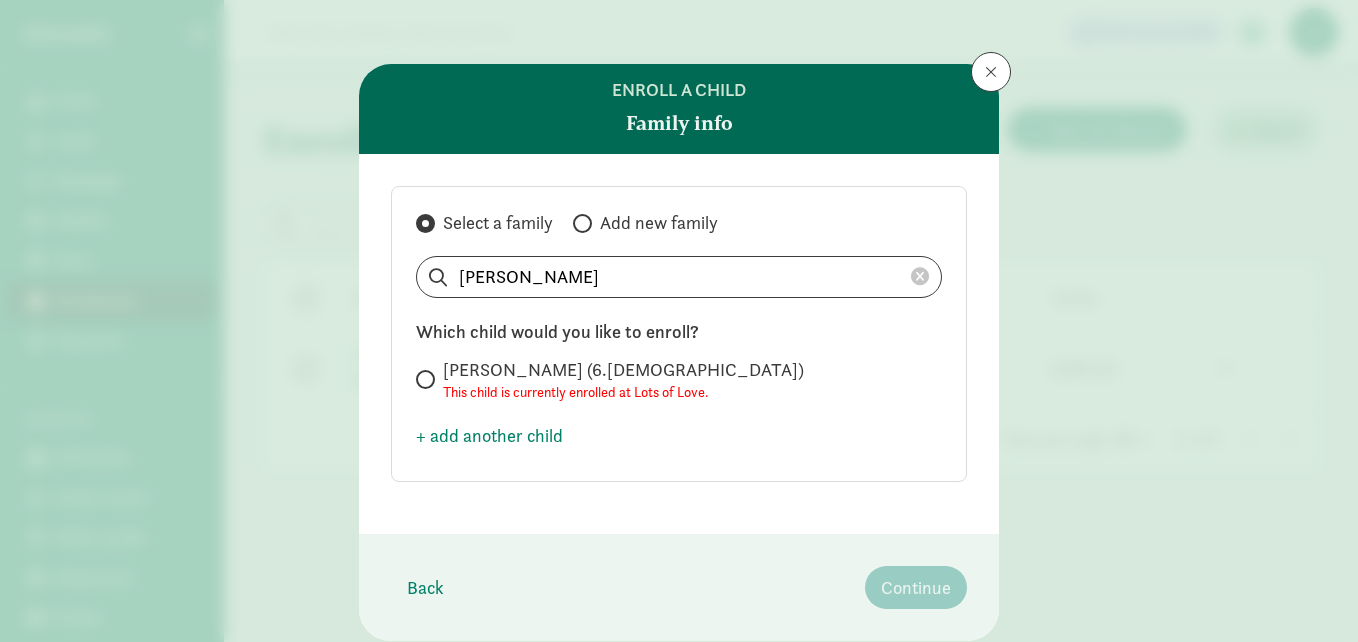click on "+ add another child" at bounding box center (489, 435) 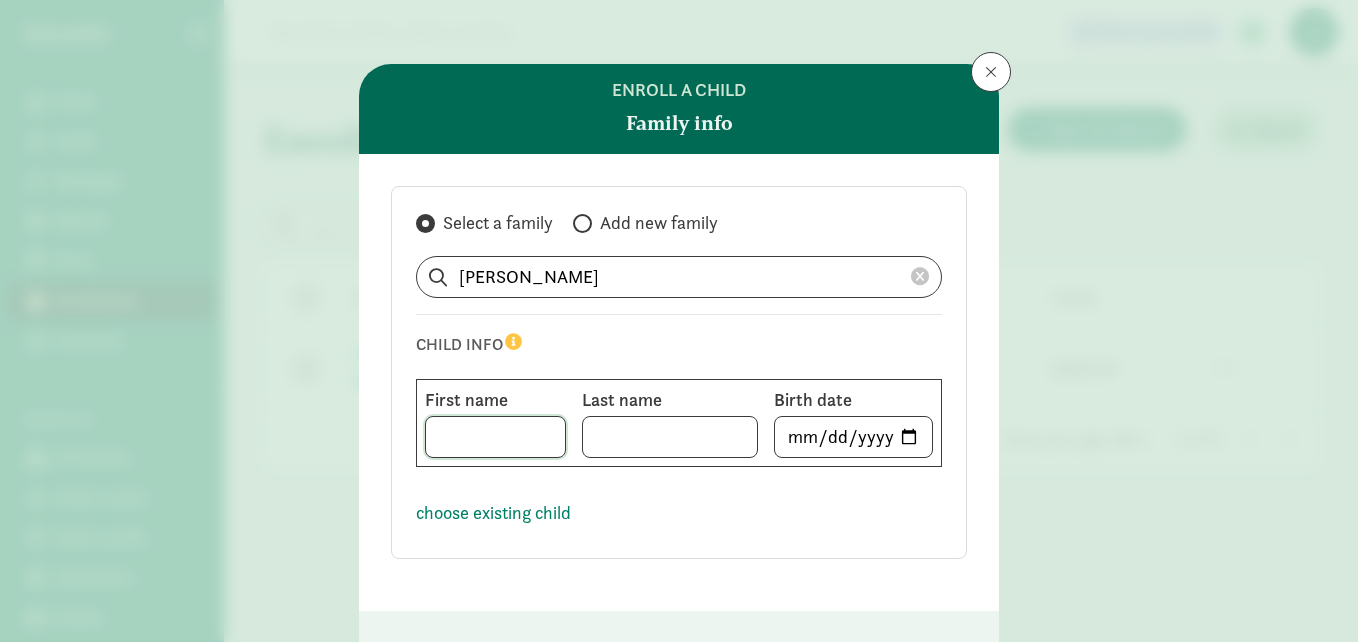 click 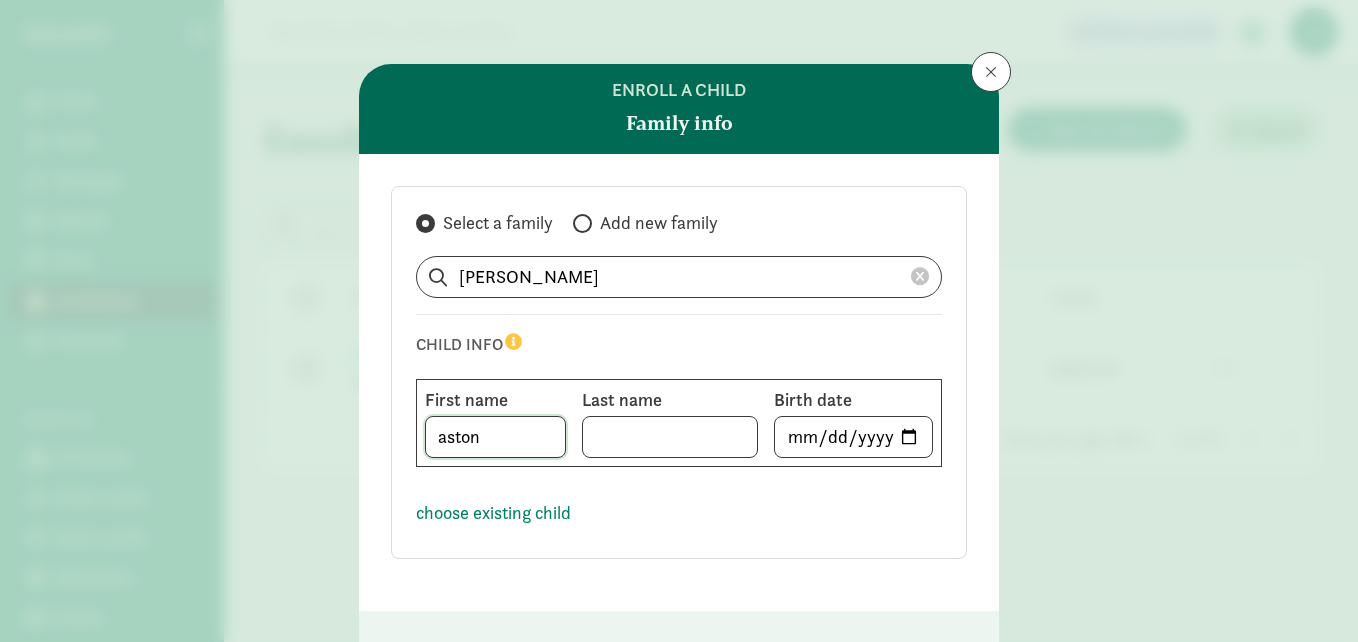 type on "aston" 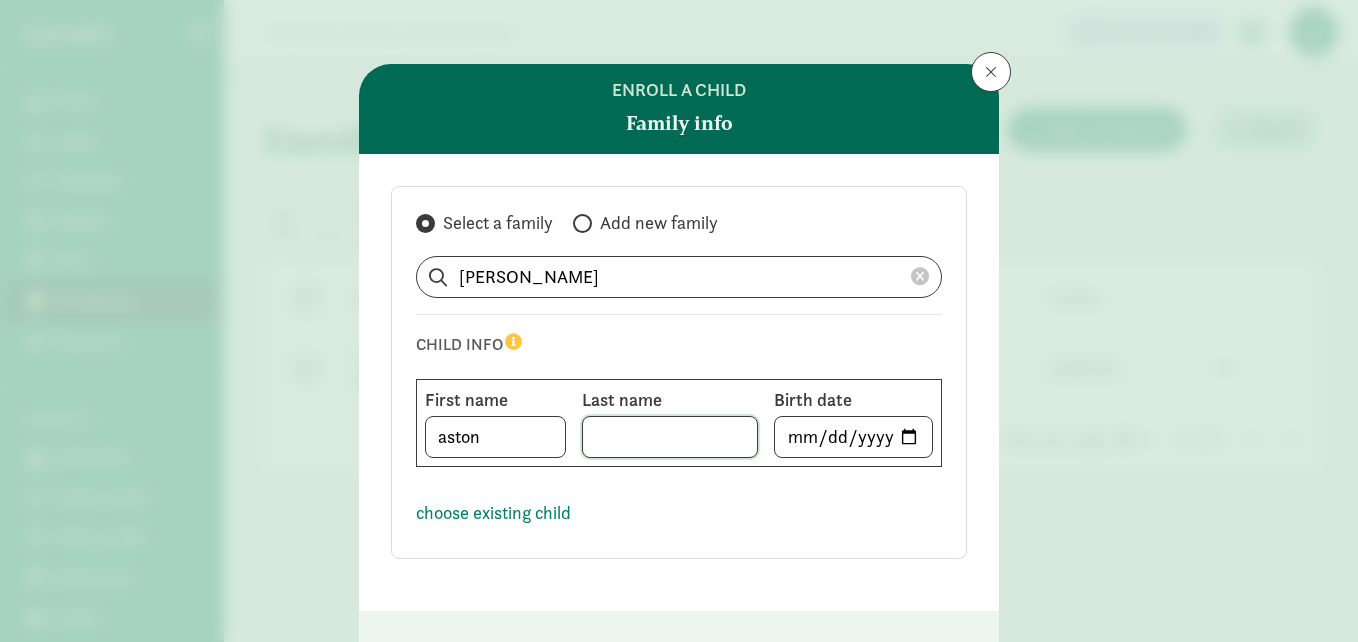 click 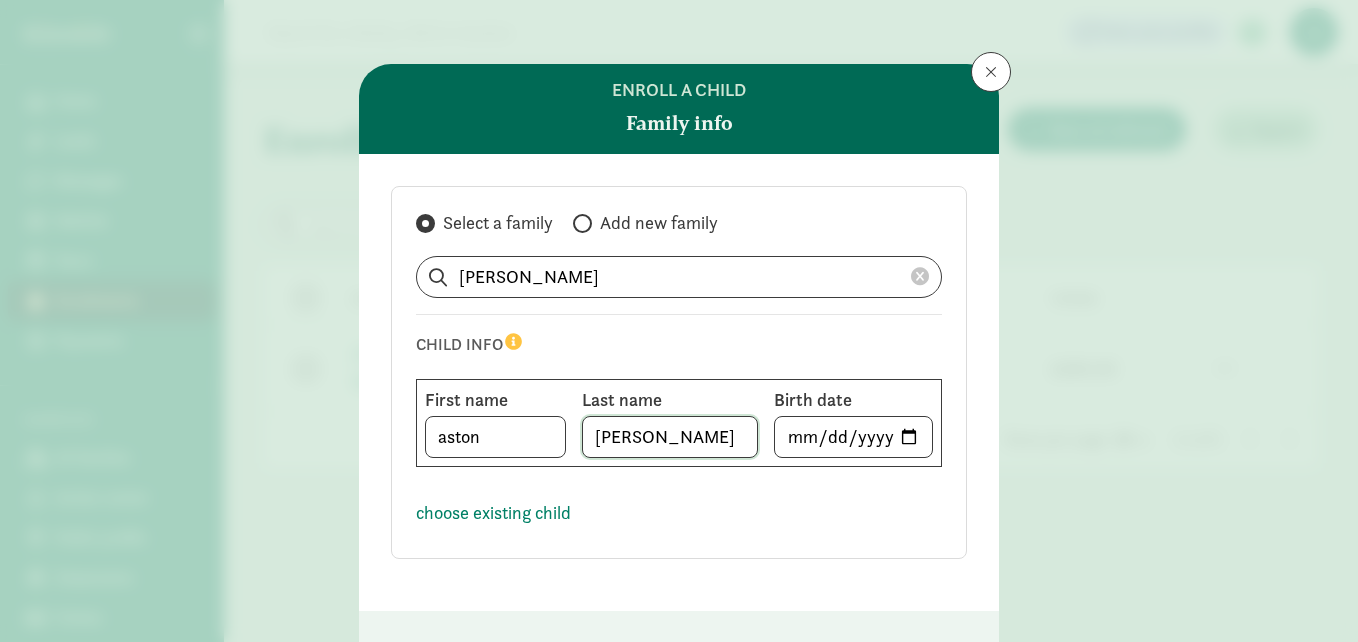 type on "robinson" 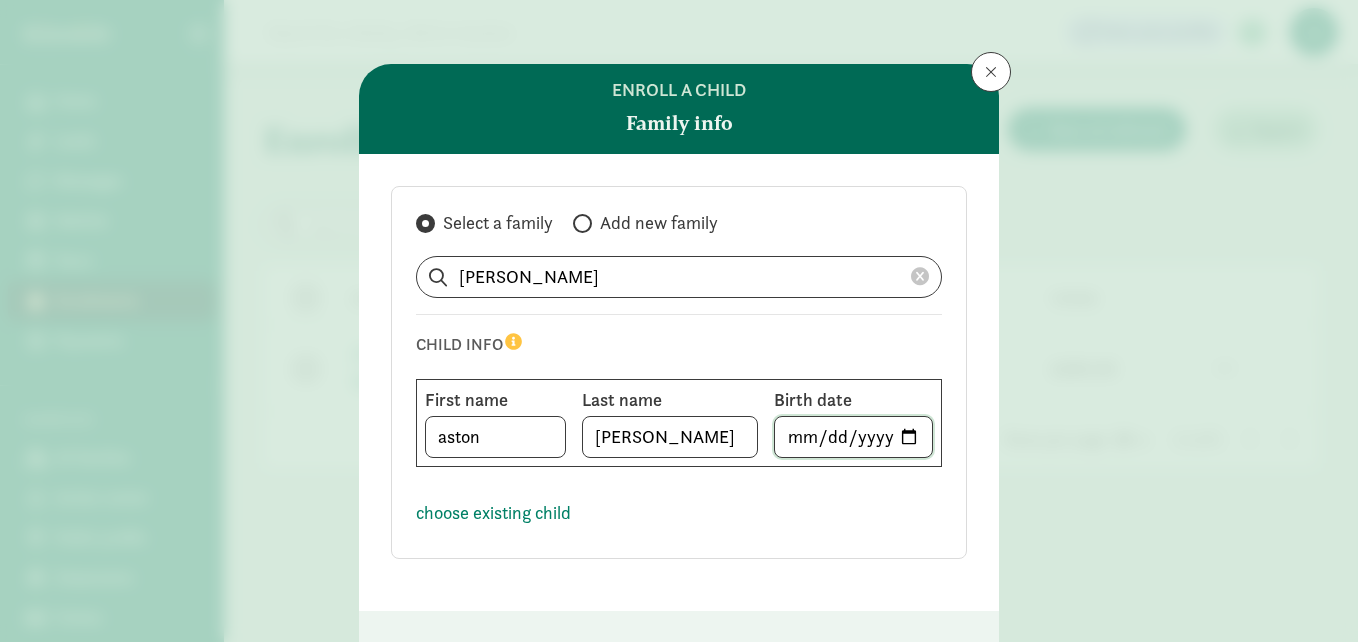 click 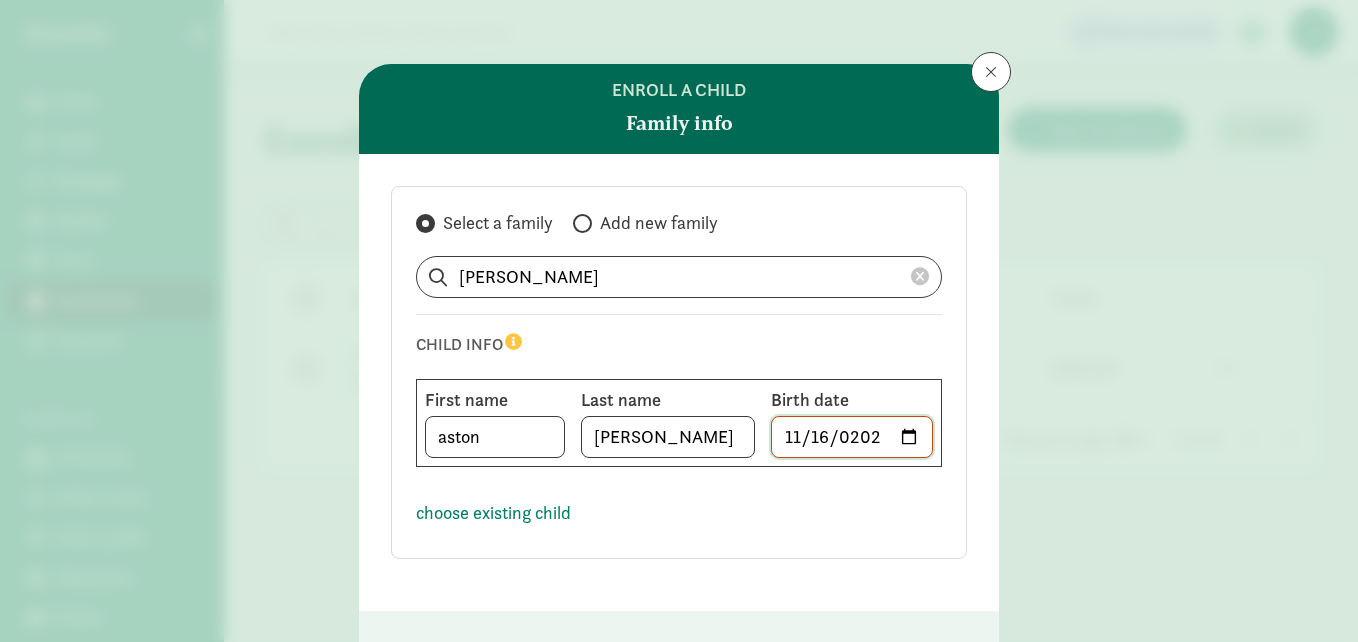 type on "2022-11-16" 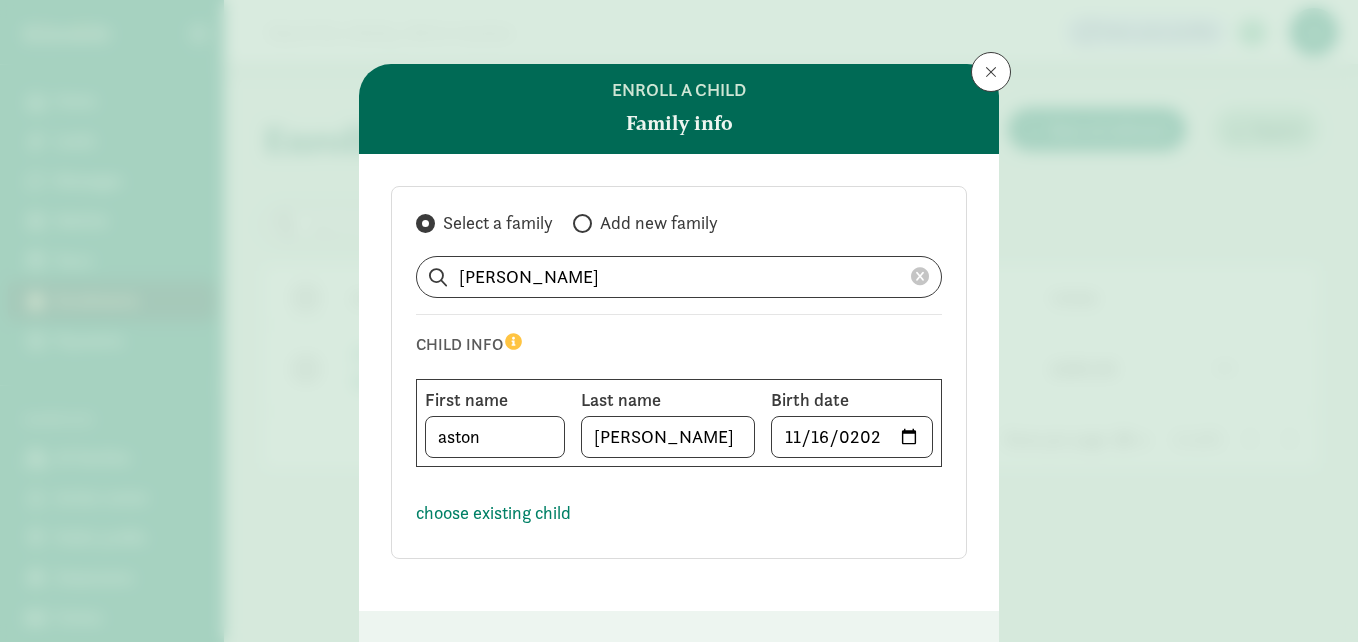 click on "Anai Dixon               CHILD INFO     First name        aston       Last name        robinson       Birth date        2022-11-16         choose existing child" at bounding box center [679, 395] 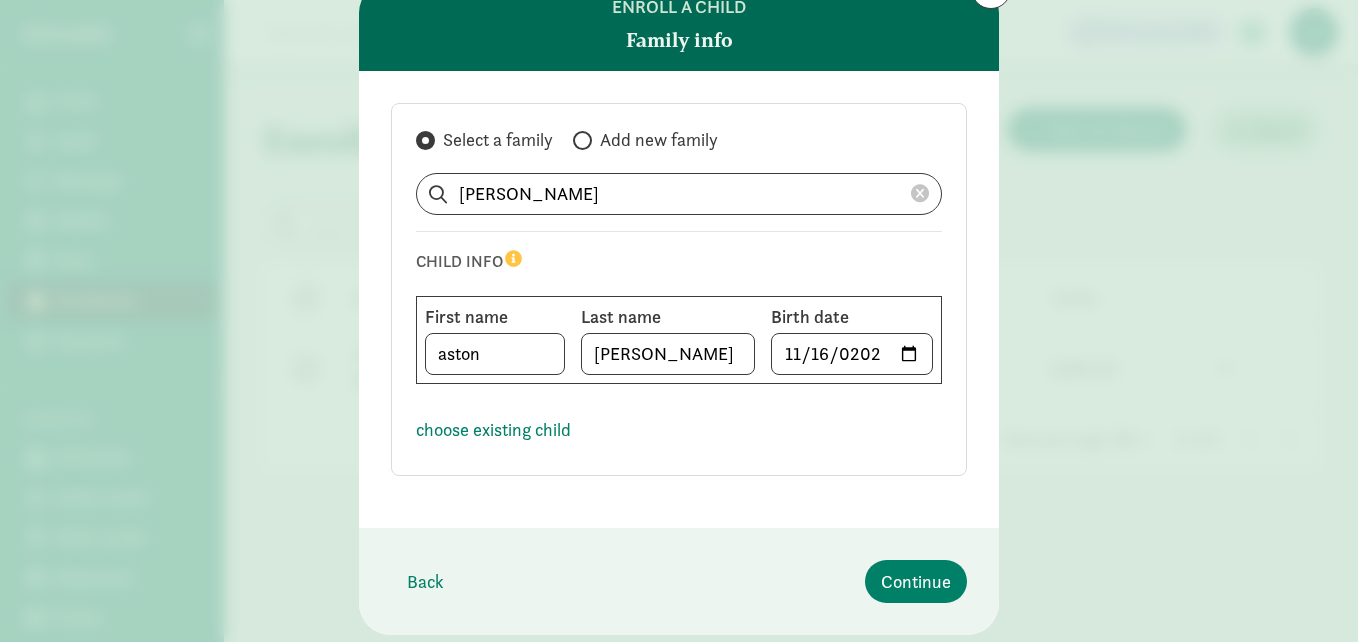 scroll, scrollTop: 120, scrollLeft: 0, axis: vertical 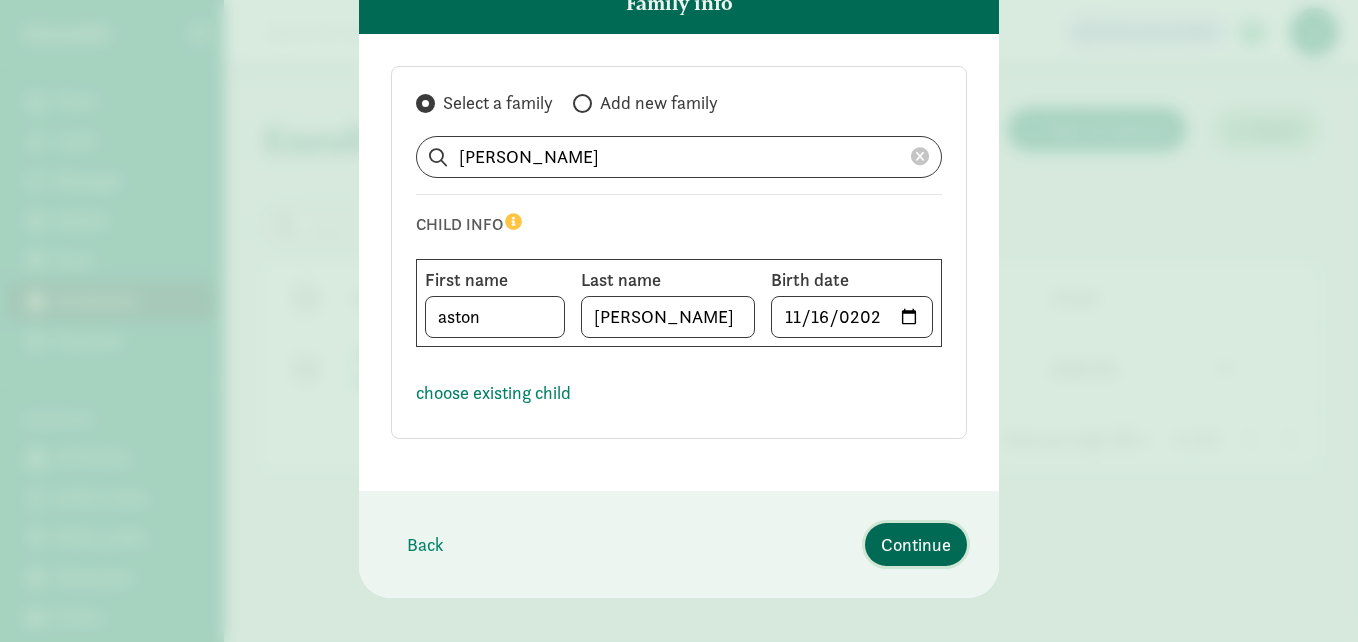 click on "Continue" at bounding box center (916, 544) 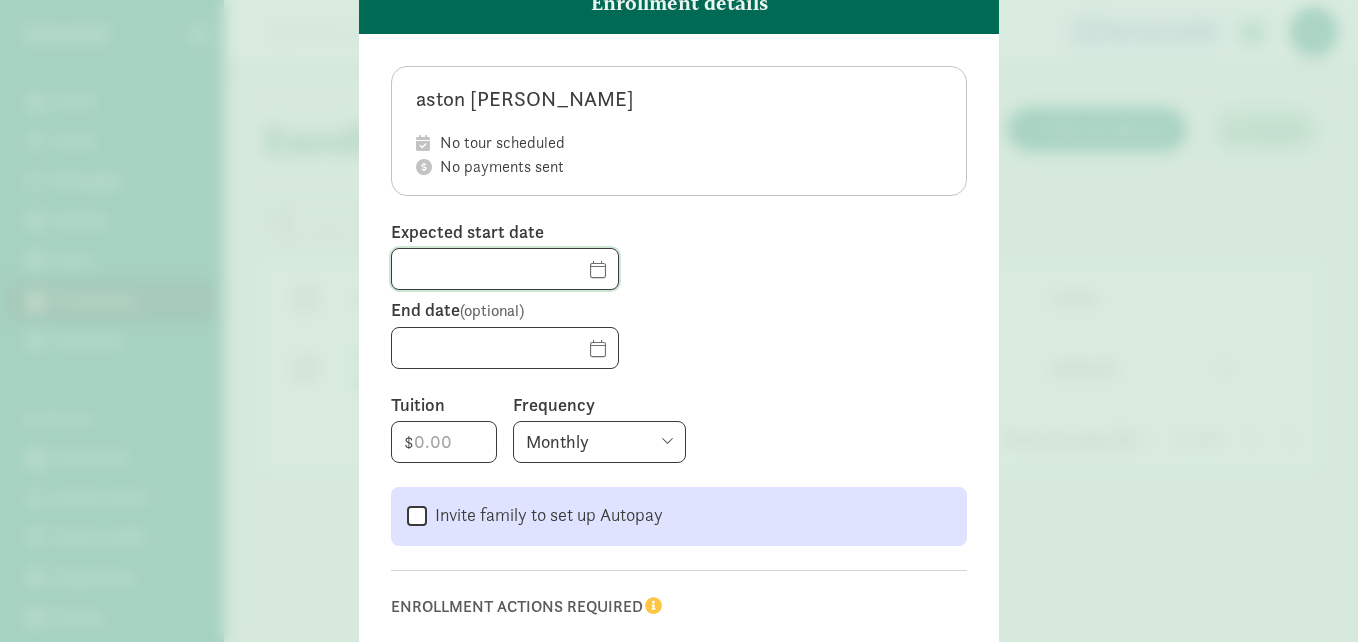 click 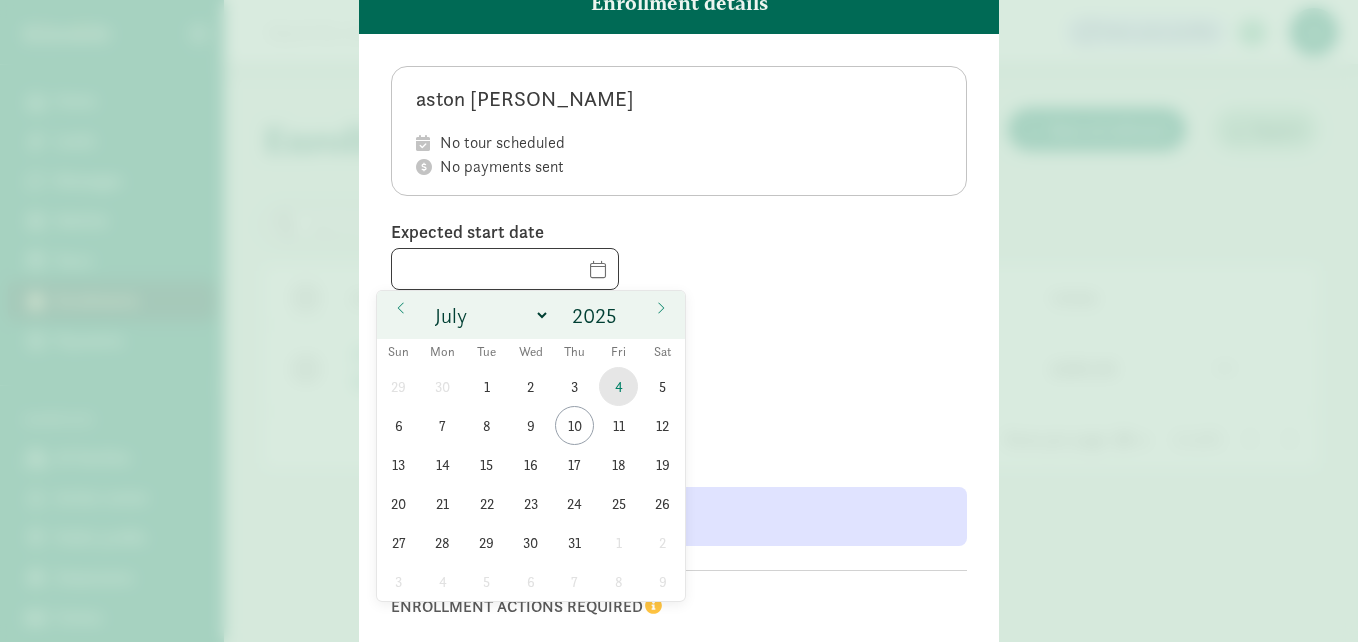 click on "4" at bounding box center [618, 386] 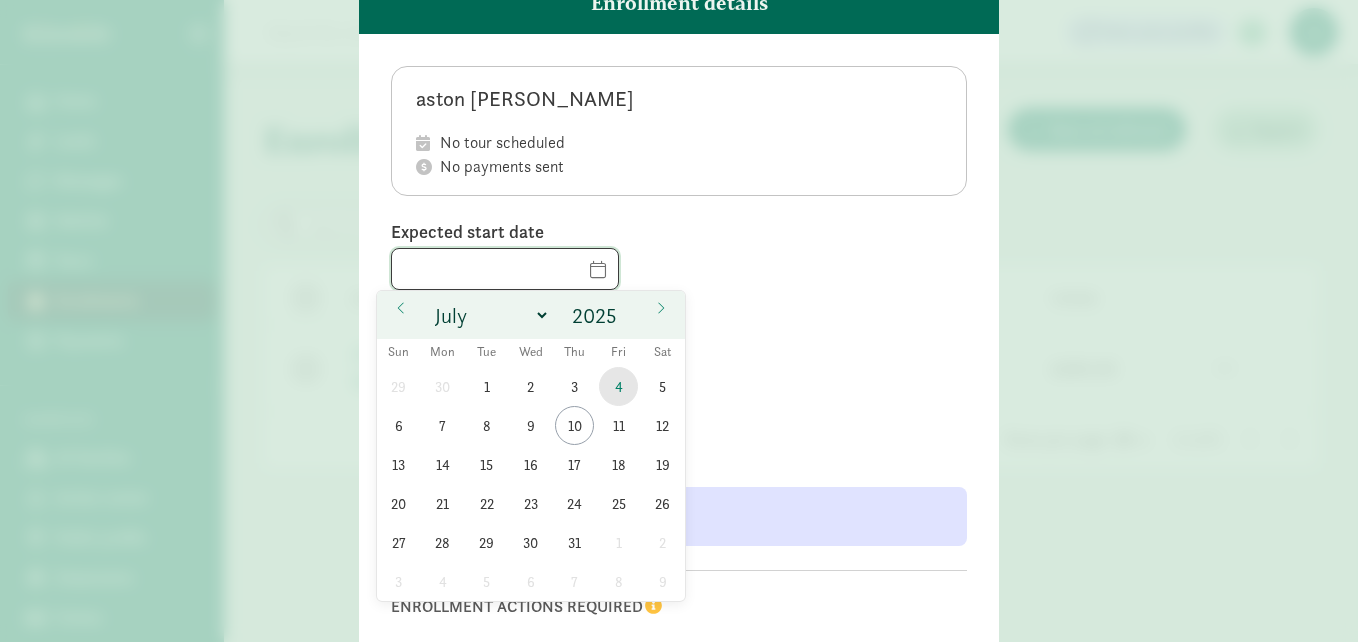 type on "07/04/2025" 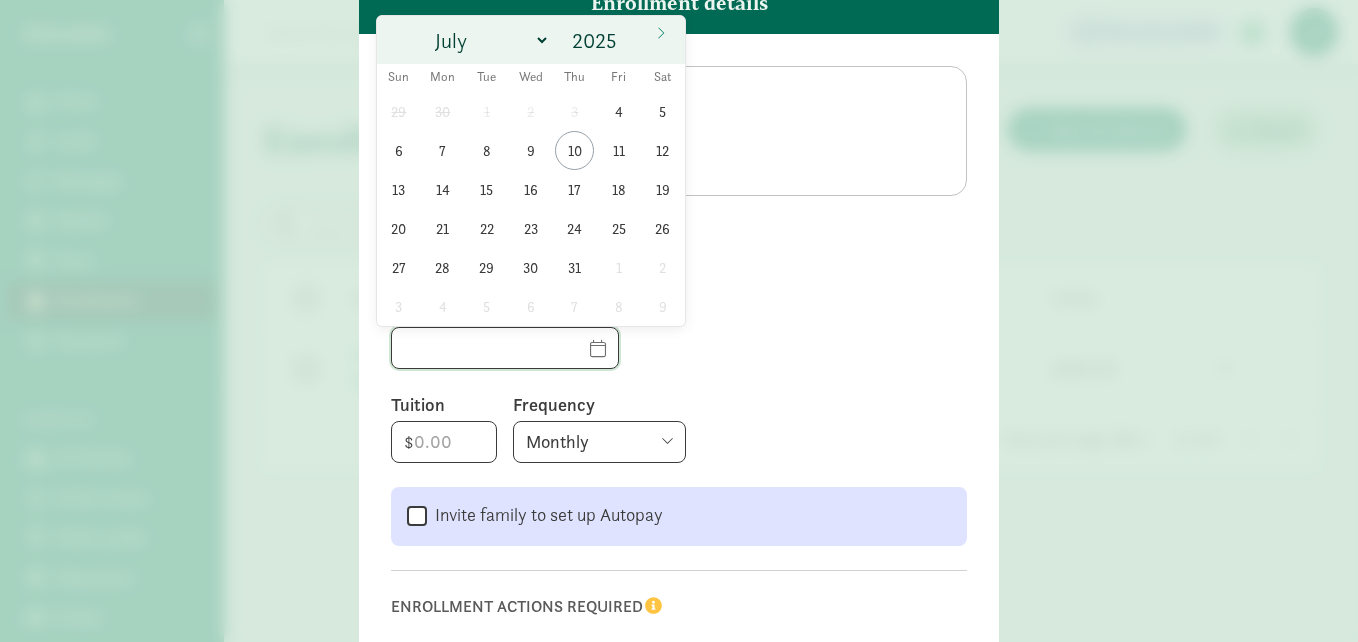 click 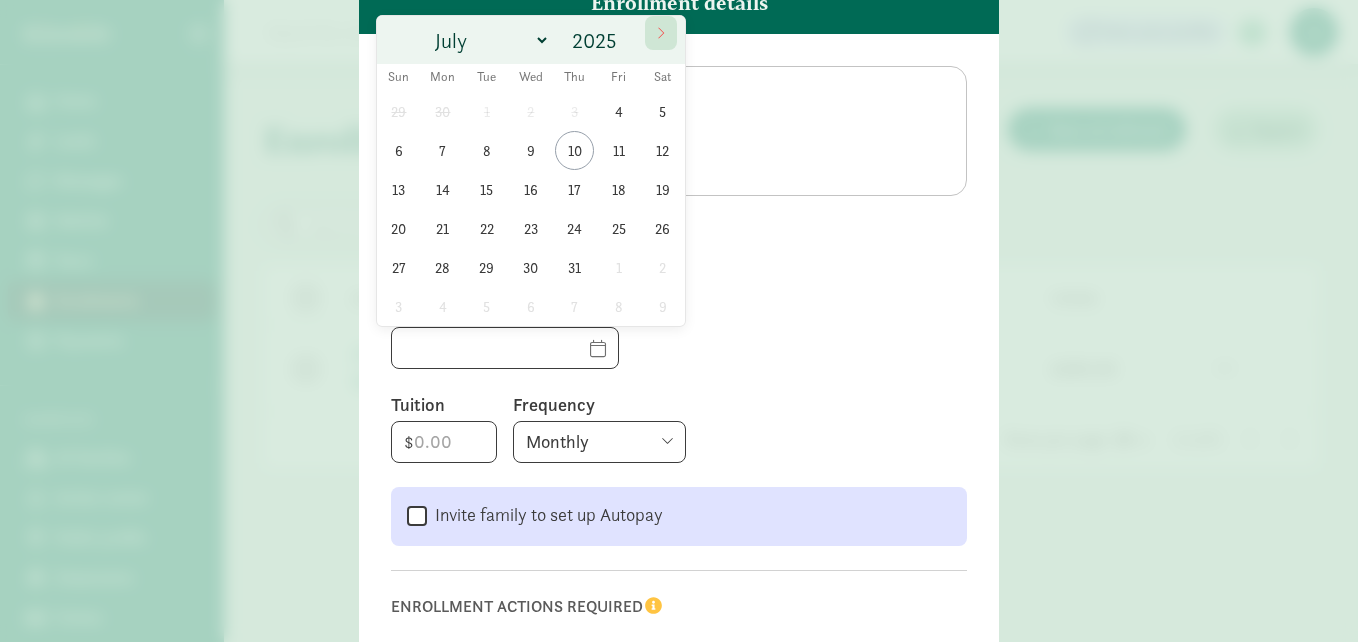 click 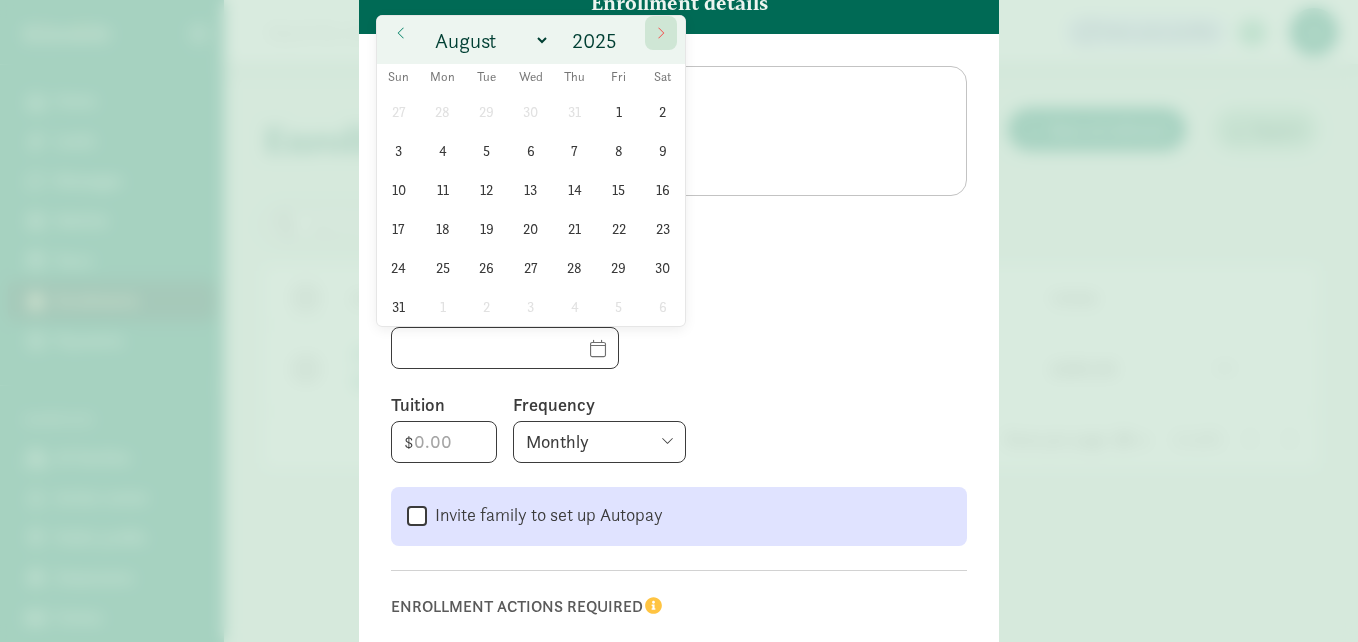 click 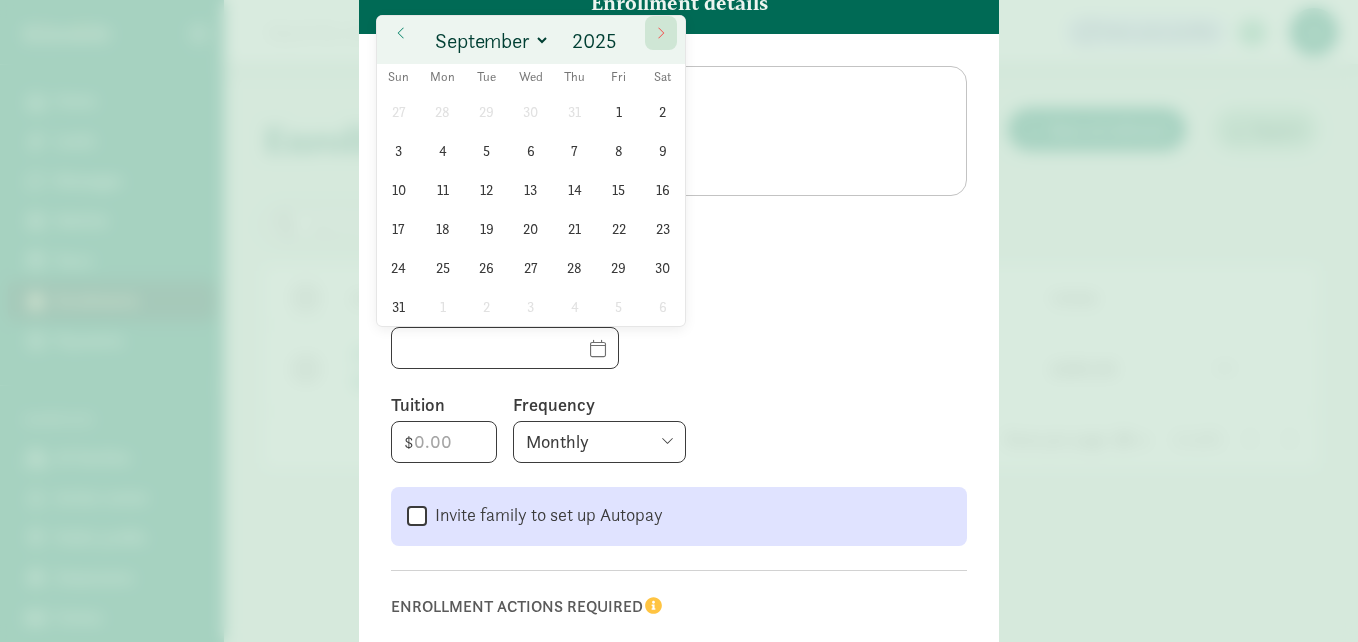 click 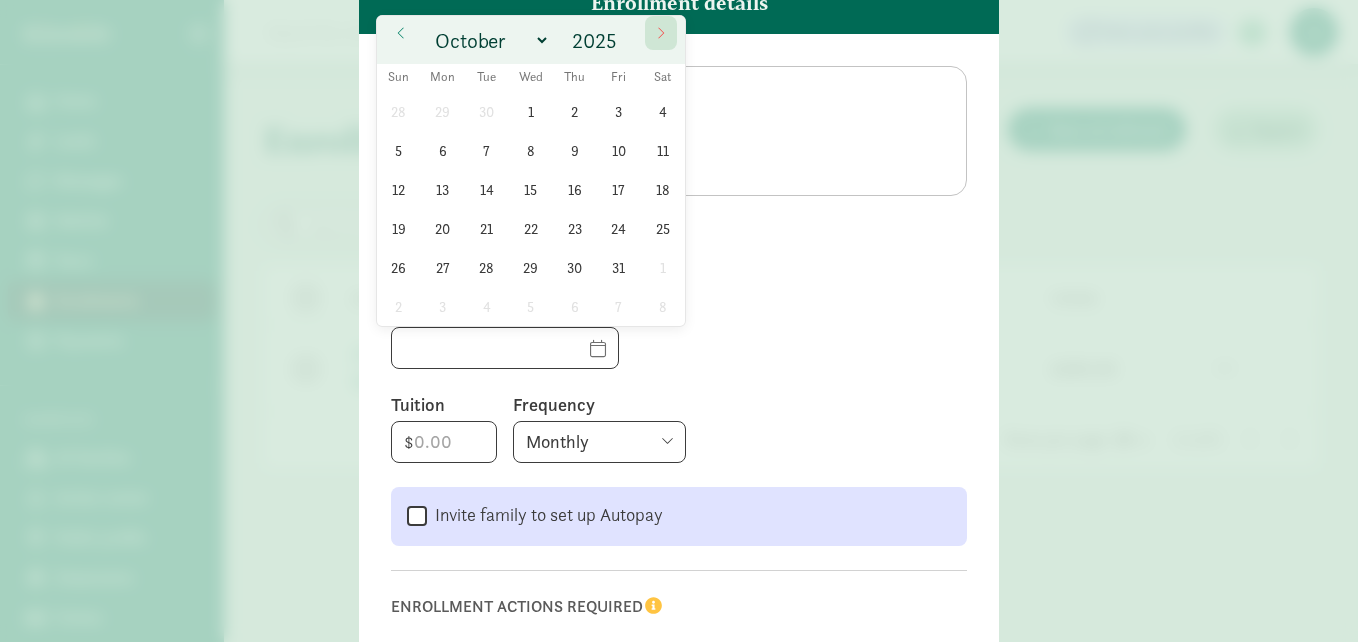 click 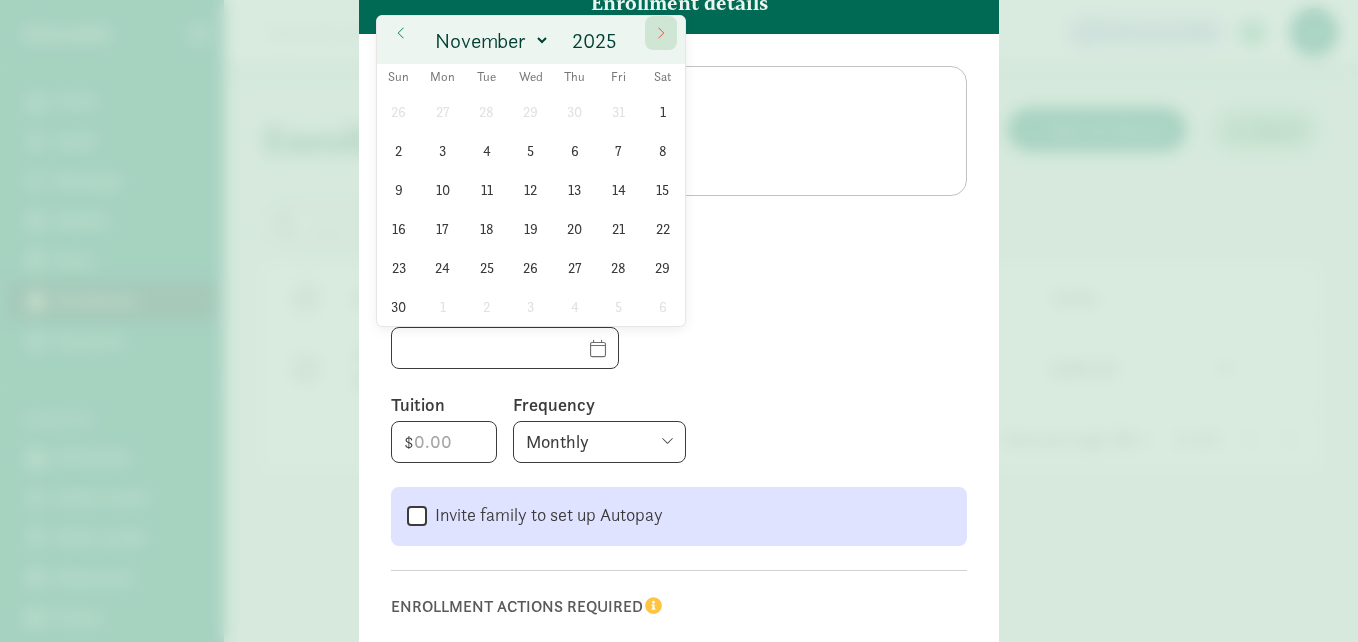 click 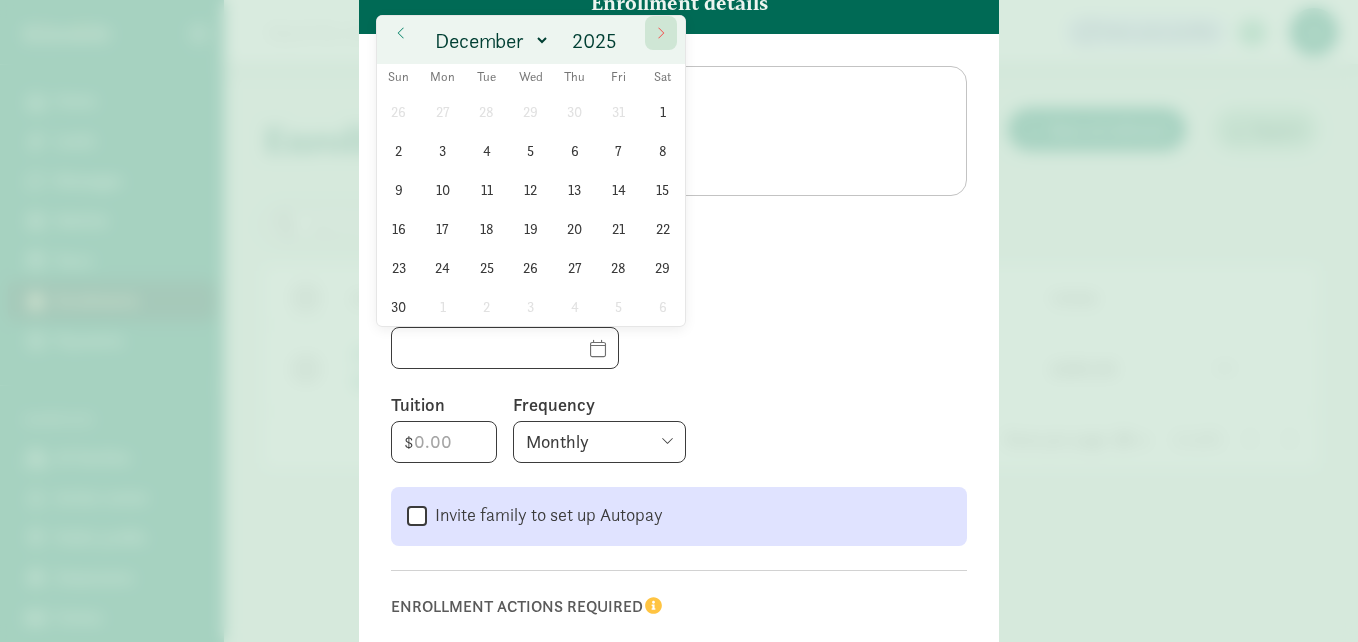 click 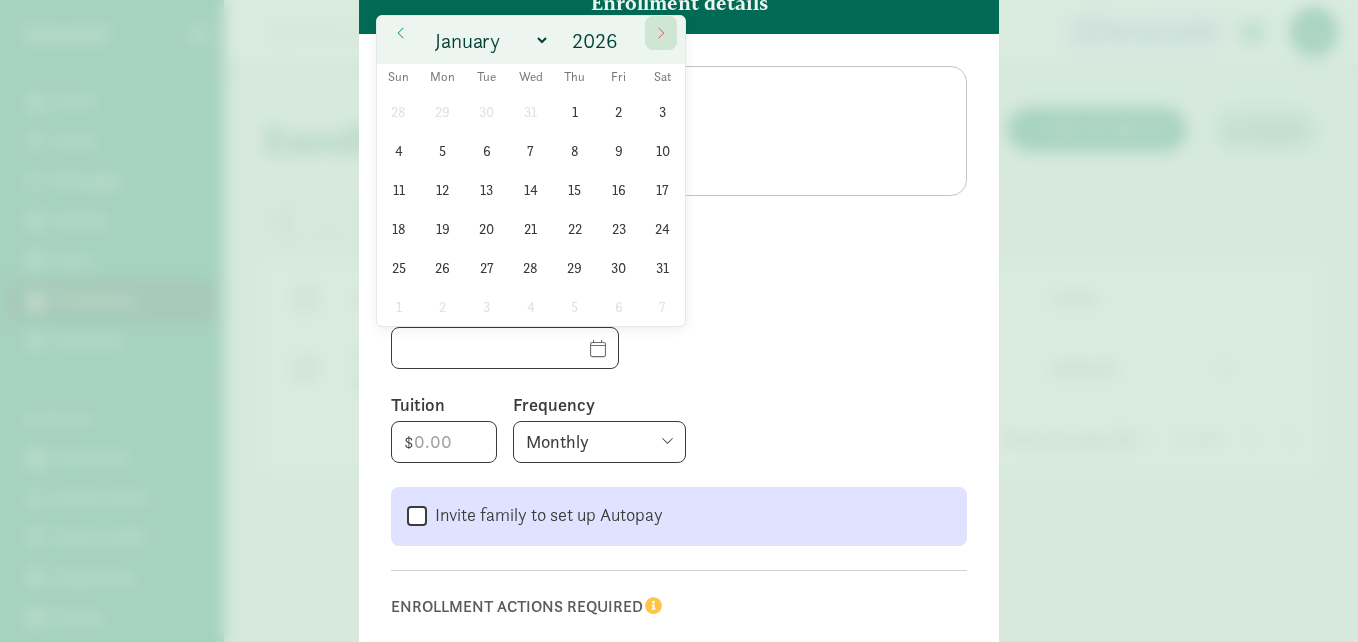 click 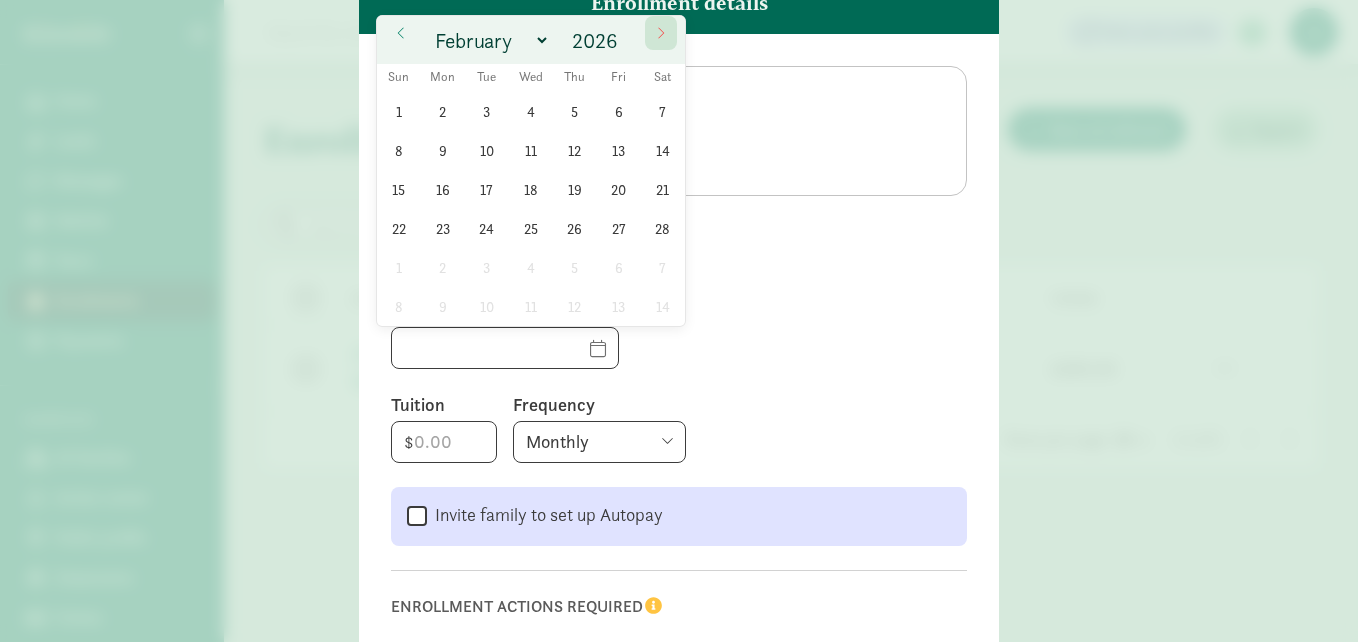 click 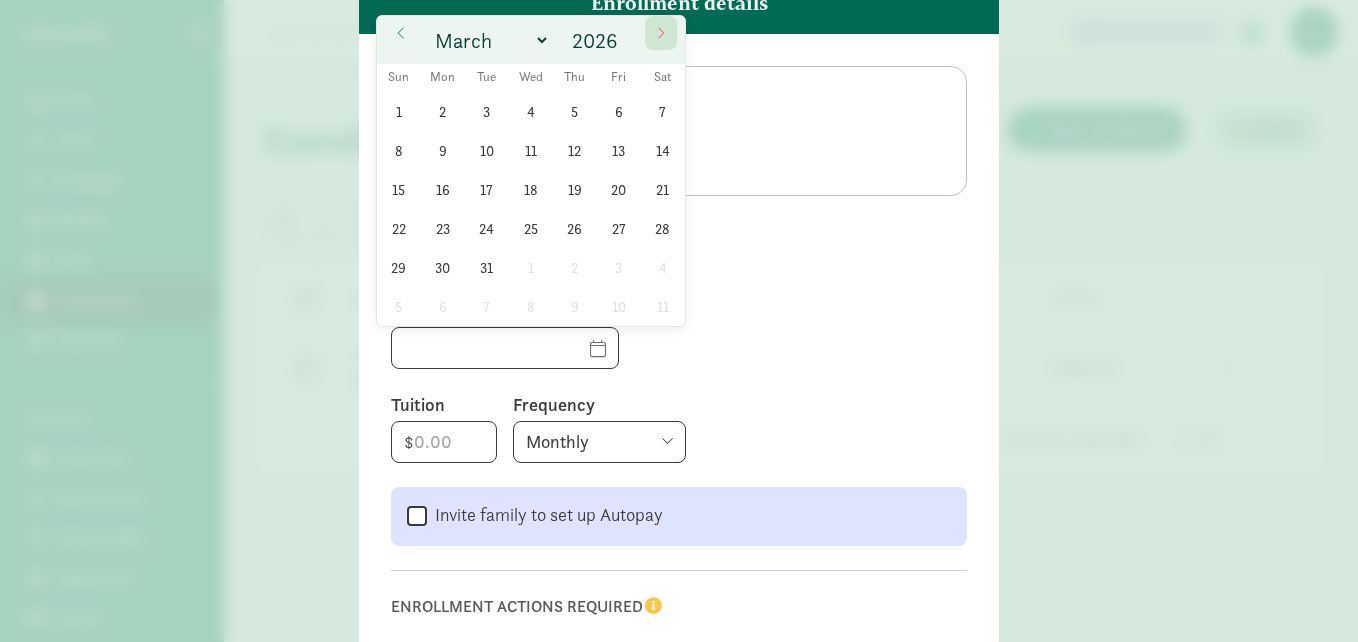 click 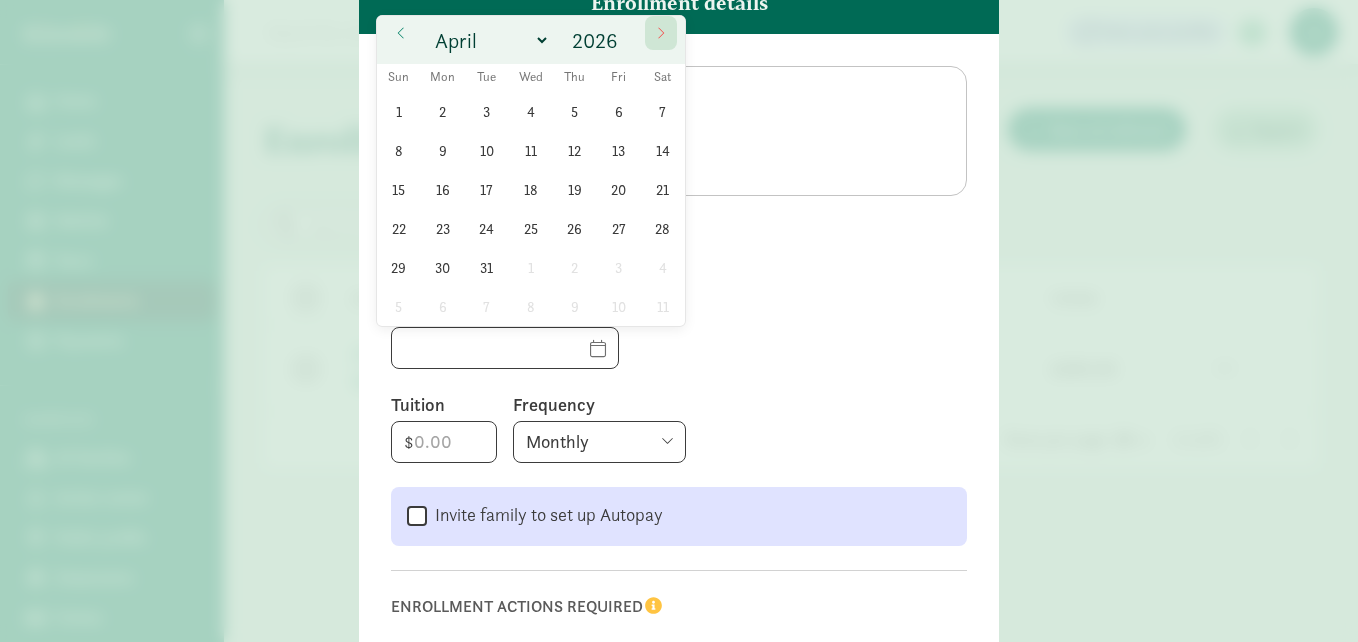 click 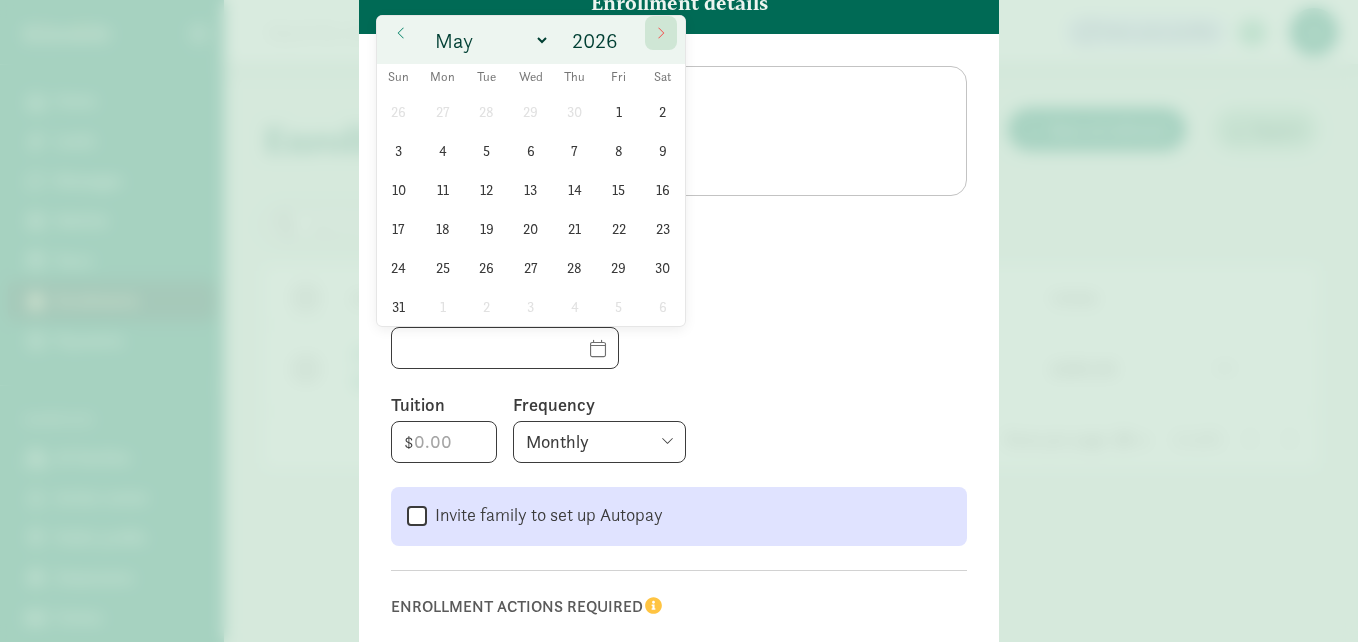 click 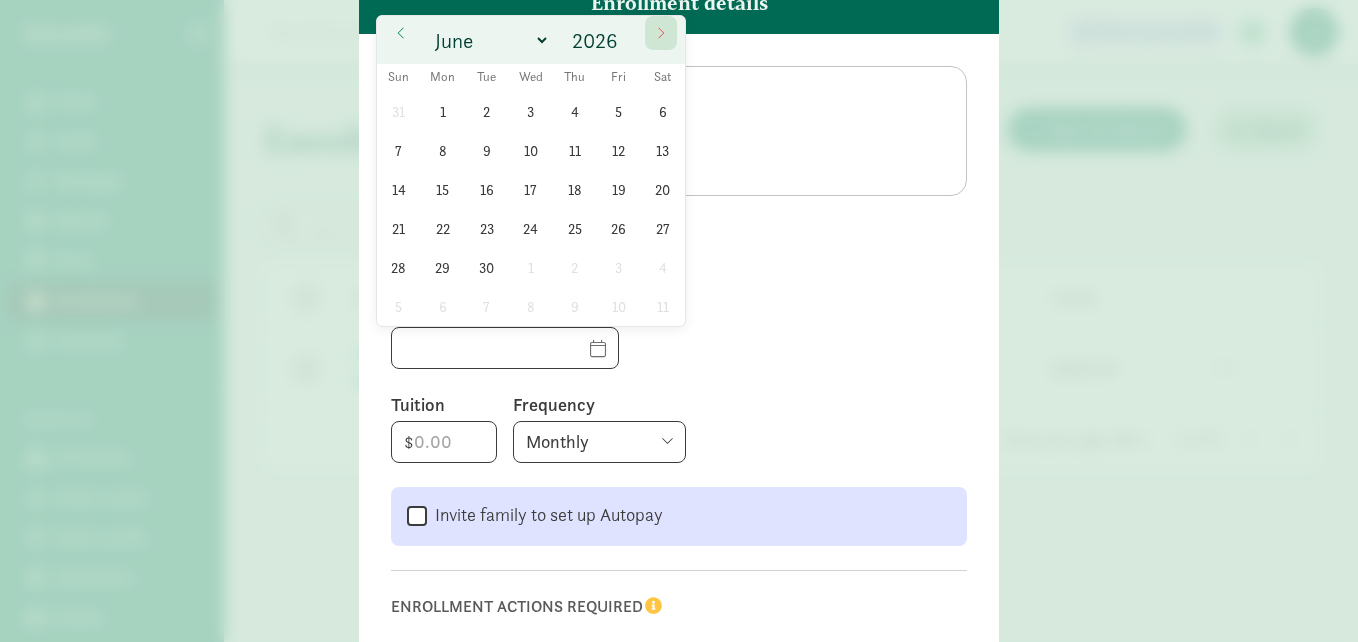 click 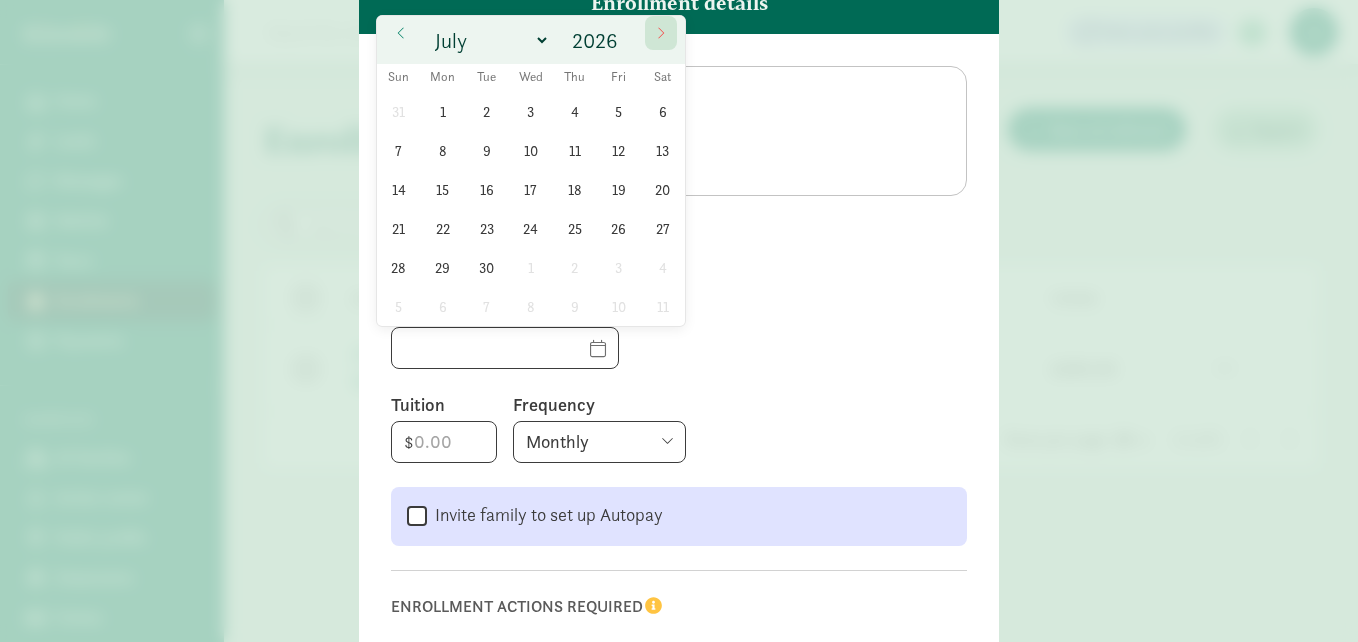 click 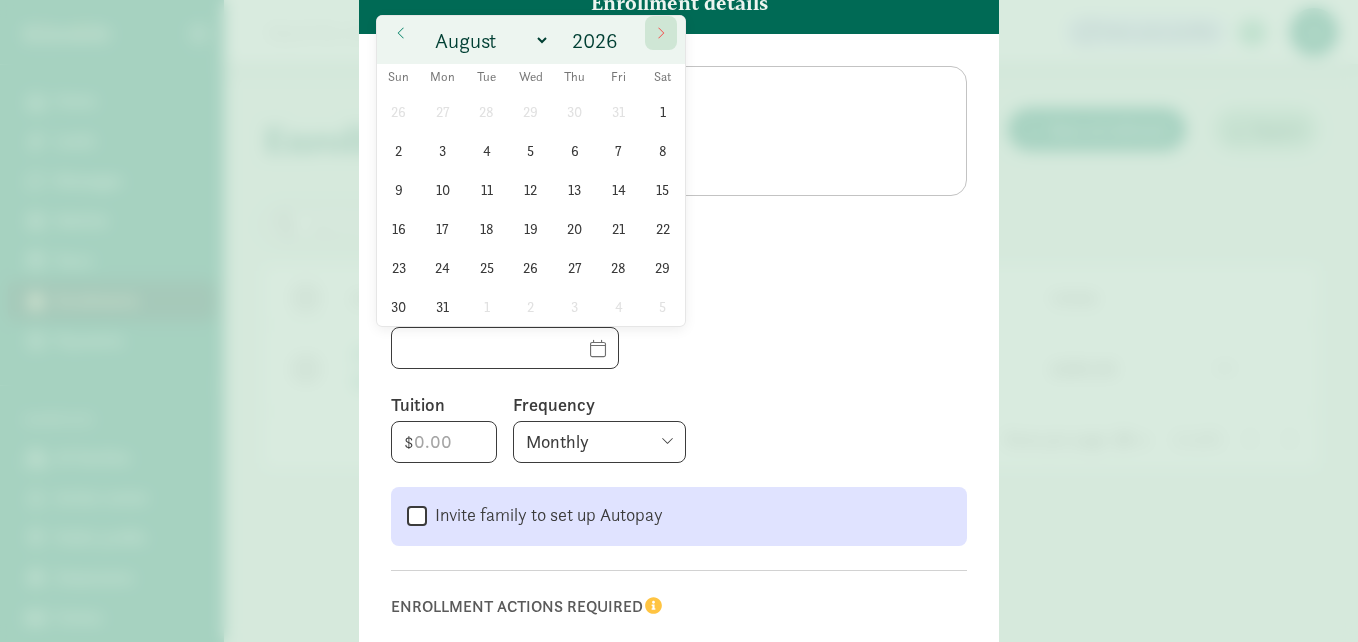 click 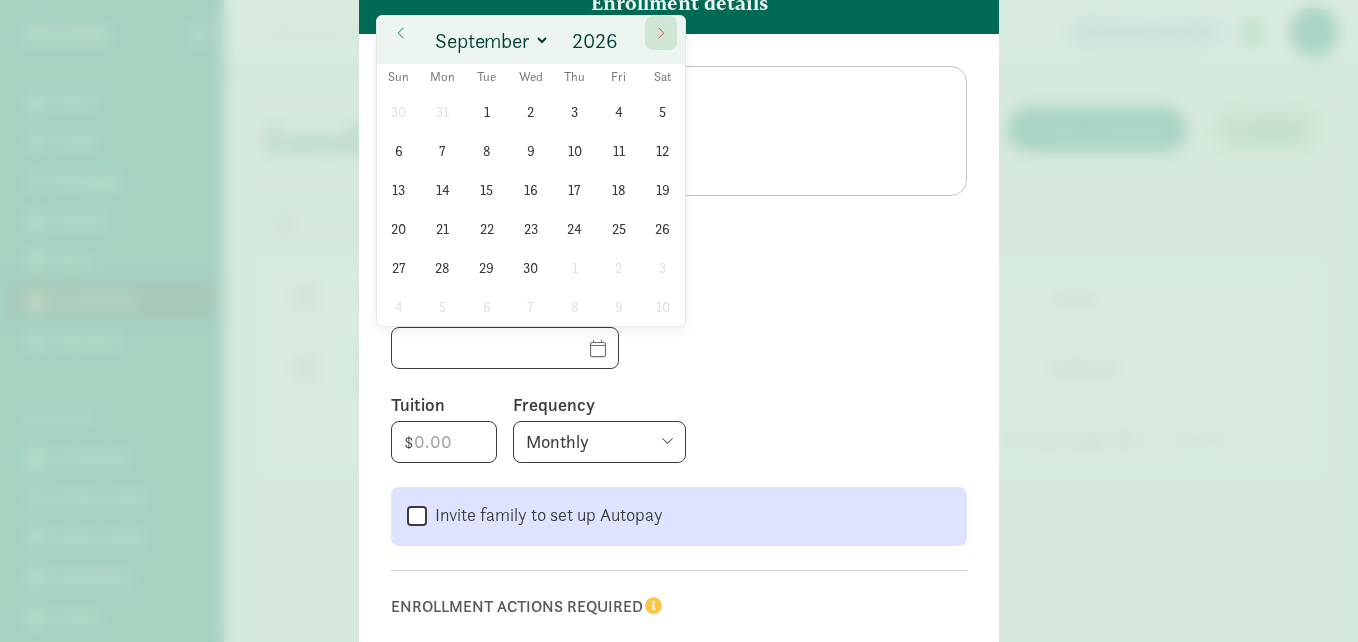 click 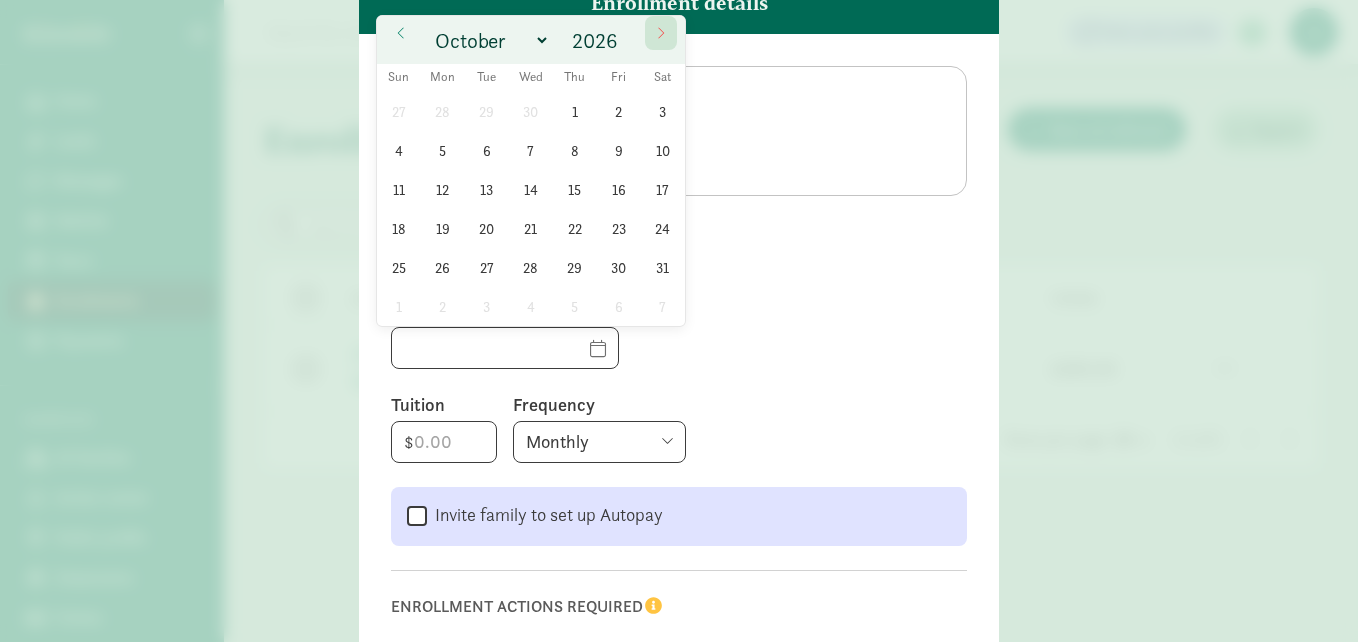 click 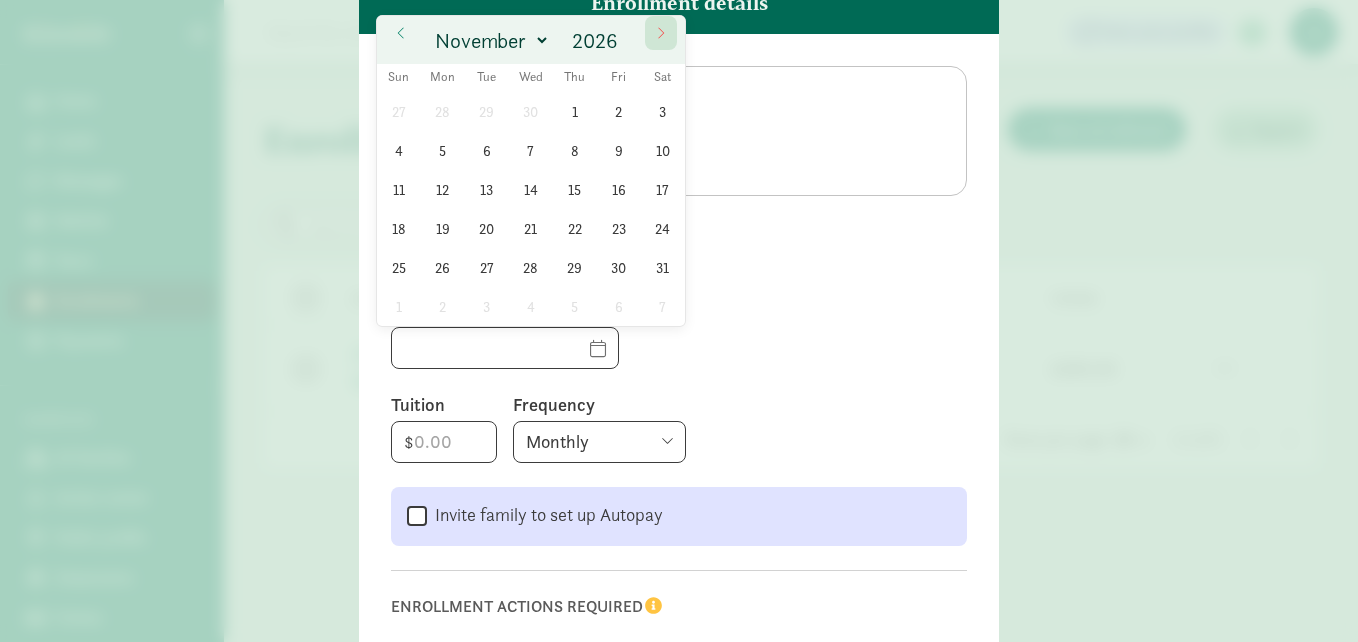 click 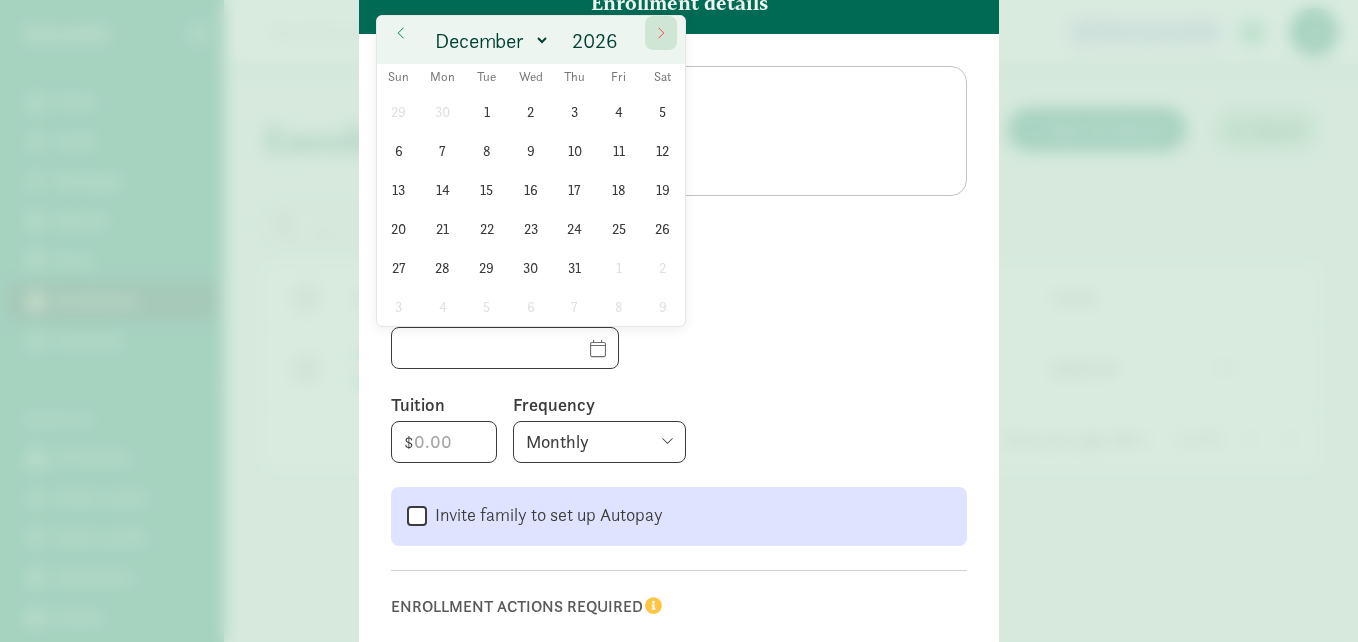 click 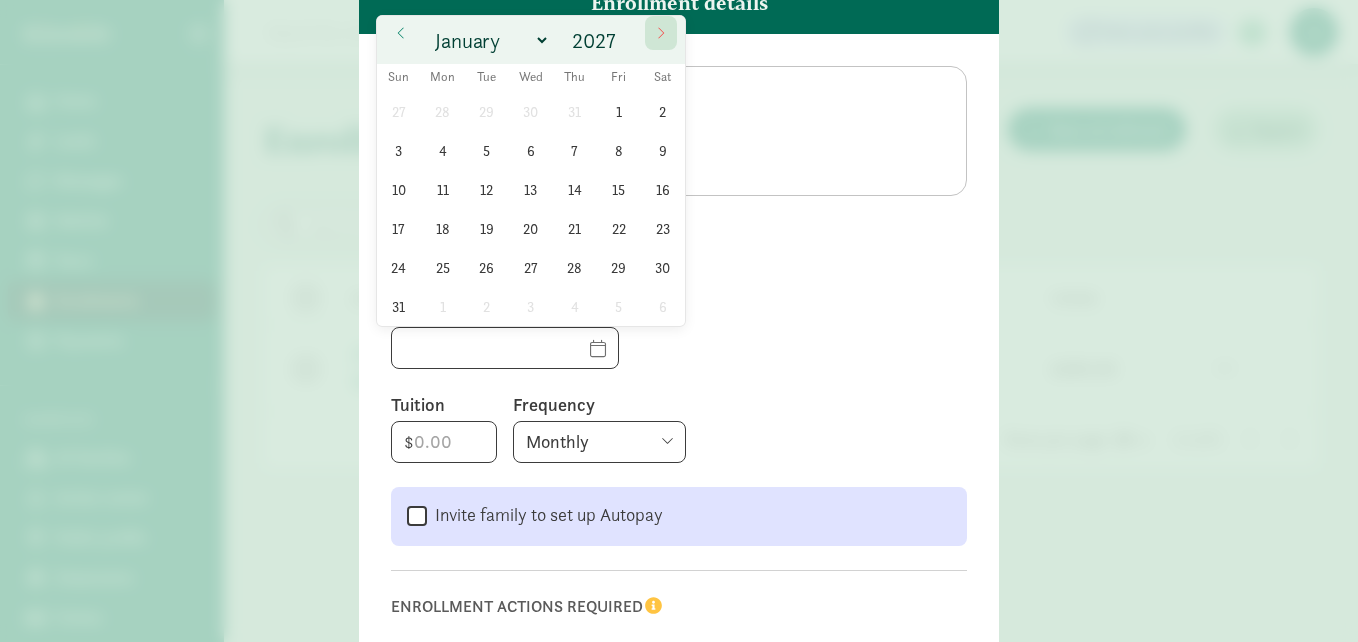click 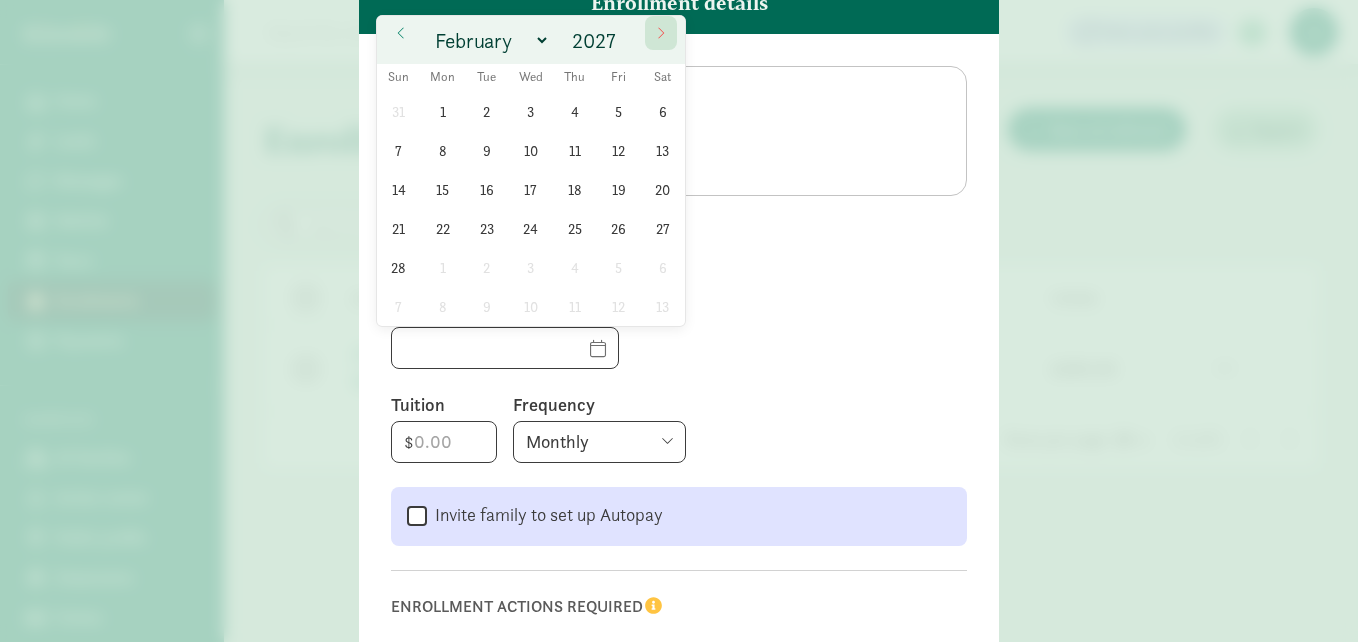 click 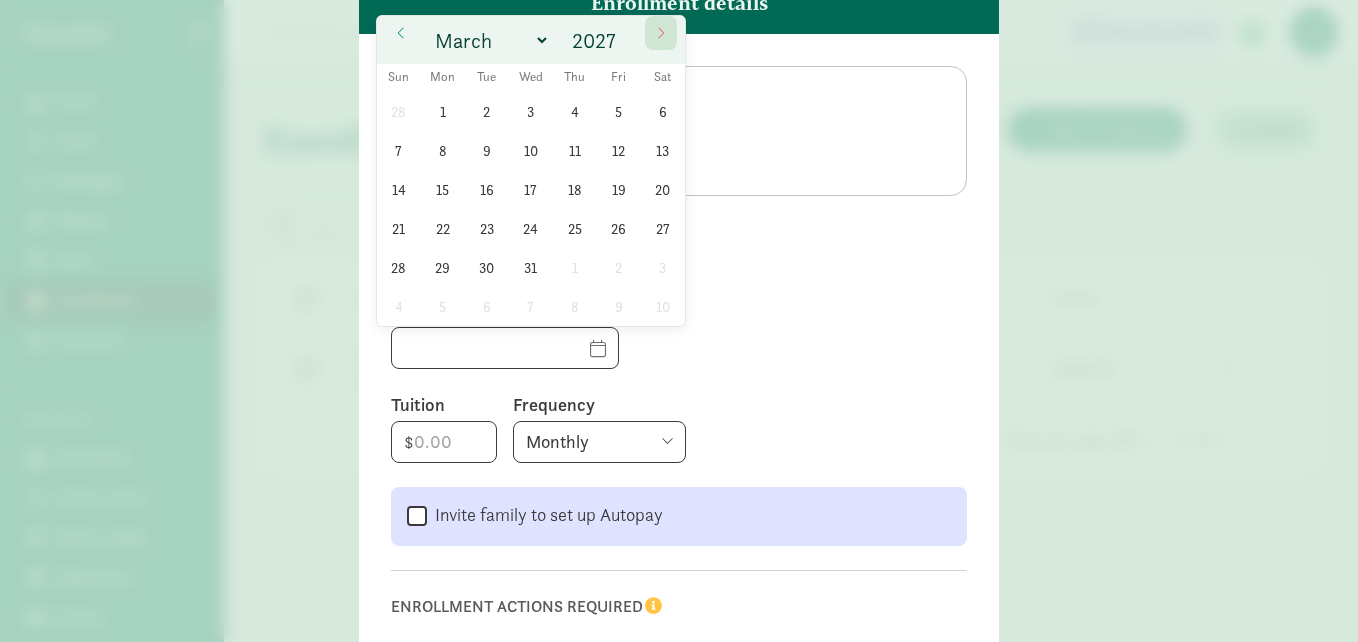 click 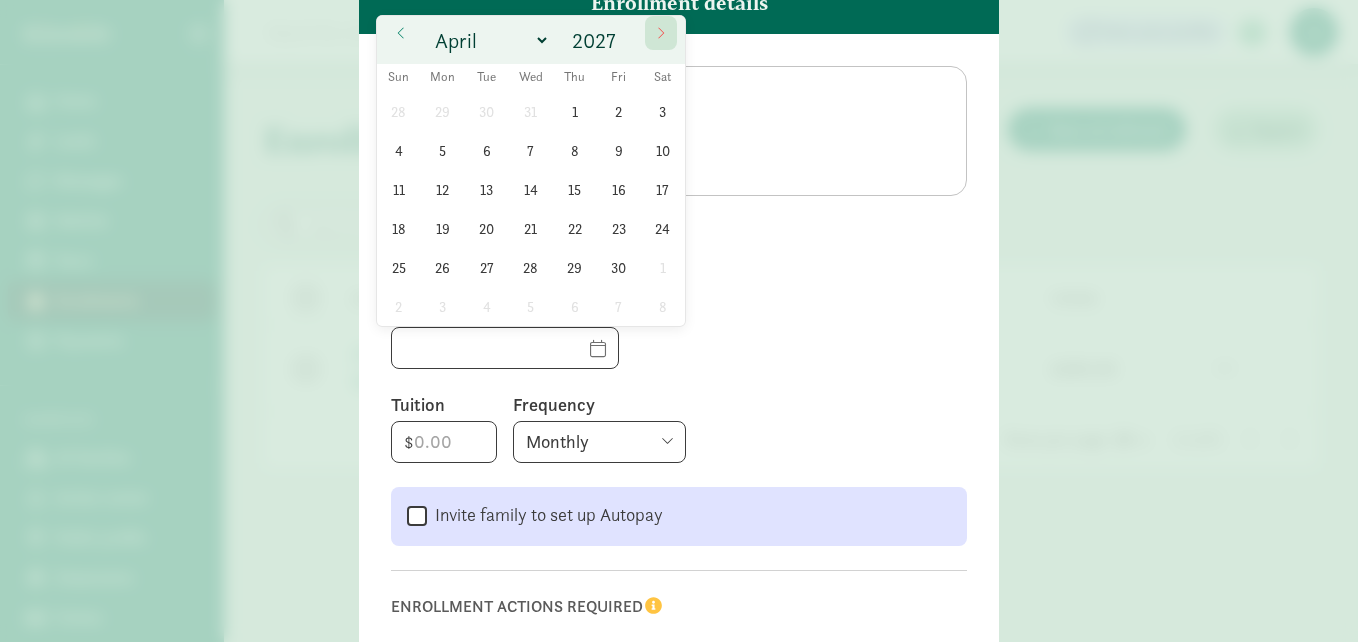 click 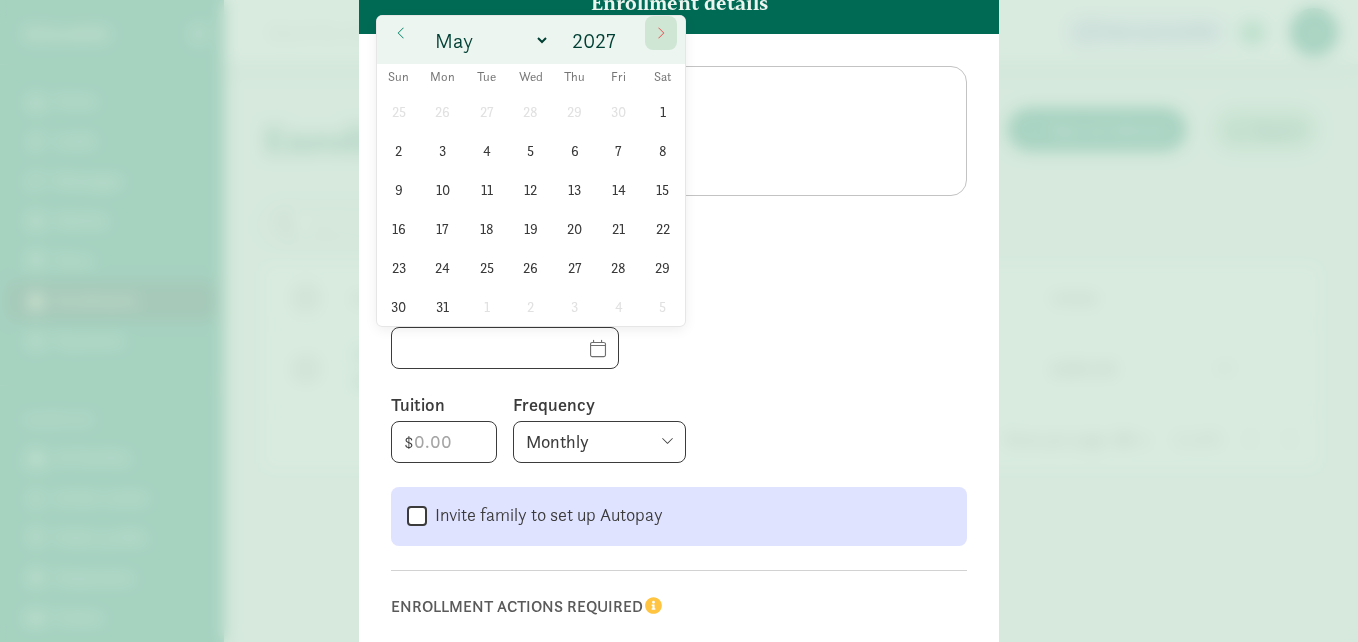 click 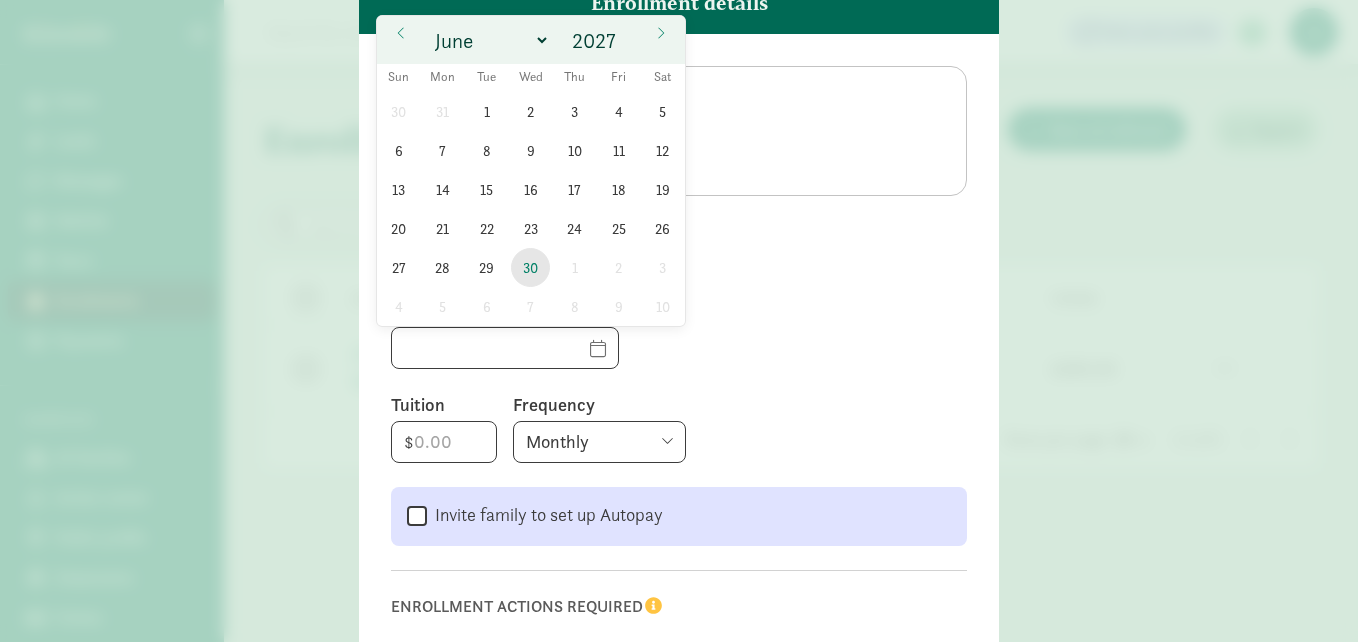 click on "30" at bounding box center [530, 267] 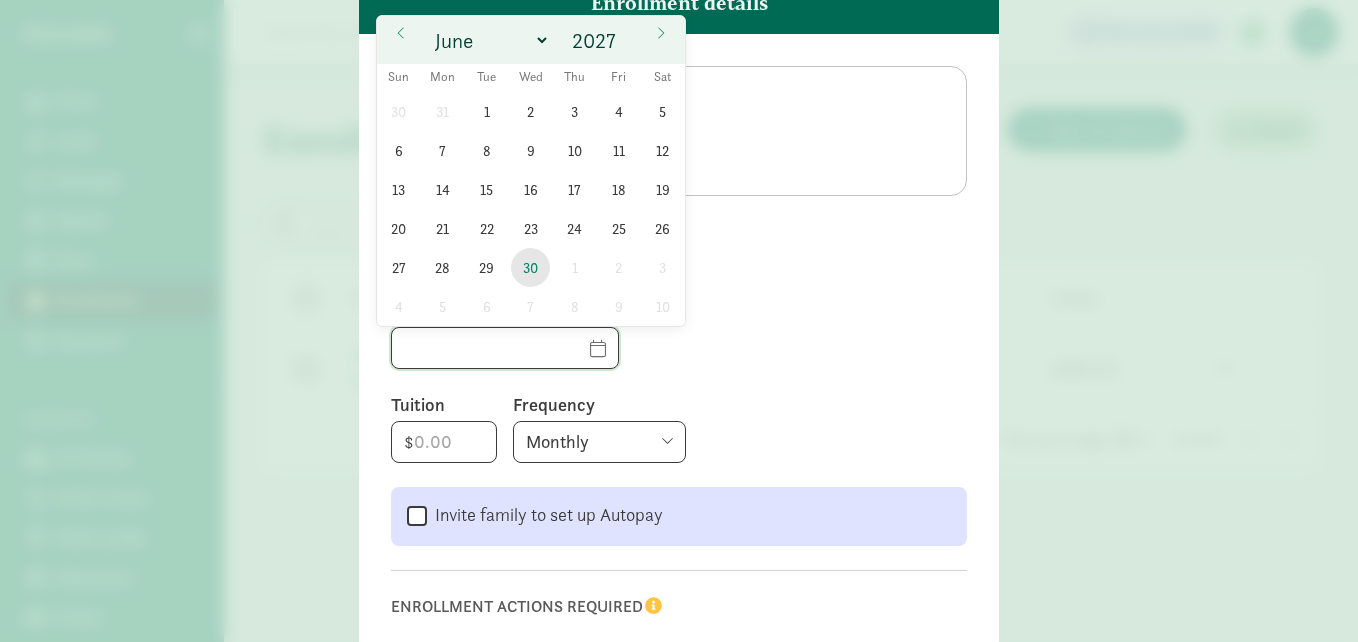 type on "06/30/2027" 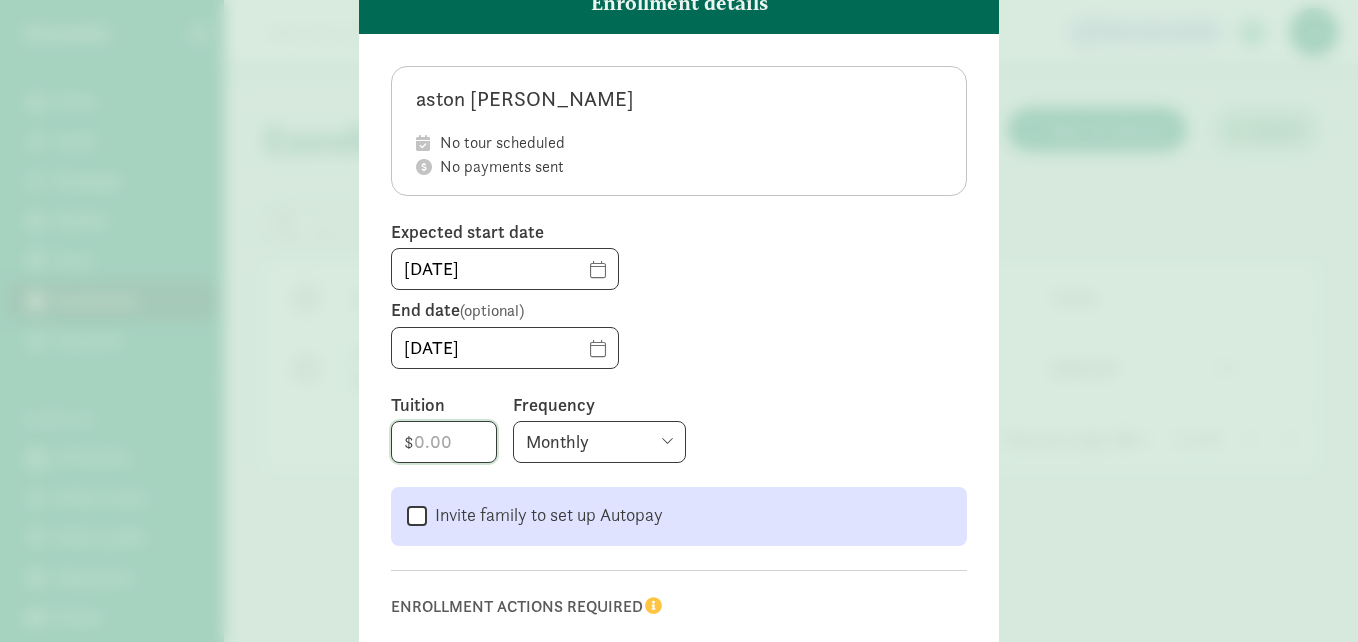 click 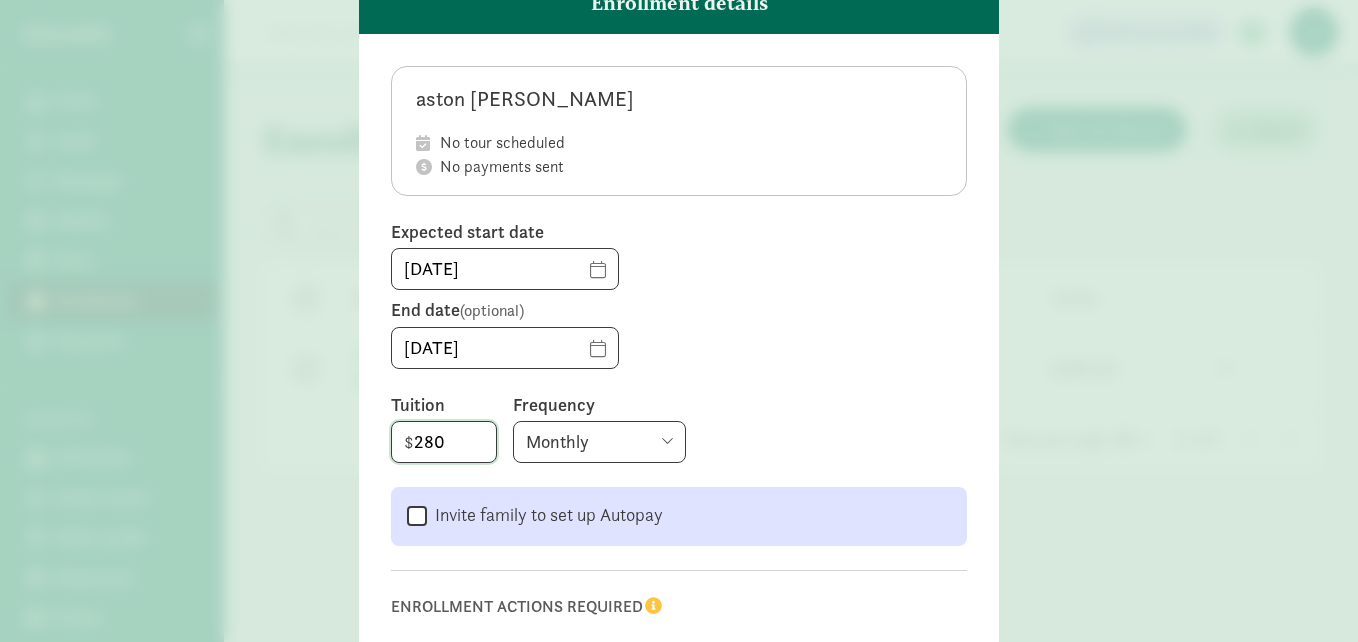 type on "280" 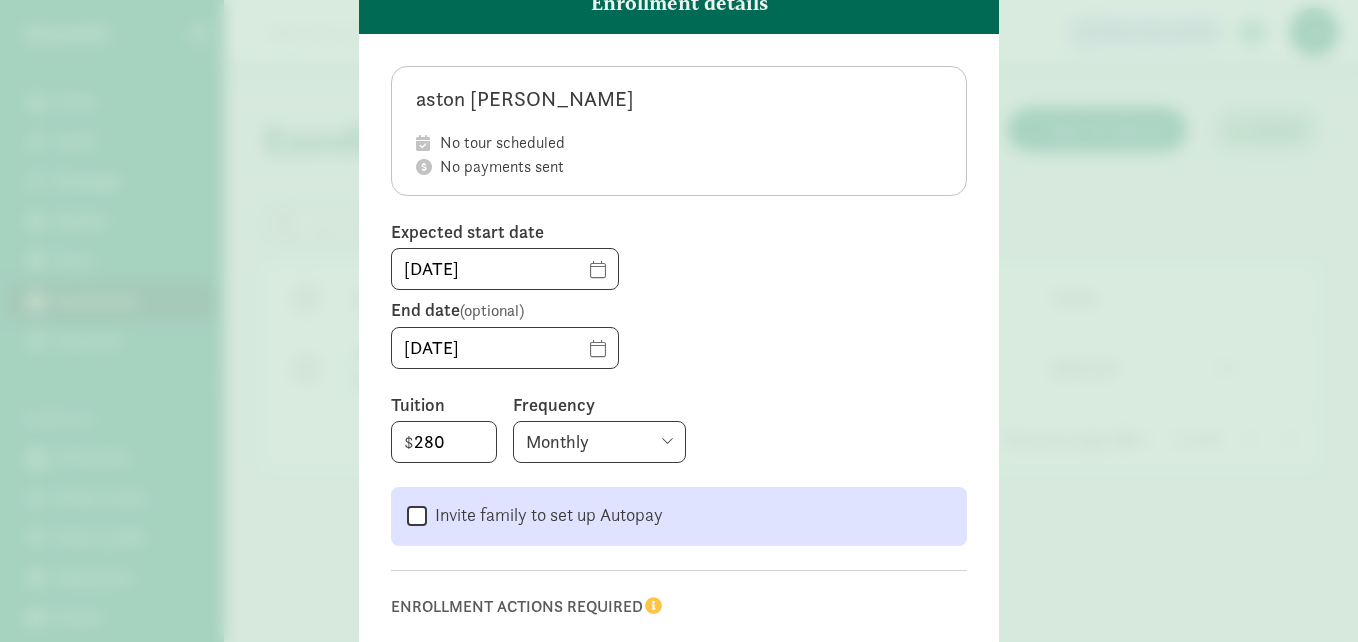 click on "Monthly Weekly Every two weeks Annually" at bounding box center (599, 442) 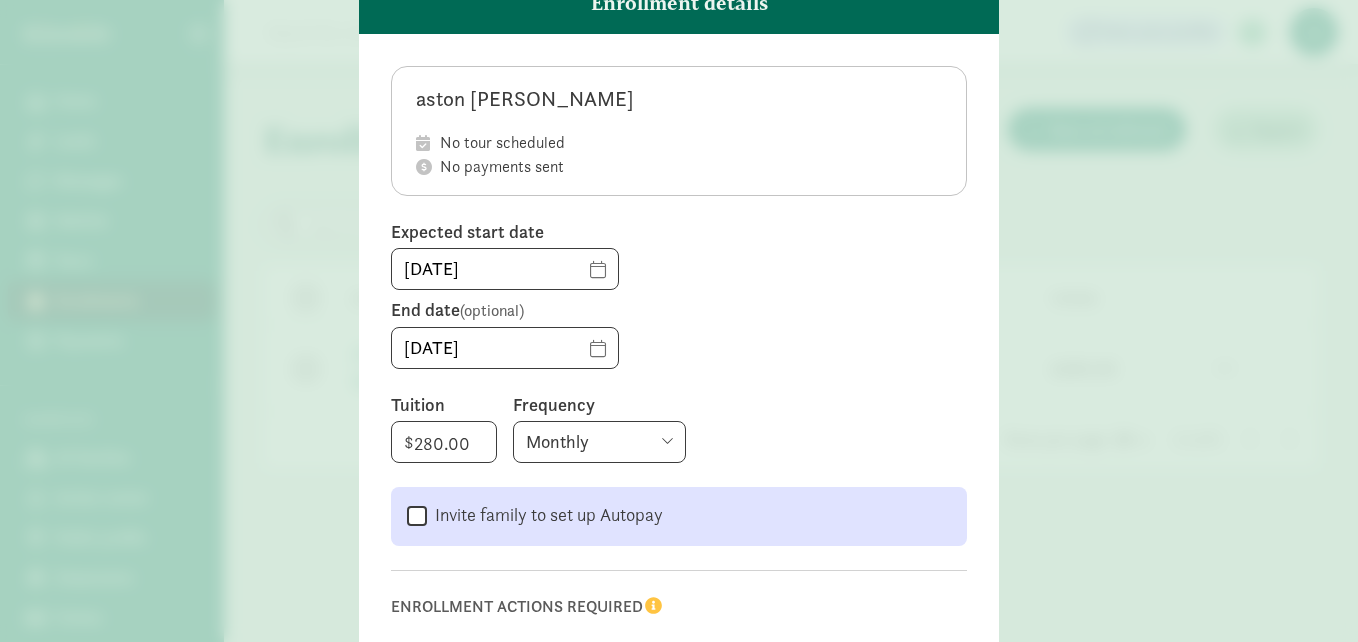 select on "biweekly" 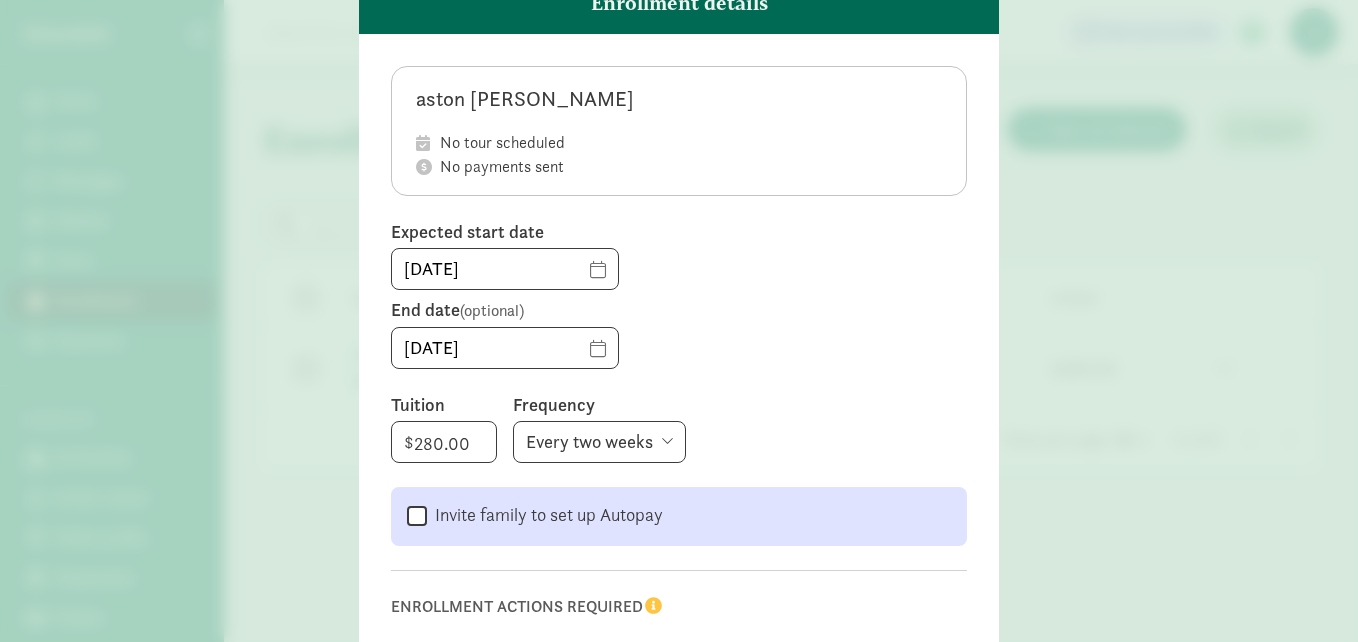 click on "Monthly Weekly Every two weeks Annually" at bounding box center [599, 442] 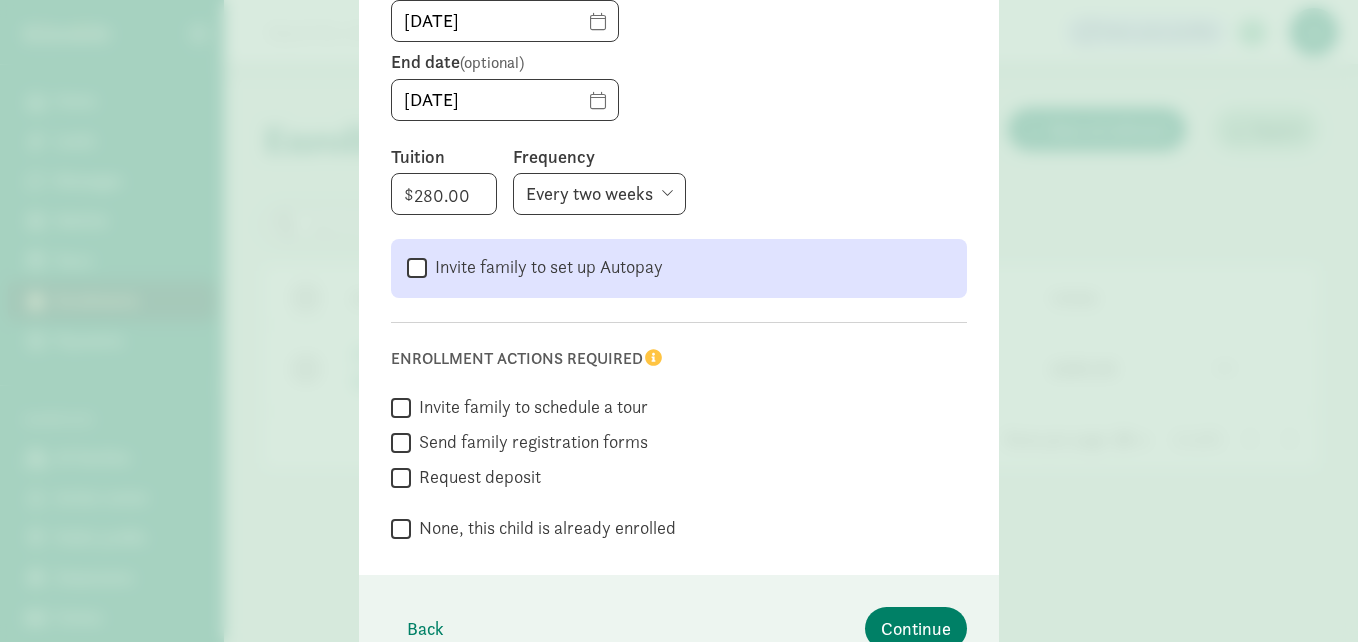 scroll, scrollTop: 400, scrollLeft: 0, axis: vertical 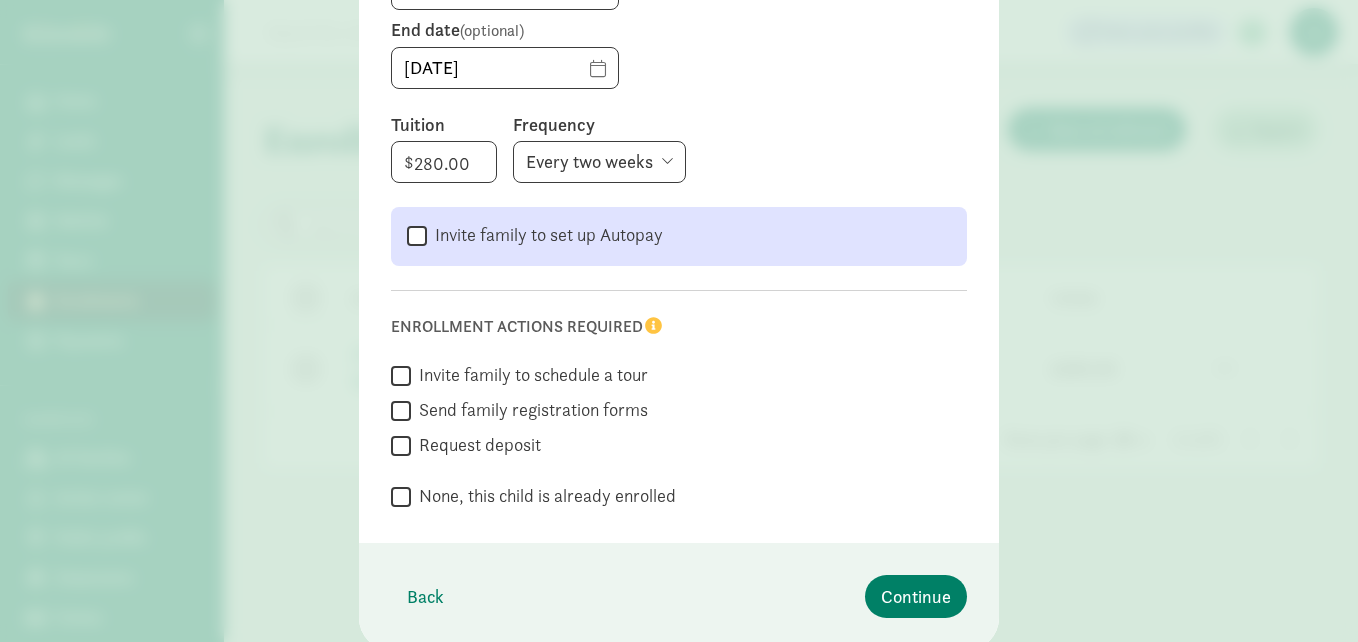 click on "None, this child is already enrolled" at bounding box center (401, 497) 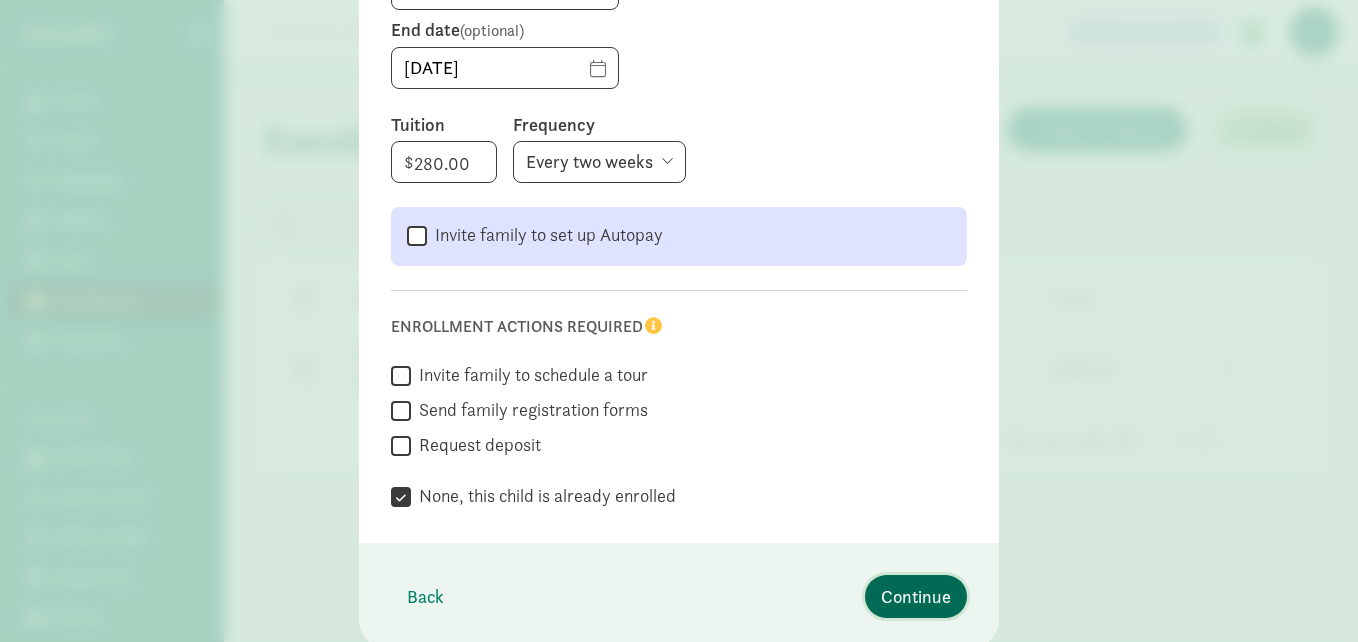 click on "Continue" at bounding box center [916, 596] 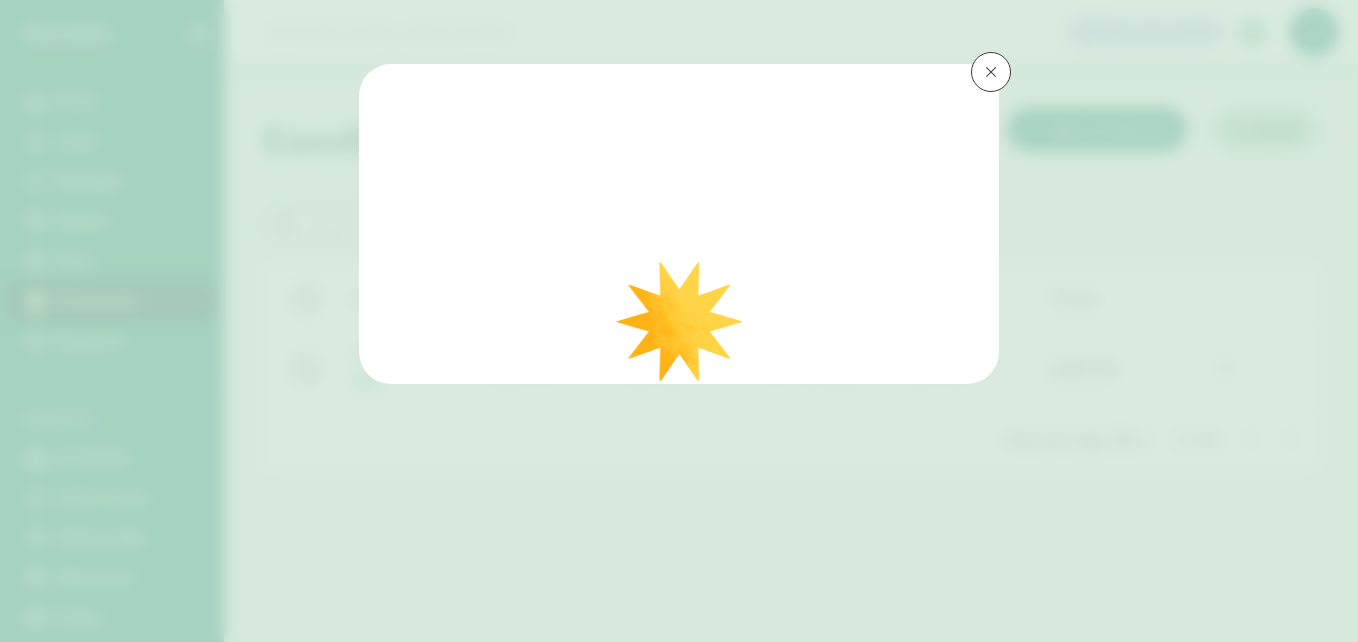 scroll, scrollTop: 0, scrollLeft: 0, axis: both 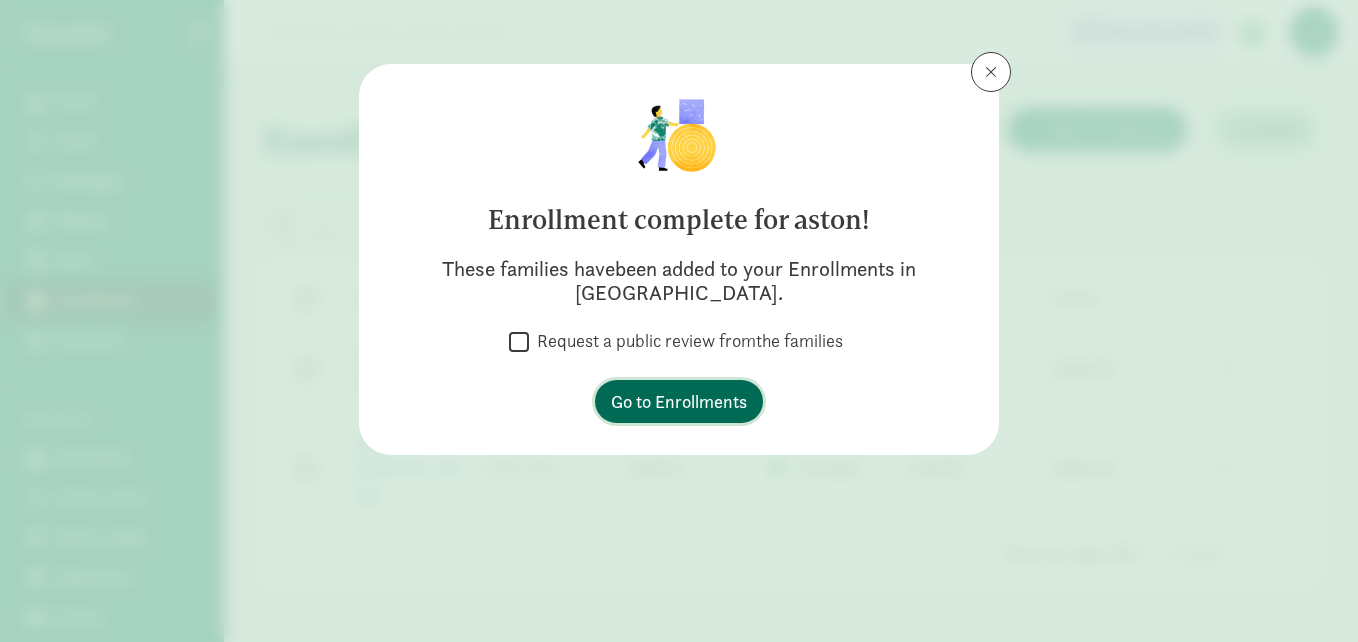 click on "Go to Enrollments" at bounding box center (679, 401) 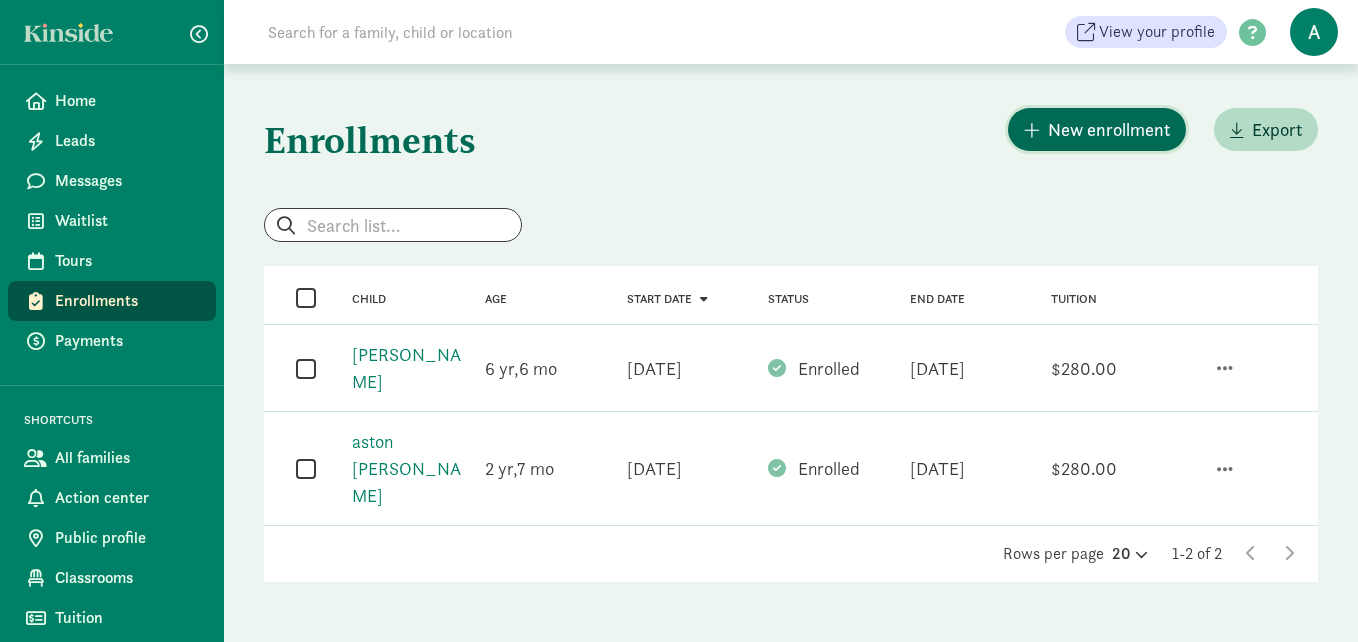click on "New enrollment" at bounding box center (1109, 129) 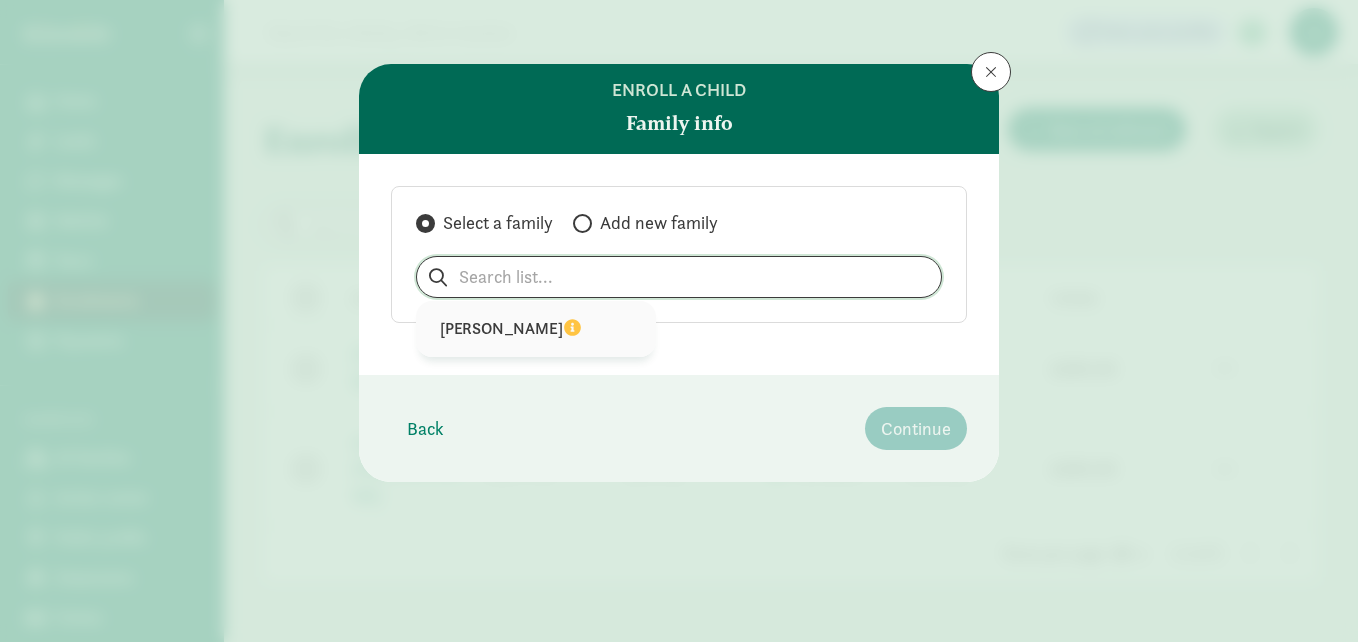 click 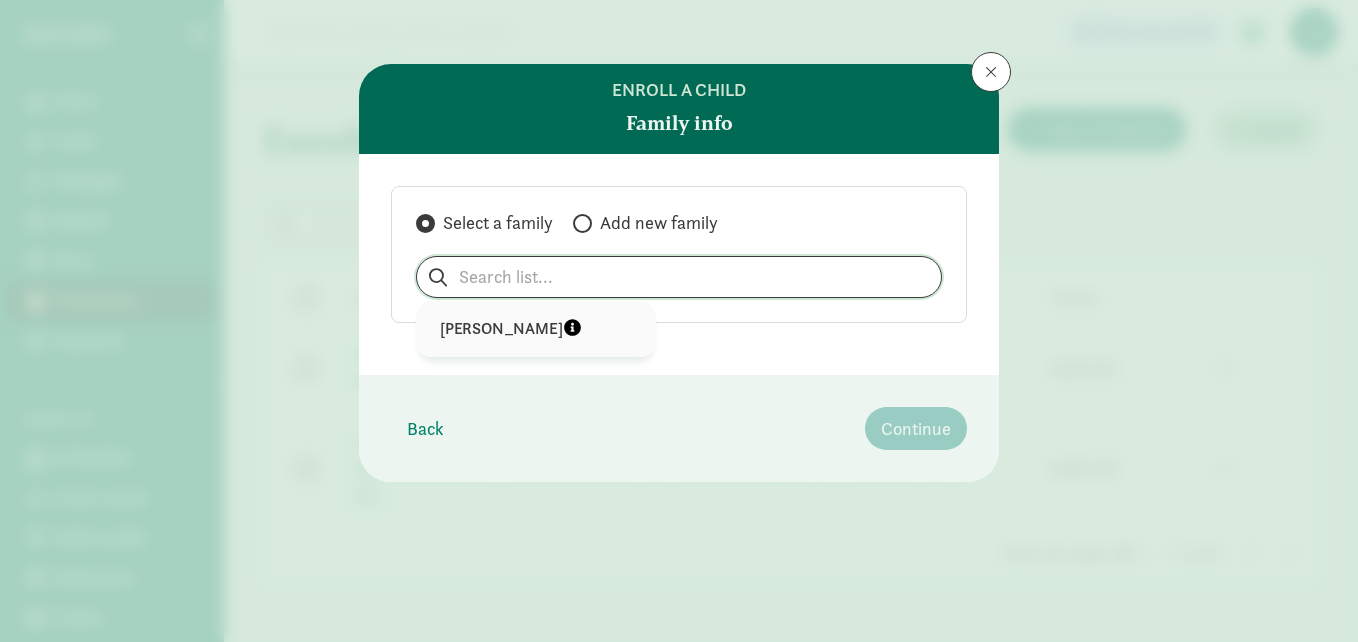click 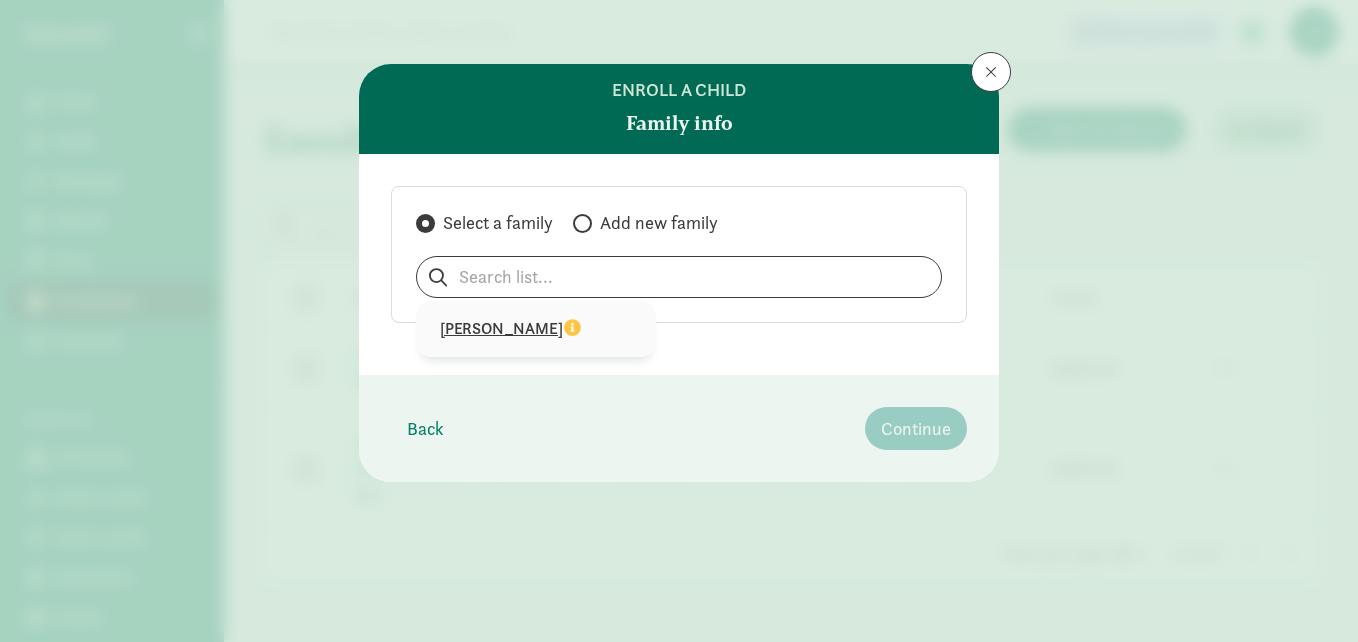 click on "Anai Dixon" at bounding box center (536, 329) 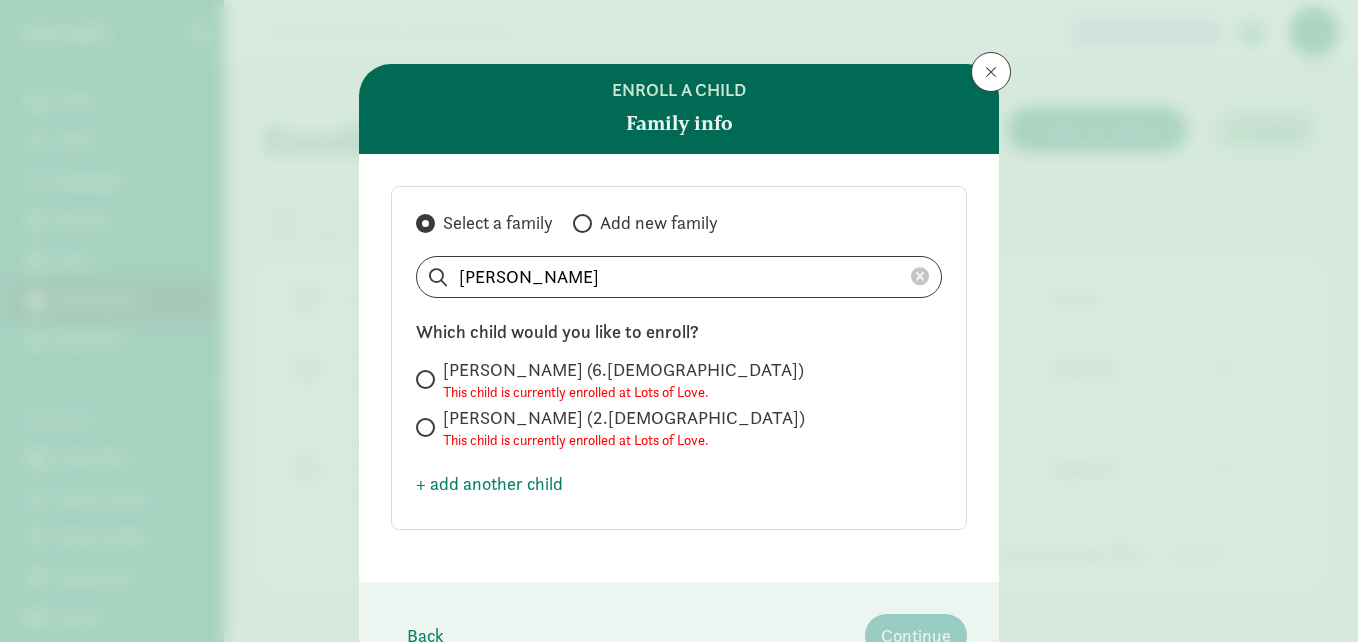 click on "+ add another child" at bounding box center [489, 483] 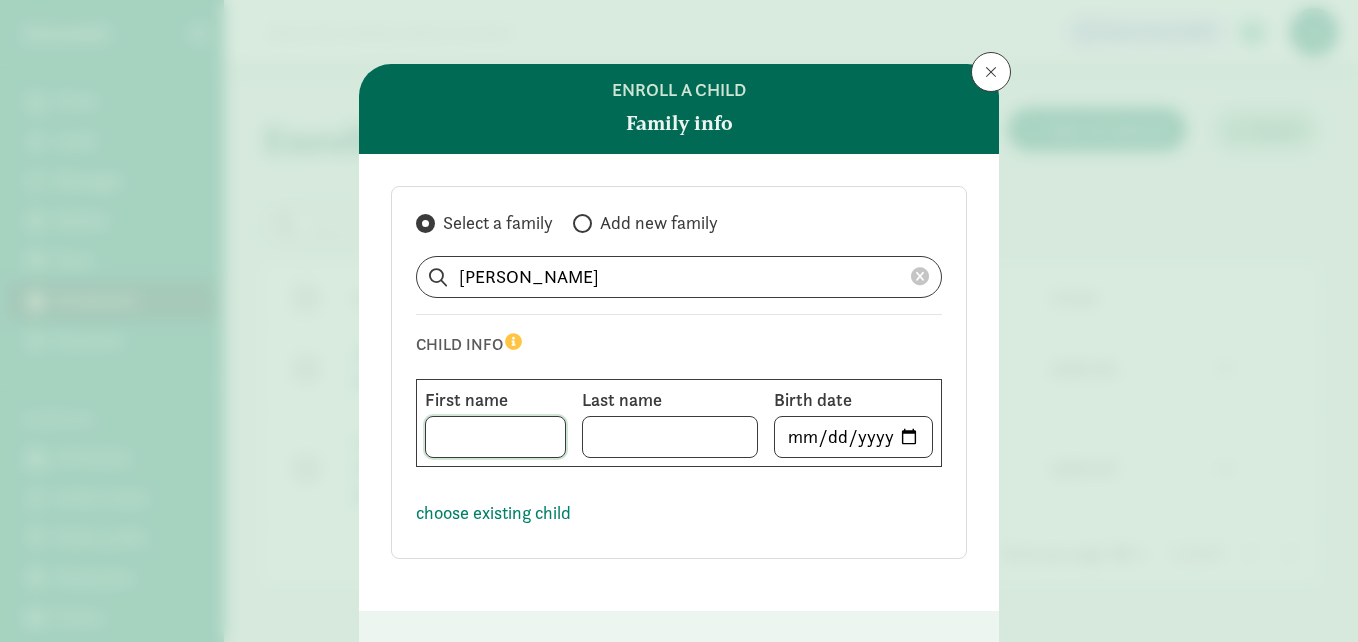 click 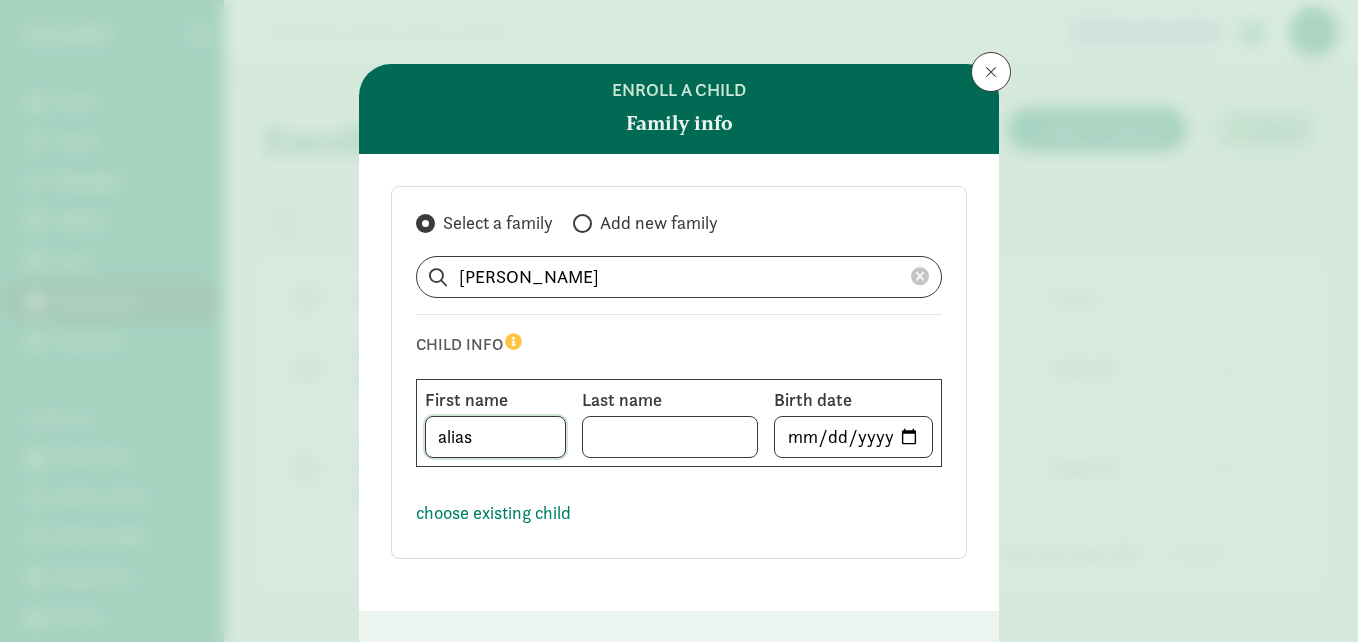 type on "alias" 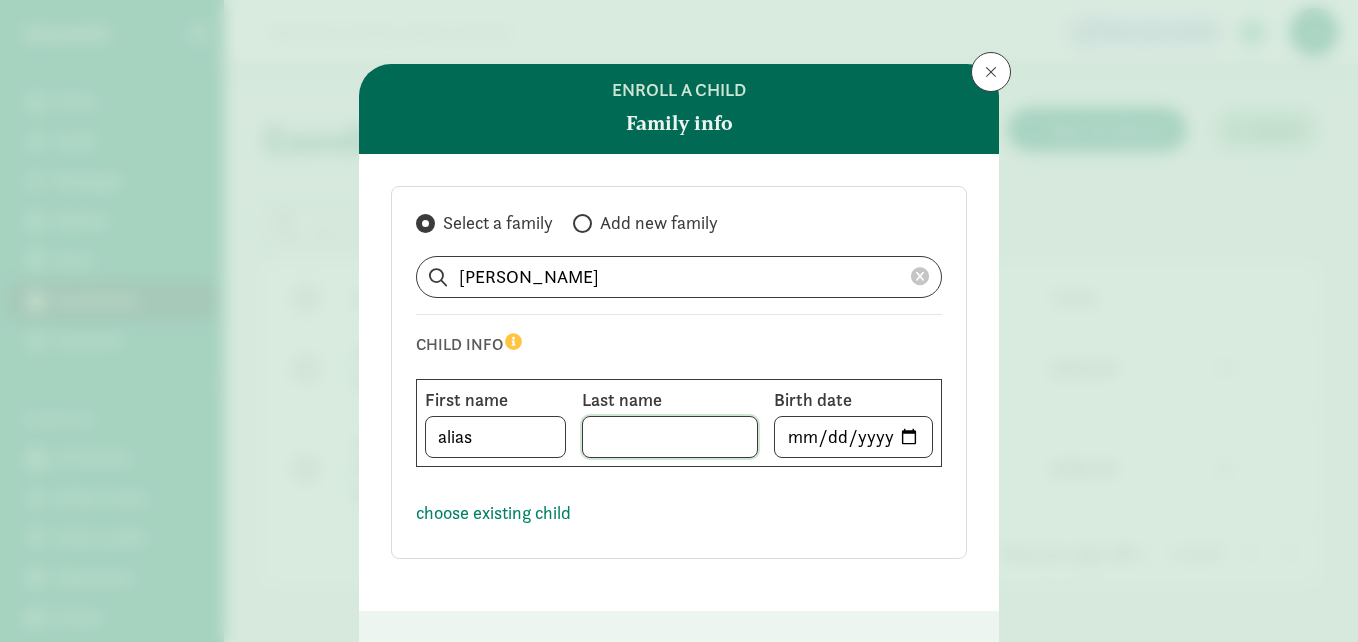 click 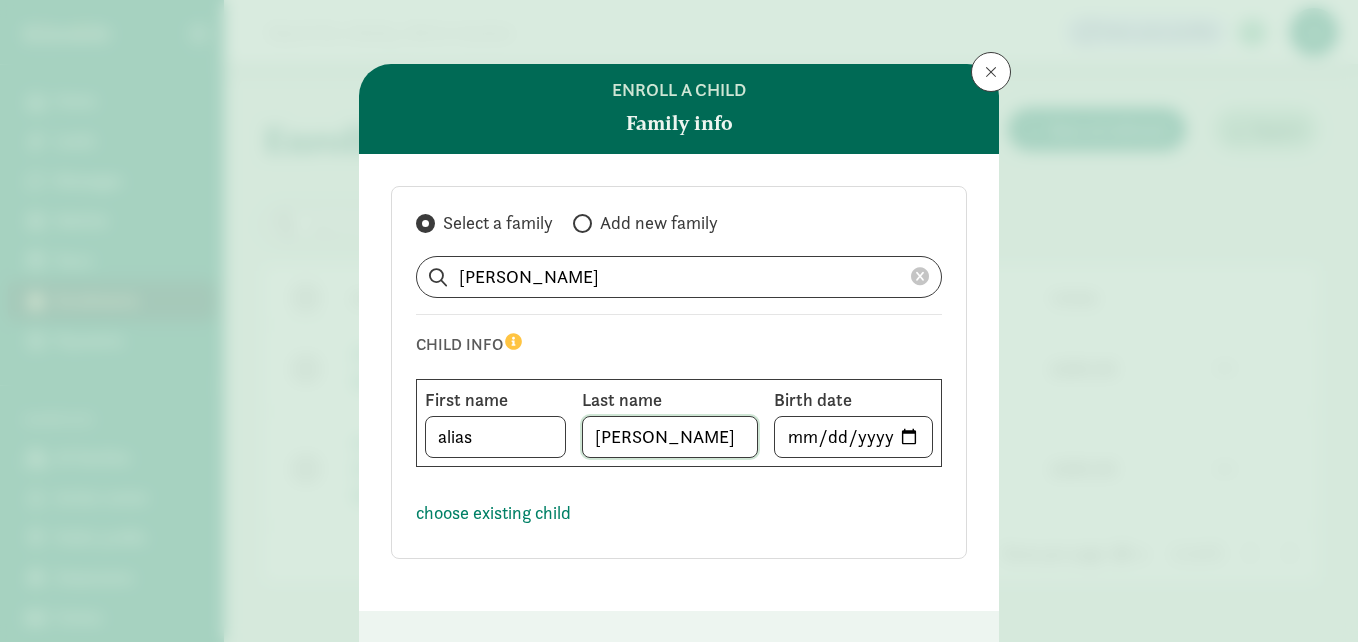 type on "timmons" 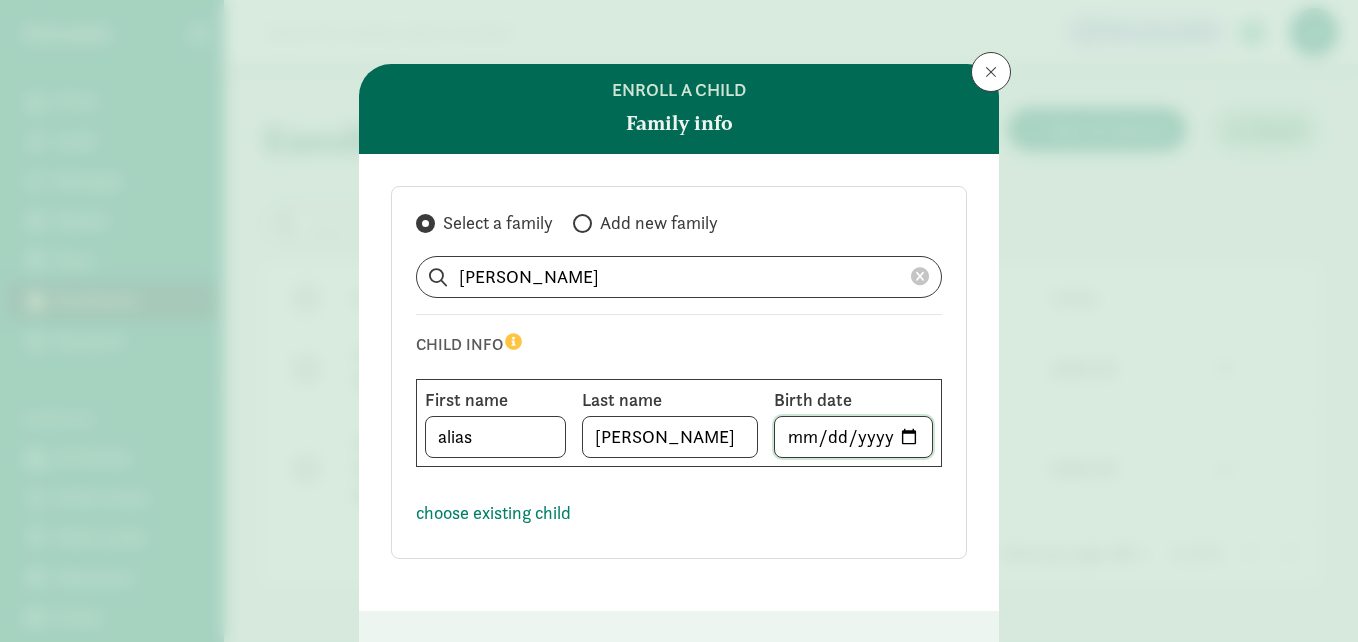 click 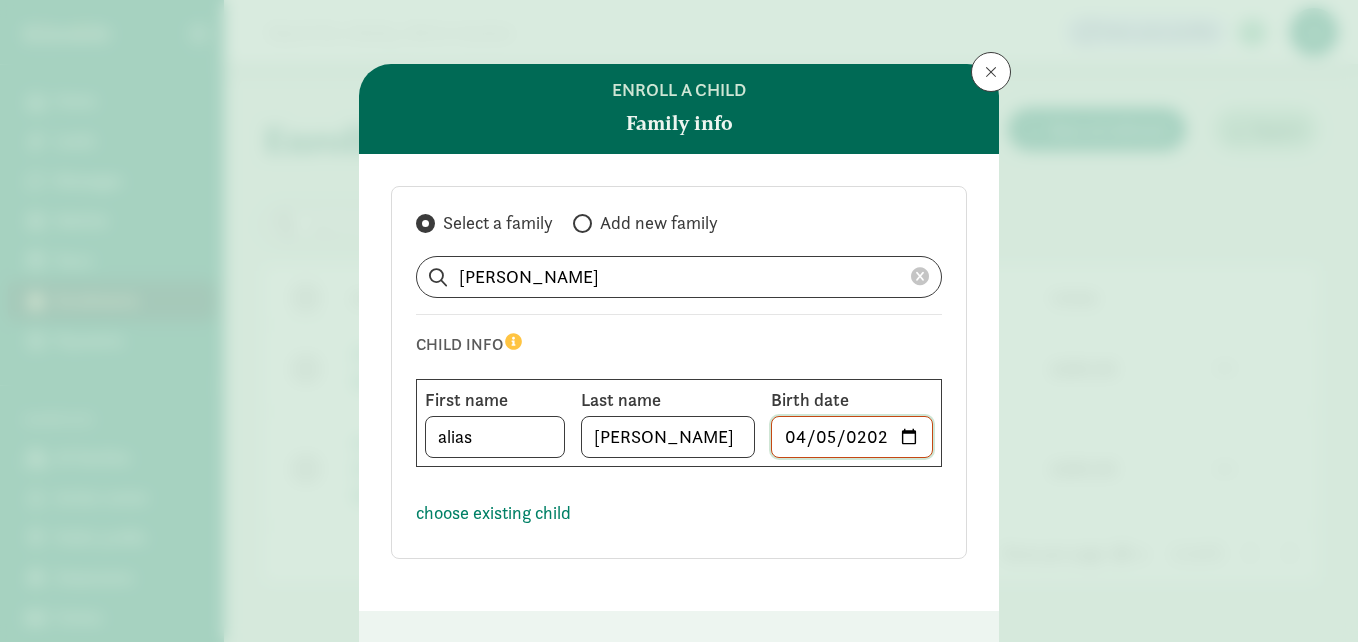 type on "2024-04-05" 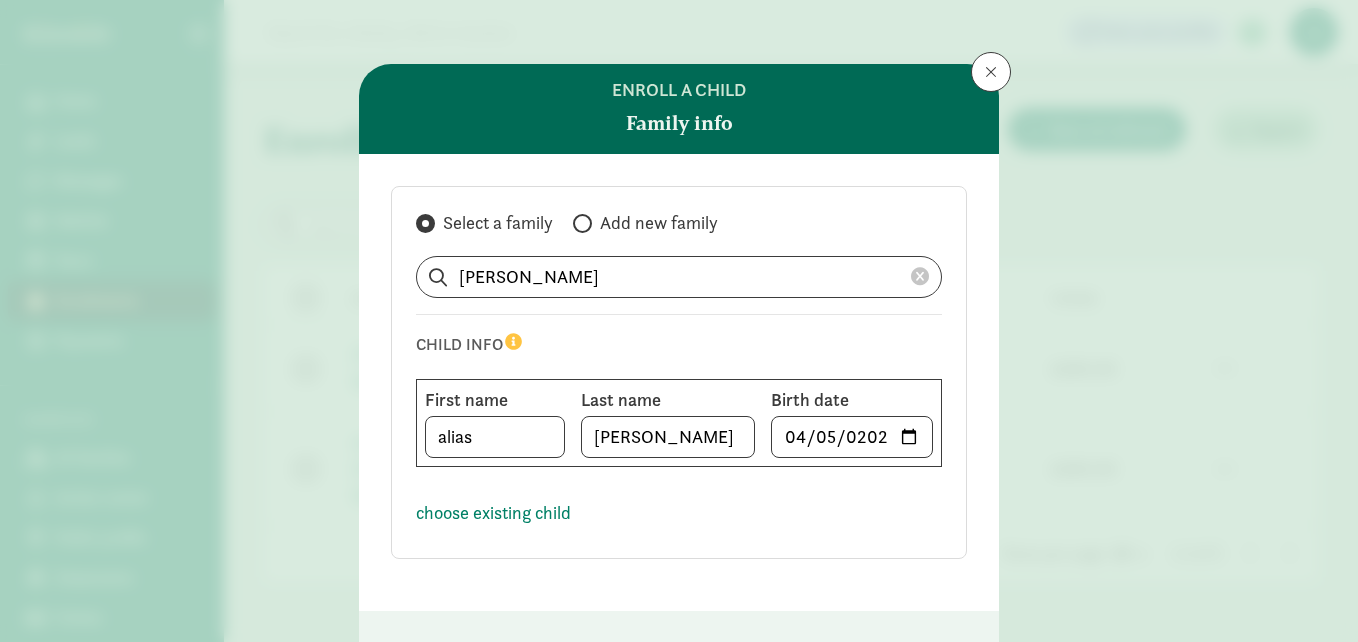 click on "Select a family
Add new family
Anai Dixon               CHILD INFO     First name        alias       Last name        timmons       Birth date        2024-04-05         choose existing child" 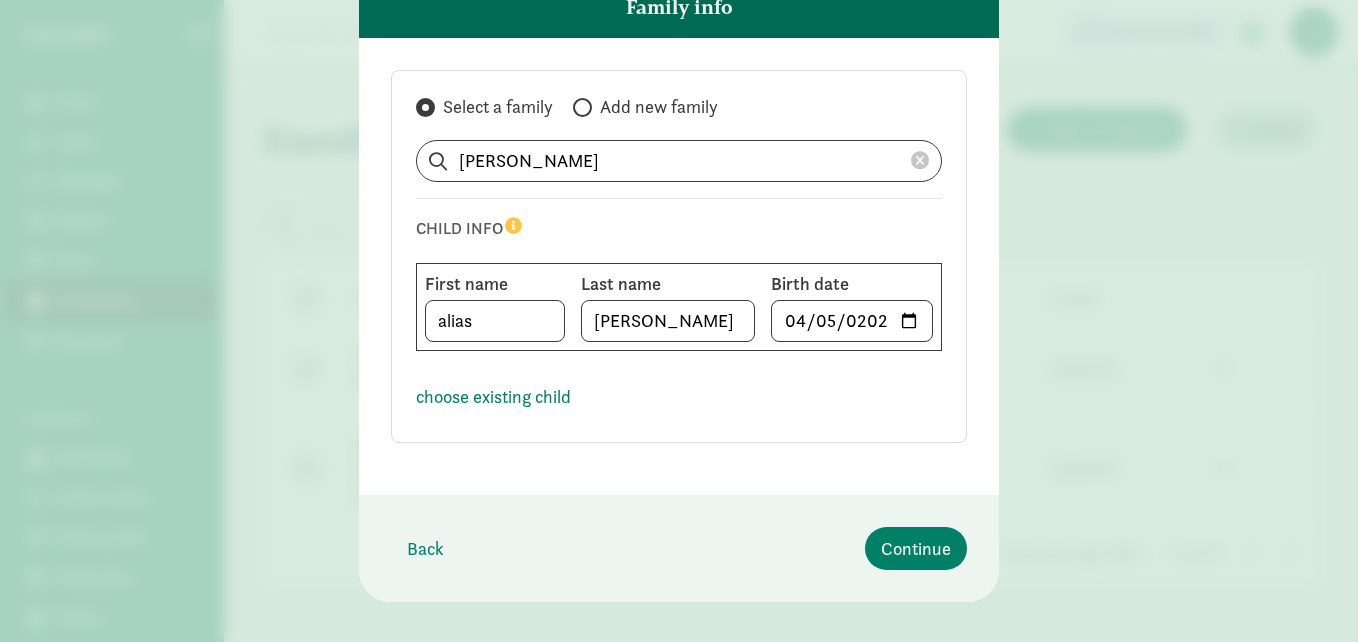 scroll, scrollTop: 120, scrollLeft: 0, axis: vertical 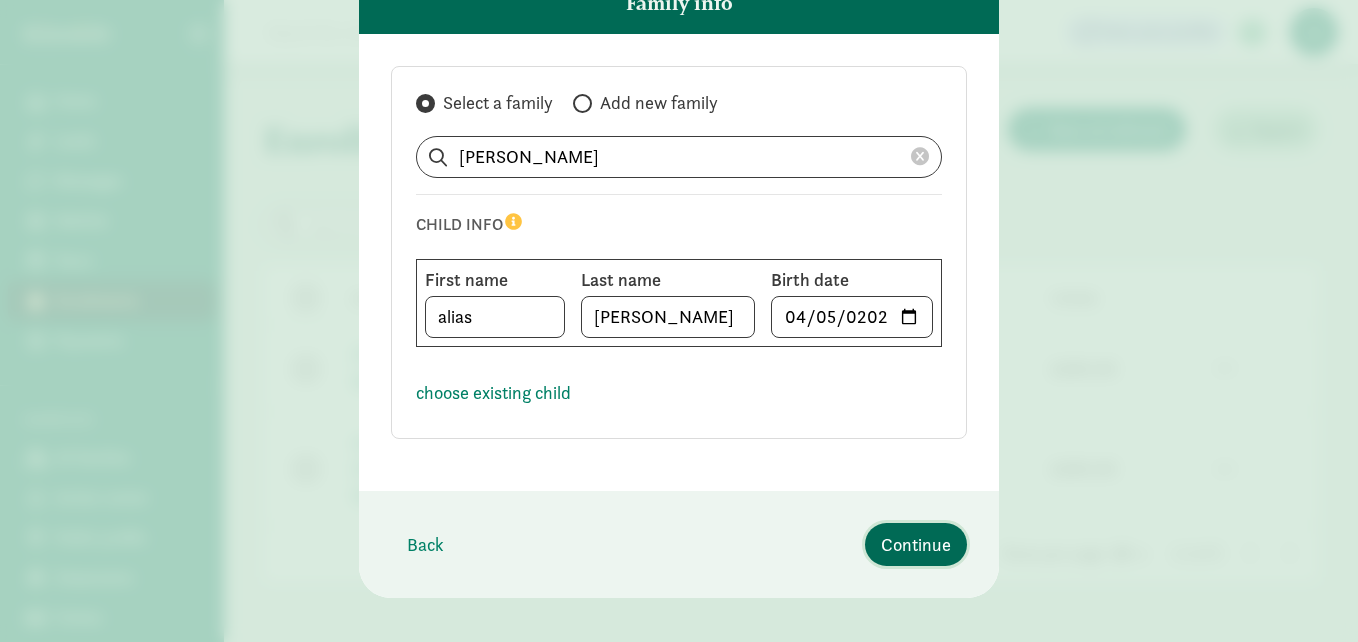 click on "Continue" at bounding box center [916, 544] 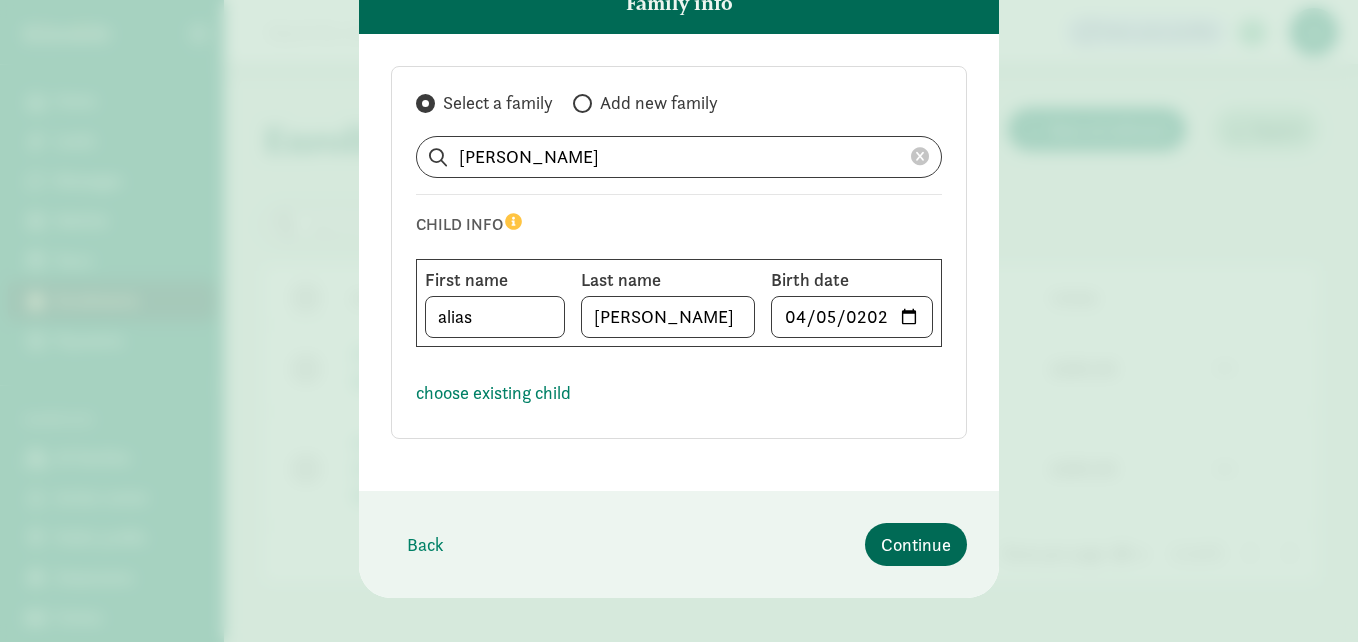 select on "6" 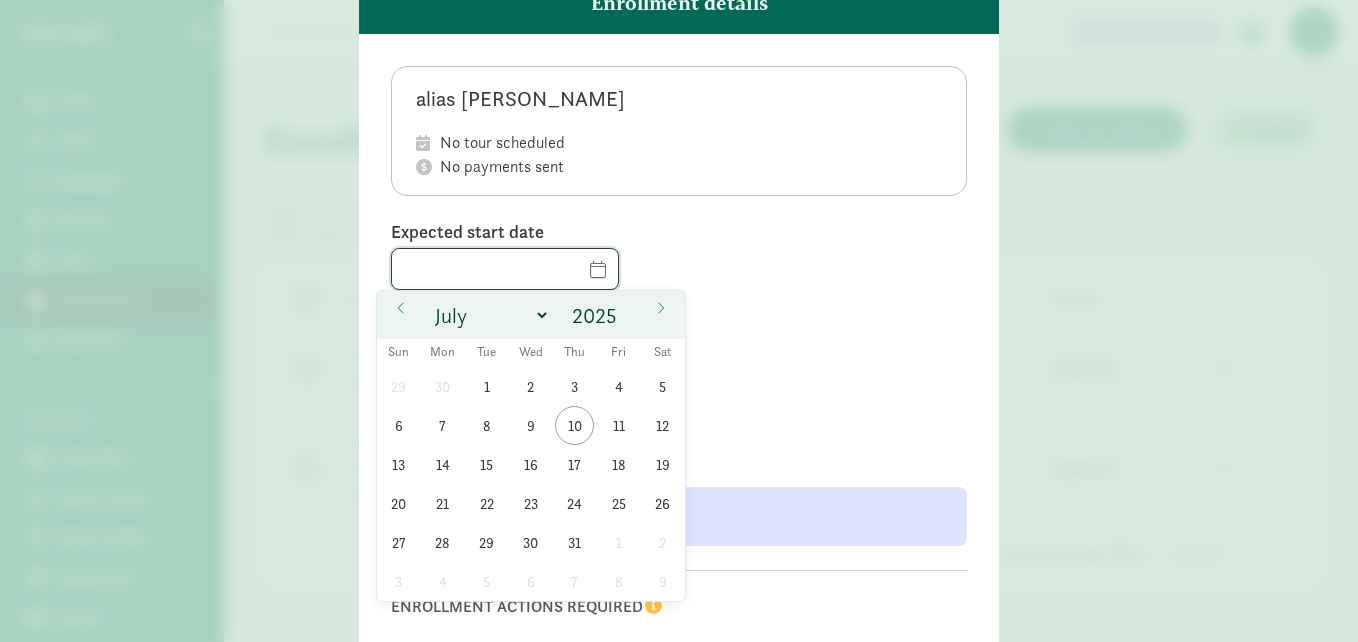 click 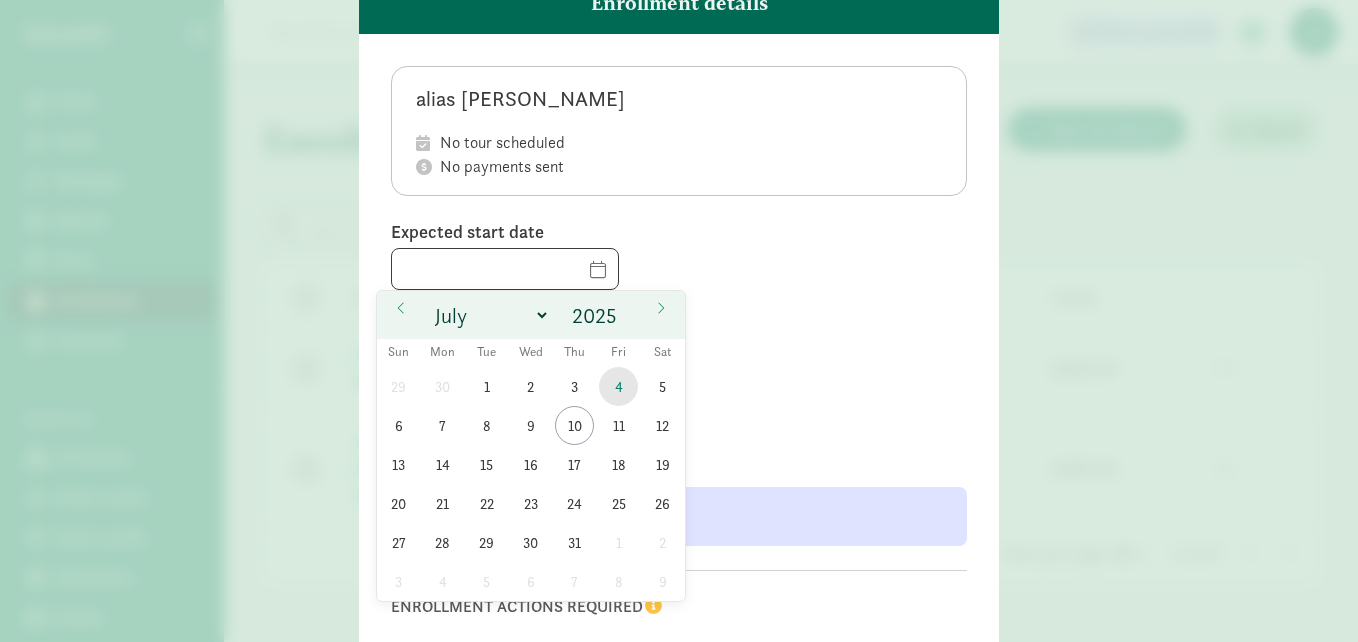 click on "4" at bounding box center [618, 386] 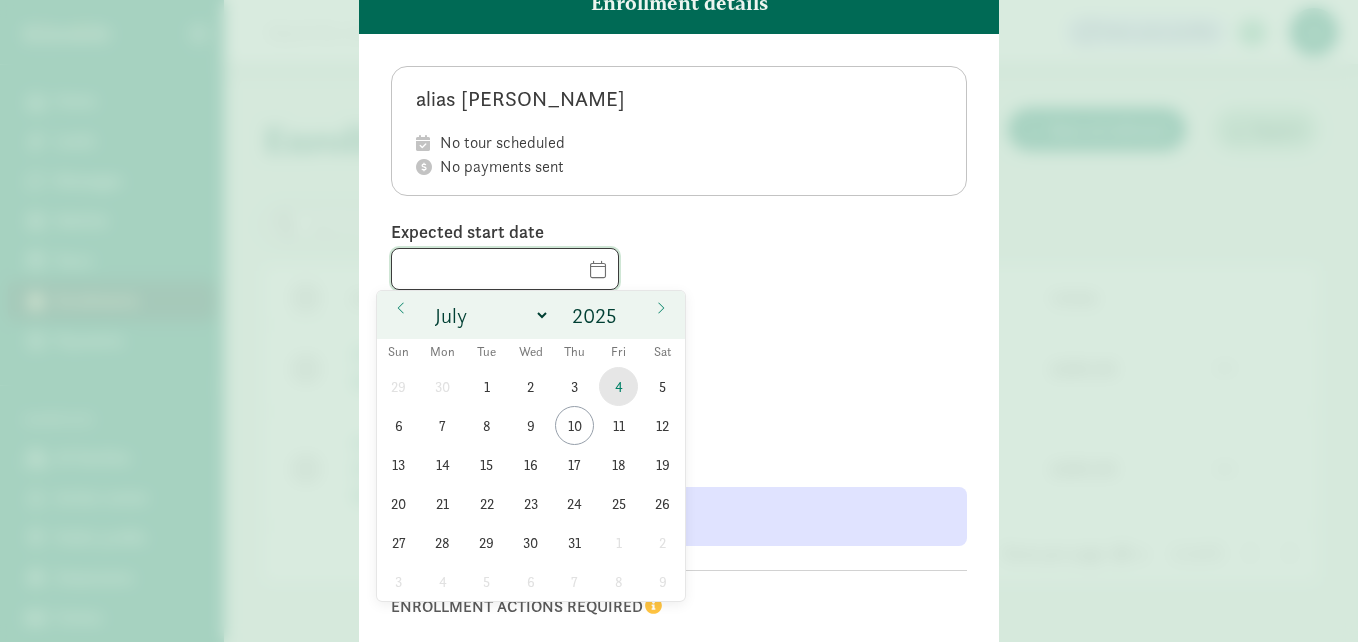 type on "07/04/2025" 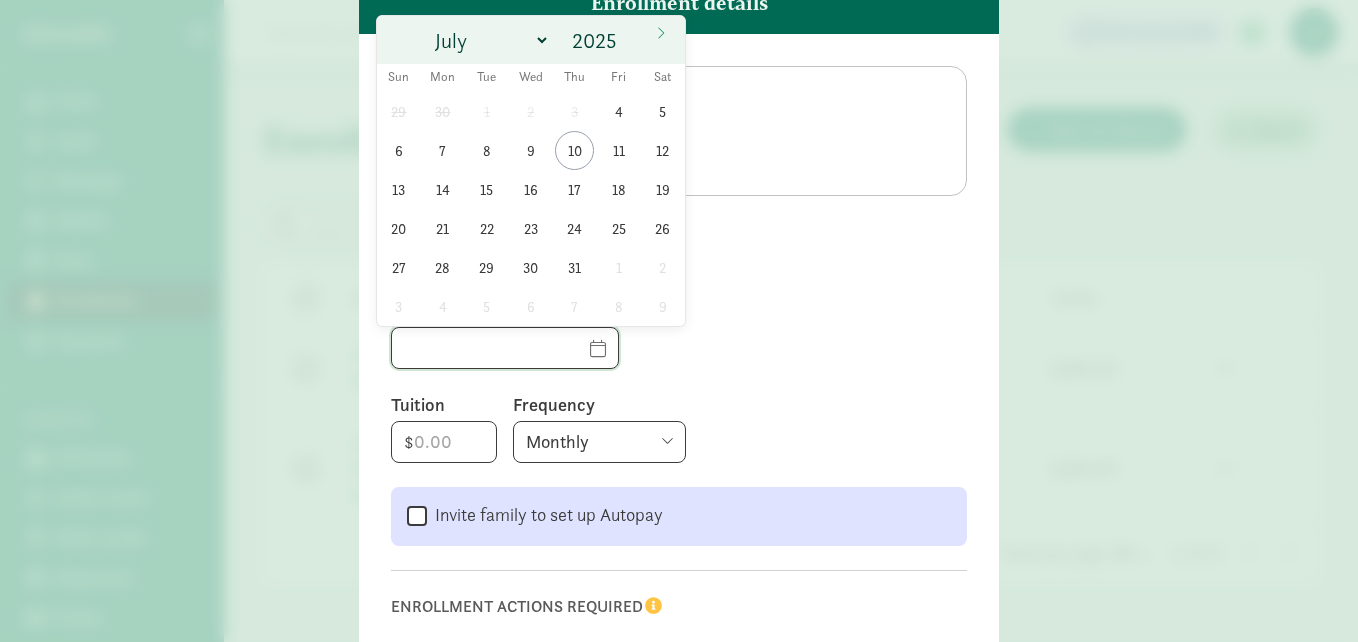 click 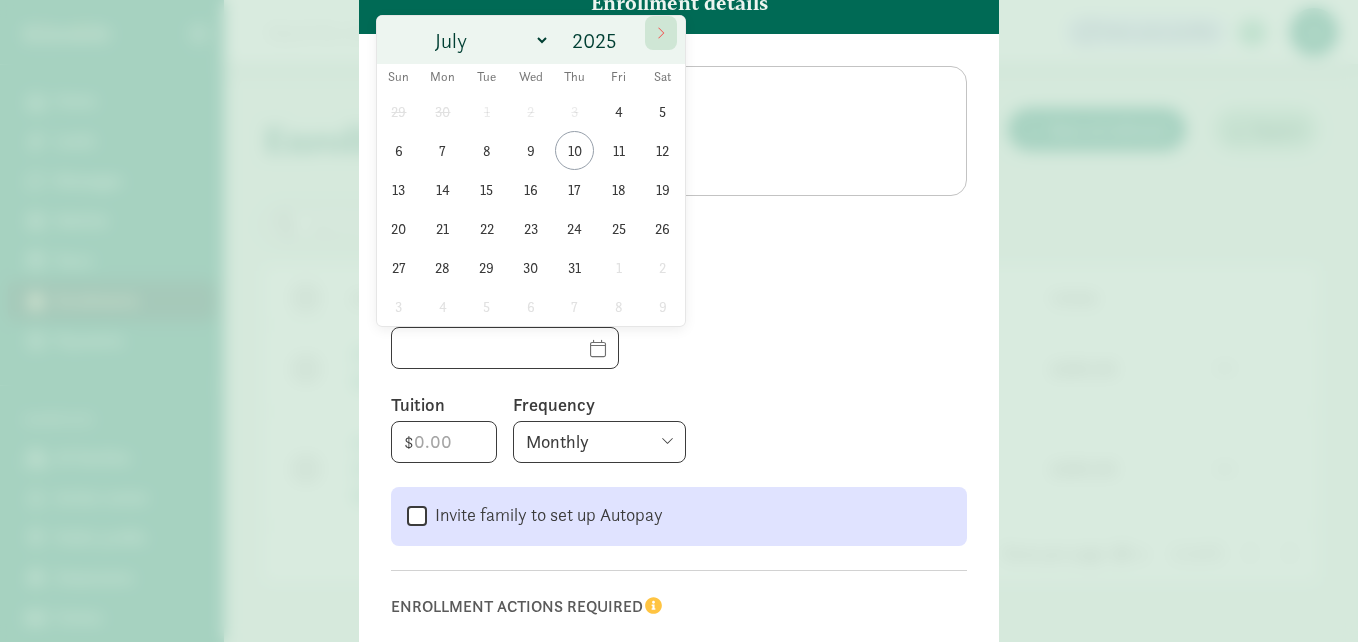 click at bounding box center [661, 33] 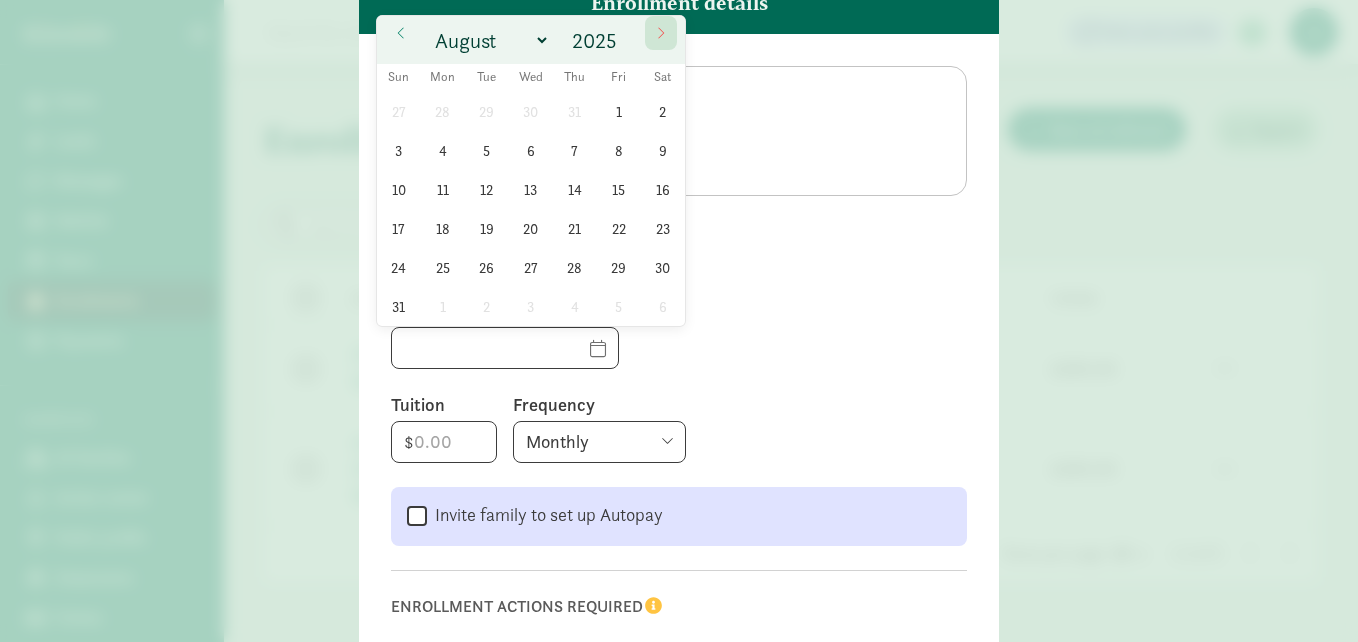 click at bounding box center [661, 33] 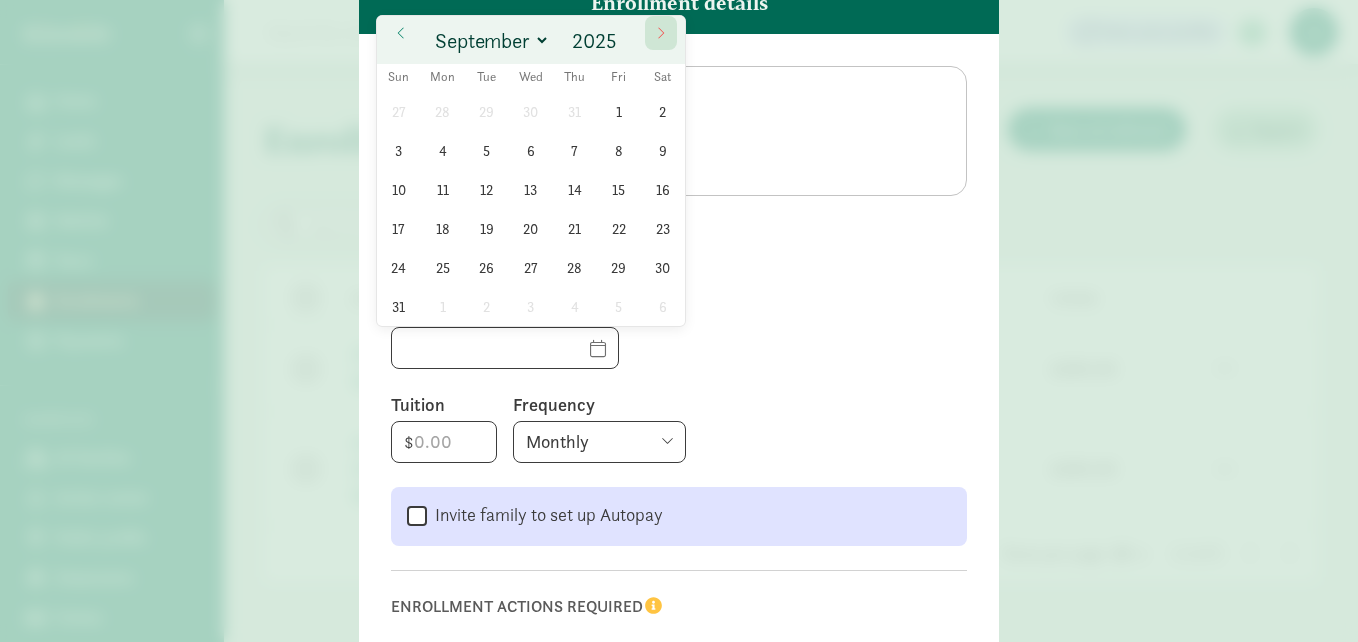 click at bounding box center [661, 33] 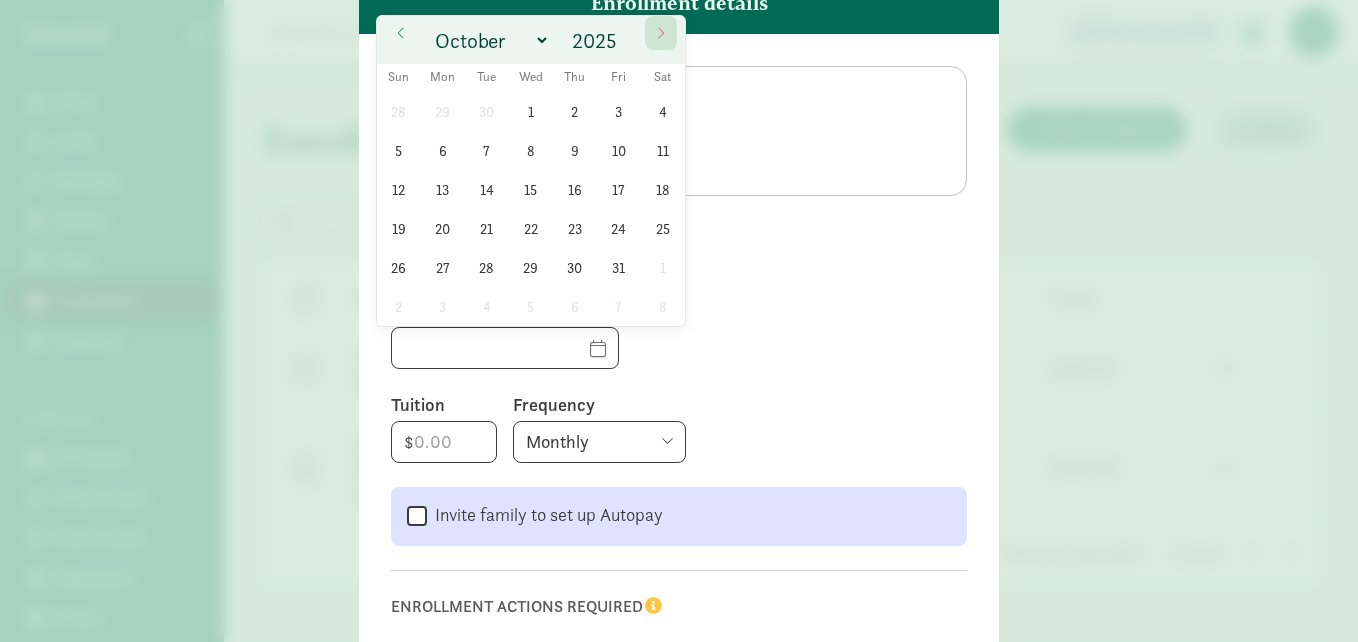 click at bounding box center [661, 33] 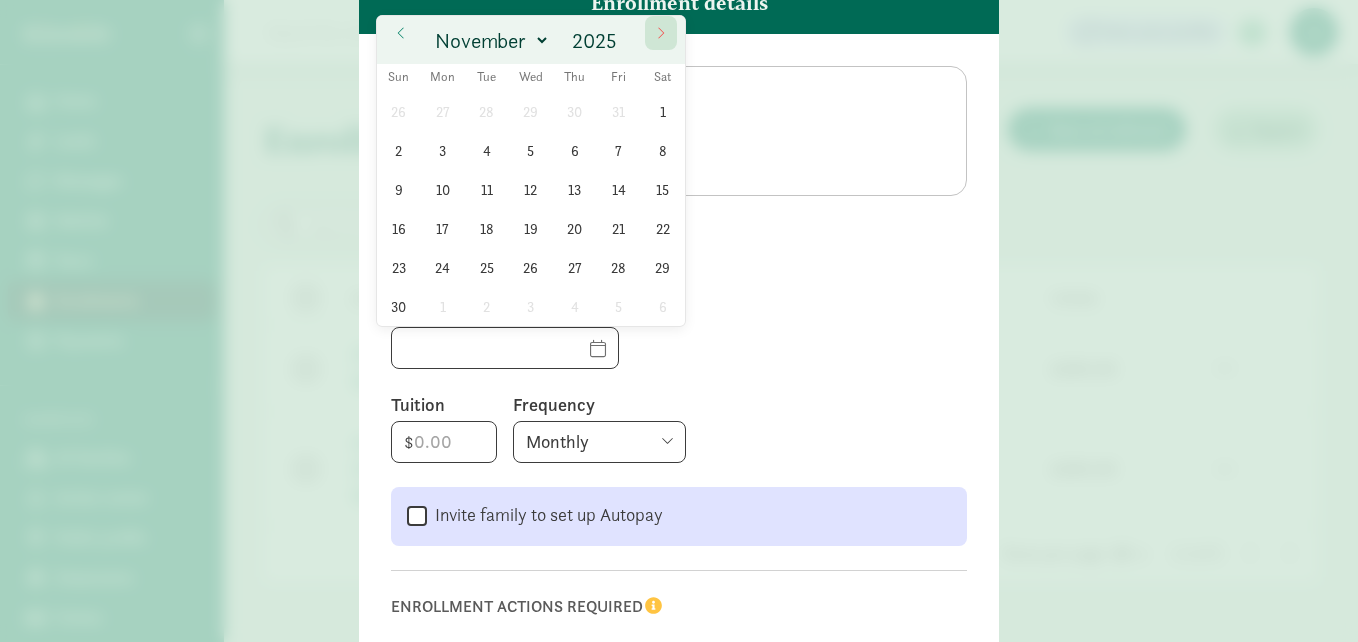 click at bounding box center (661, 33) 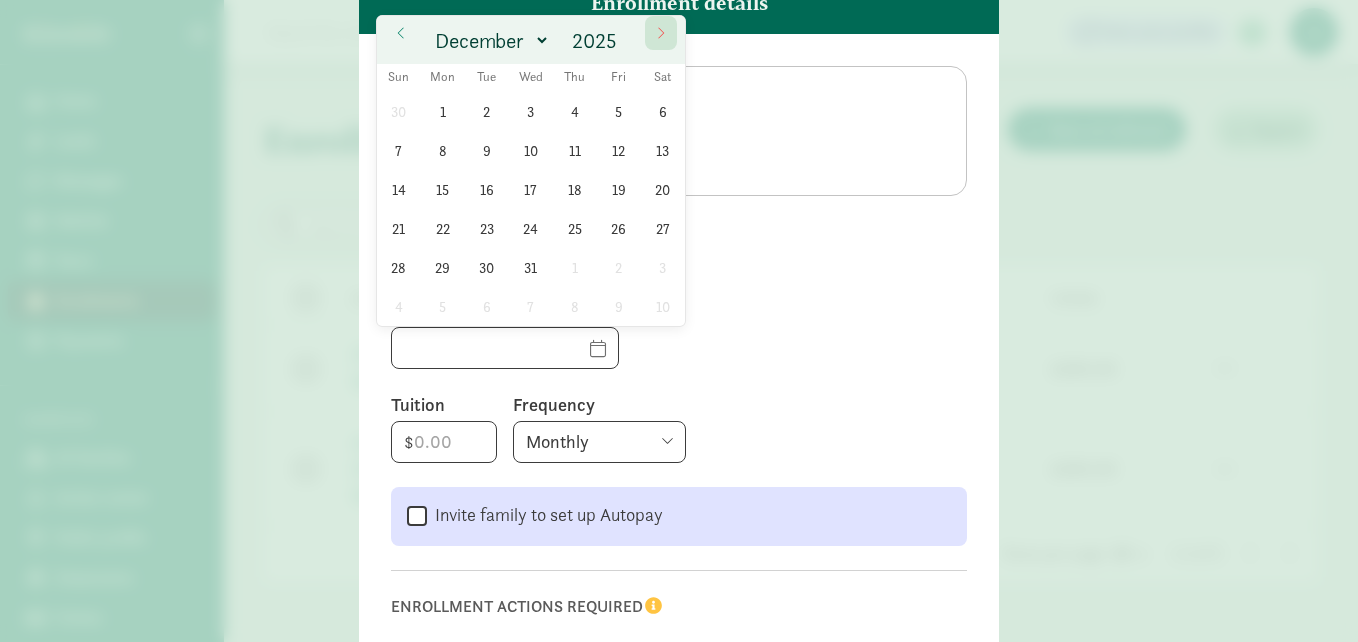click at bounding box center [661, 33] 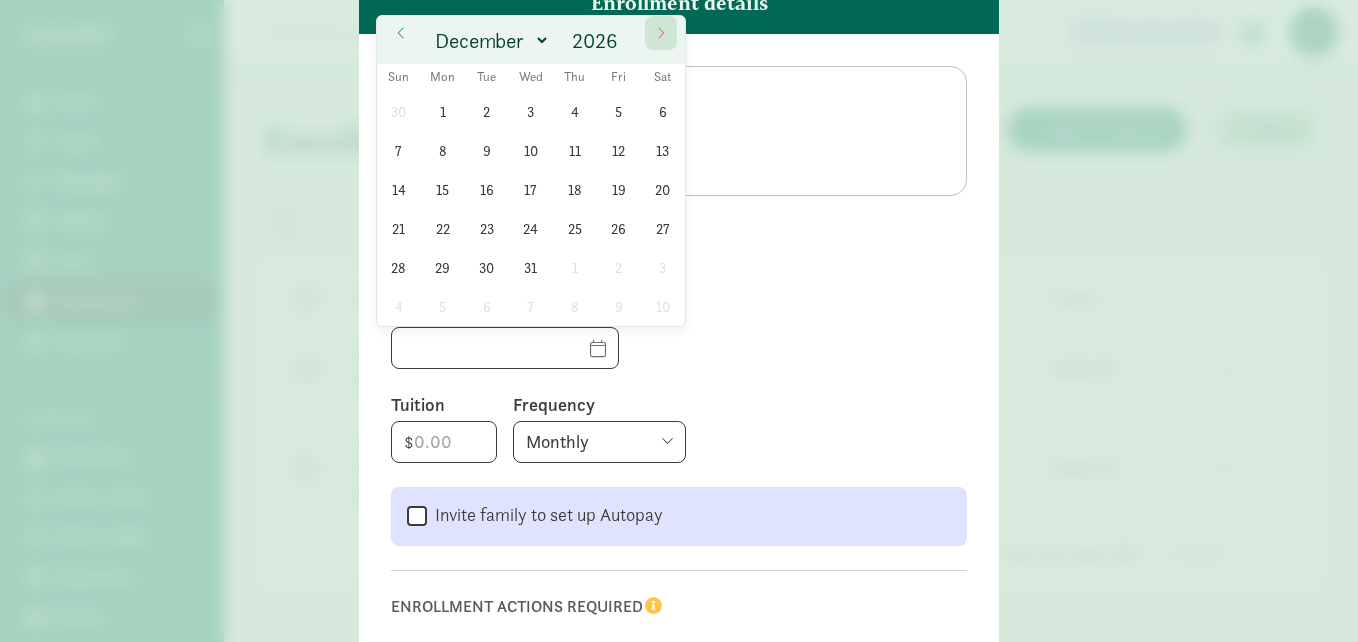 click at bounding box center (661, 33) 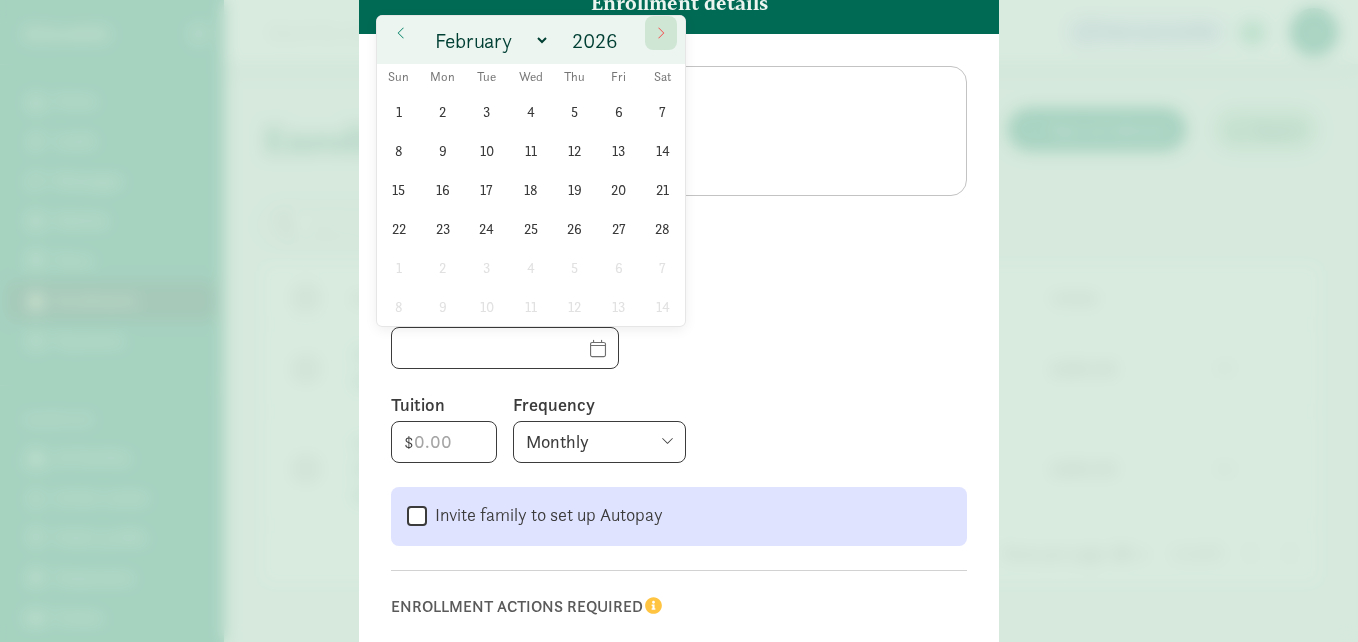 click at bounding box center [661, 33] 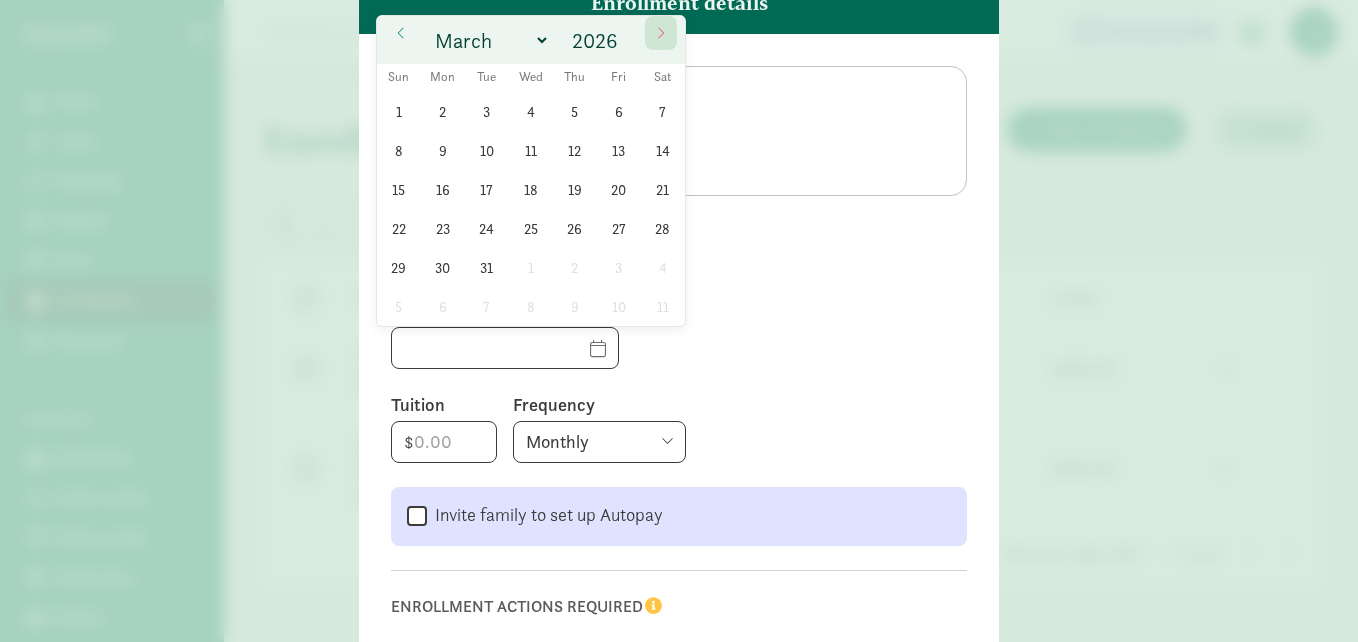 click at bounding box center (661, 33) 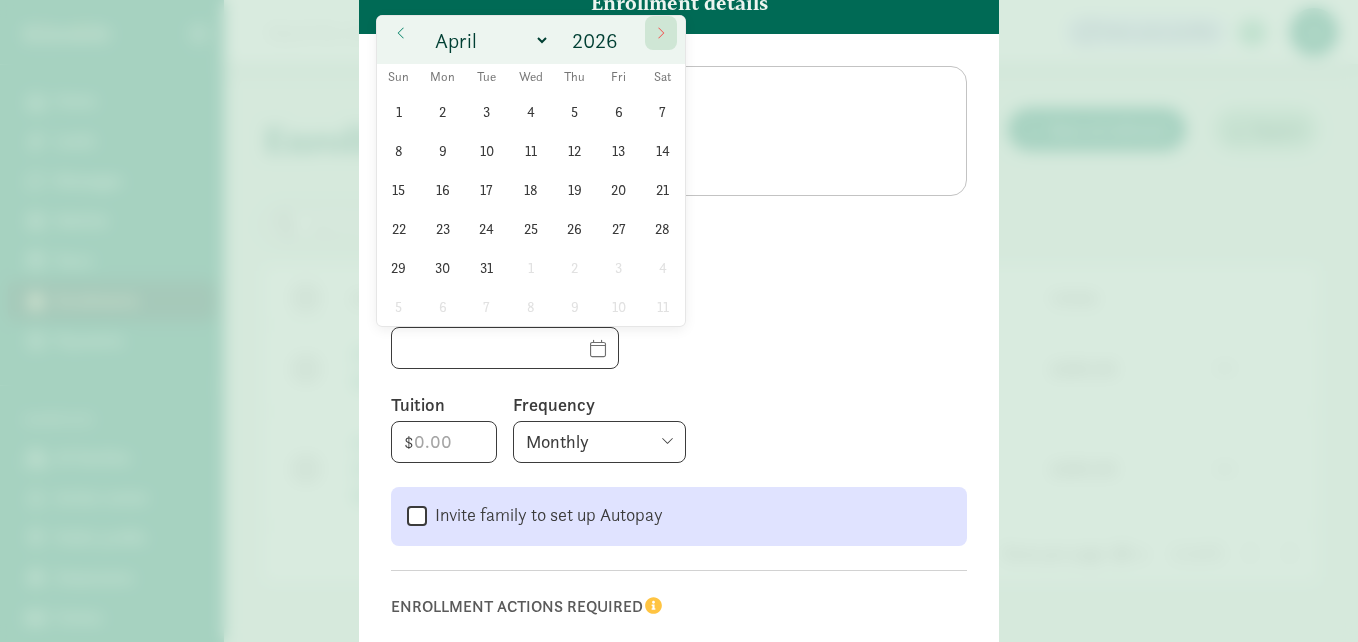 click at bounding box center (661, 33) 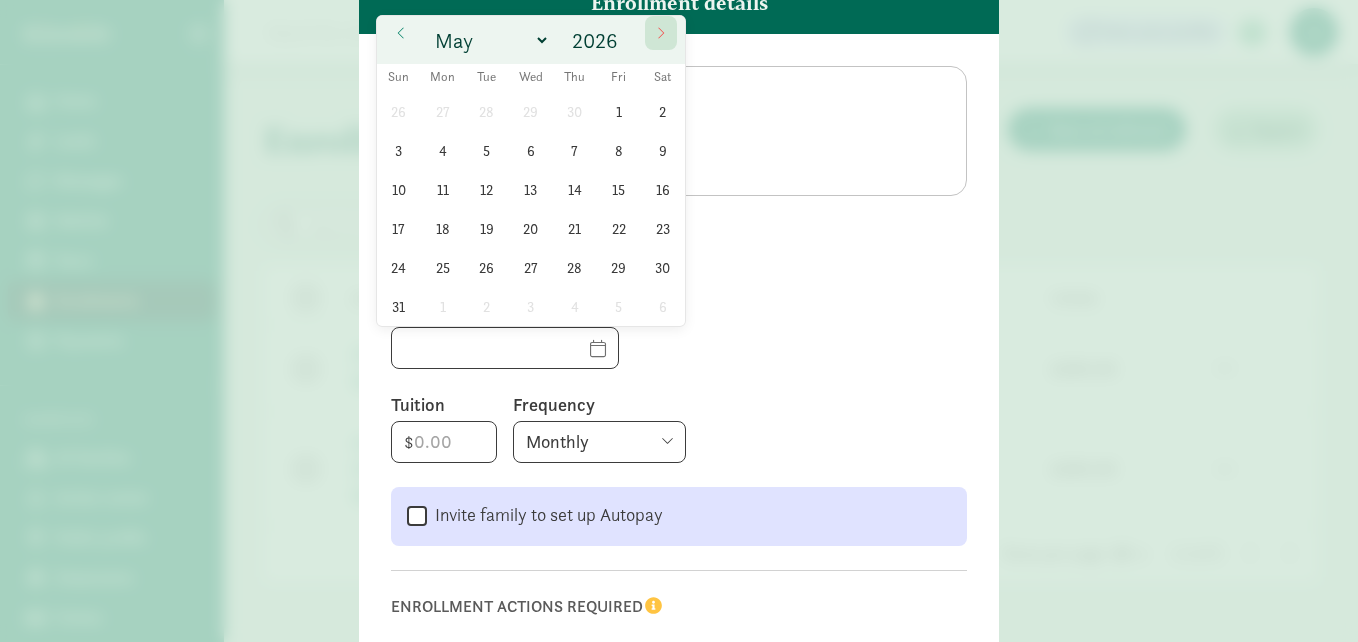 click at bounding box center [661, 33] 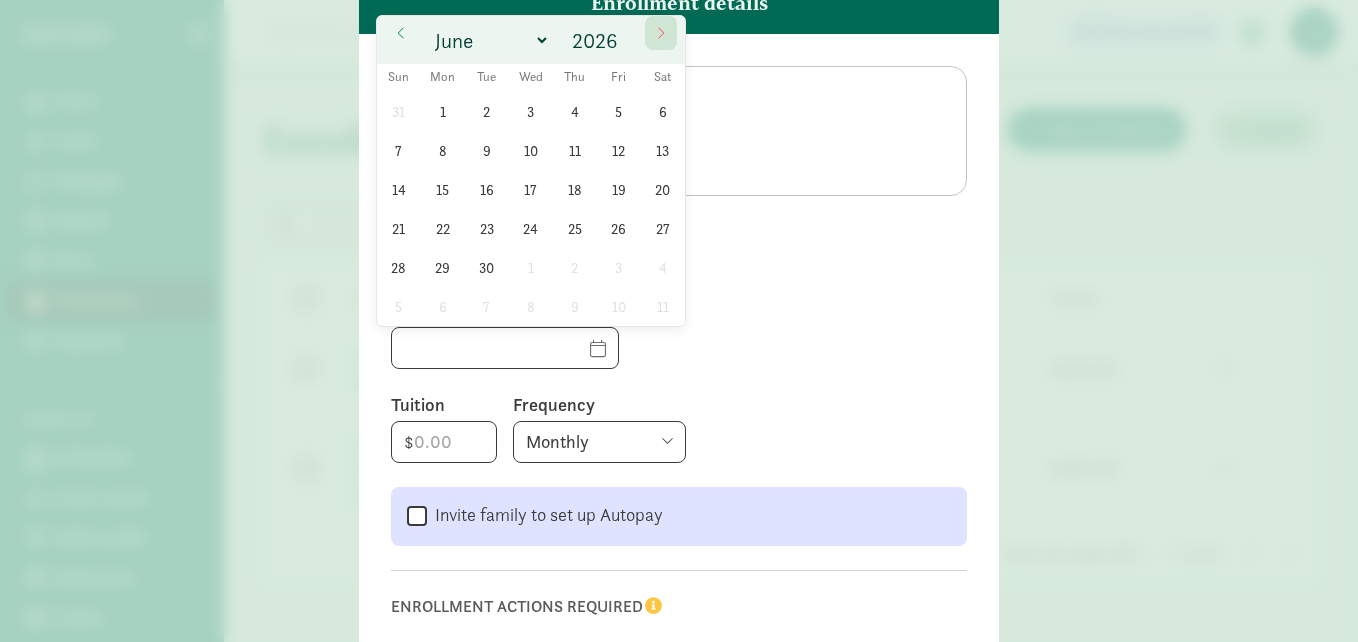 click at bounding box center [661, 33] 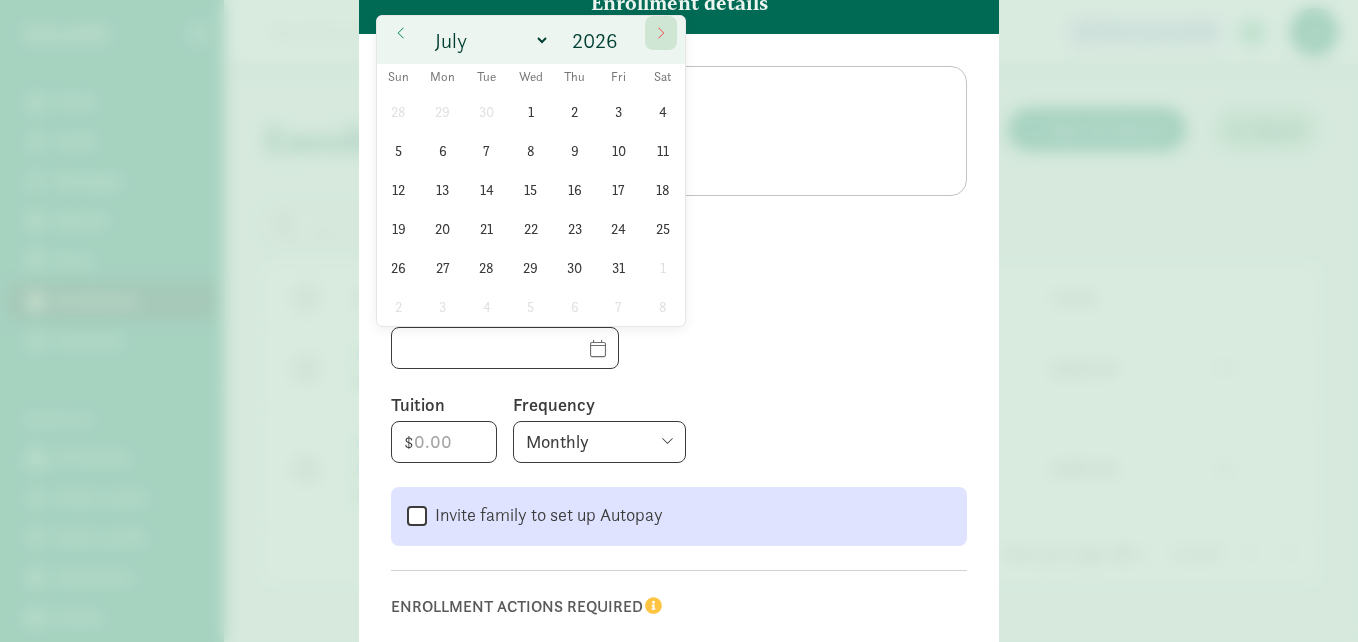 click at bounding box center [661, 33] 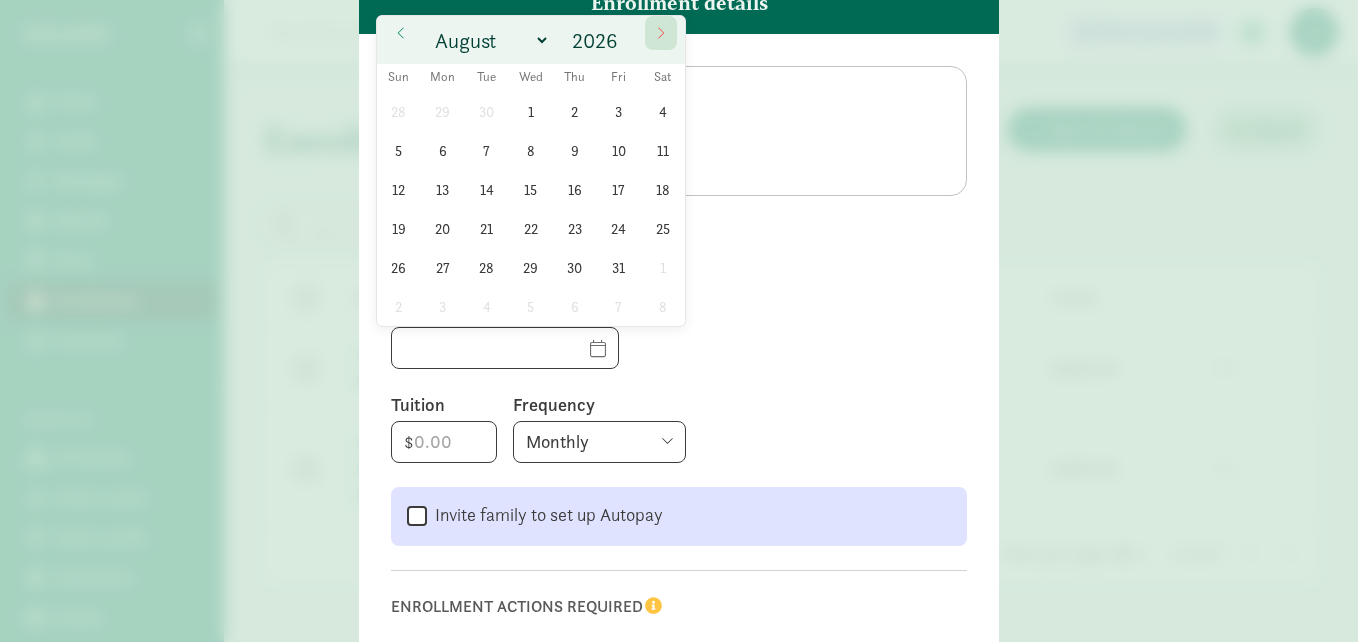 click at bounding box center (661, 33) 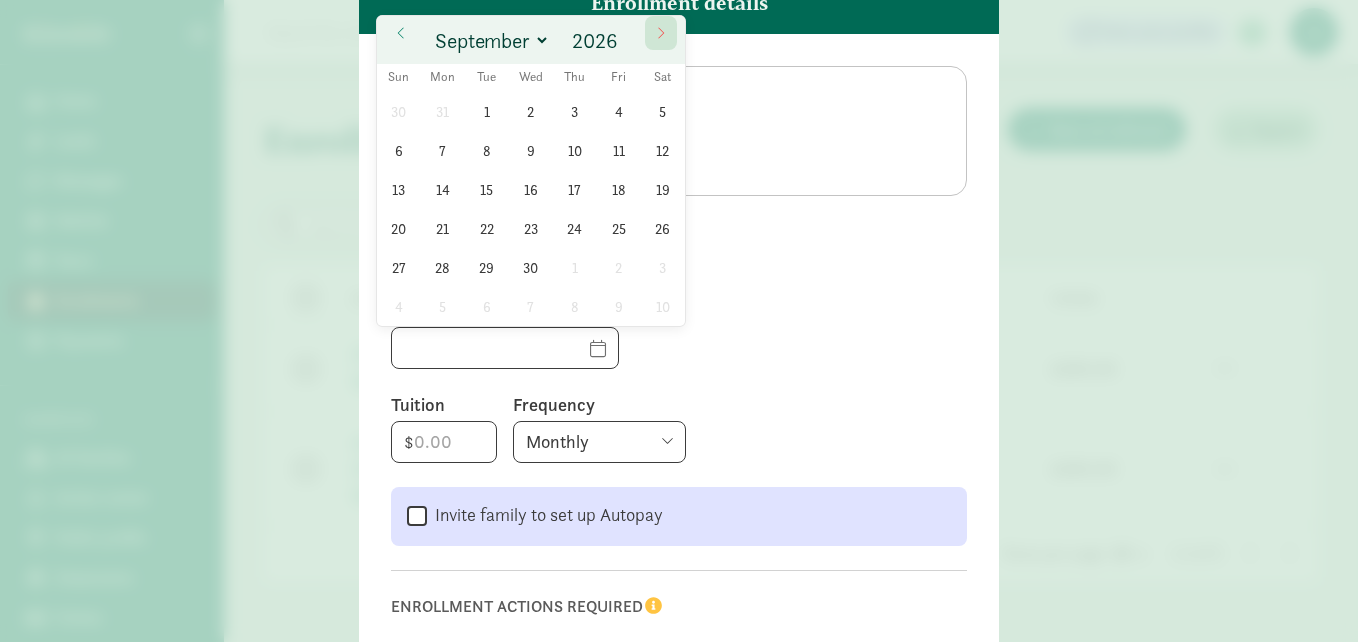 click at bounding box center (661, 33) 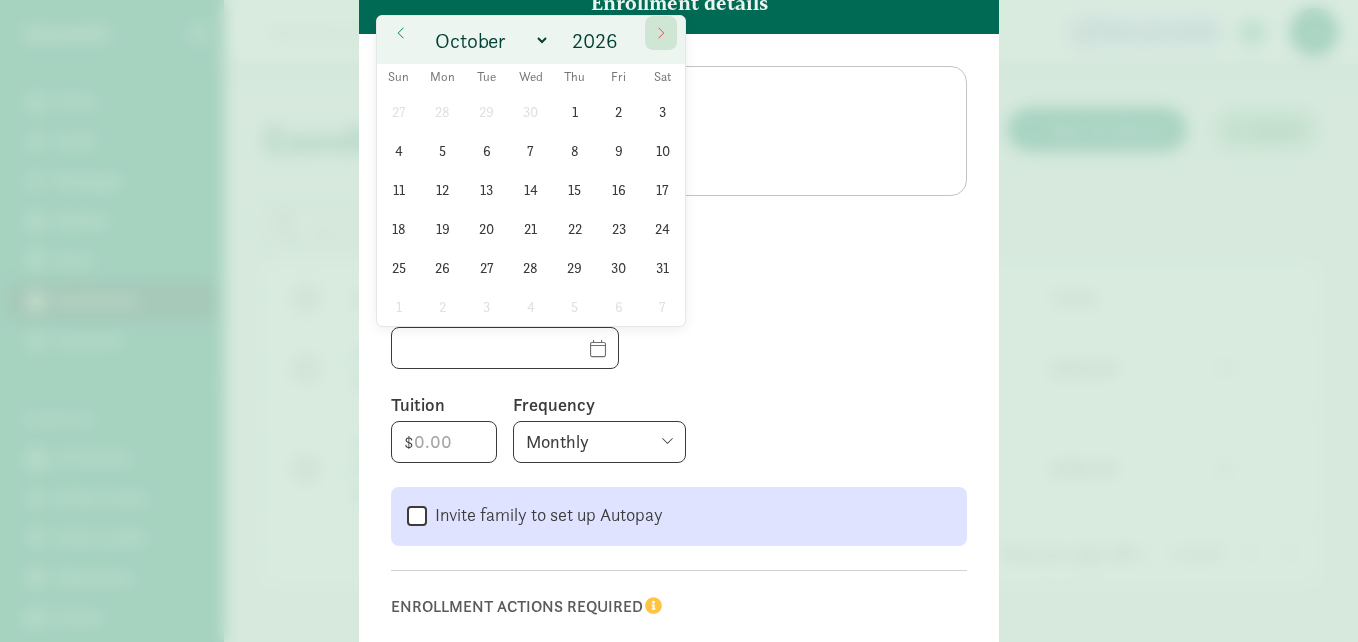 click at bounding box center [661, 33] 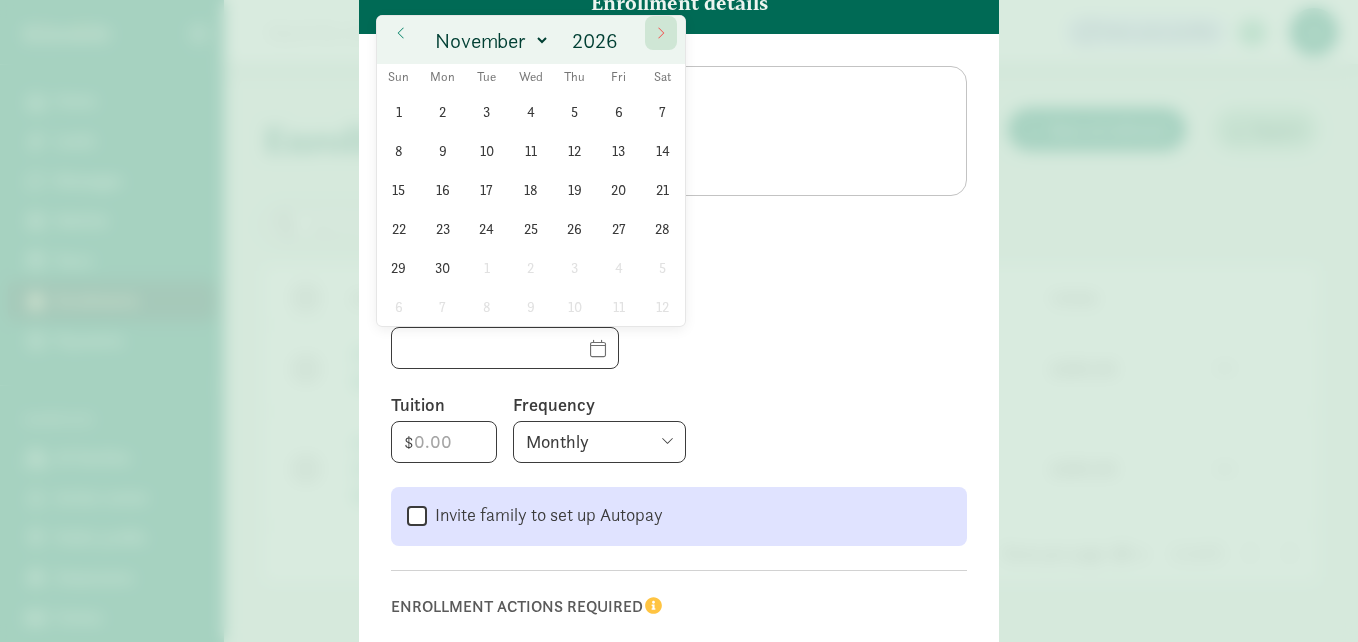 click at bounding box center [661, 33] 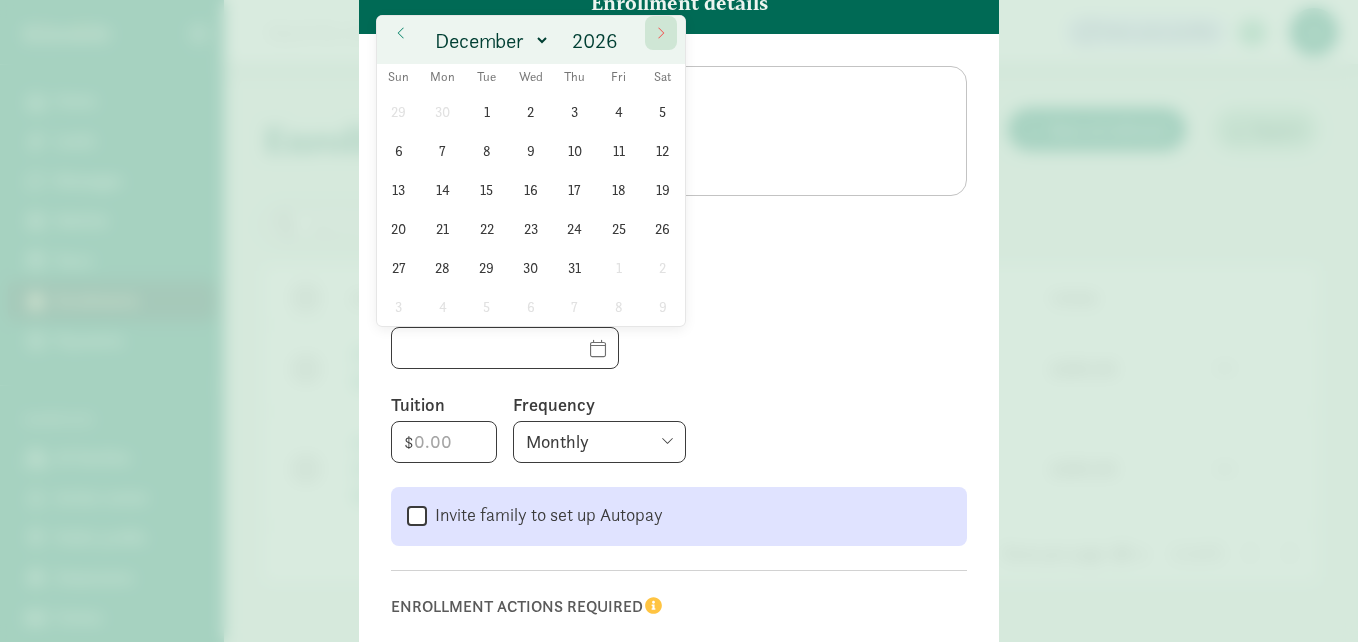 click at bounding box center [661, 33] 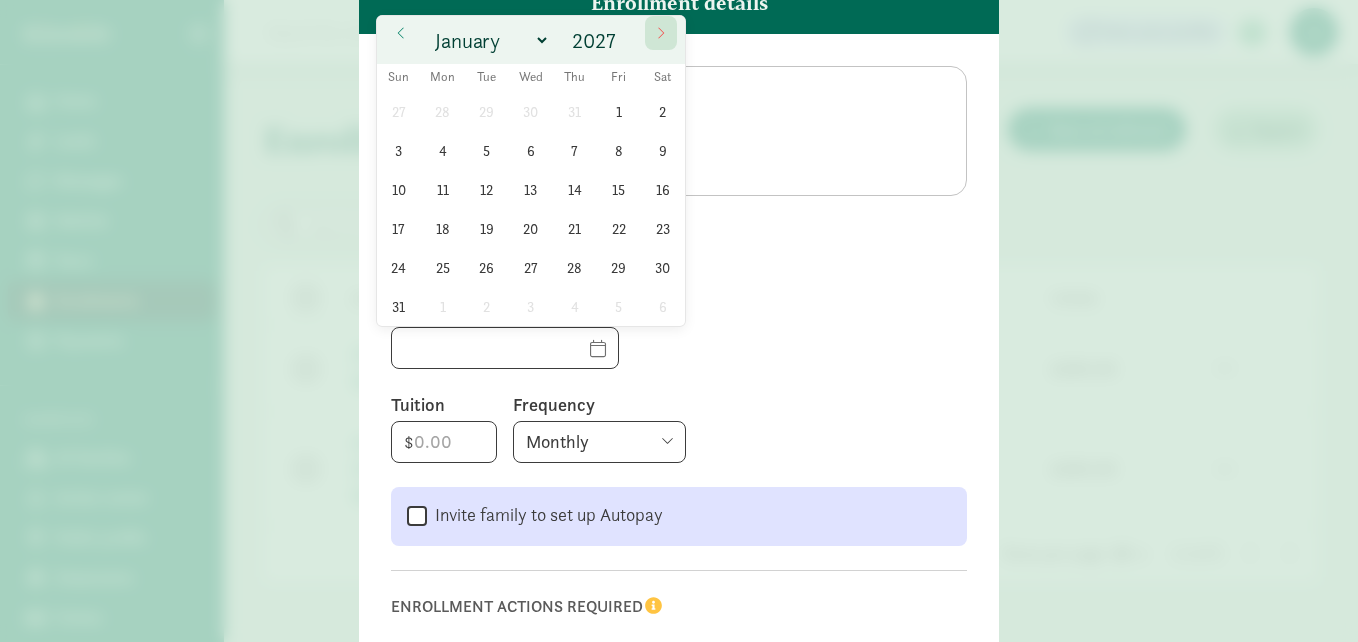 click at bounding box center [661, 33] 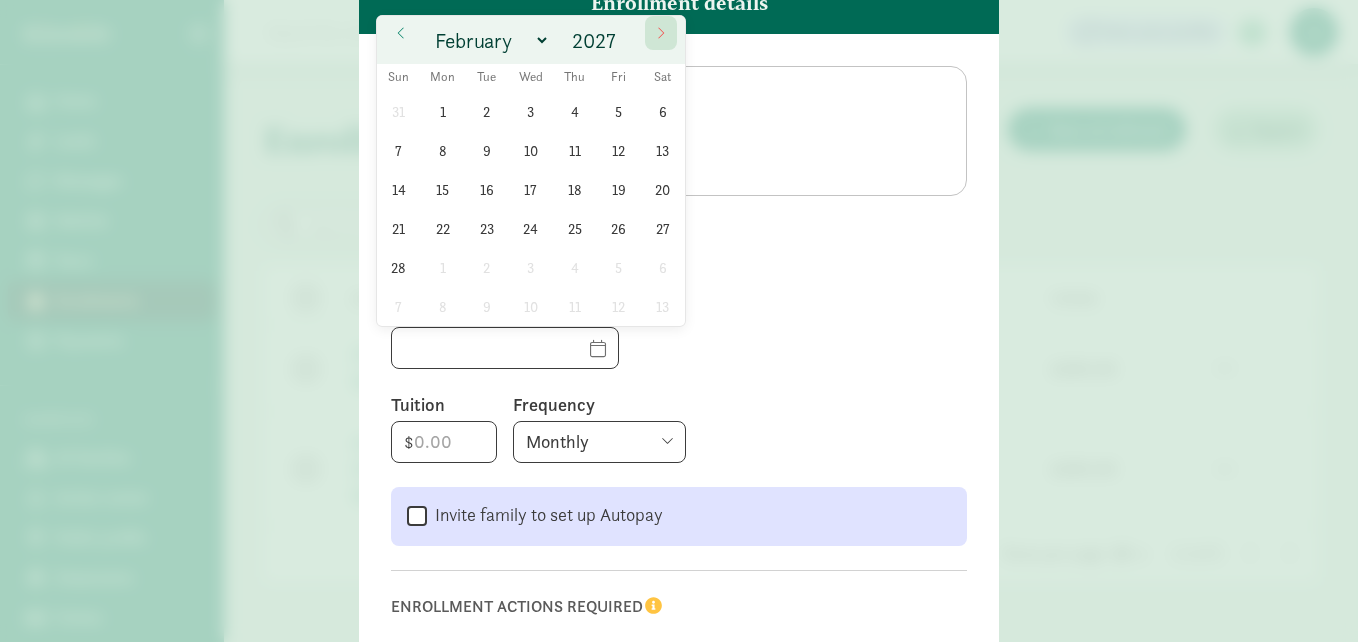 click at bounding box center (661, 33) 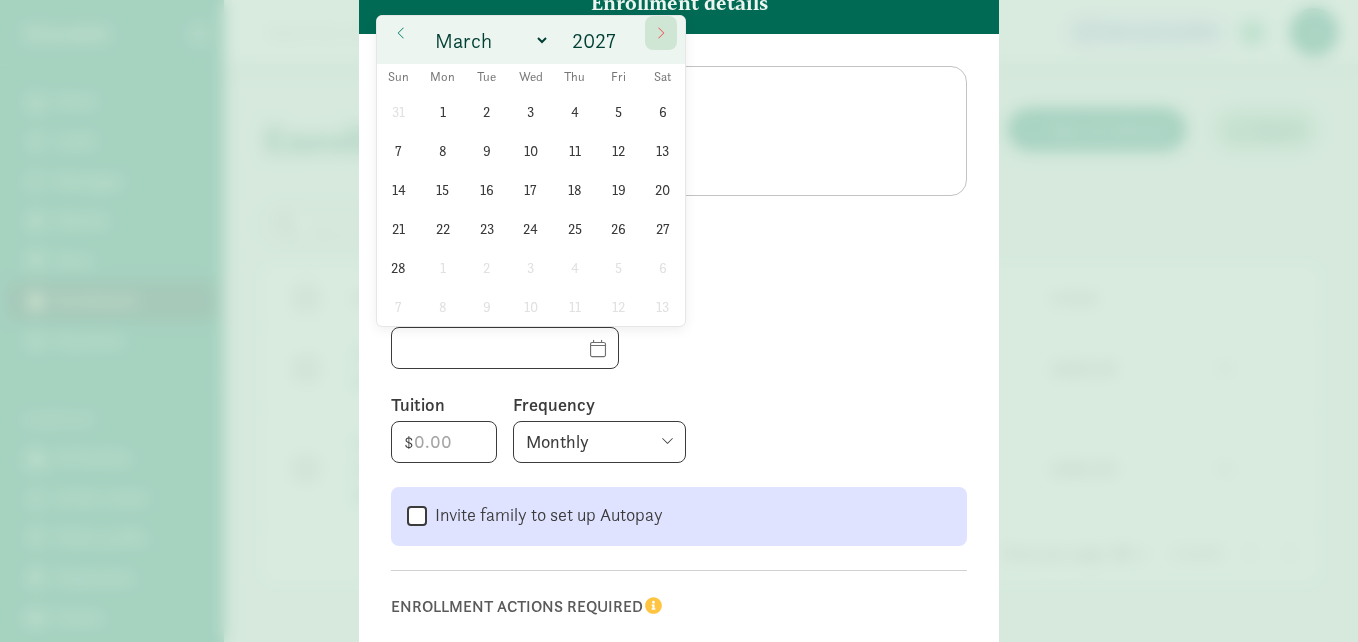 click at bounding box center (661, 33) 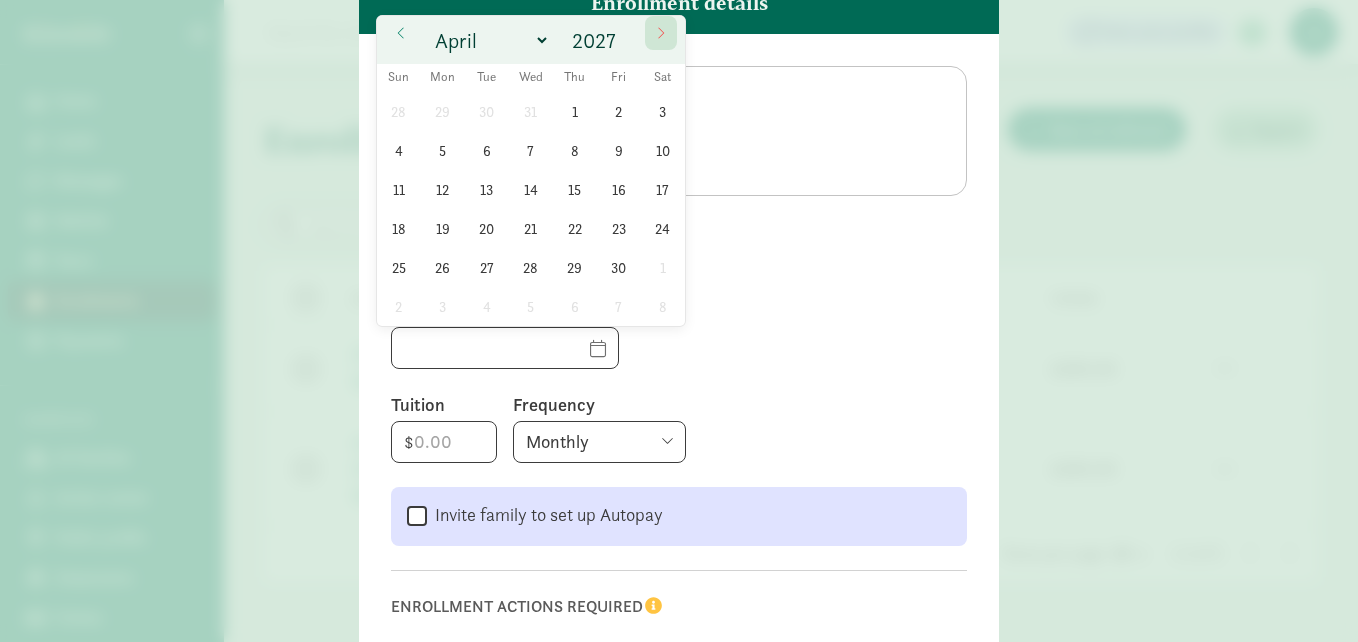 click at bounding box center [661, 33] 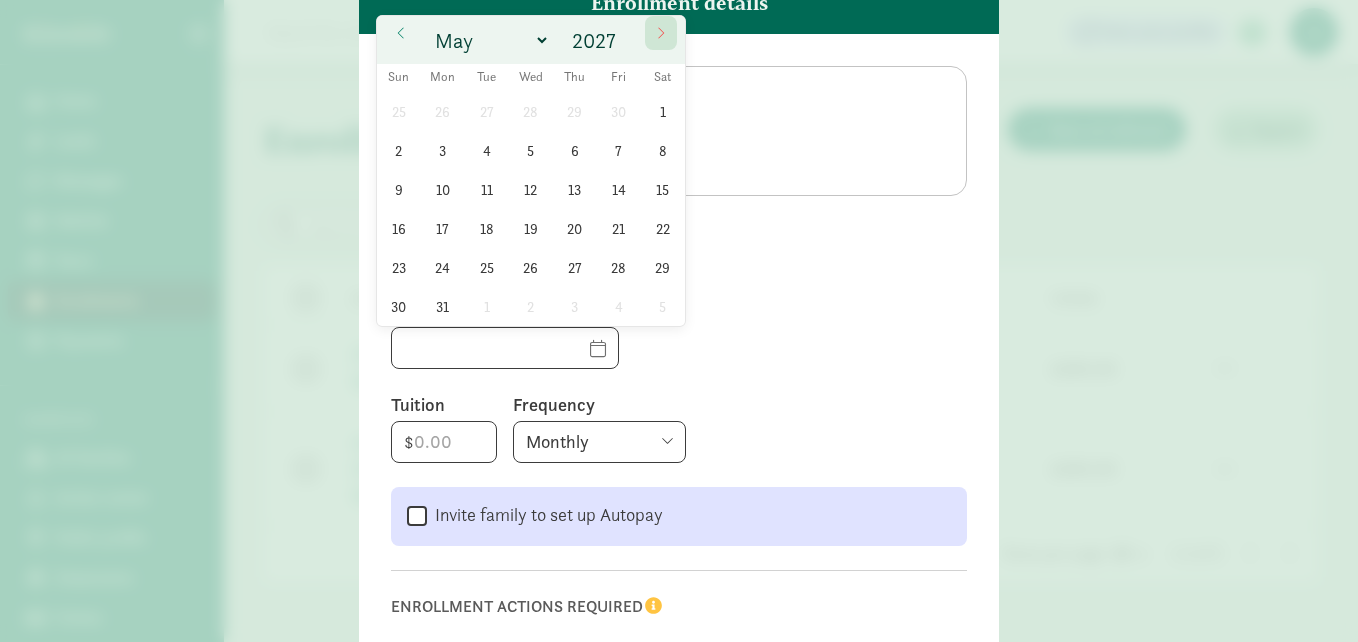 click at bounding box center [661, 33] 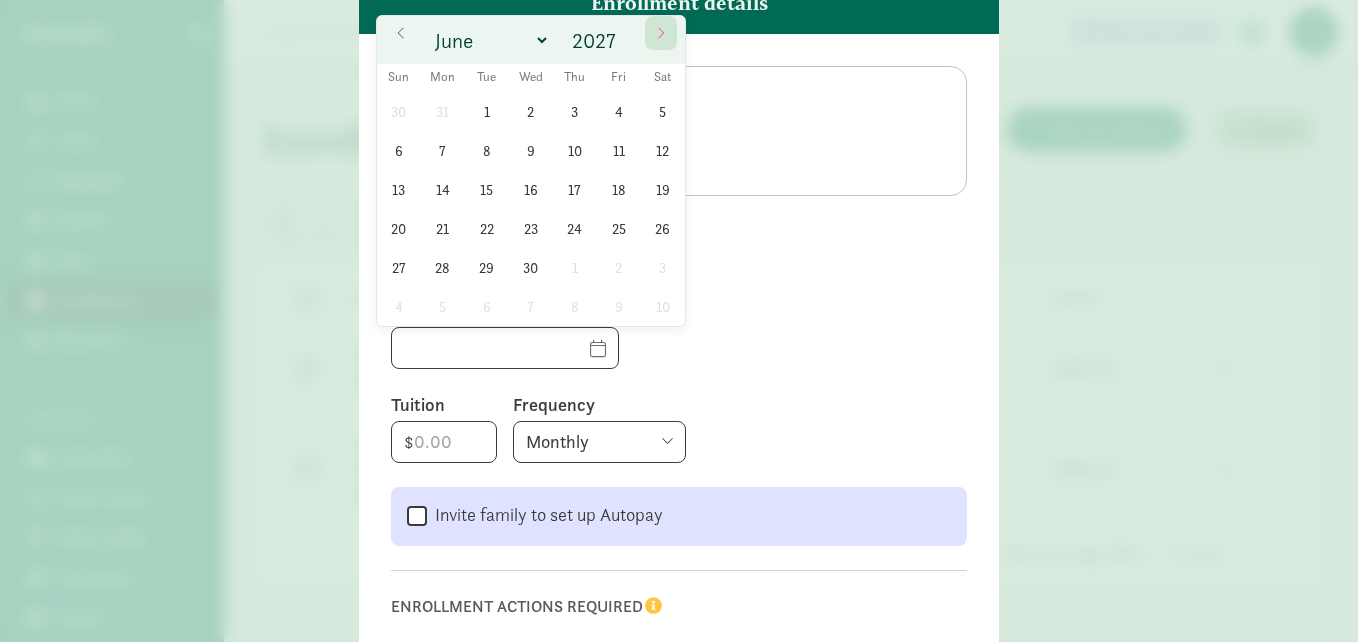click at bounding box center (661, 33) 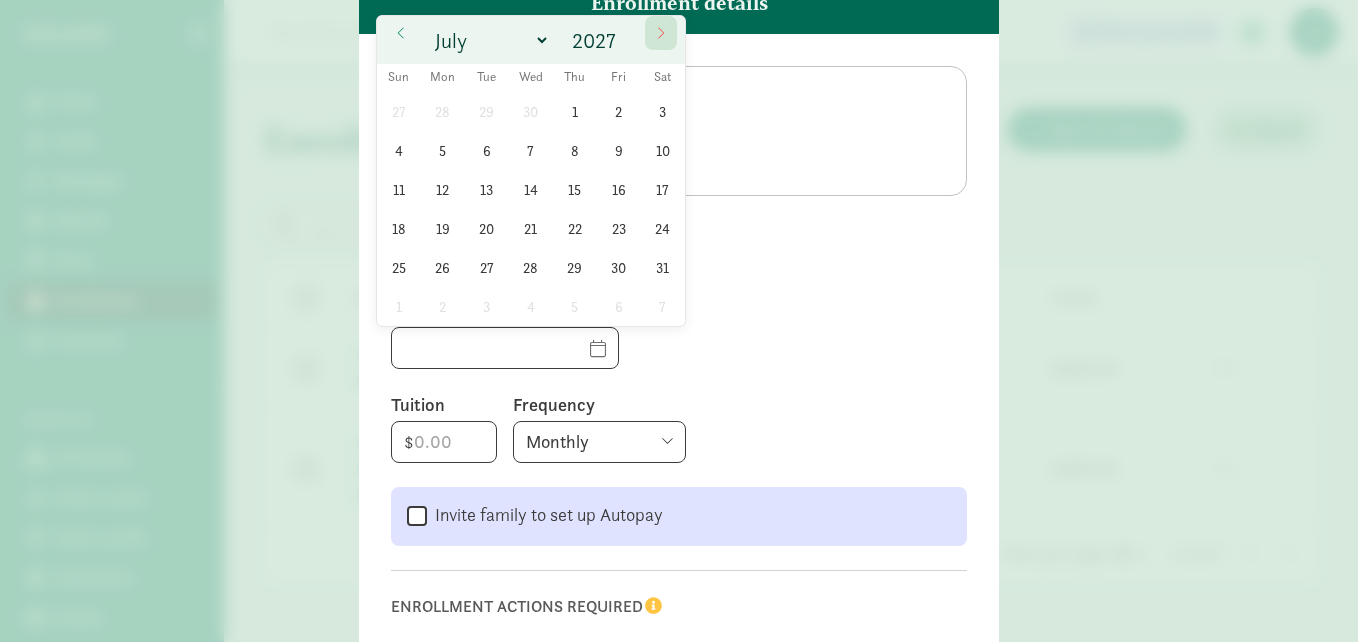 click at bounding box center (661, 33) 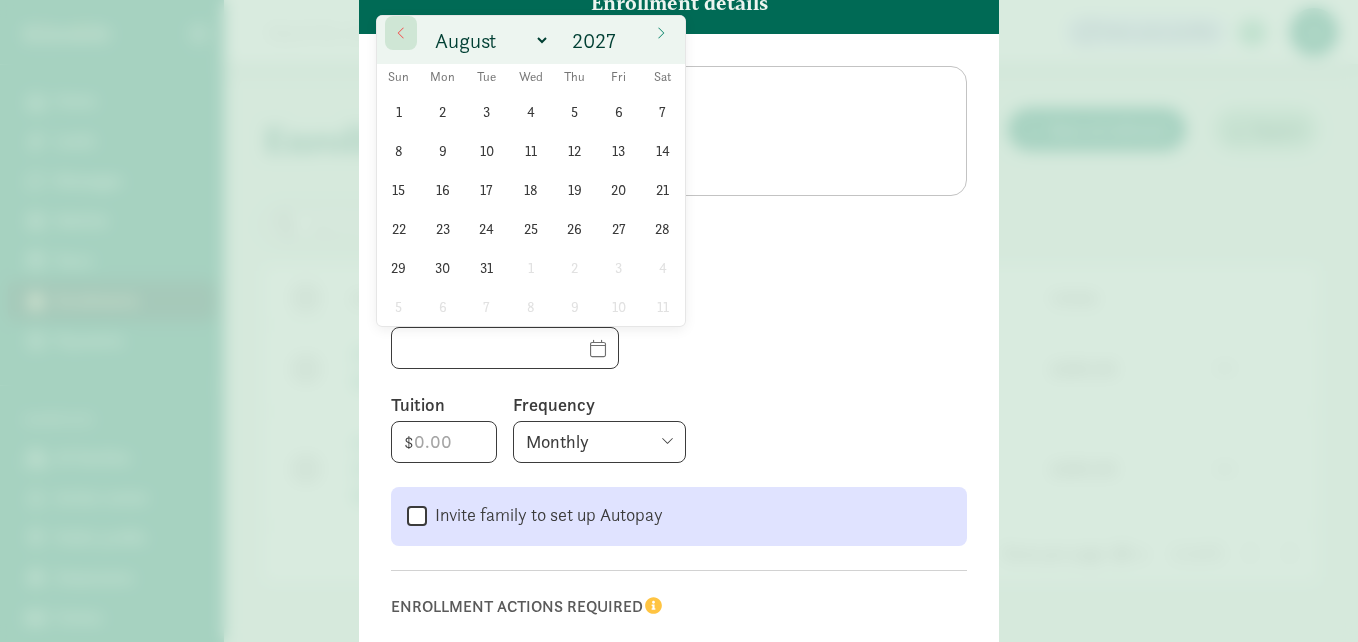click 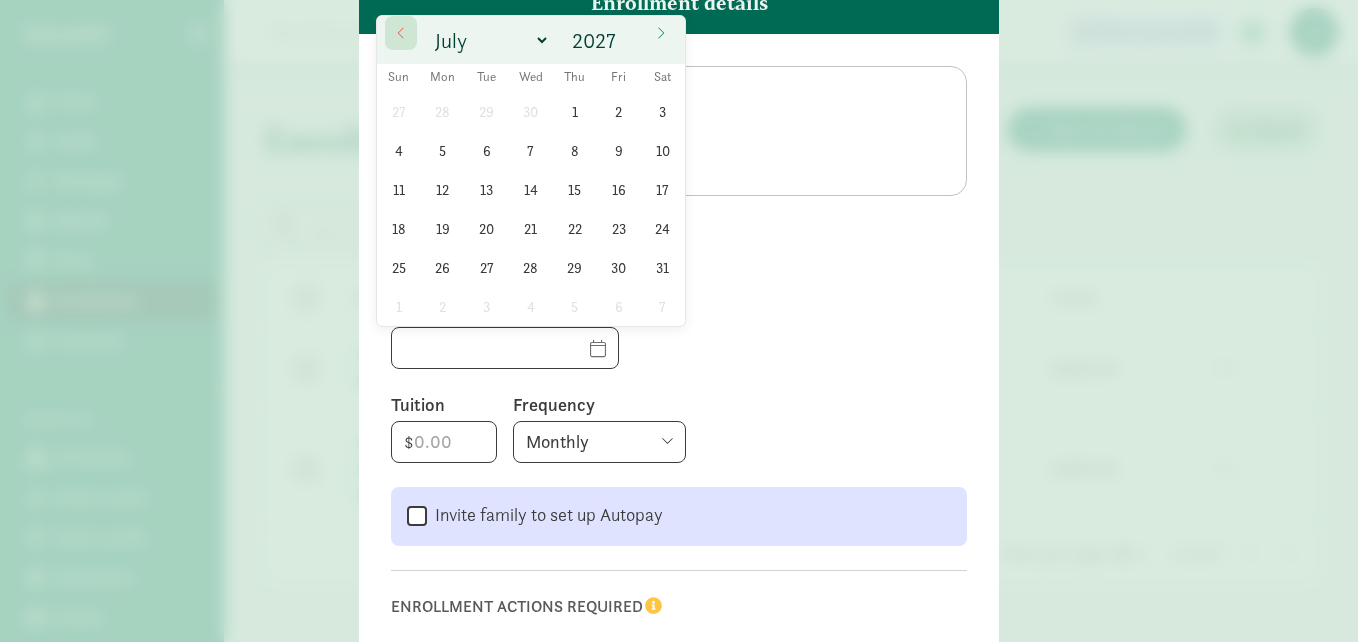 click 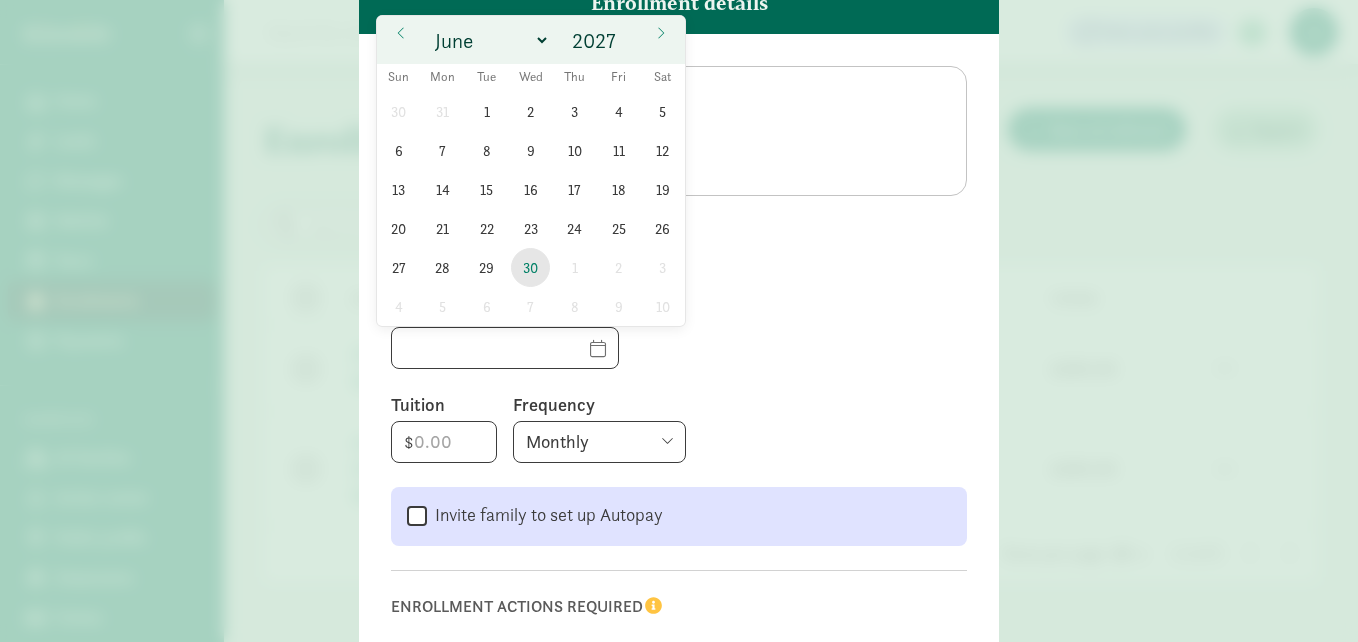 click on "30" at bounding box center [530, 267] 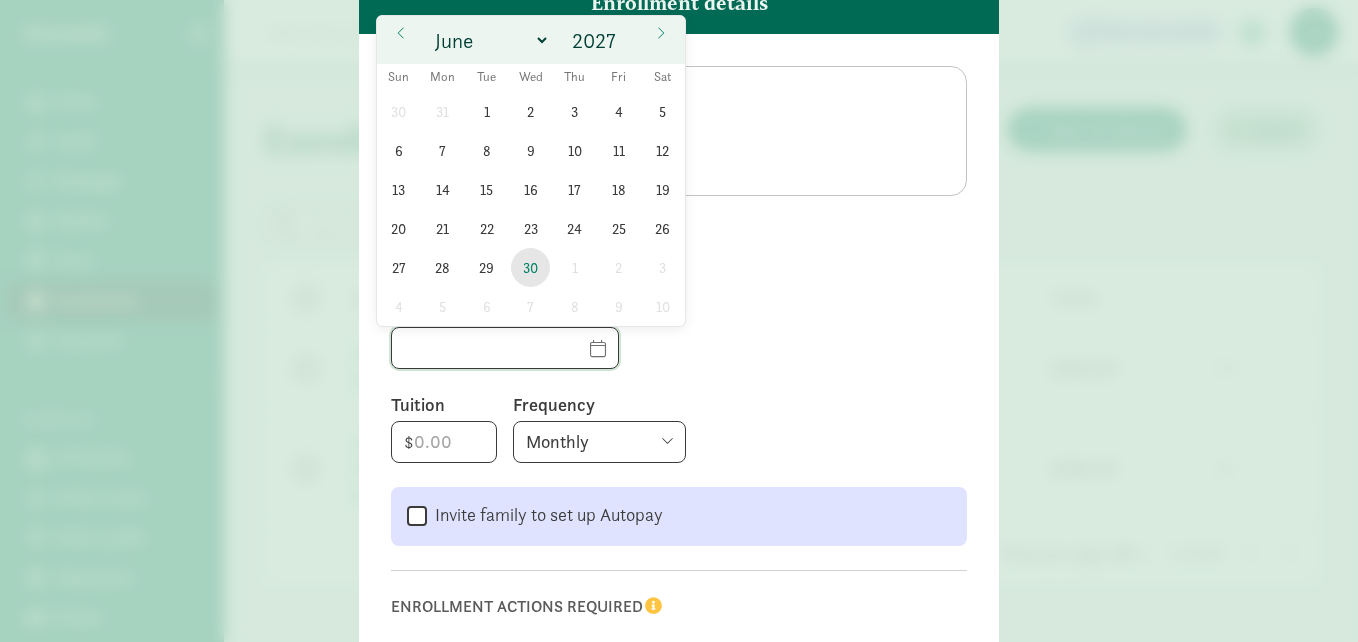 type on "06/30/2027" 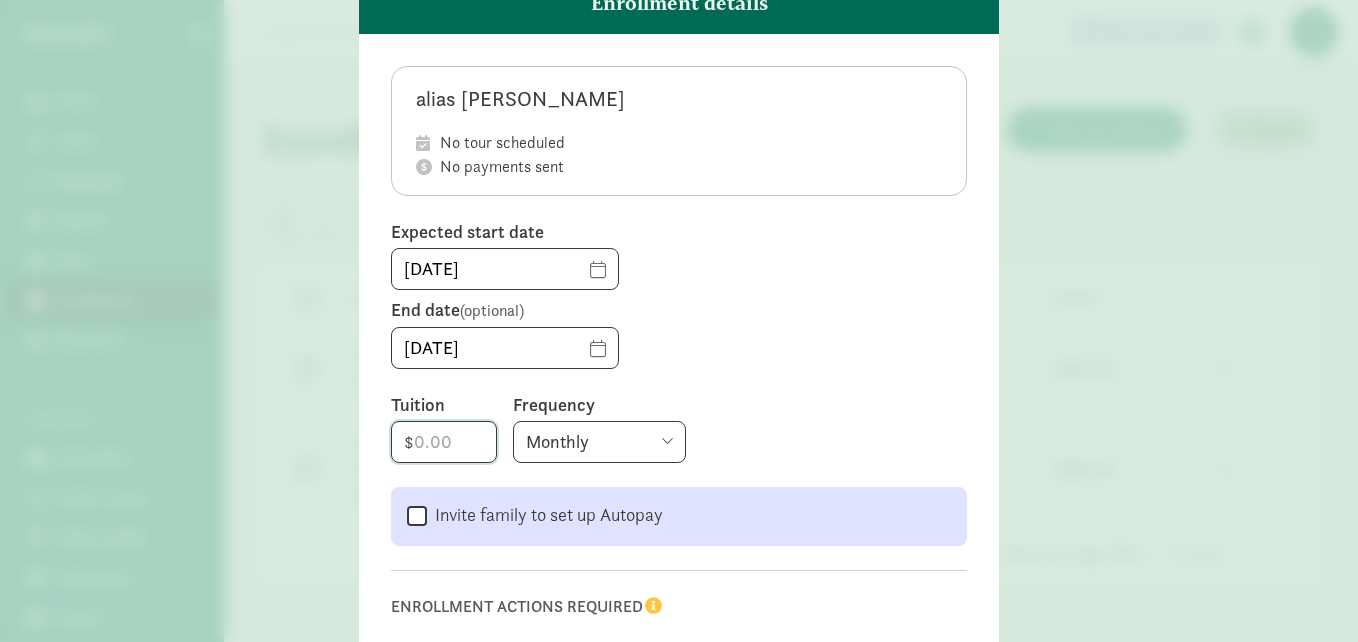 click 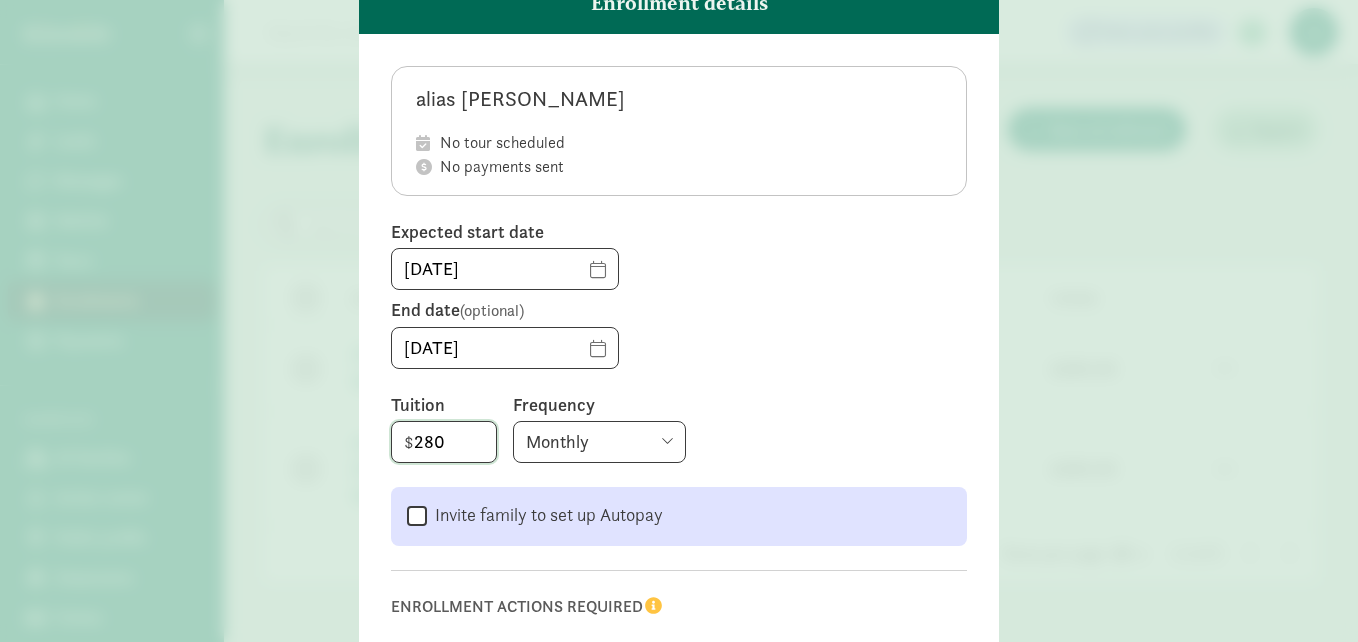 type on "280" 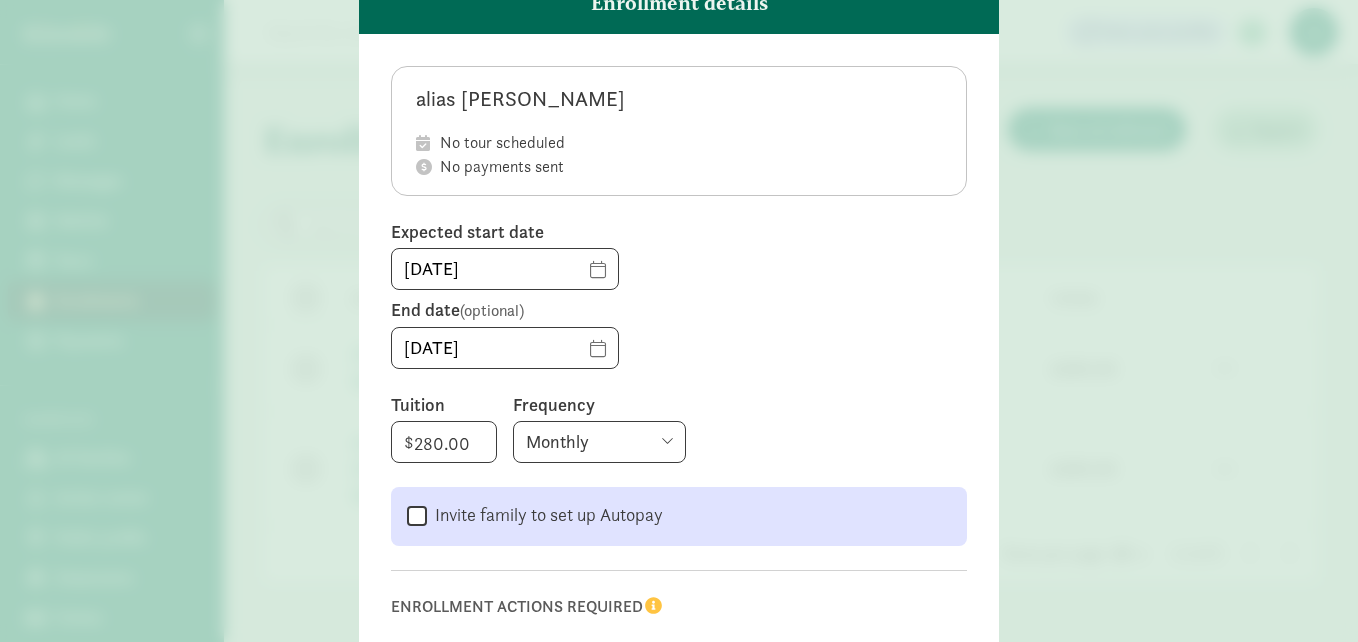 click on "Monthly Weekly Every two weeks Annually" at bounding box center (599, 442) 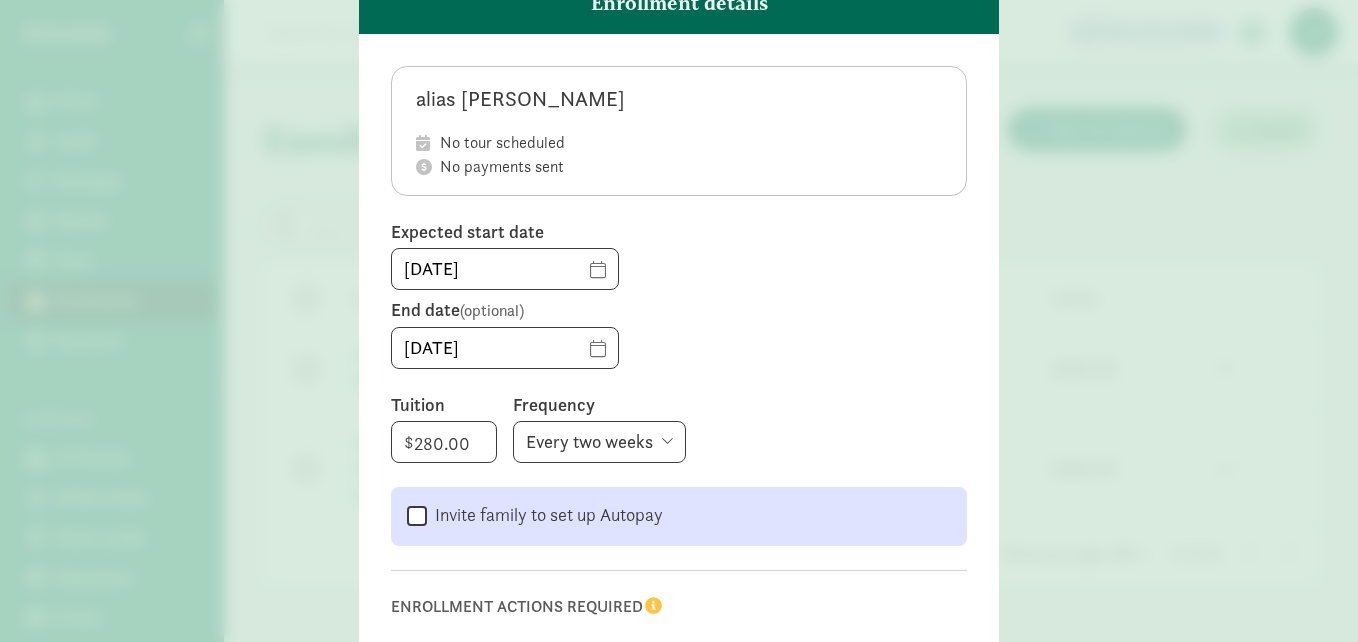 click on "Monthly Weekly Every two weeks Annually" at bounding box center [599, 442] 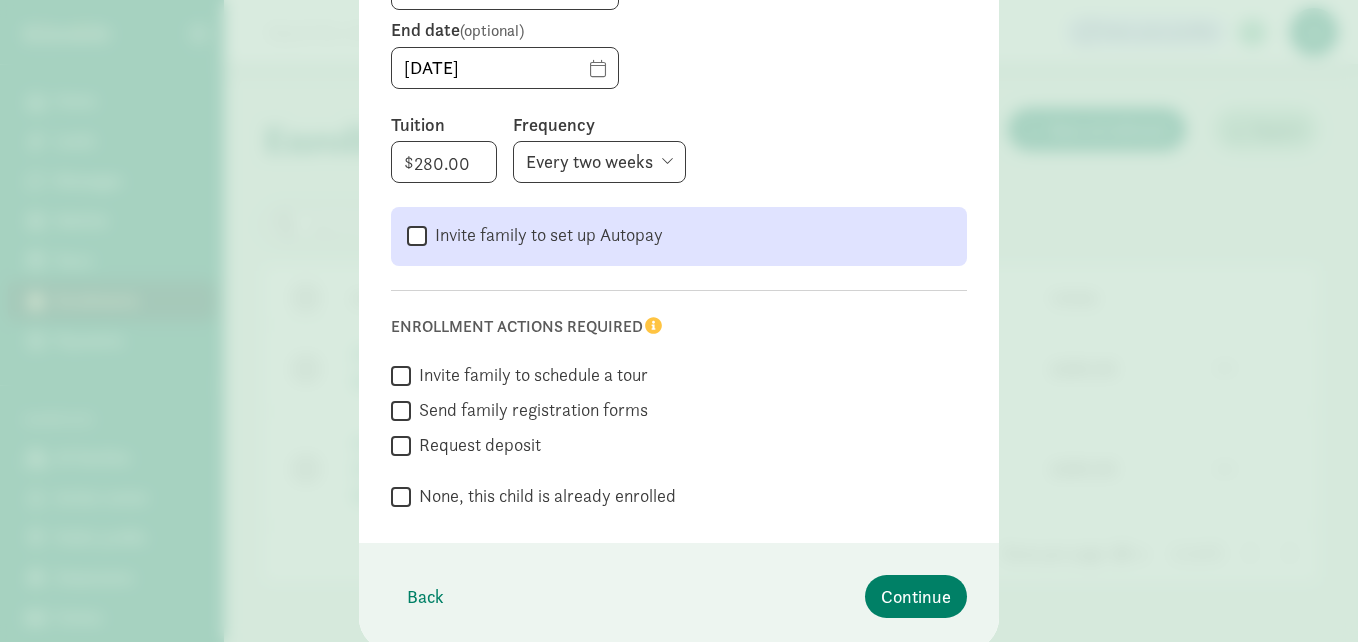 scroll, scrollTop: 440, scrollLeft: 0, axis: vertical 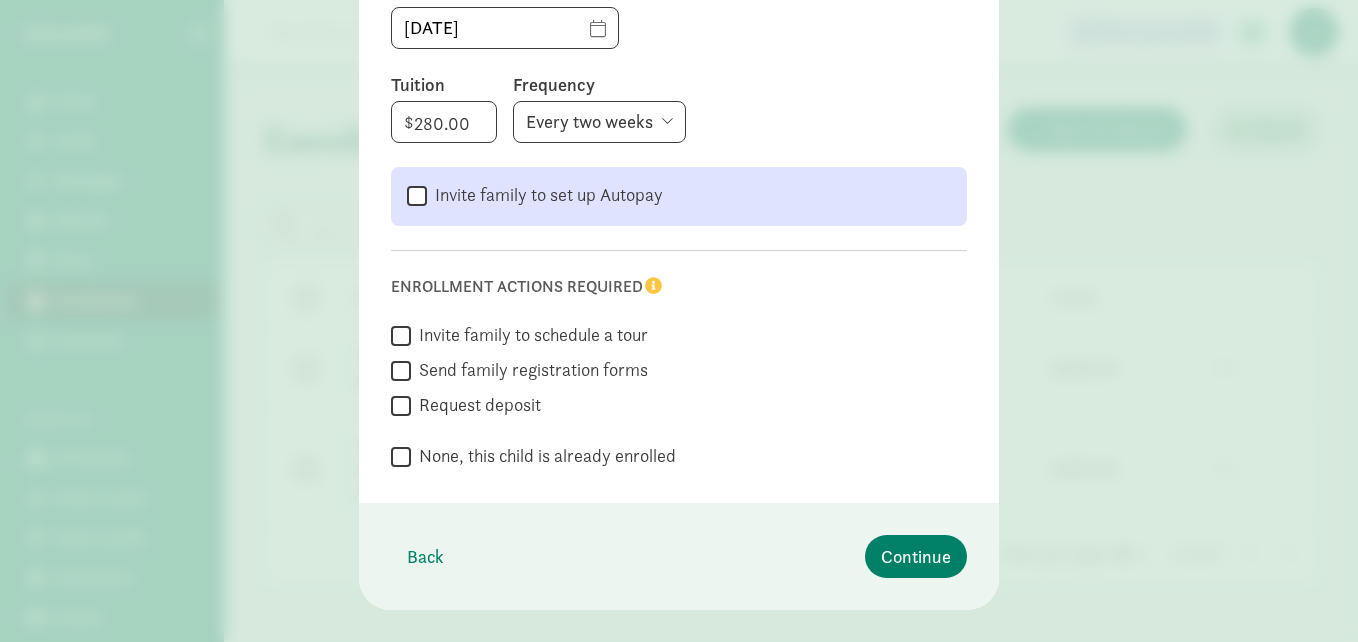 click on "
Request deposit" 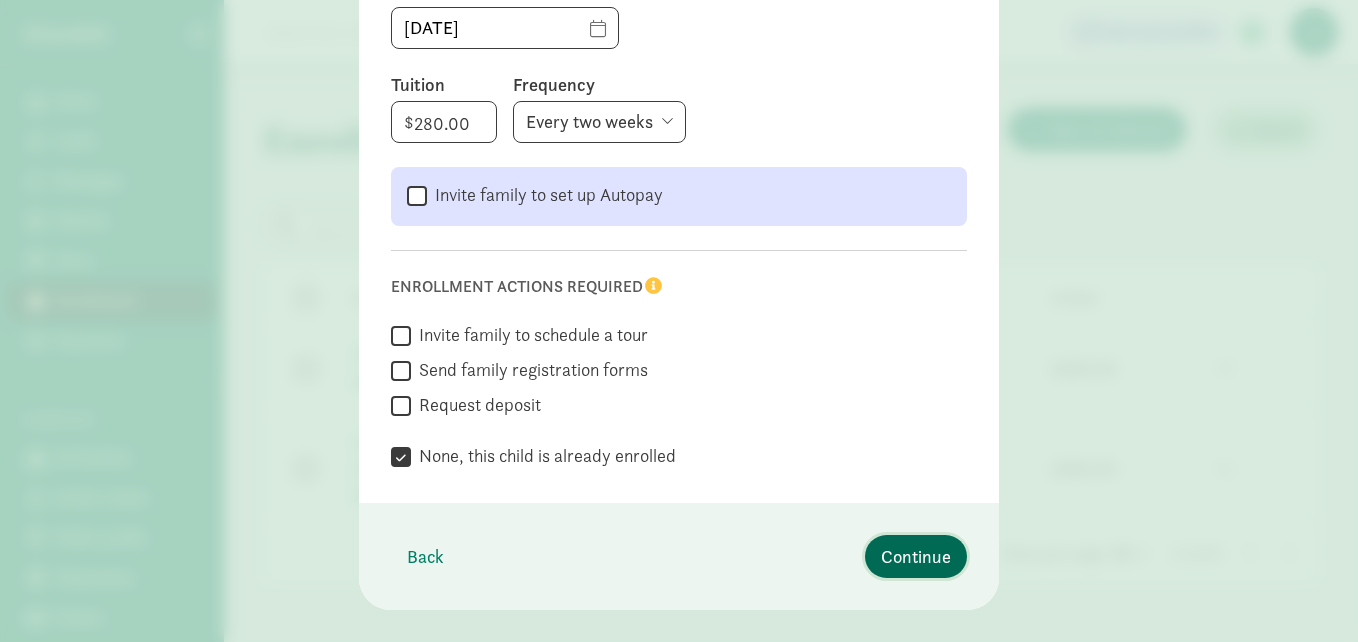 click on "Continue" at bounding box center [916, 556] 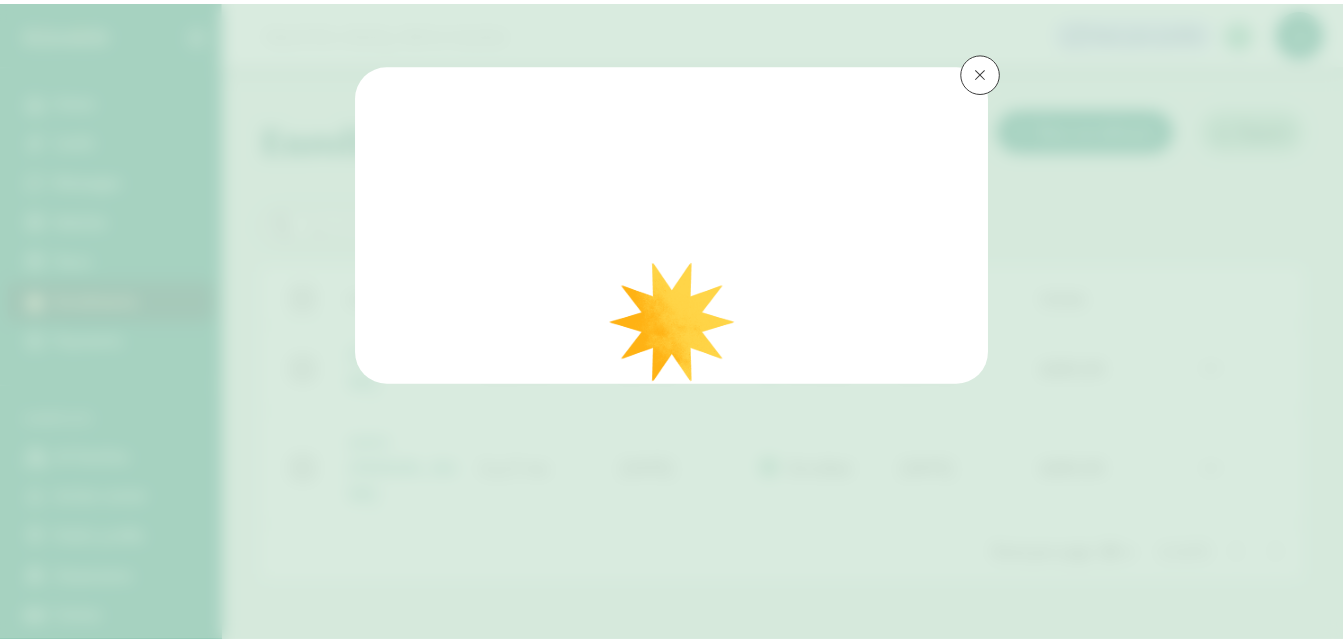 scroll, scrollTop: 0, scrollLeft: 0, axis: both 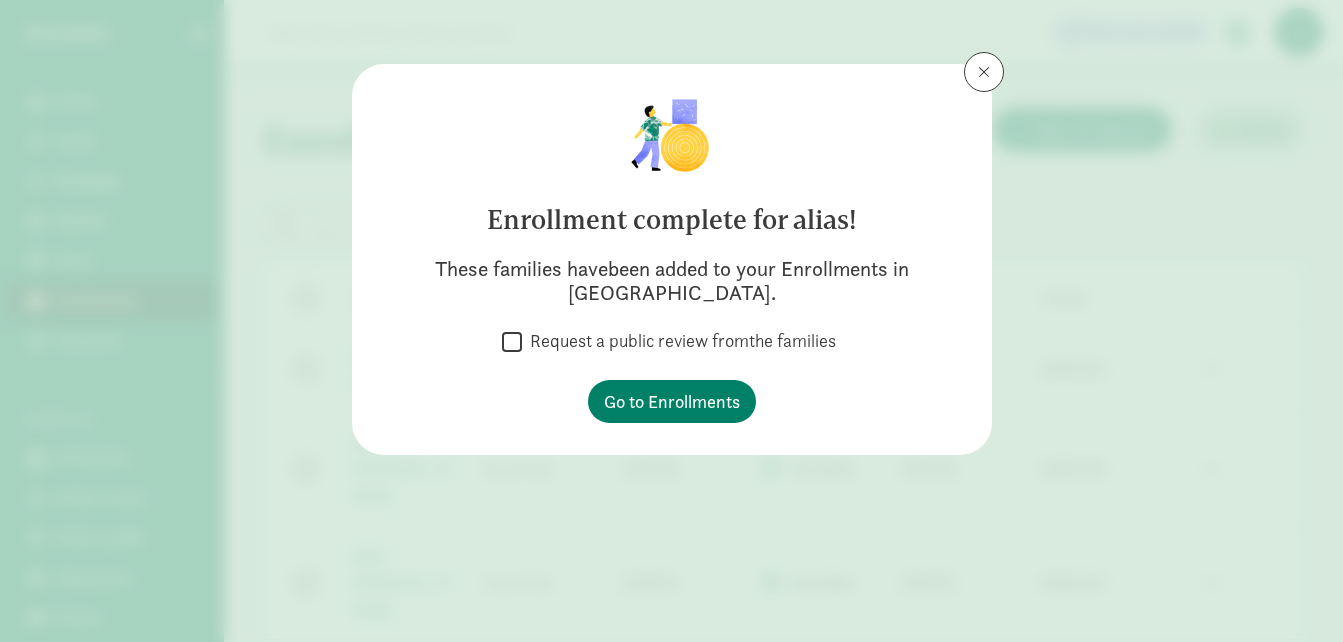 click on "Request a public review from
the families" at bounding box center (512, 342) 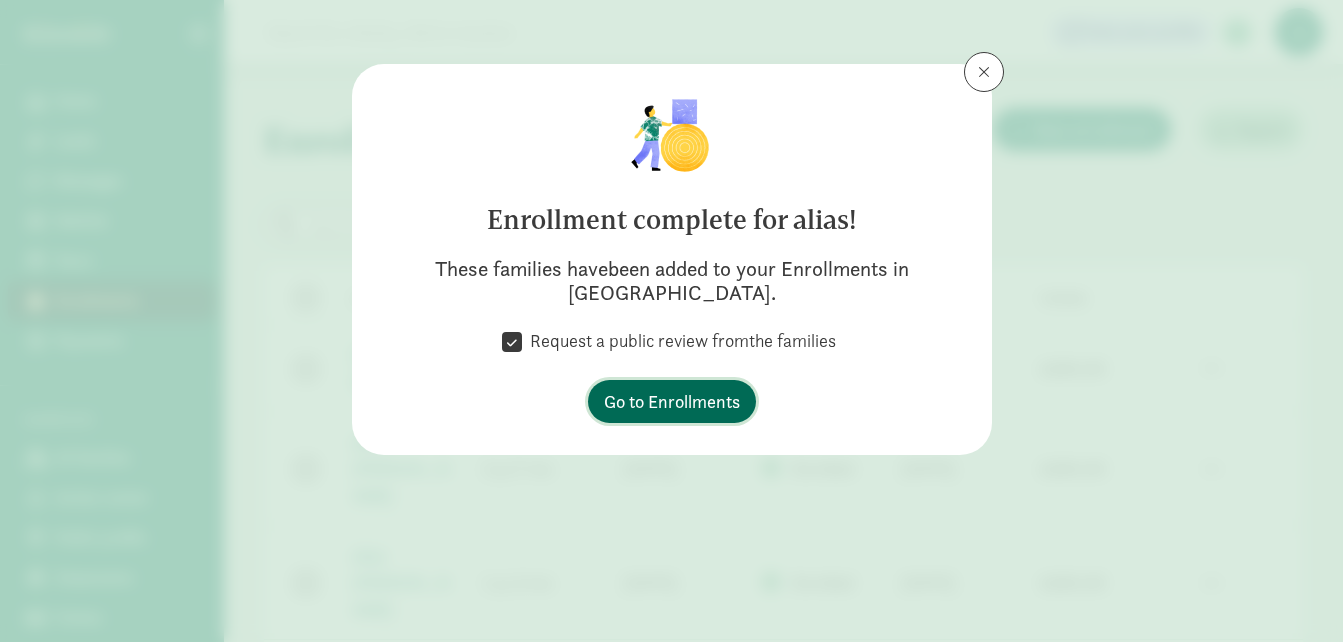 click on "Go to Enrollments" at bounding box center (672, 401) 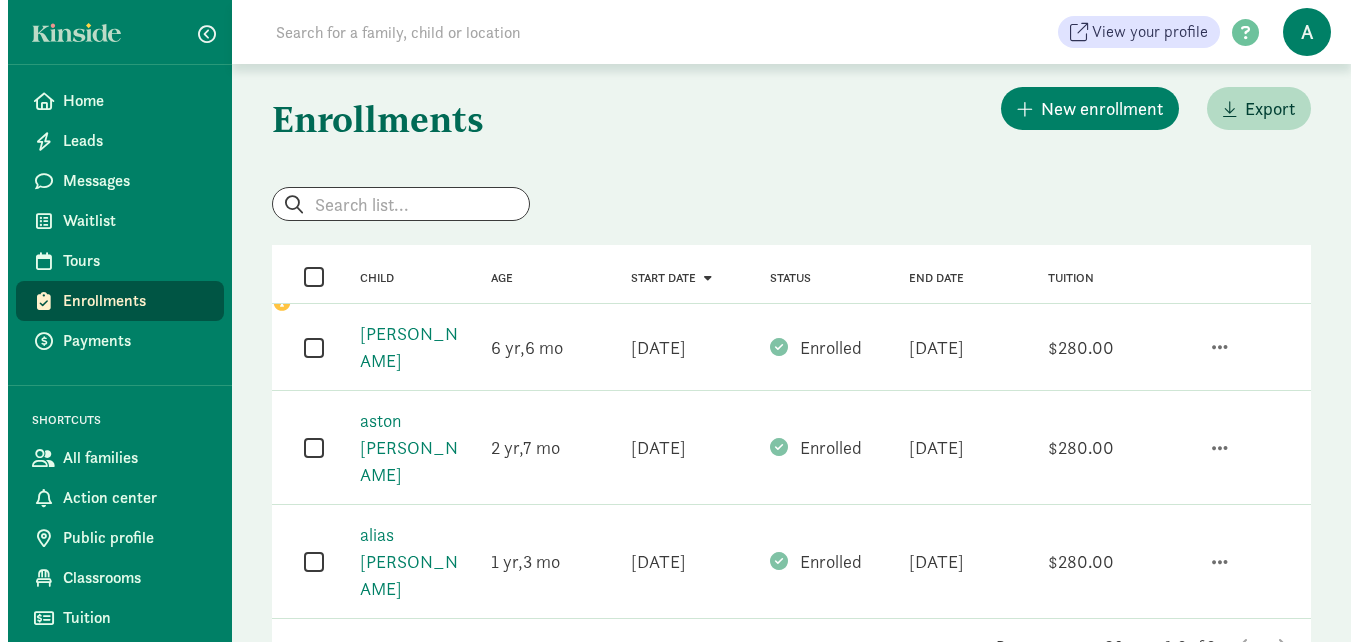 scroll, scrollTop: 40, scrollLeft: 0, axis: vertical 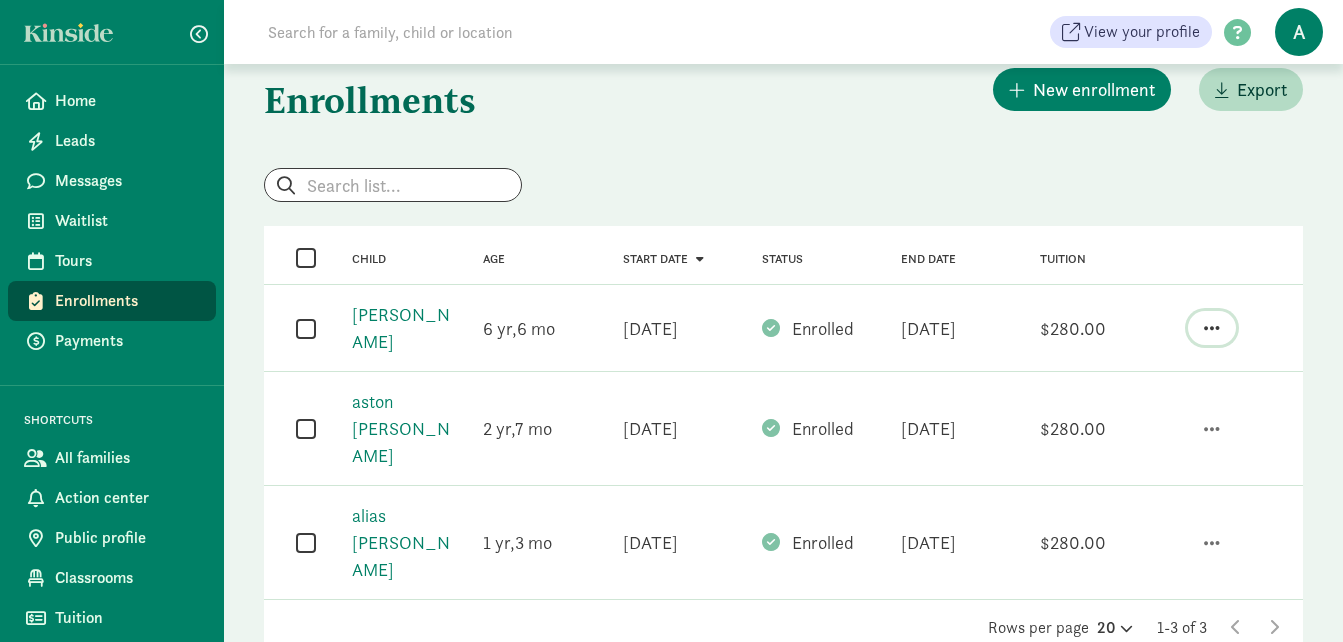 click at bounding box center (1212, 328) 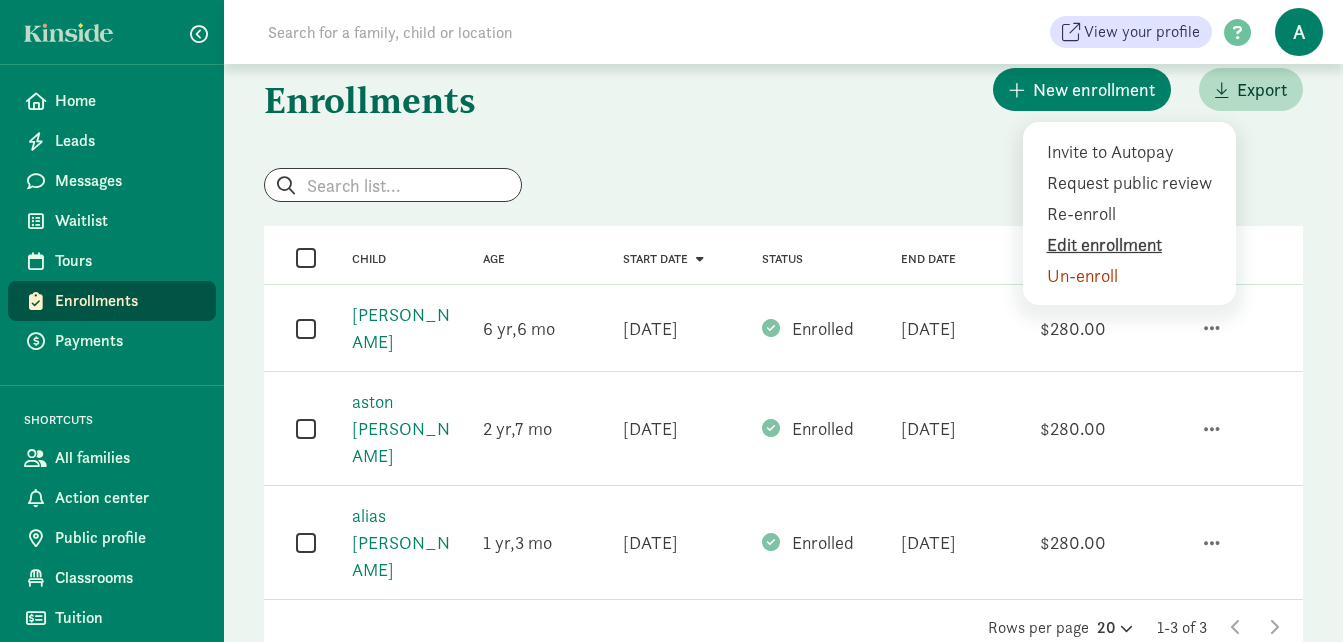 click on "Edit enrollment" 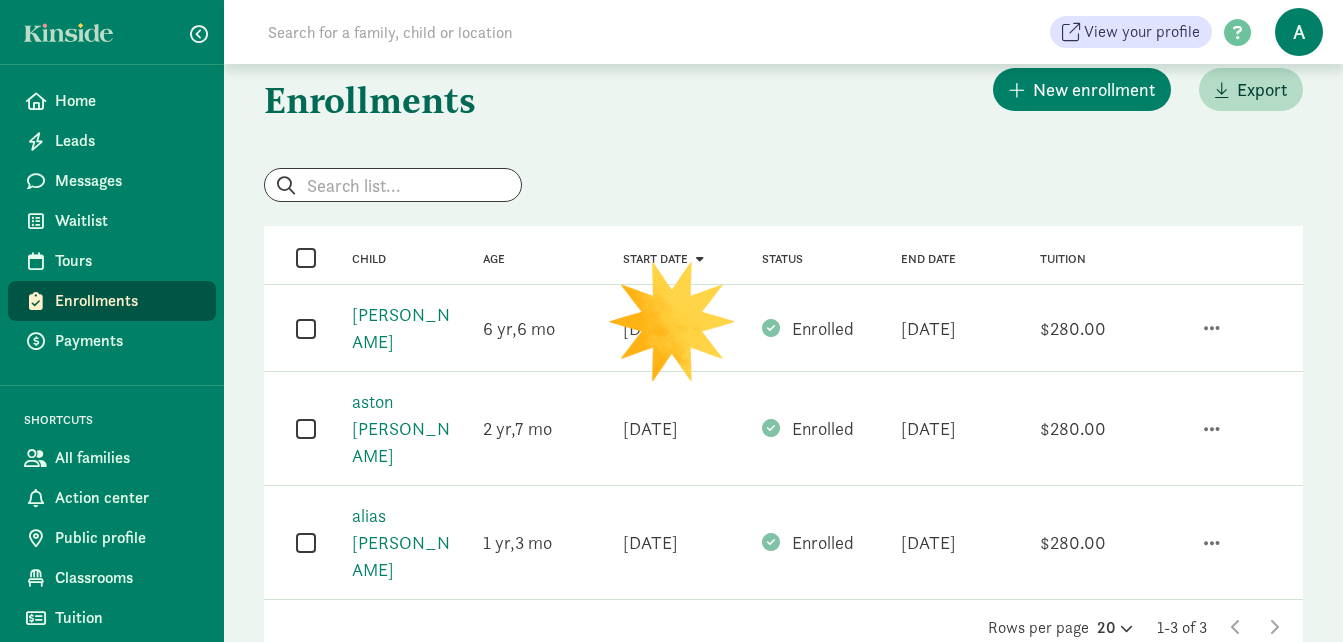 select on "6" 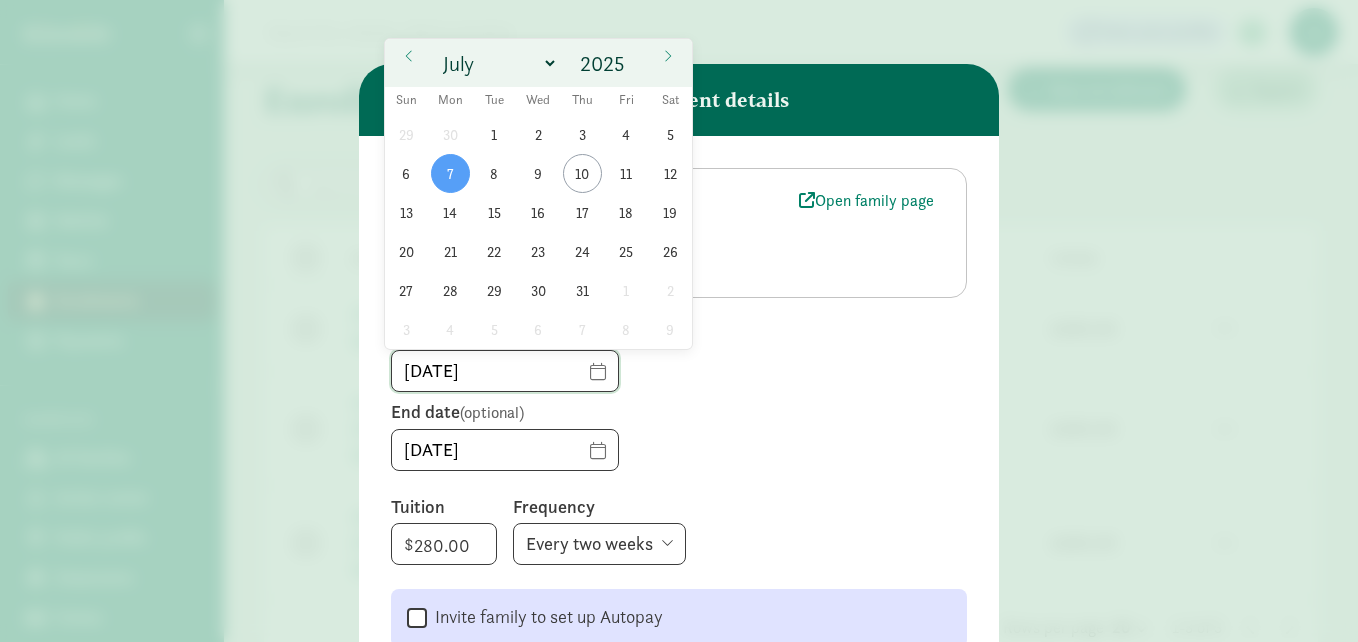 click on "07/07/2025" 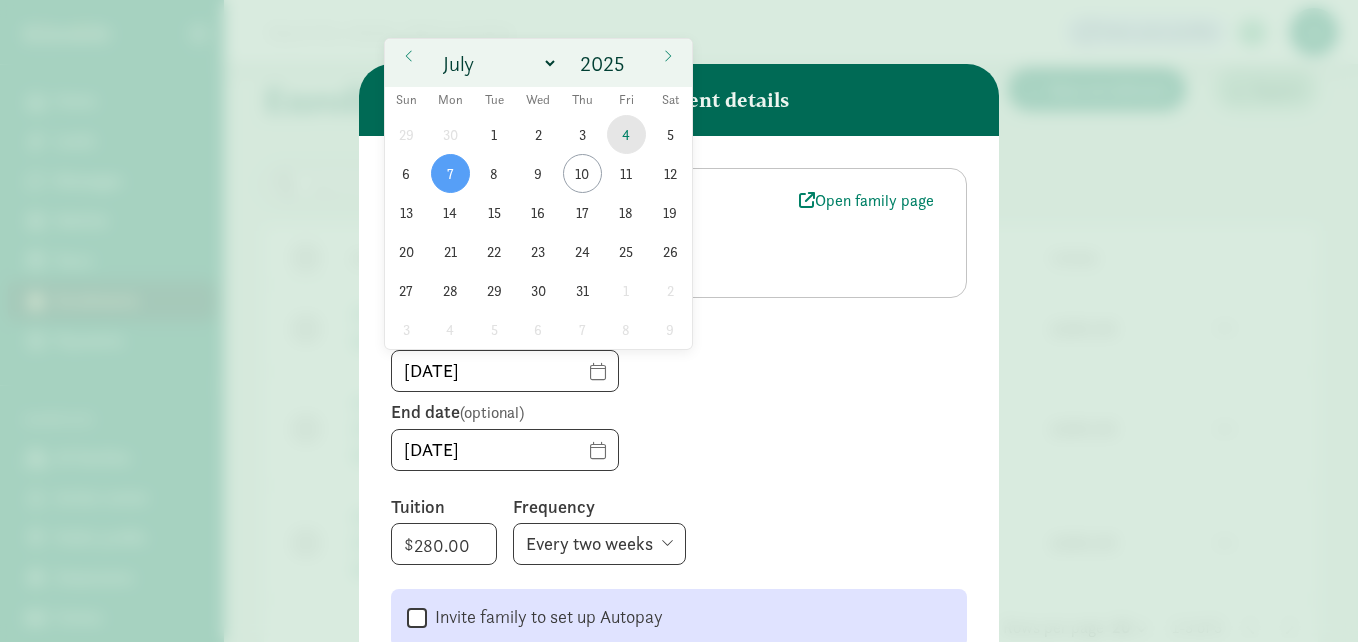 click on "4" at bounding box center [626, 134] 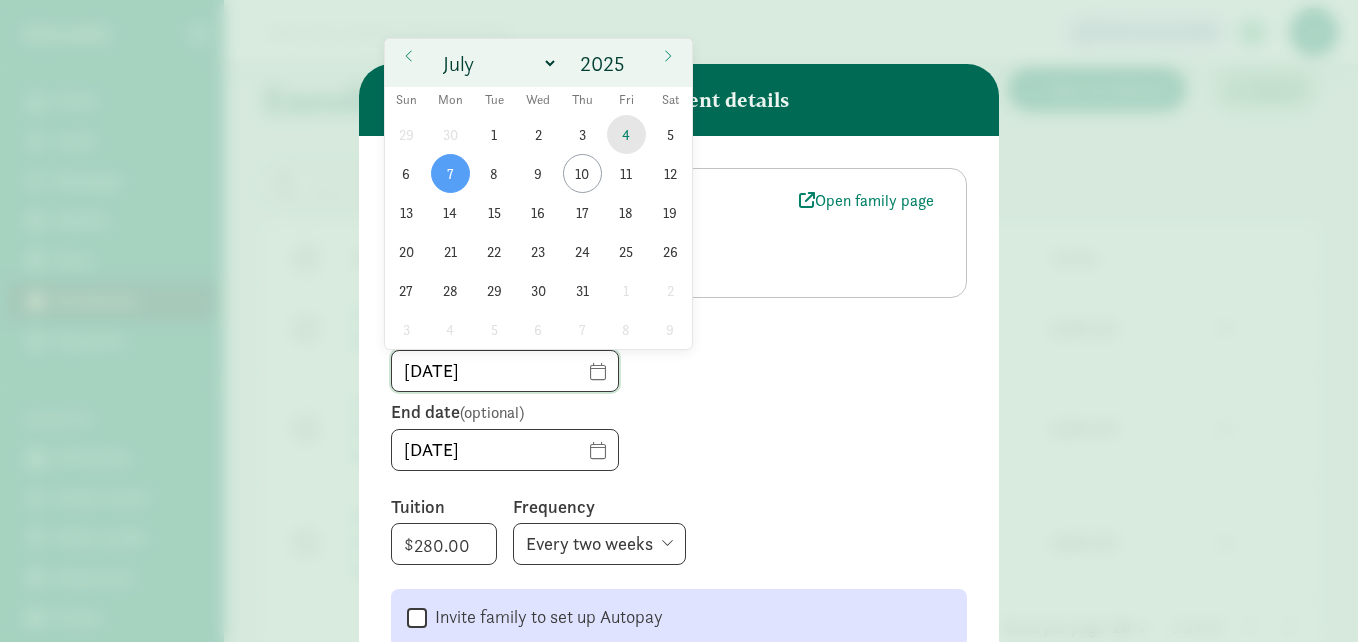 type on "07/04/2025" 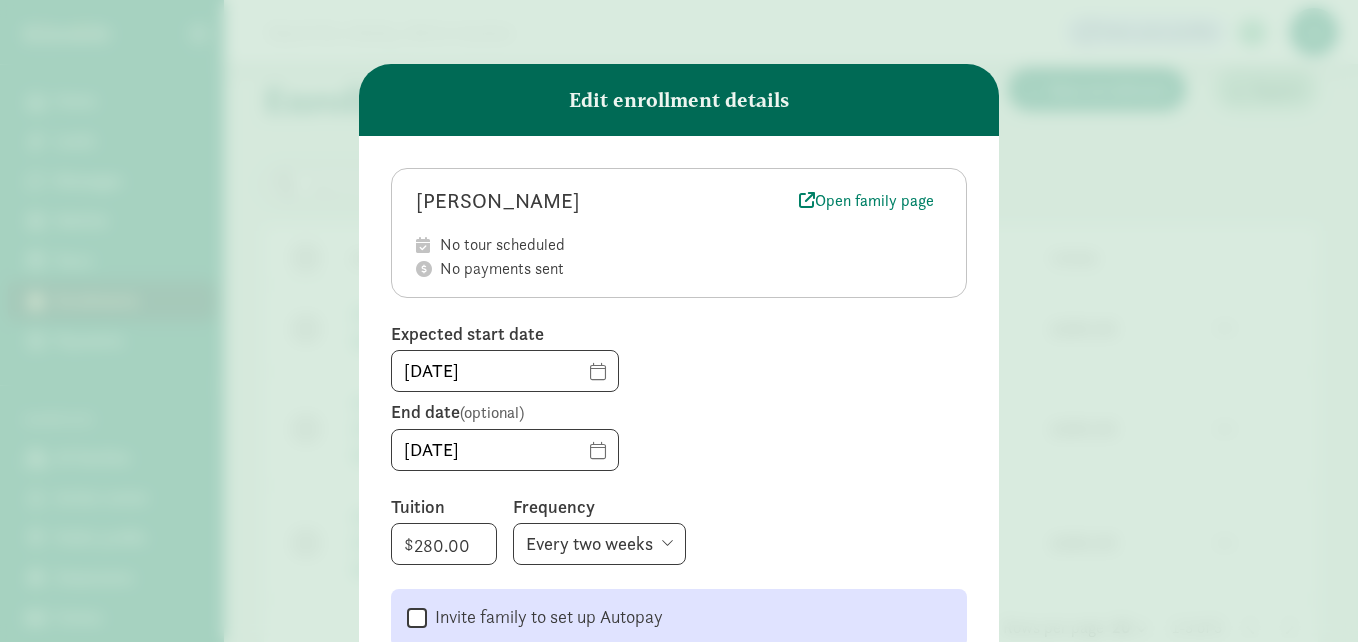 click on "07/04/2025" at bounding box center (679, 371) 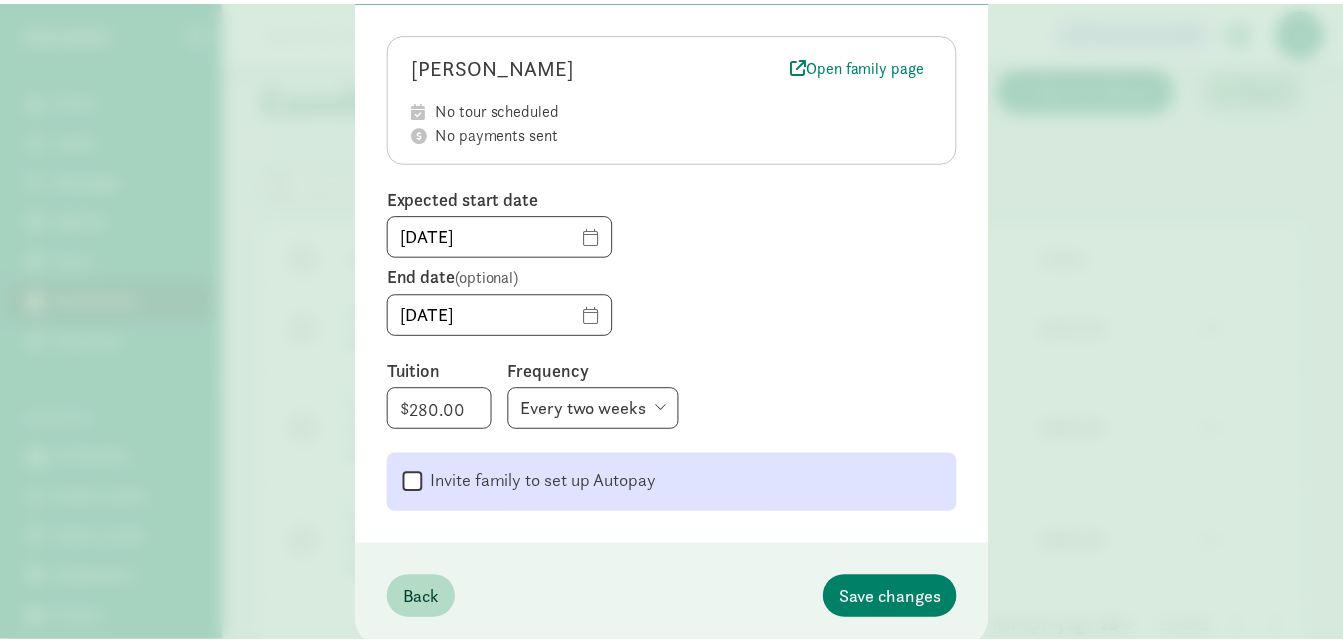 scroll, scrollTop: 160, scrollLeft: 0, axis: vertical 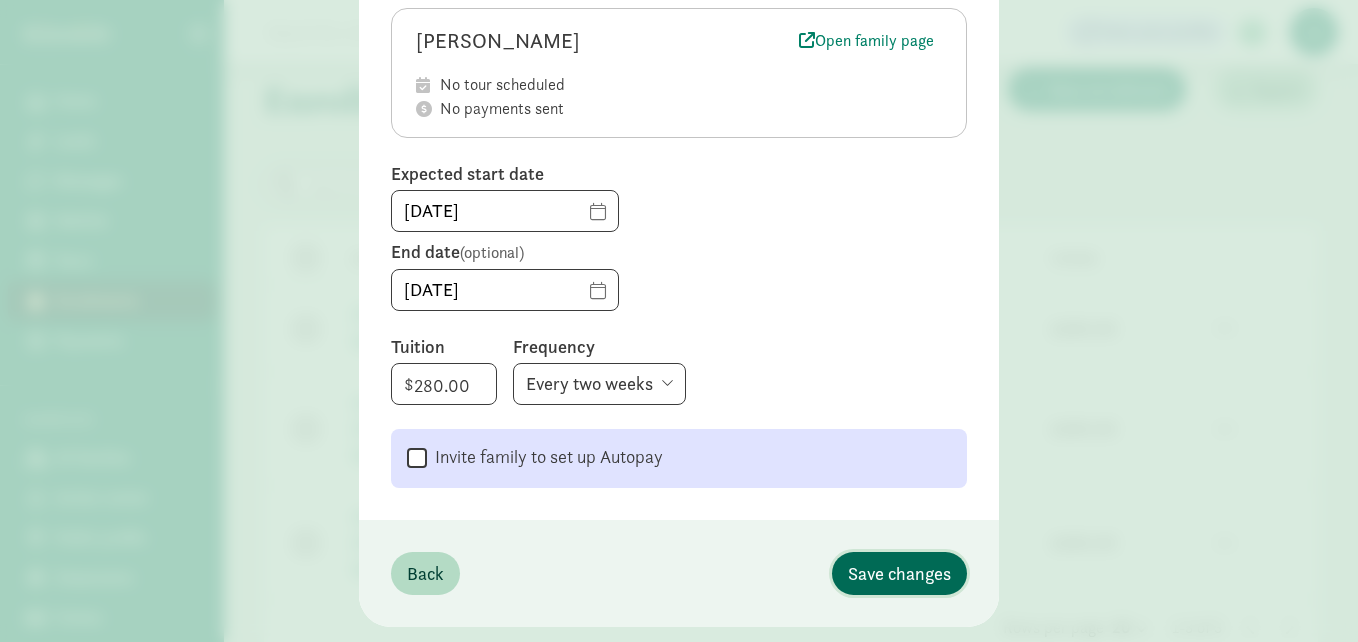 click on "Save changes" at bounding box center [899, 573] 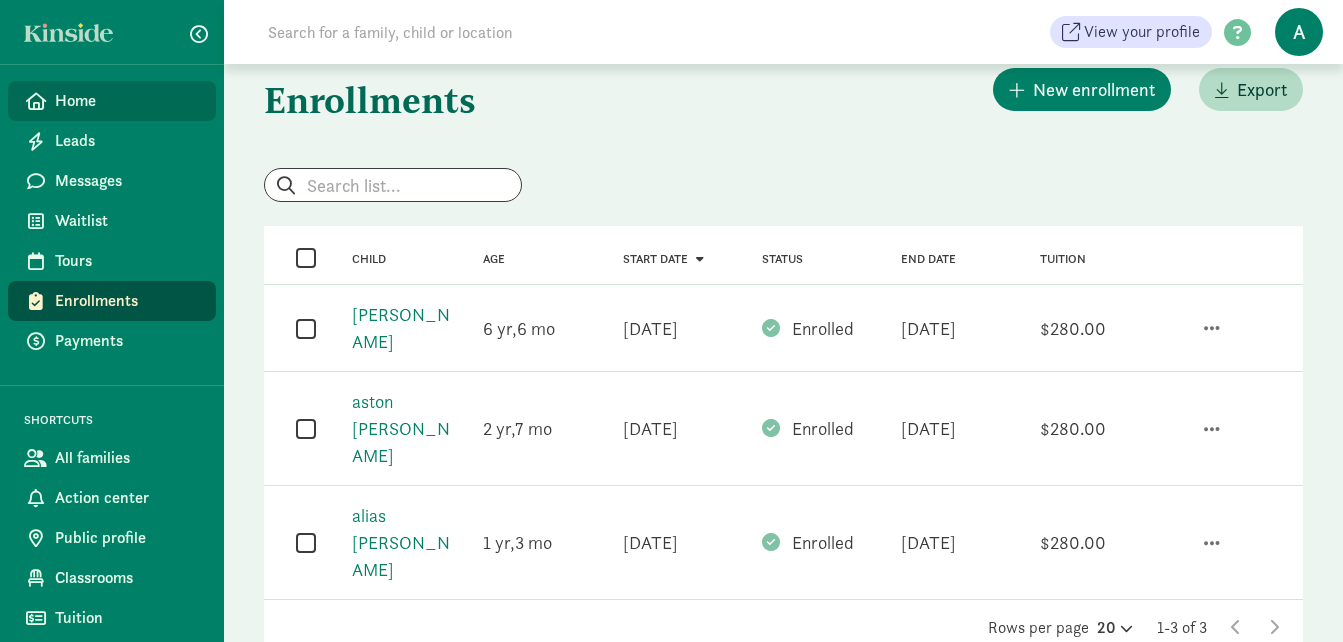 click on "Home" at bounding box center [127, 101] 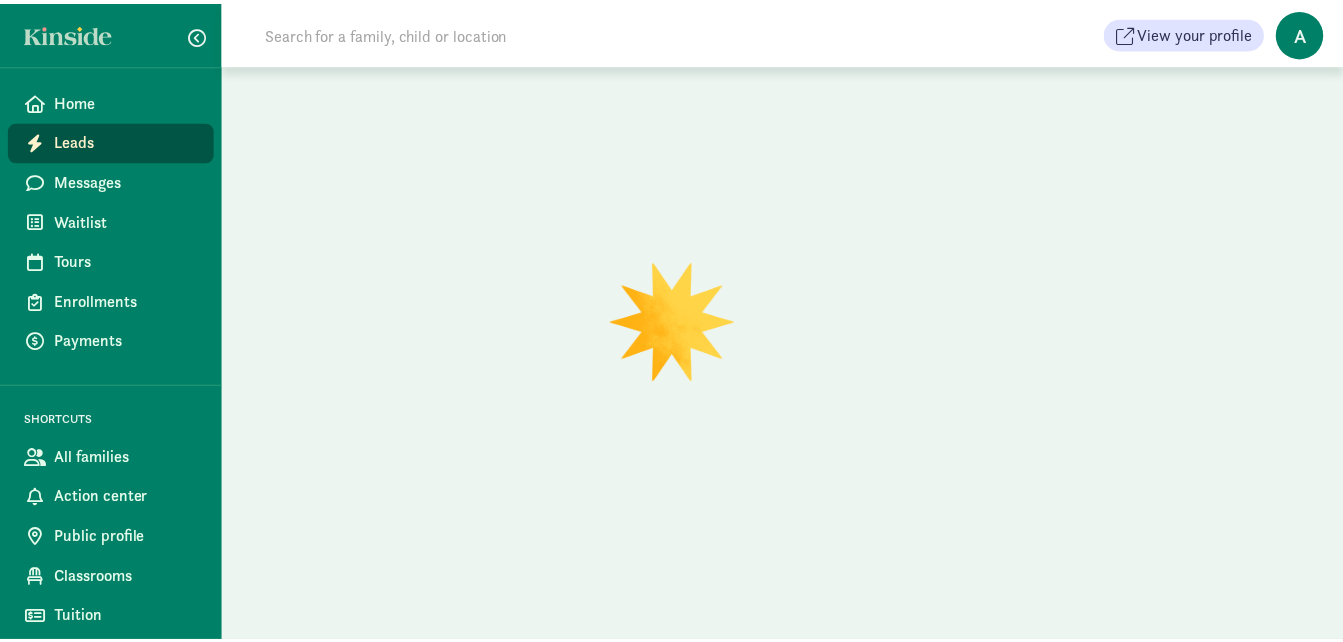 scroll, scrollTop: 0, scrollLeft: 0, axis: both 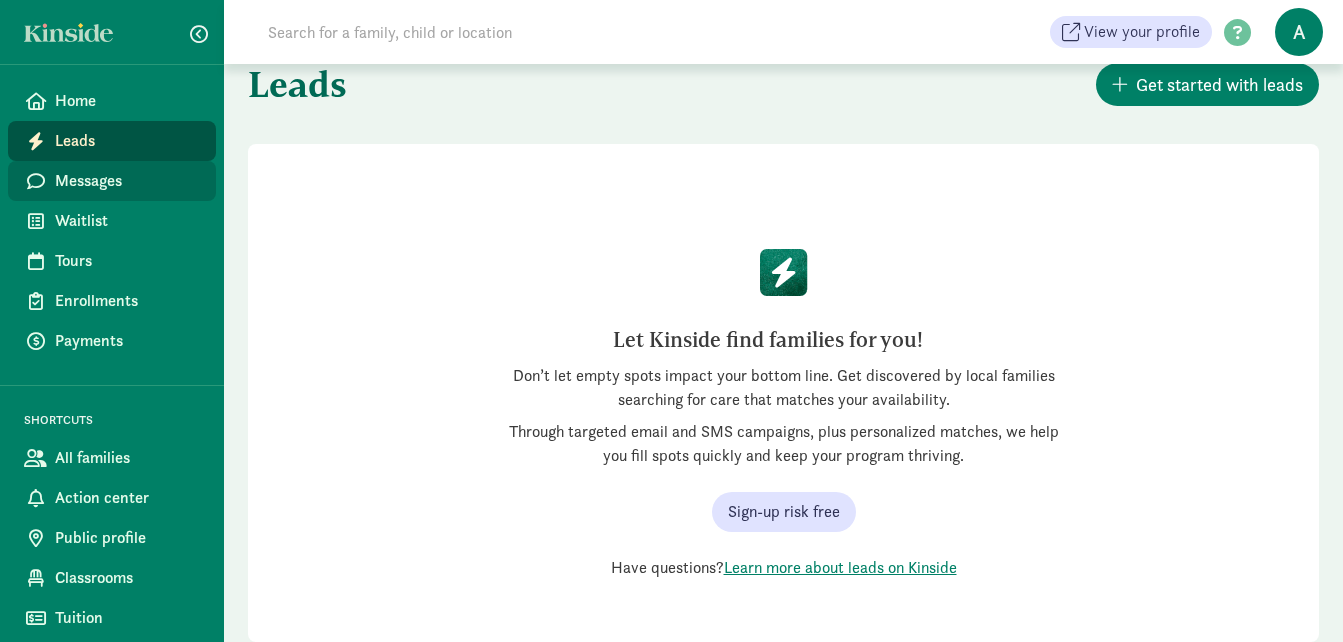 click on "Messages" at bounding box center [127, 181] 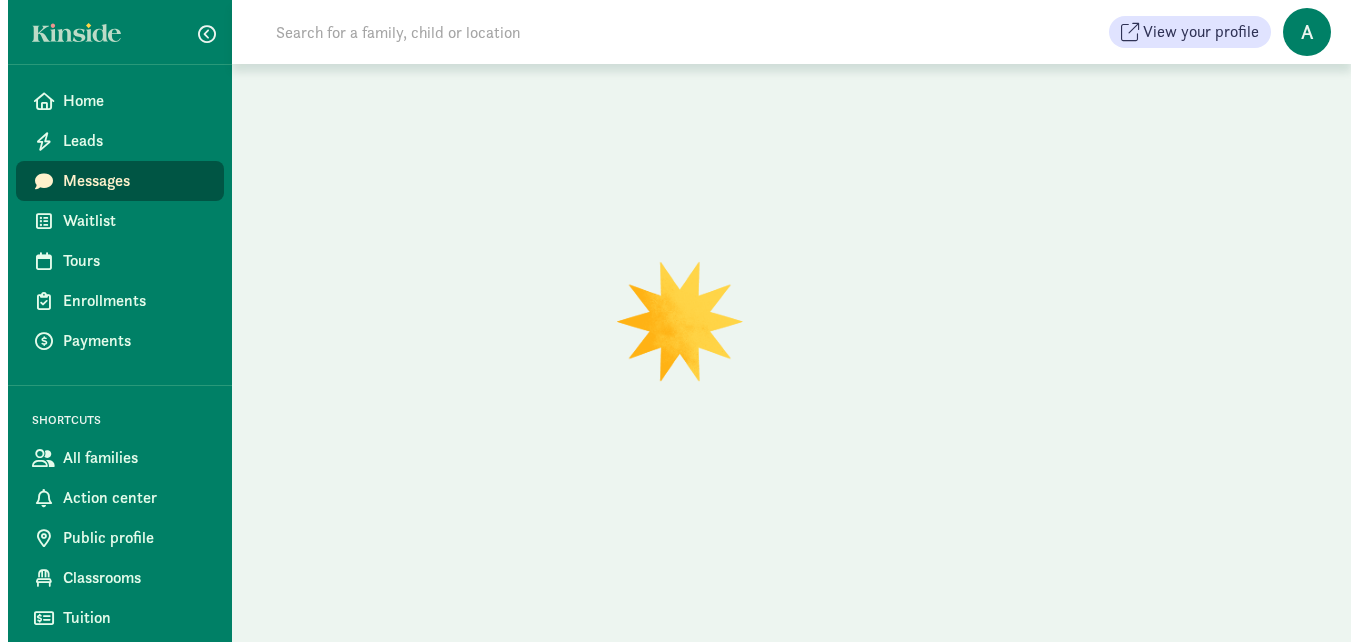 scroll, scrollTop: 0, scrollLeft: 0, axis: both 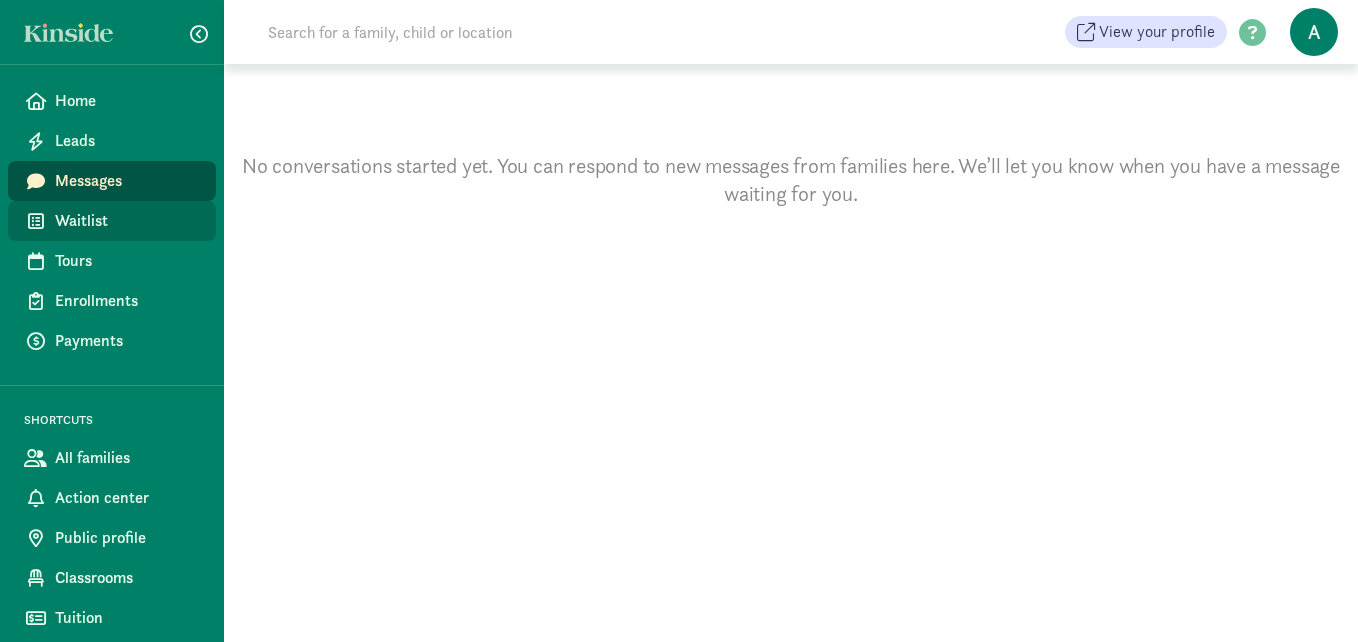 click on "Waitlist" at bounding box center (127, 221) 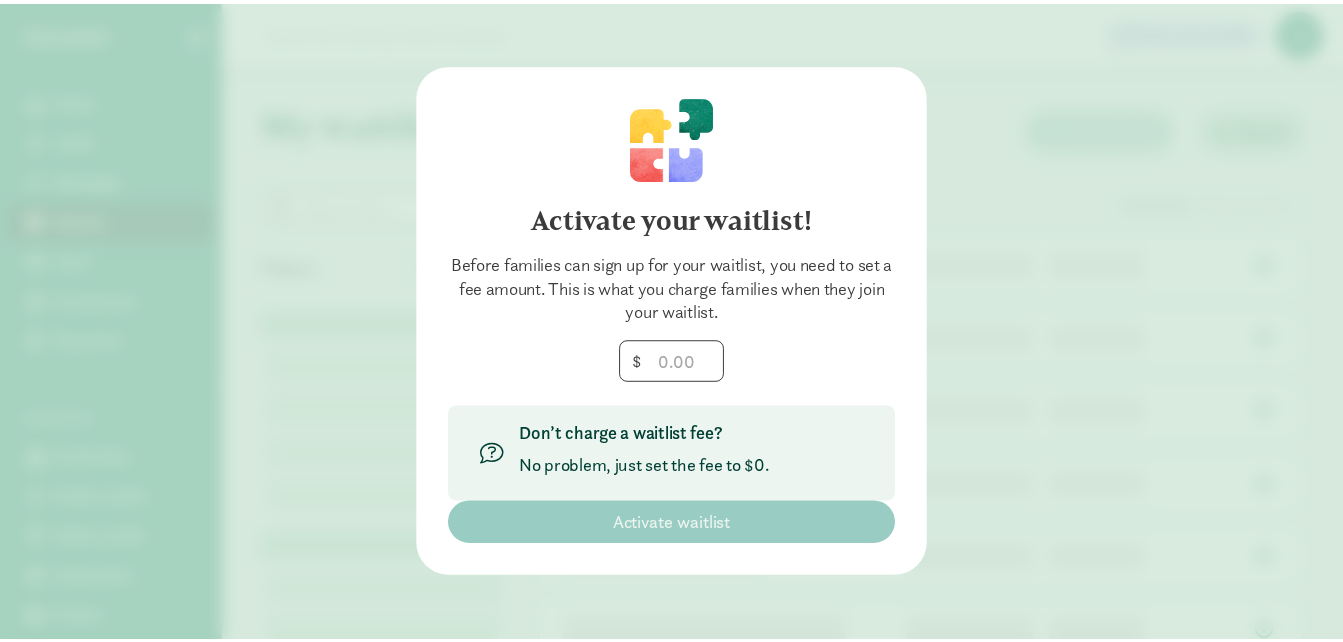 scroll, scrollTop: 0, scrollLeft: 0, axis: both 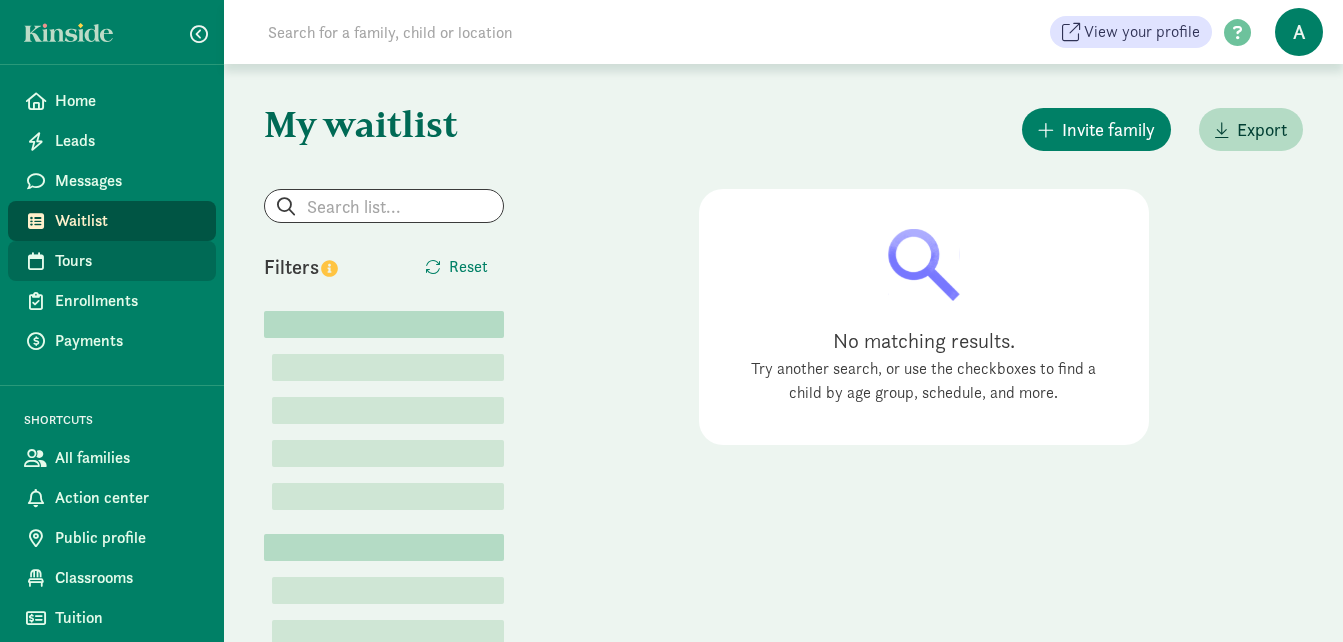 click on "Tours" 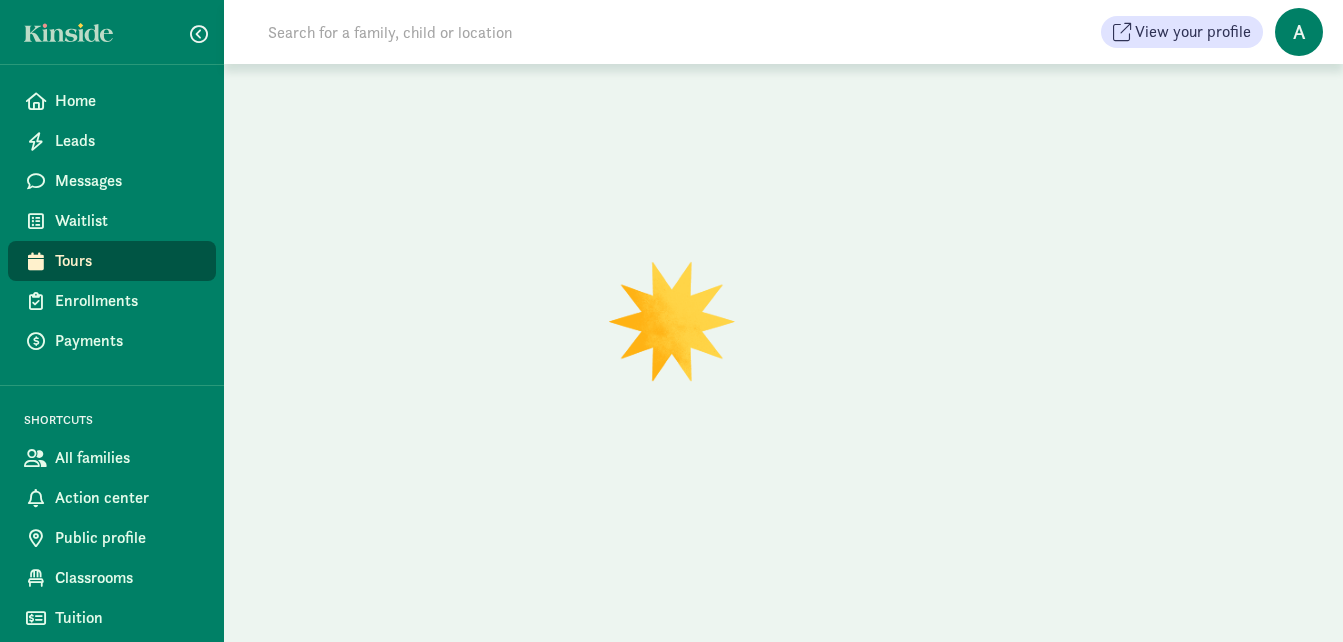 scroll, scrollTop: 0, scrollLeft: 0, axis: both 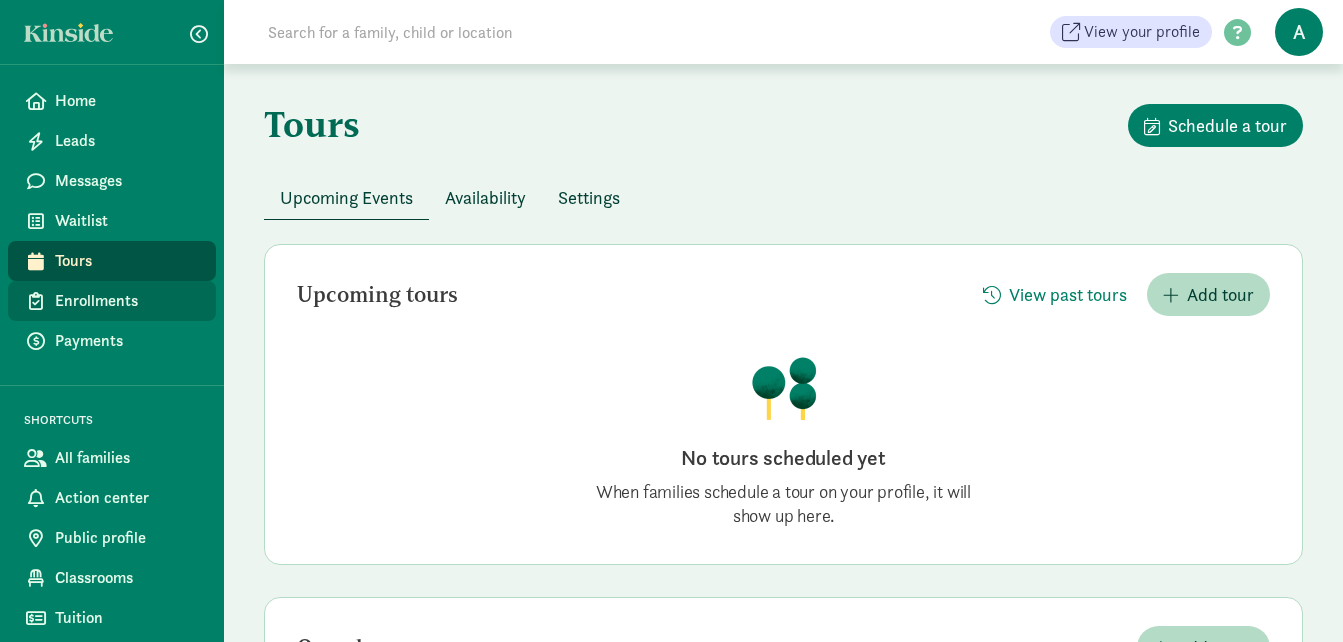 click on "Enrollments" at bounding box center [127, 301] 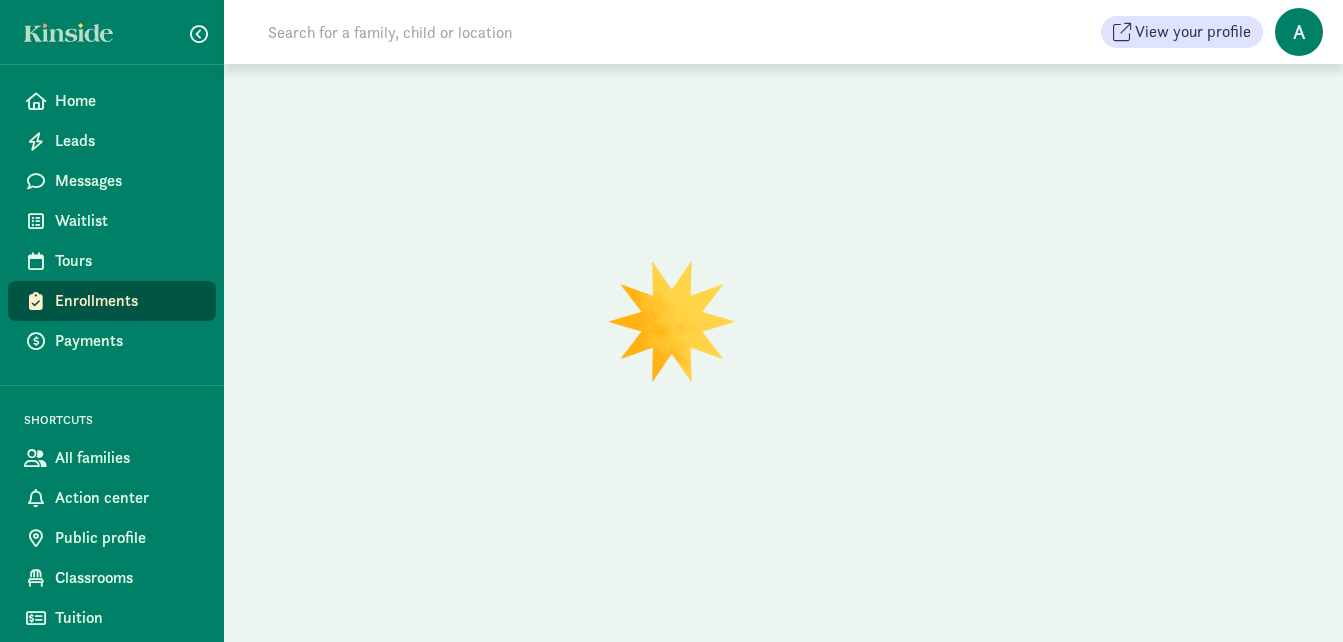 scroll, scrollTop: 0, scrollLeft: 0, axis: both 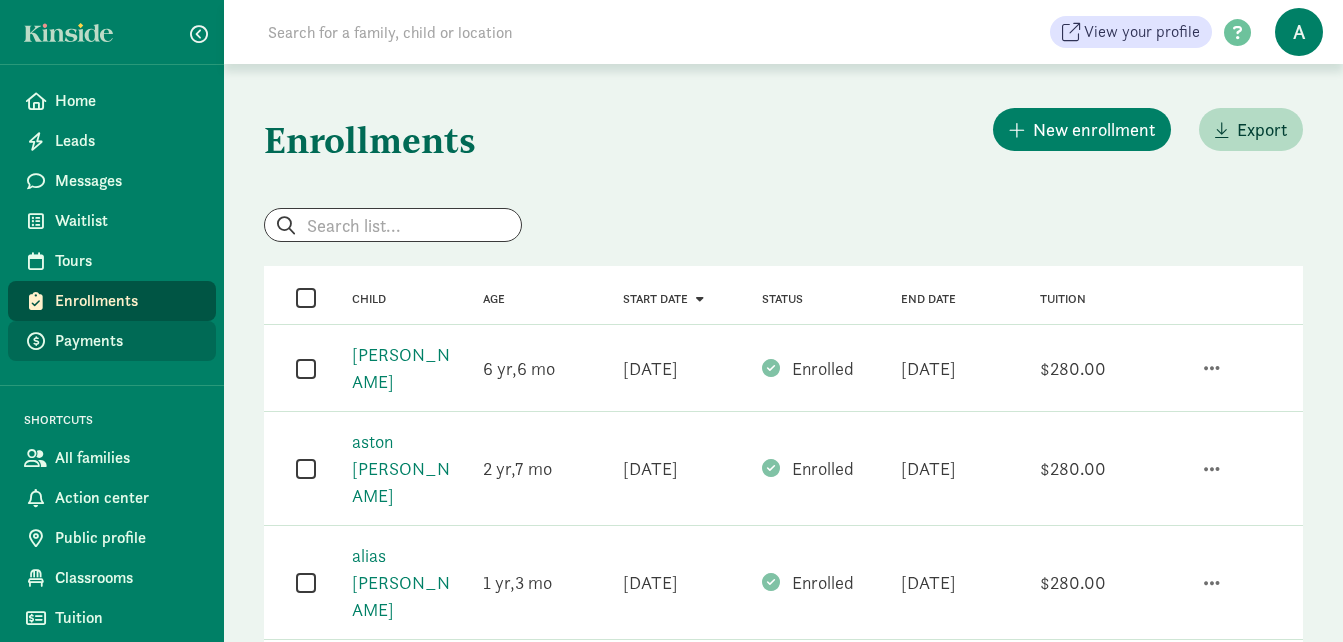 click on "Payments" at bounding box center (127, 341) 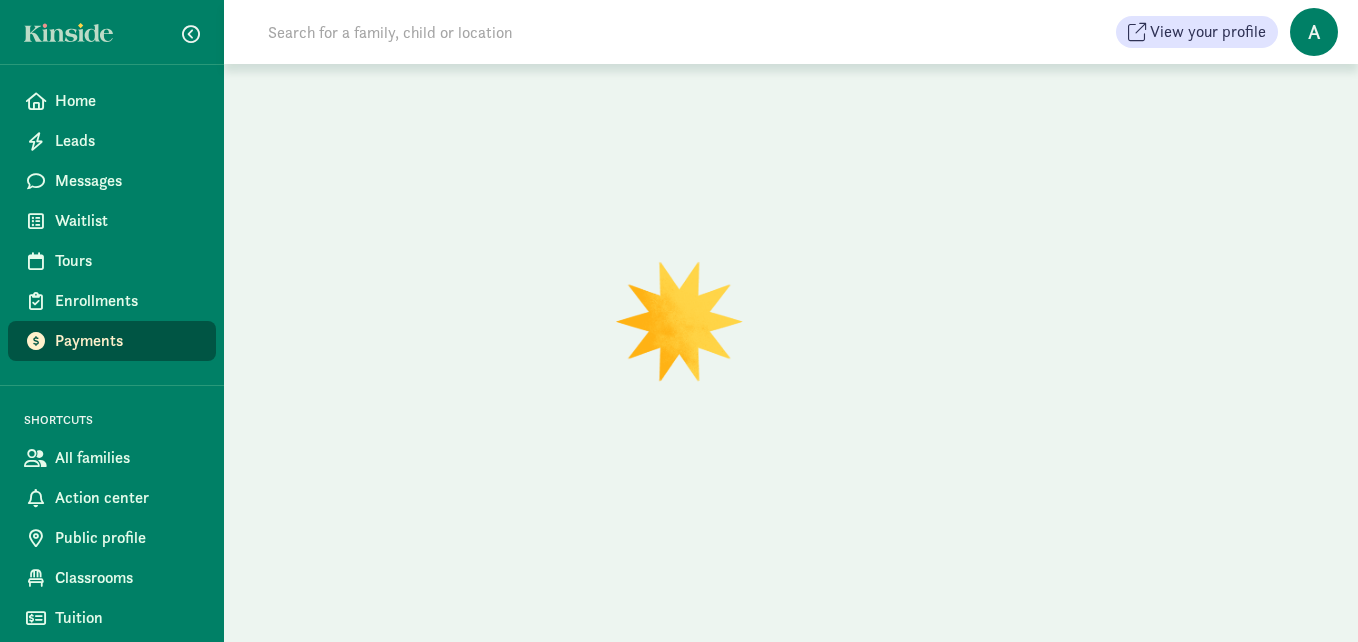 scroll, scrollTop: 0, scrollLeft: 0, axis: both 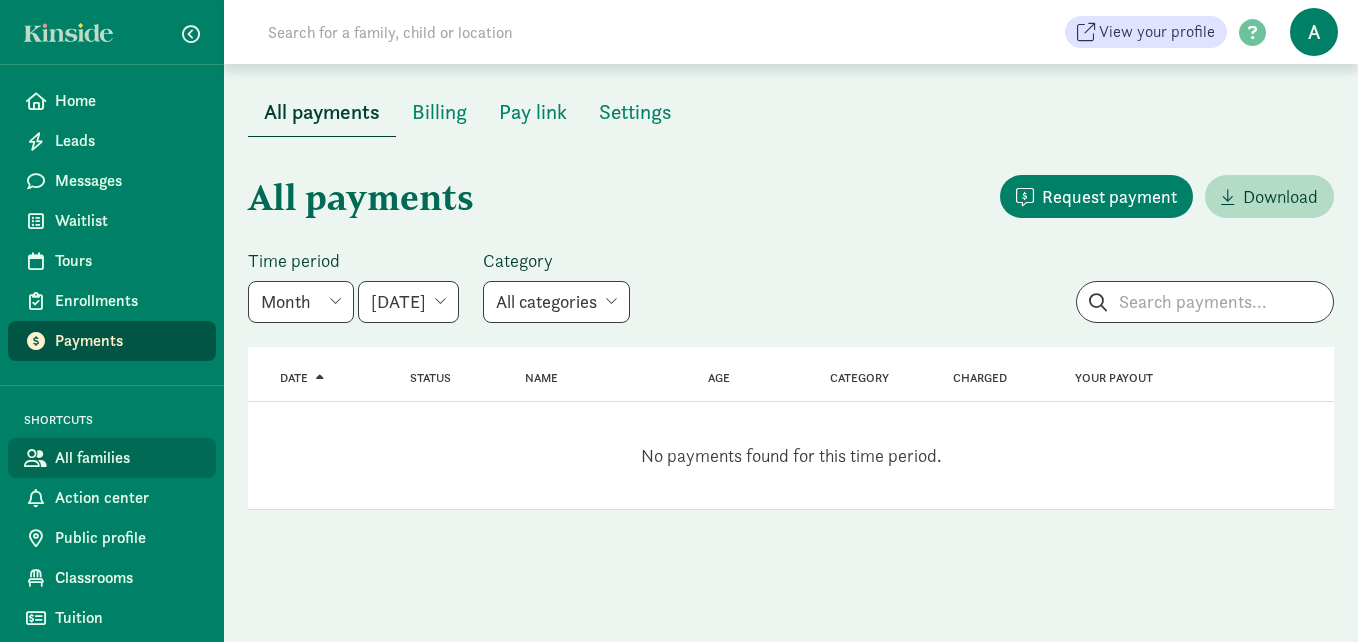 click on "All families" at bounding box center (127, 458) 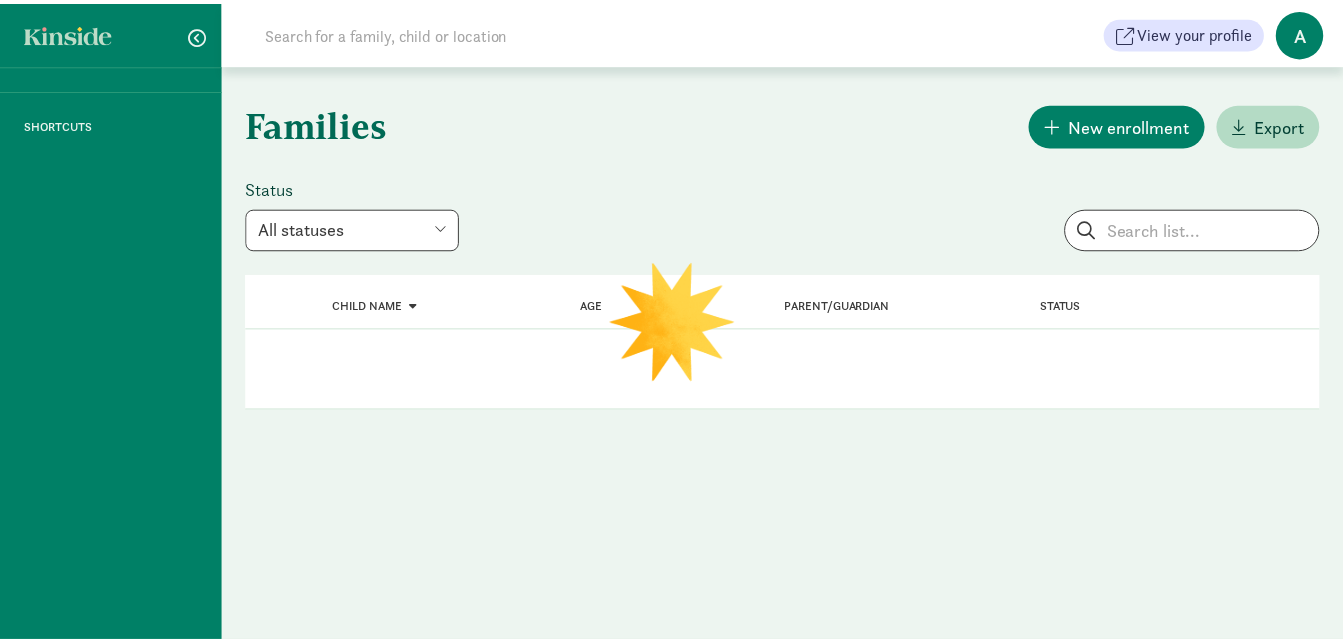 scroll, scrollTop: 0, scrollLeft: 0, axis: both 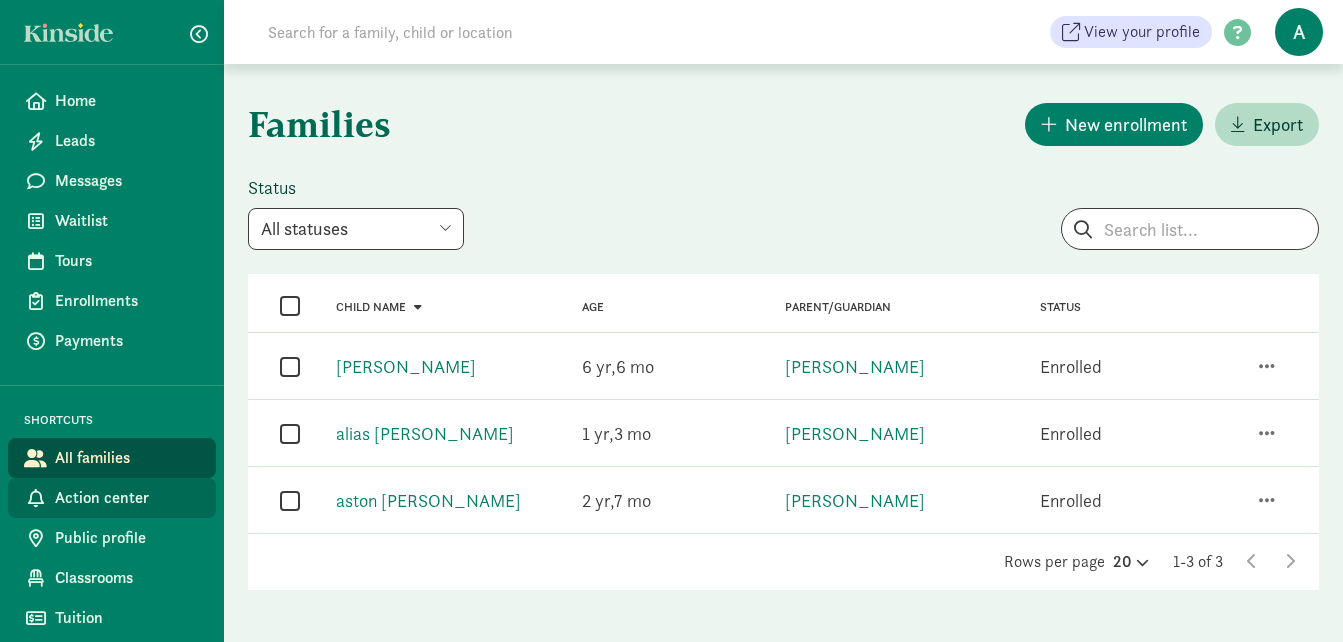 click on "Action center" at bounding box center (127, 498) 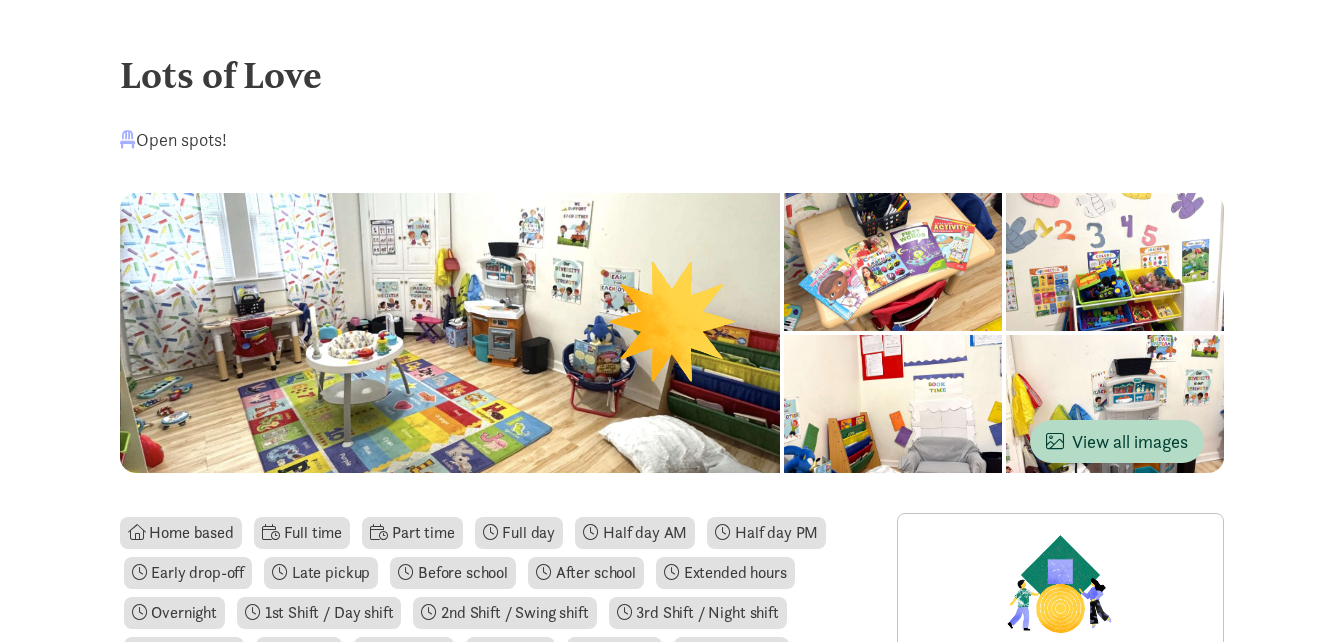 scroll, scrollTop: 0, scrollLeft: 0, axis: both 